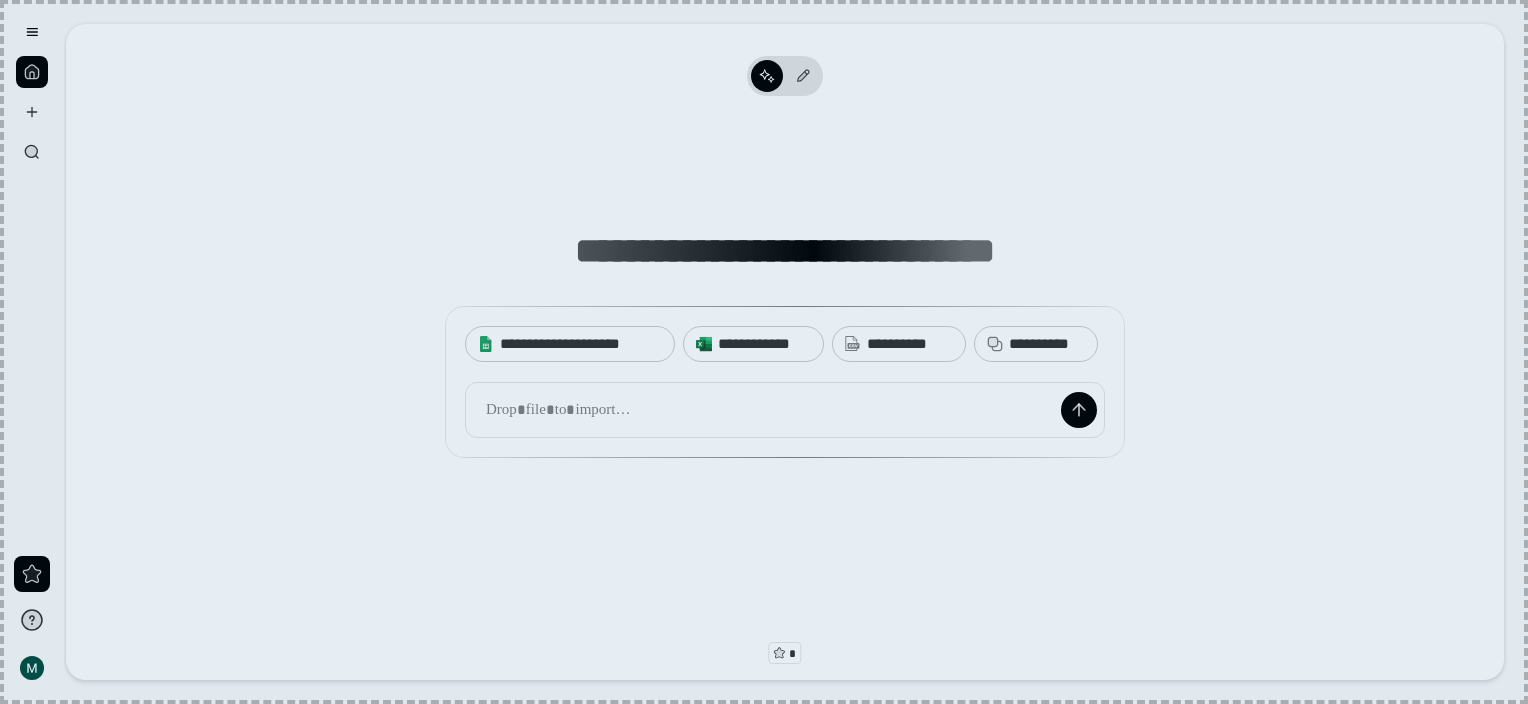 scroll, scrollTop: 0, scrollLeft: 0, axis: both 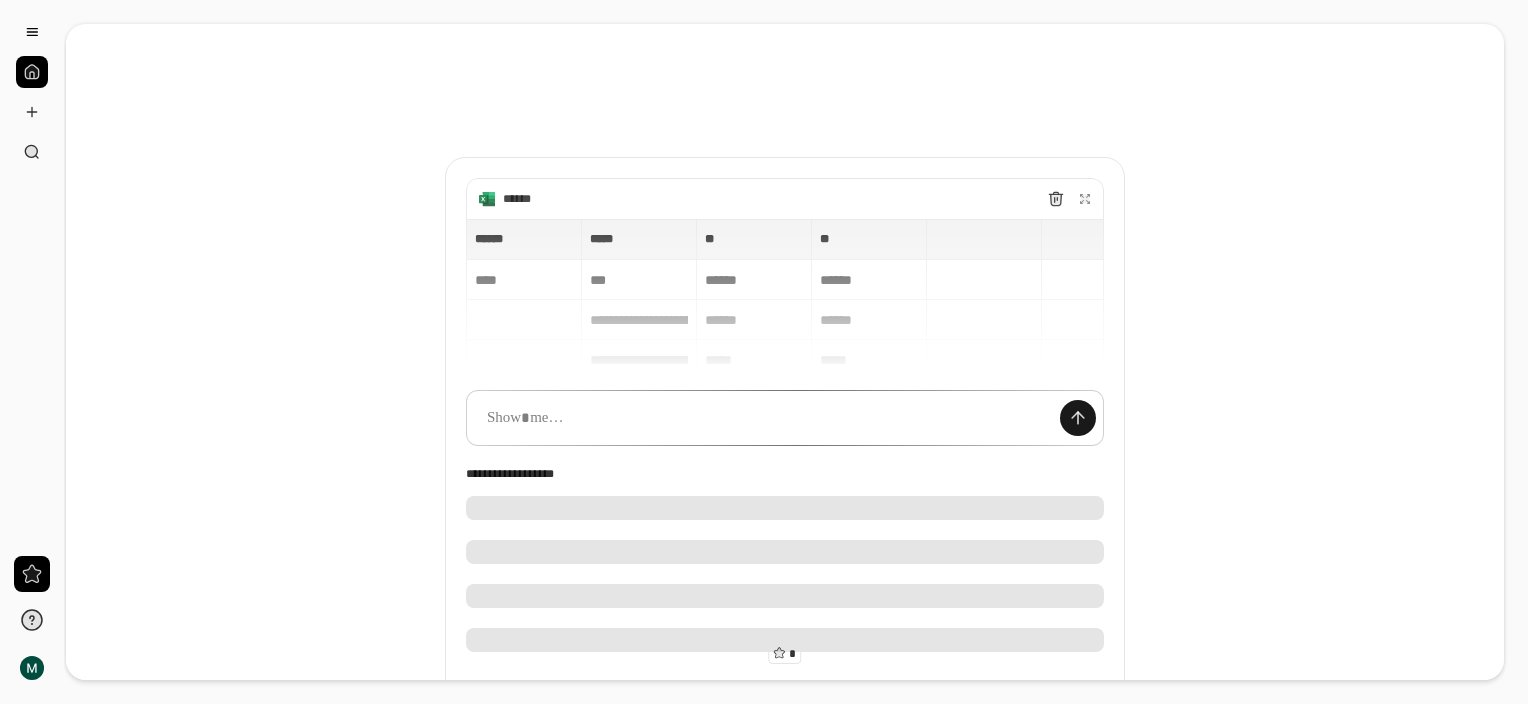click at bounding box center [1078, 418] 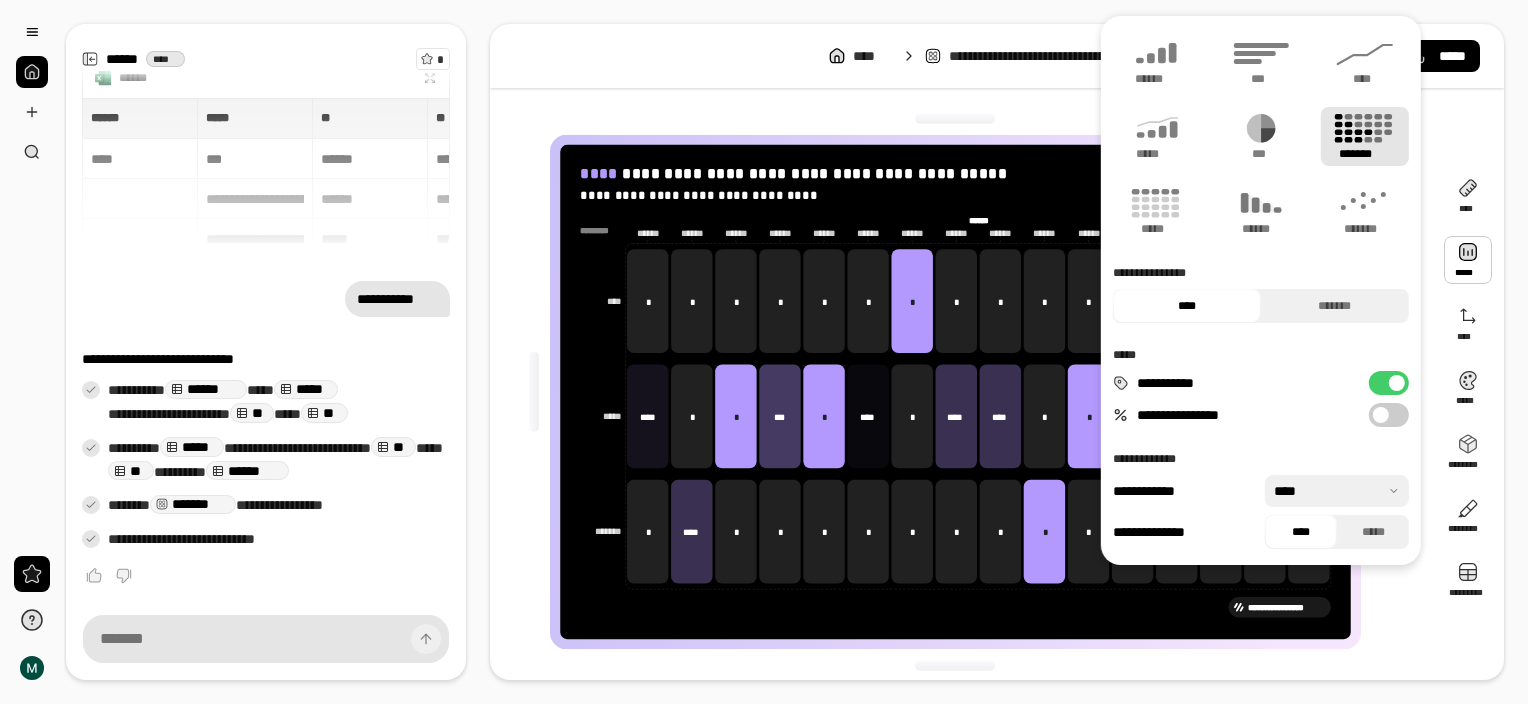 click on "**********" at bounding box center (963, 392) 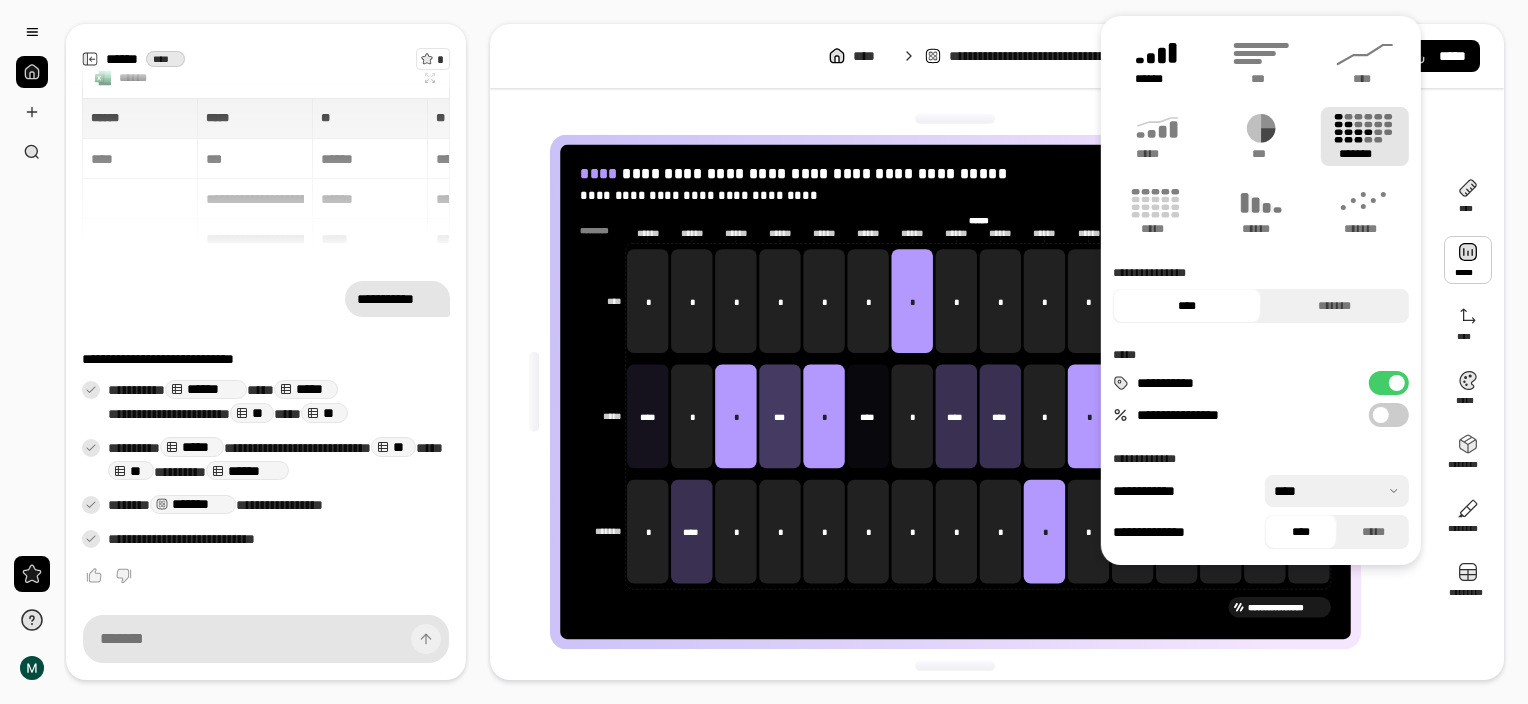 click 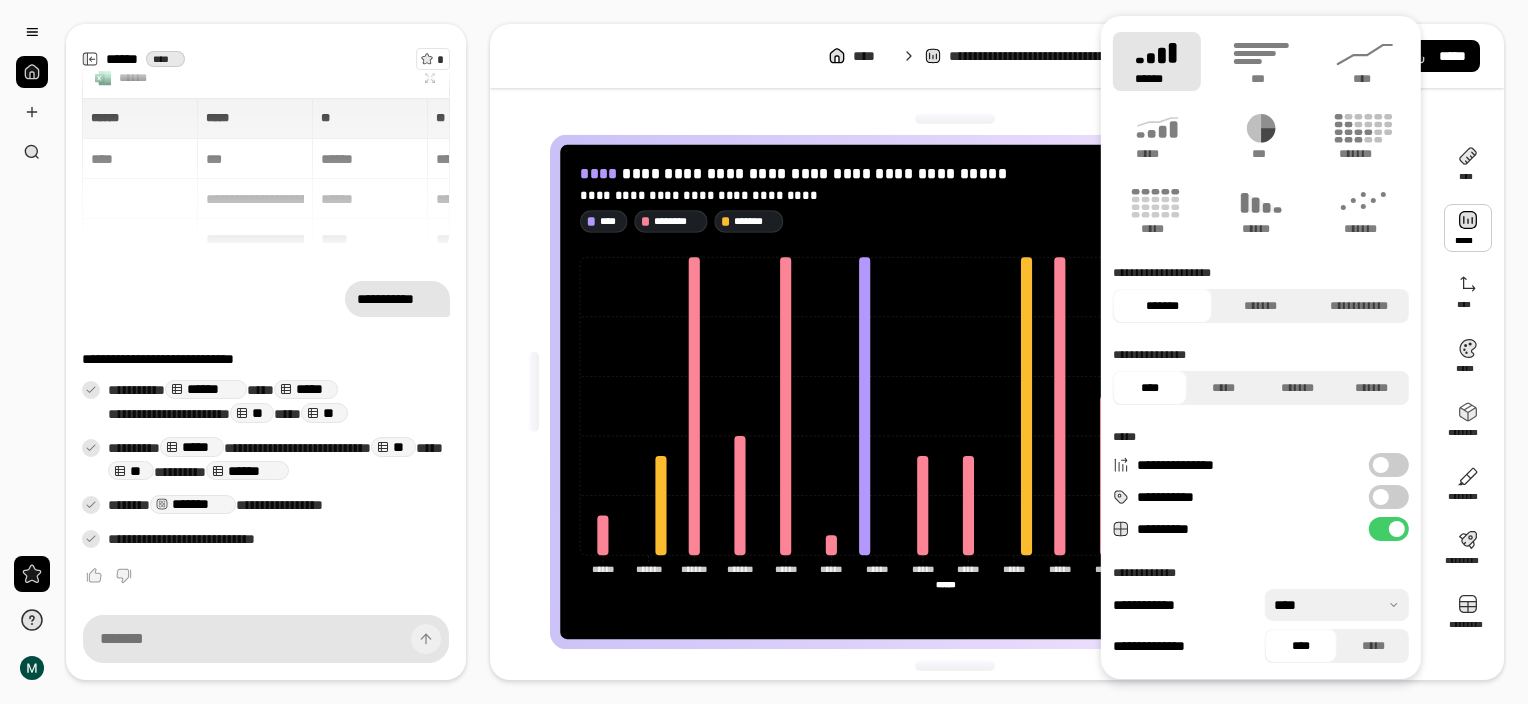 click on "**********" at bounding box center [997, 56] 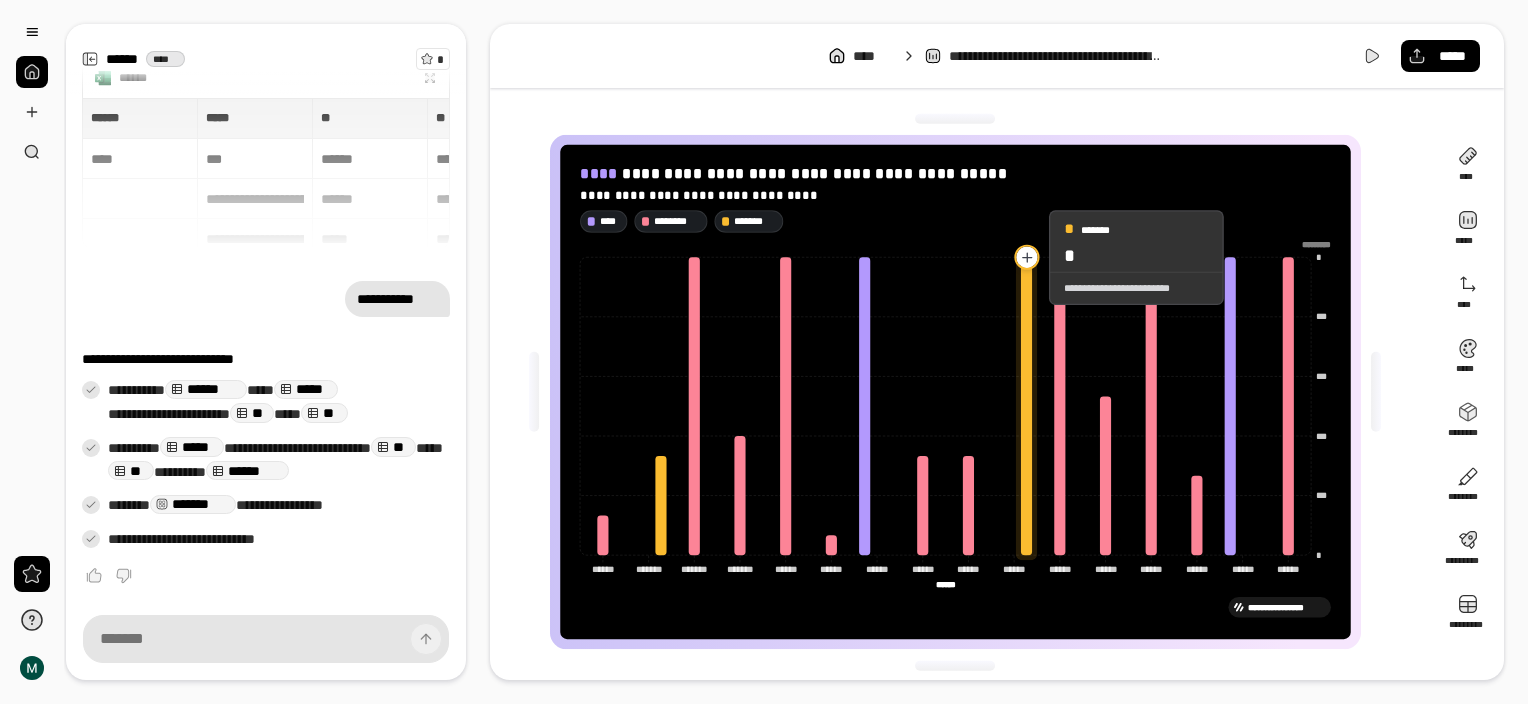 click 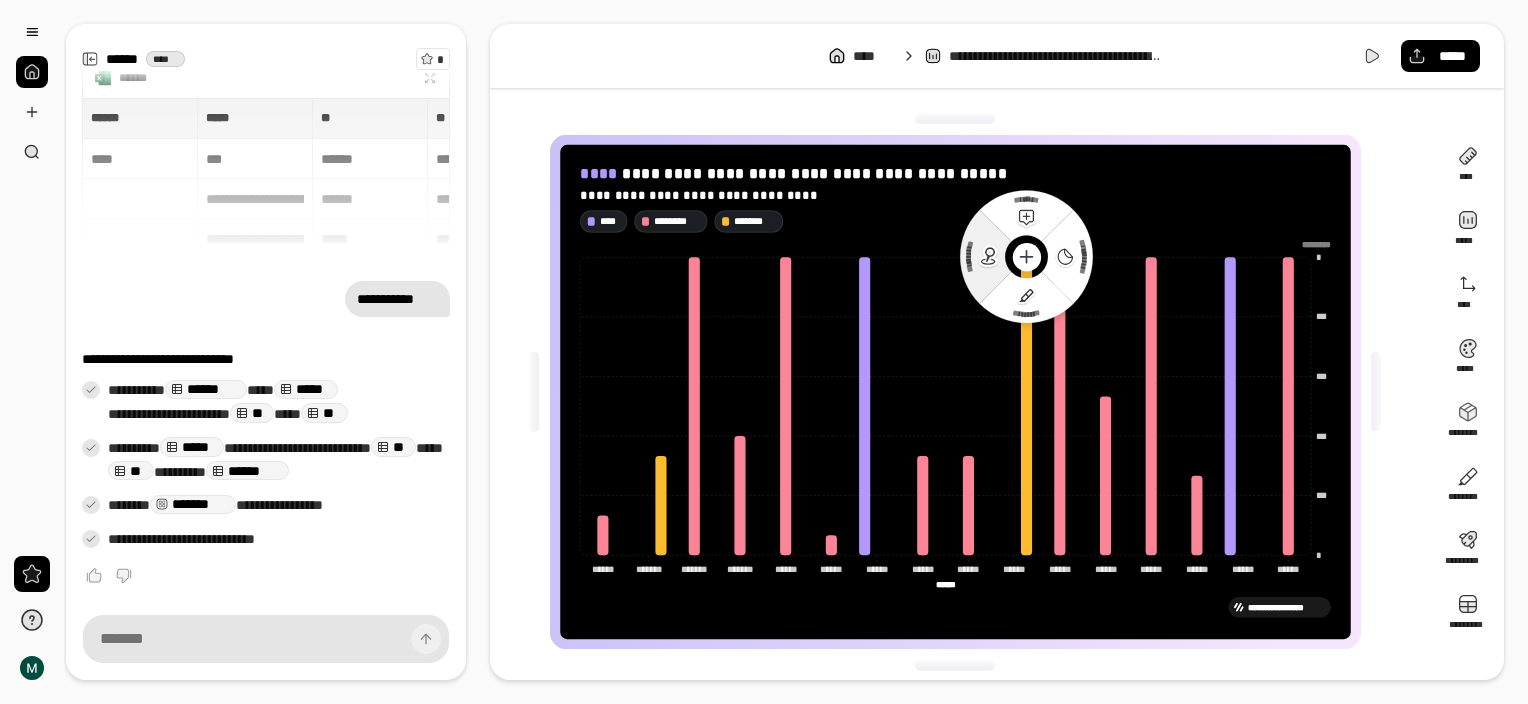 click 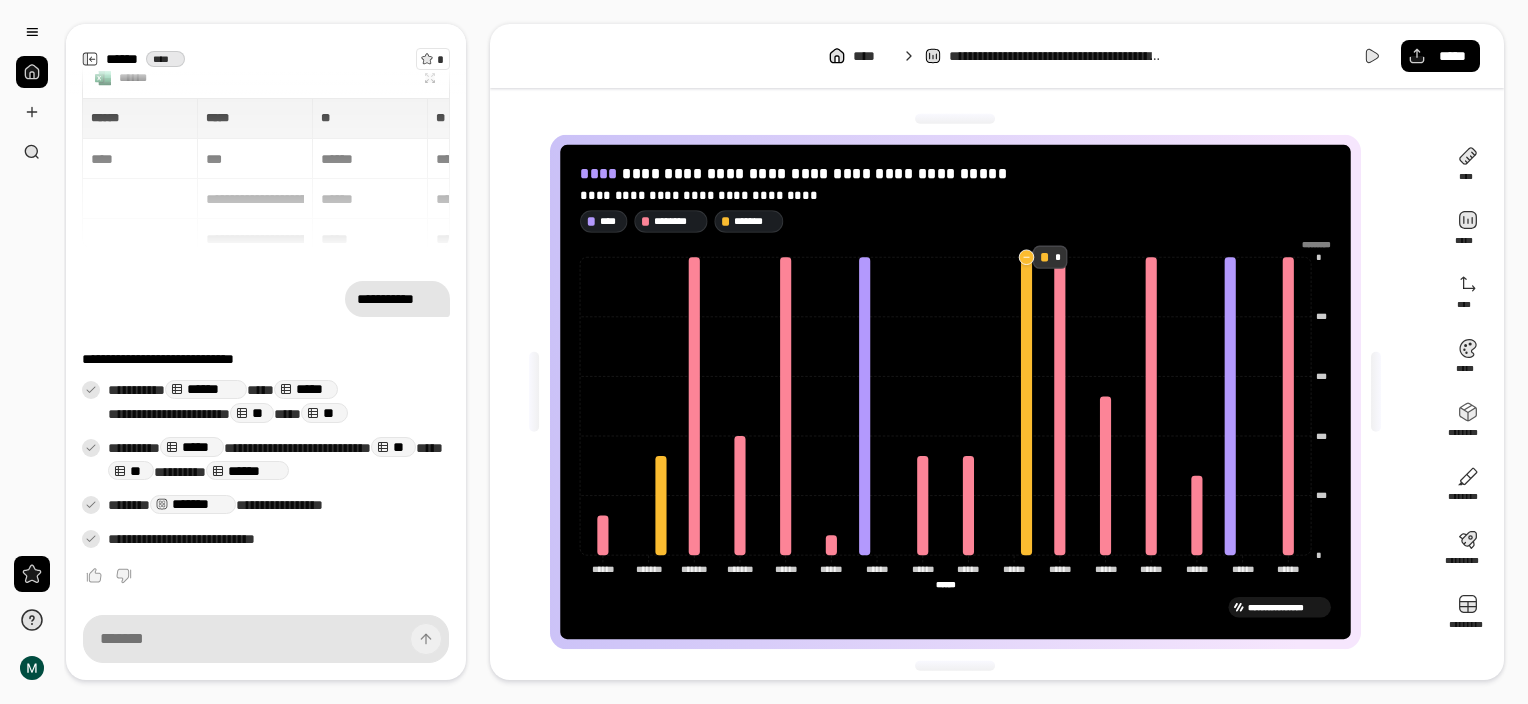 click 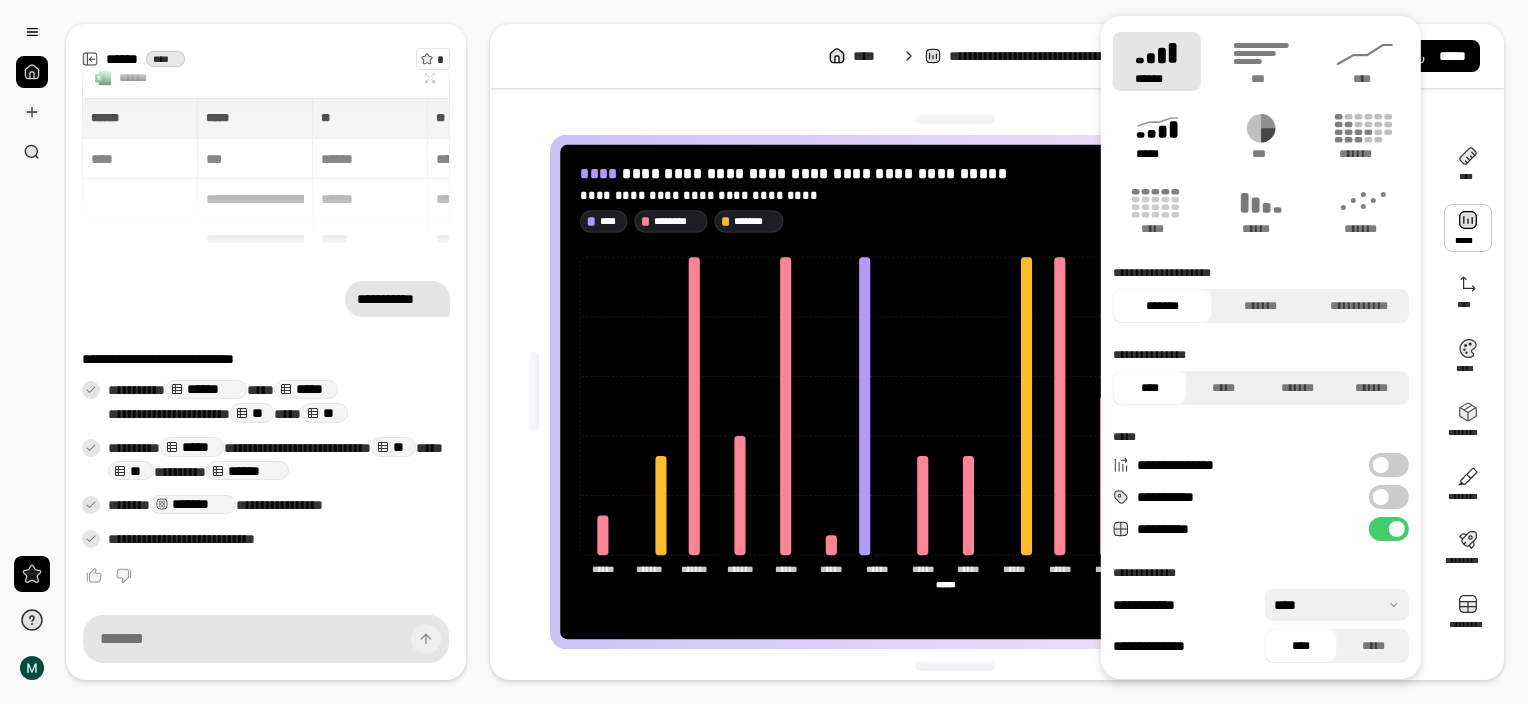 click 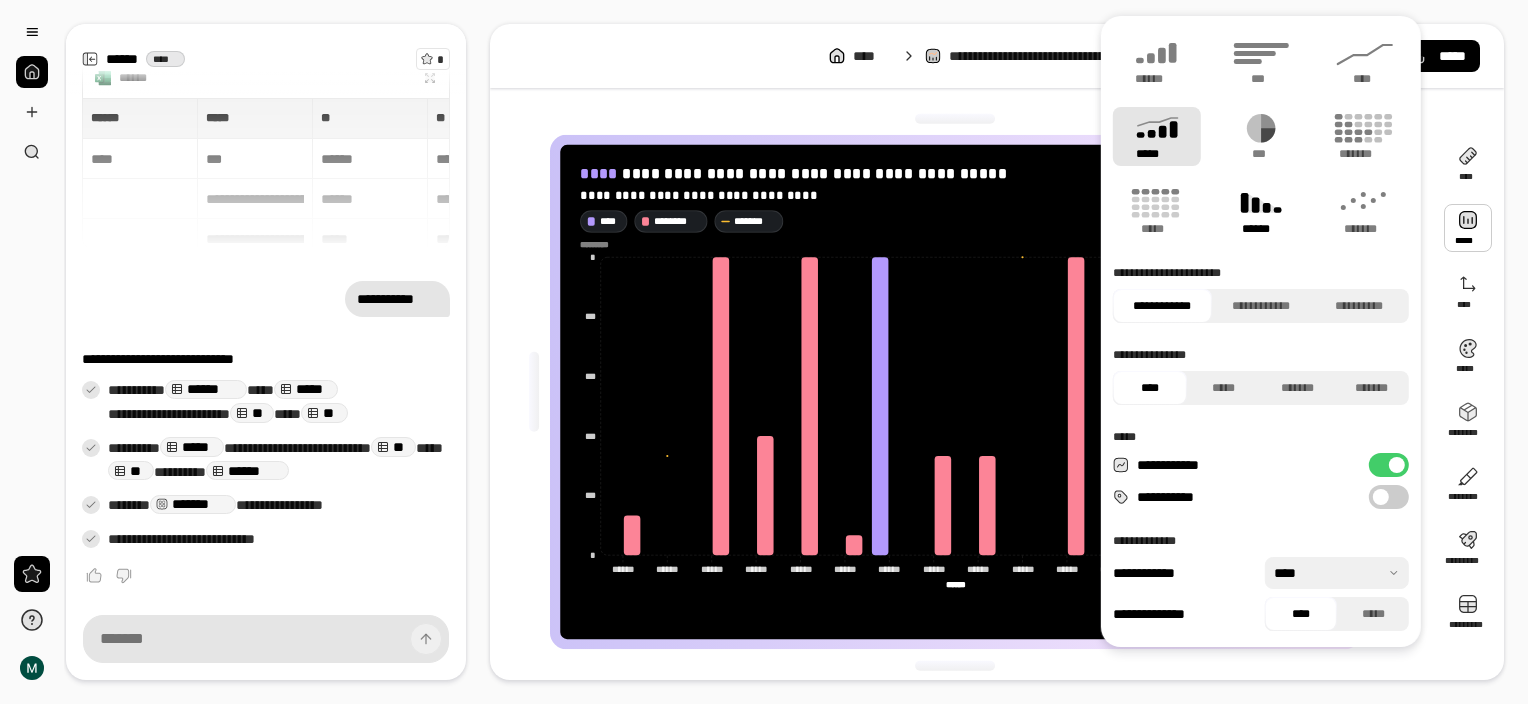 click 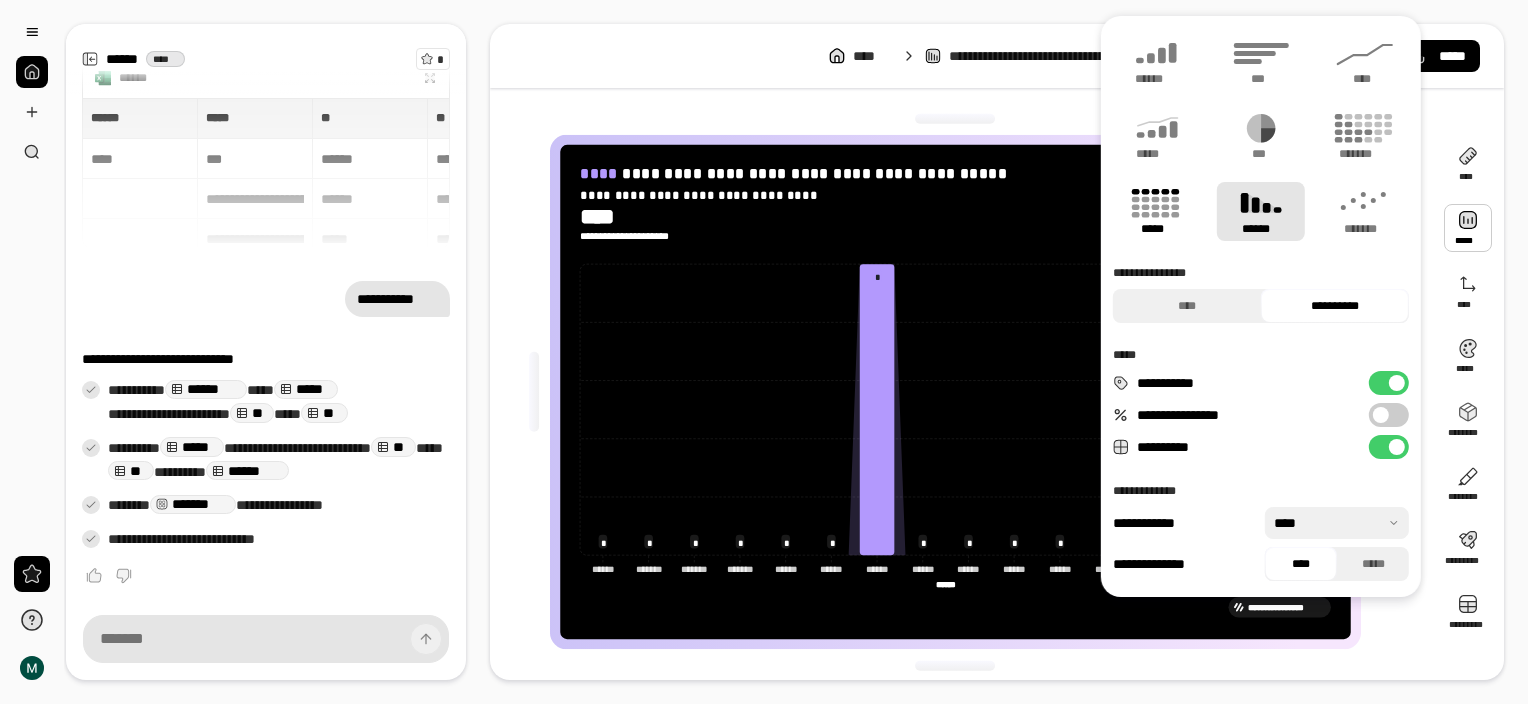 click 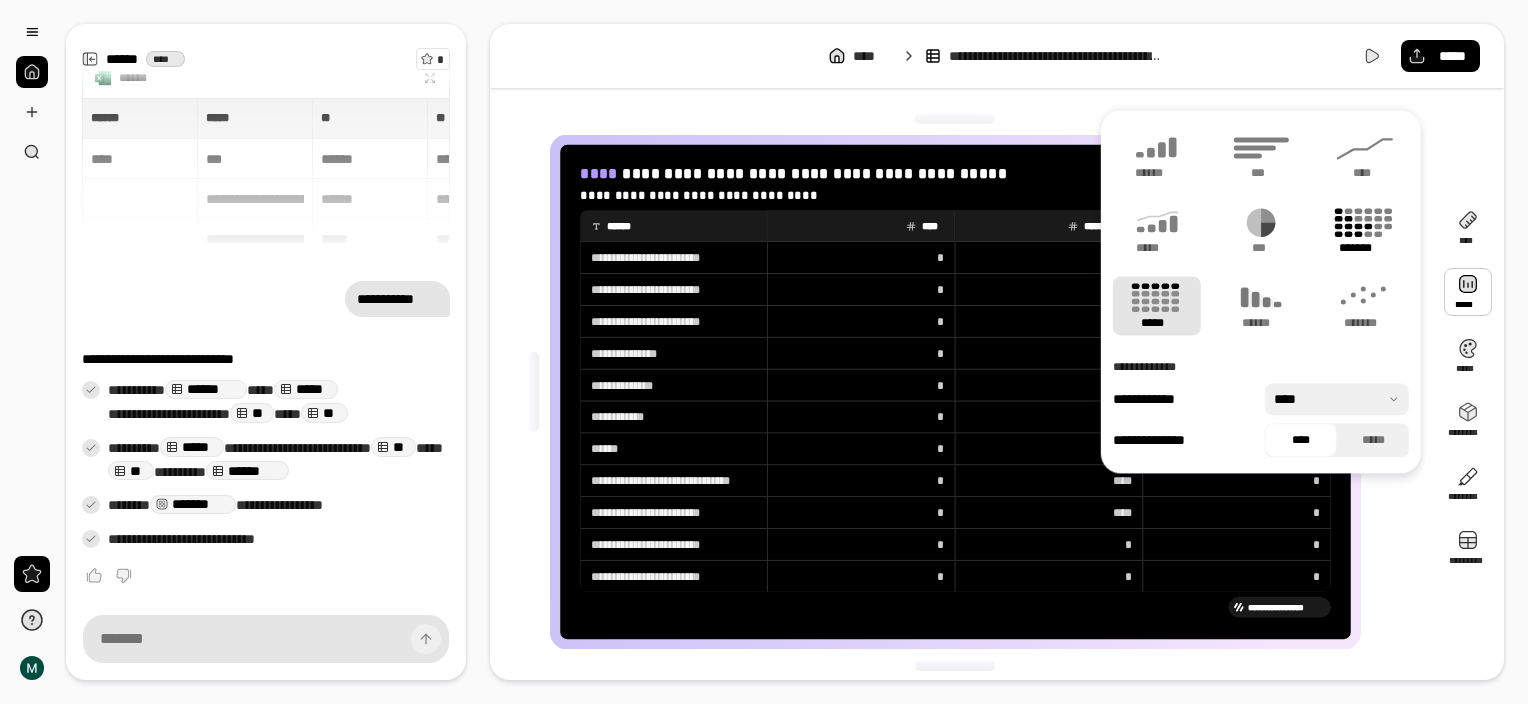 click 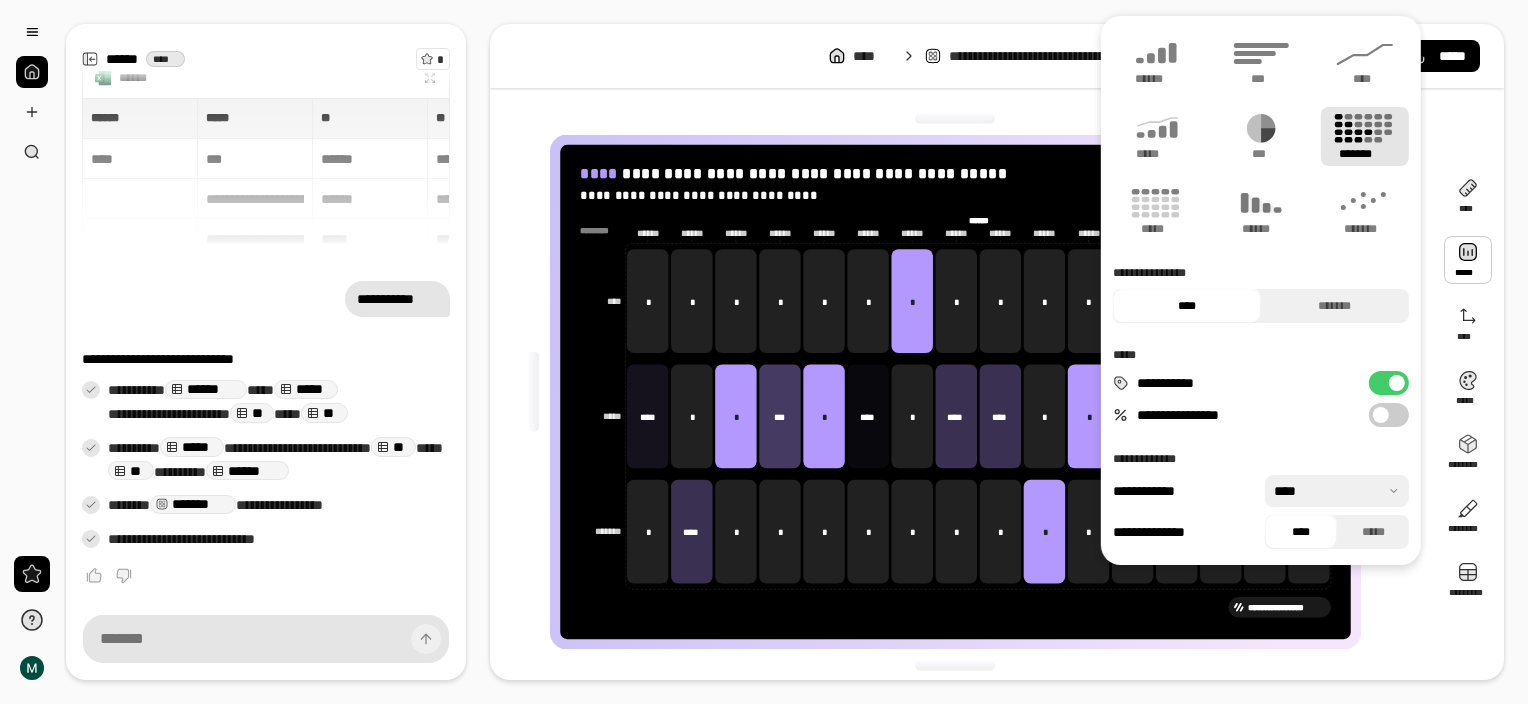 click at bounding box center (955, 119) 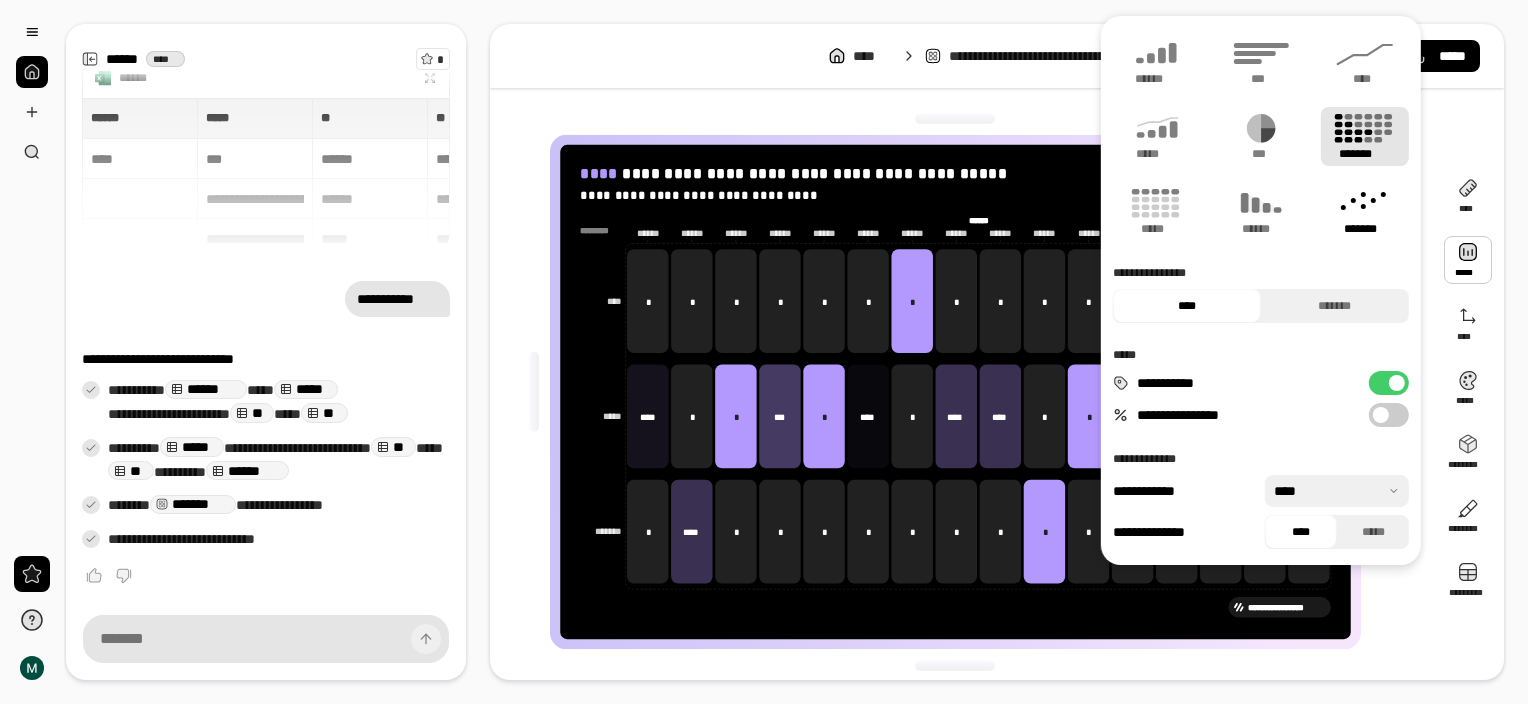 click 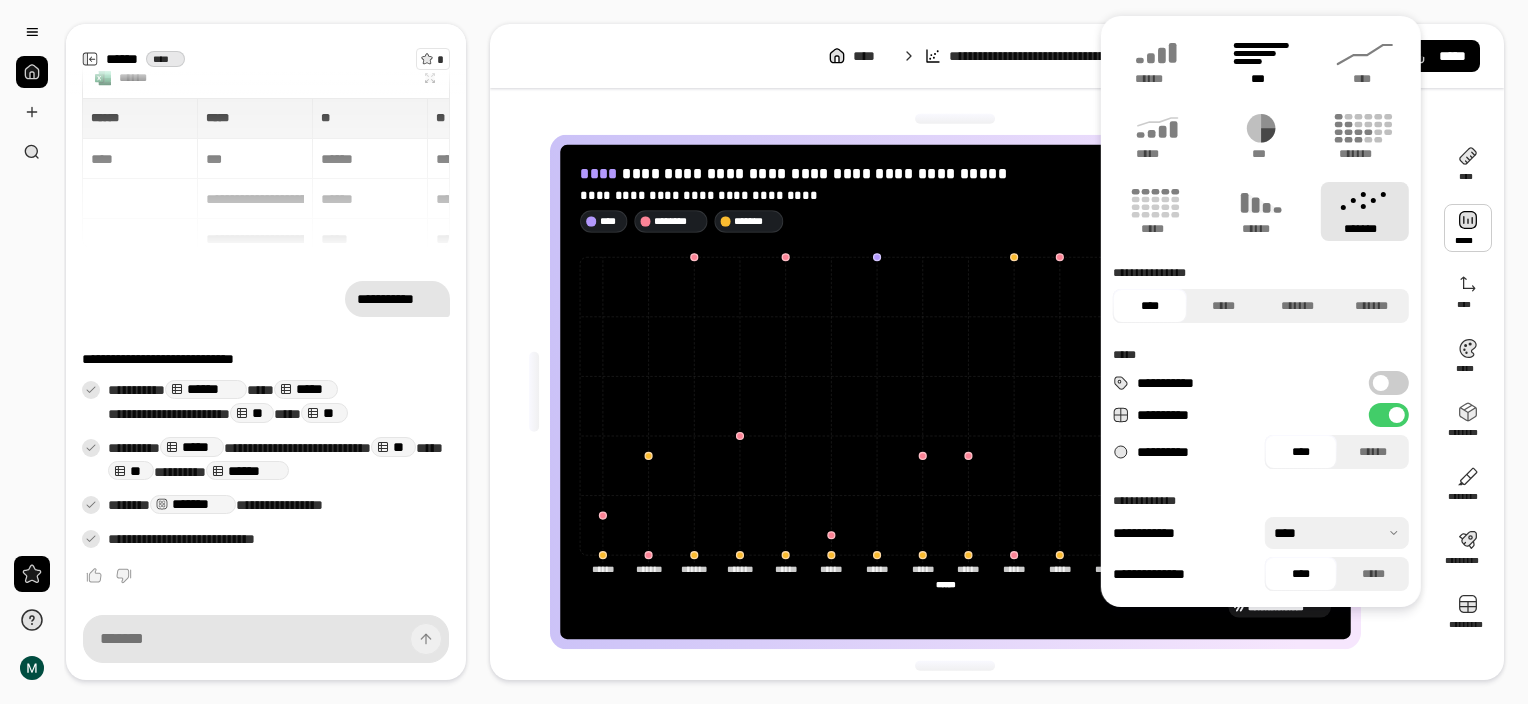 click 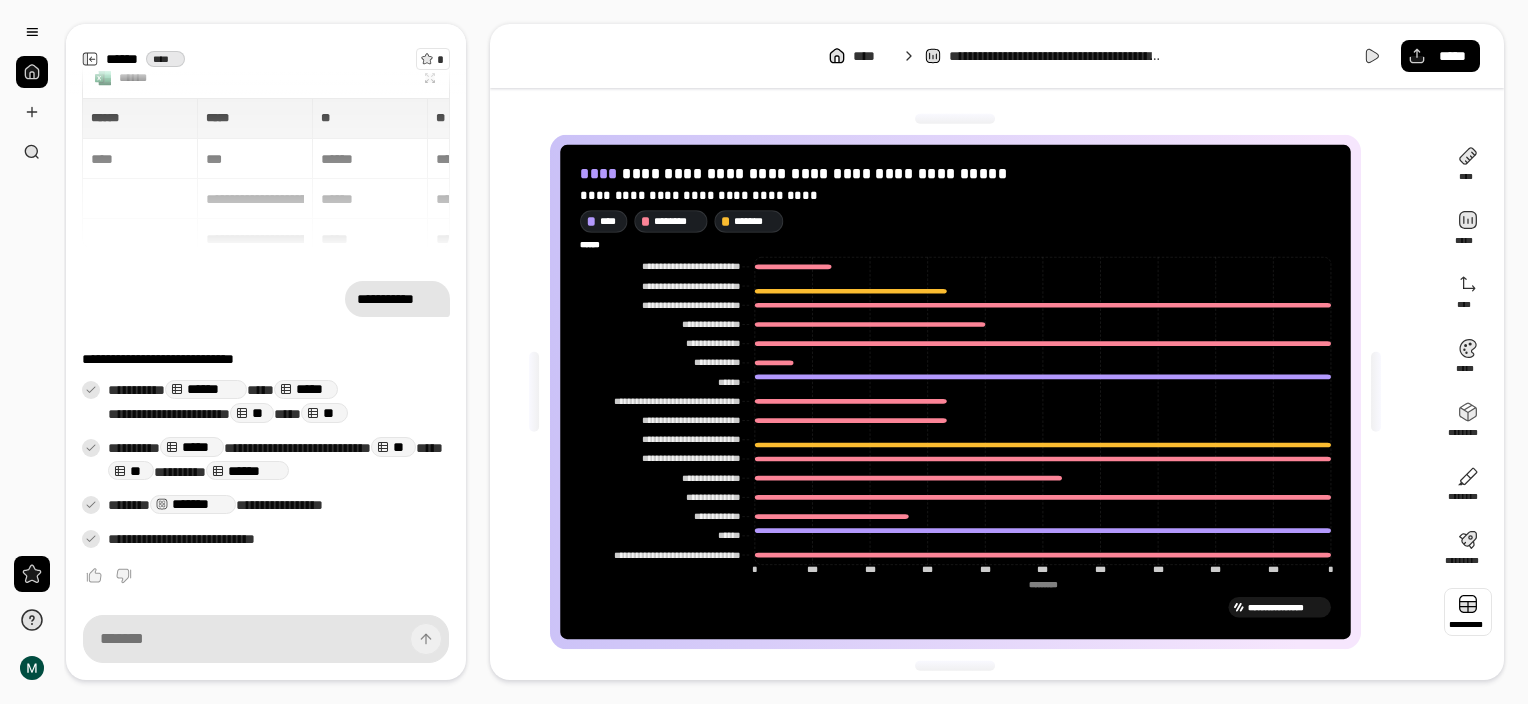 click at bounding box center (1468, 612) 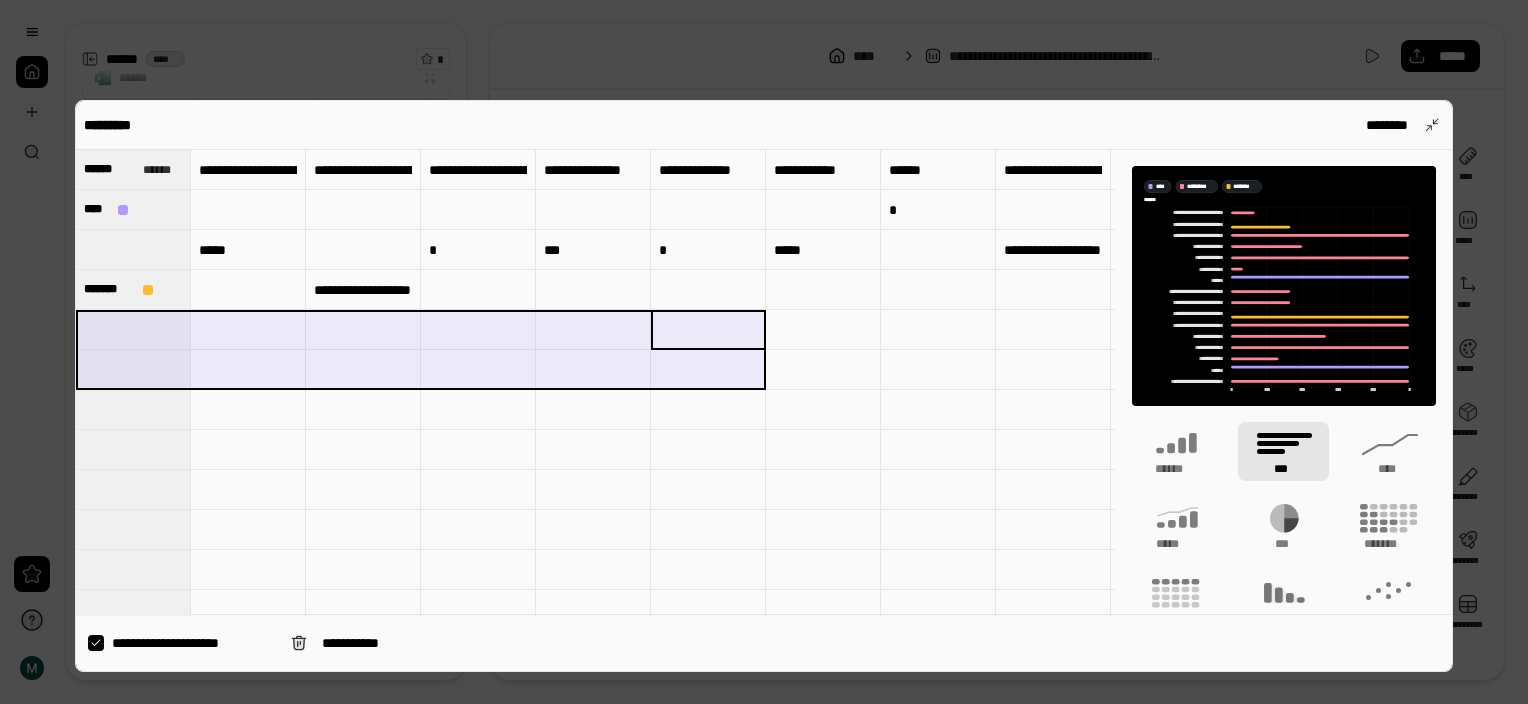 drag, startPoint x: 727, startPoint y: 321, endPoint x: 189, endPoint y: 356, distance: 539.13727 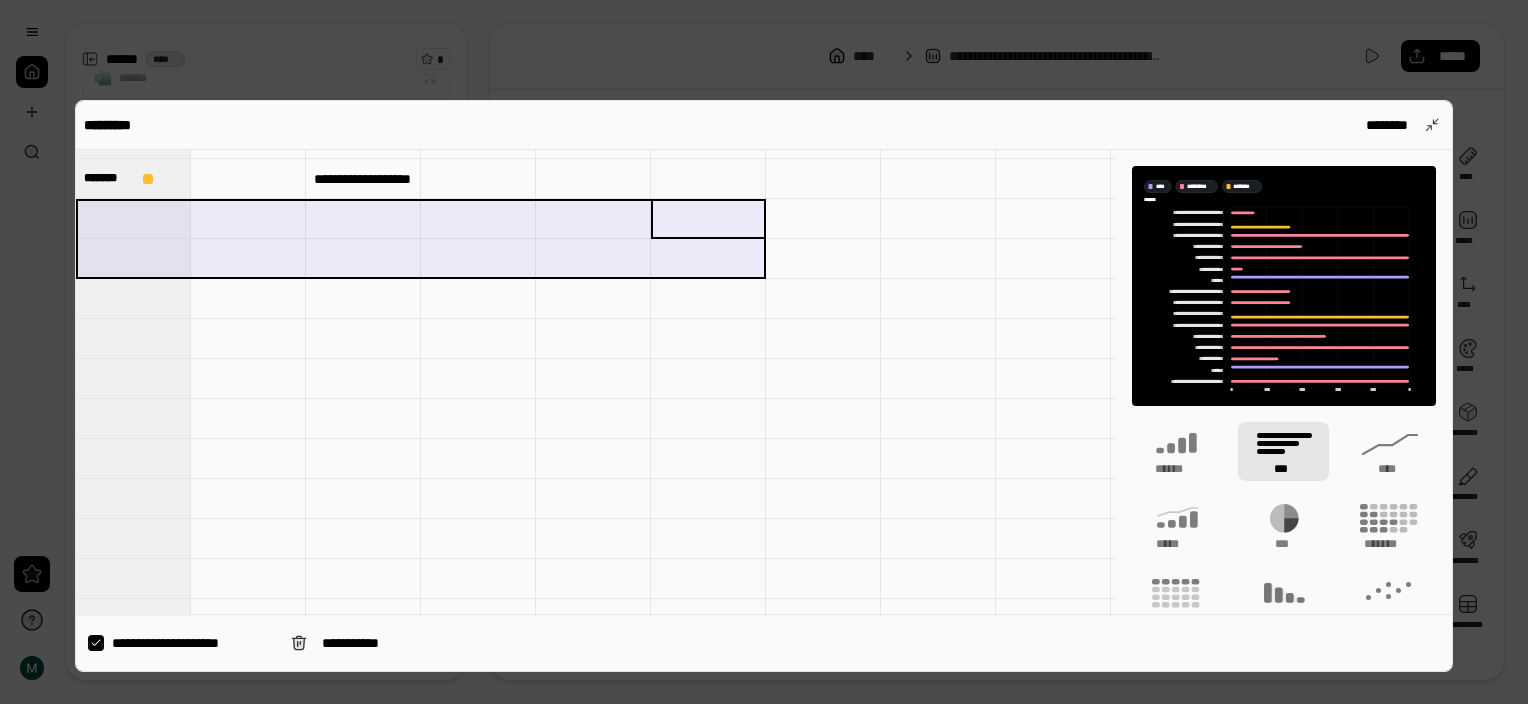 scroll, scrollTop: 0, scrollLeft: 0, axis: both 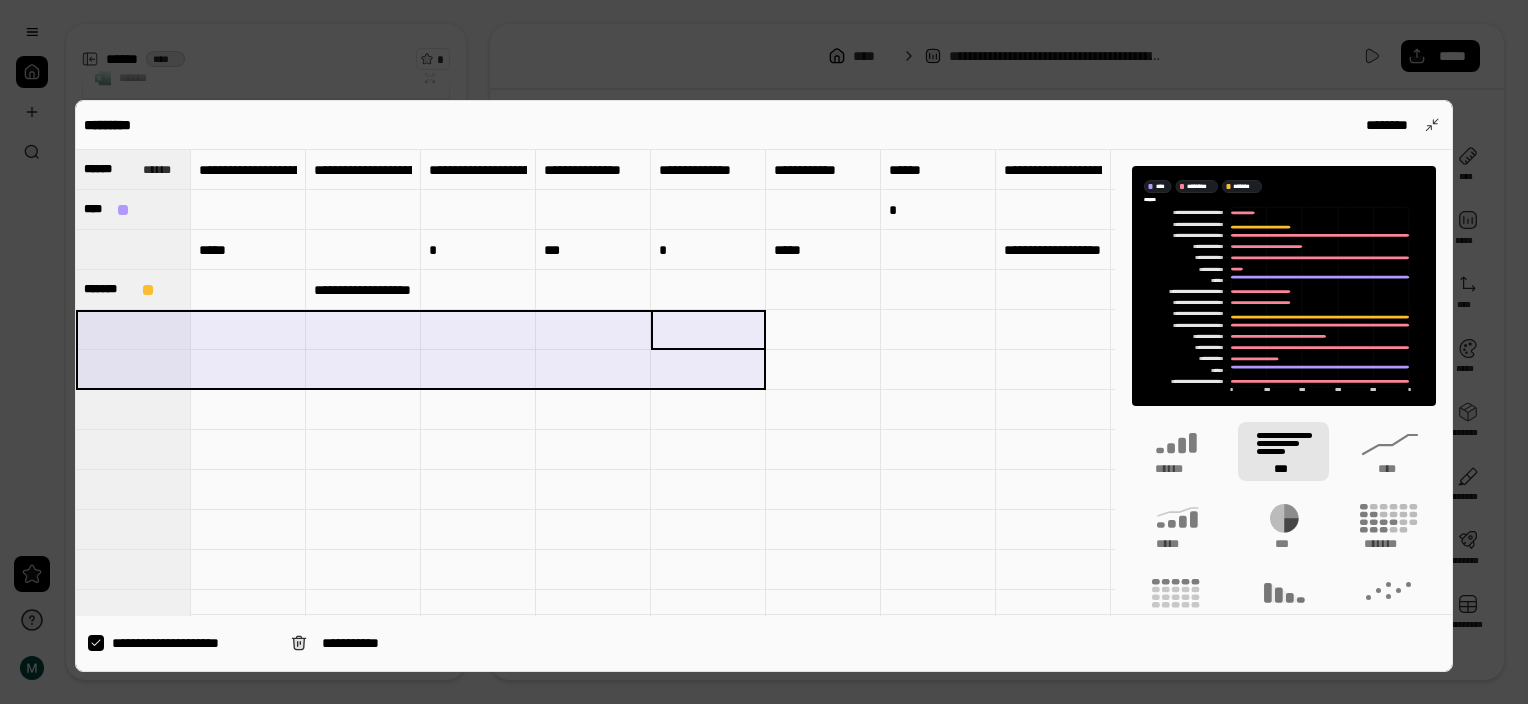 drag, startPoint x: 385, startPoint y: 287, endPoint x: 361, endPoint y: 284, distance: 24.186773 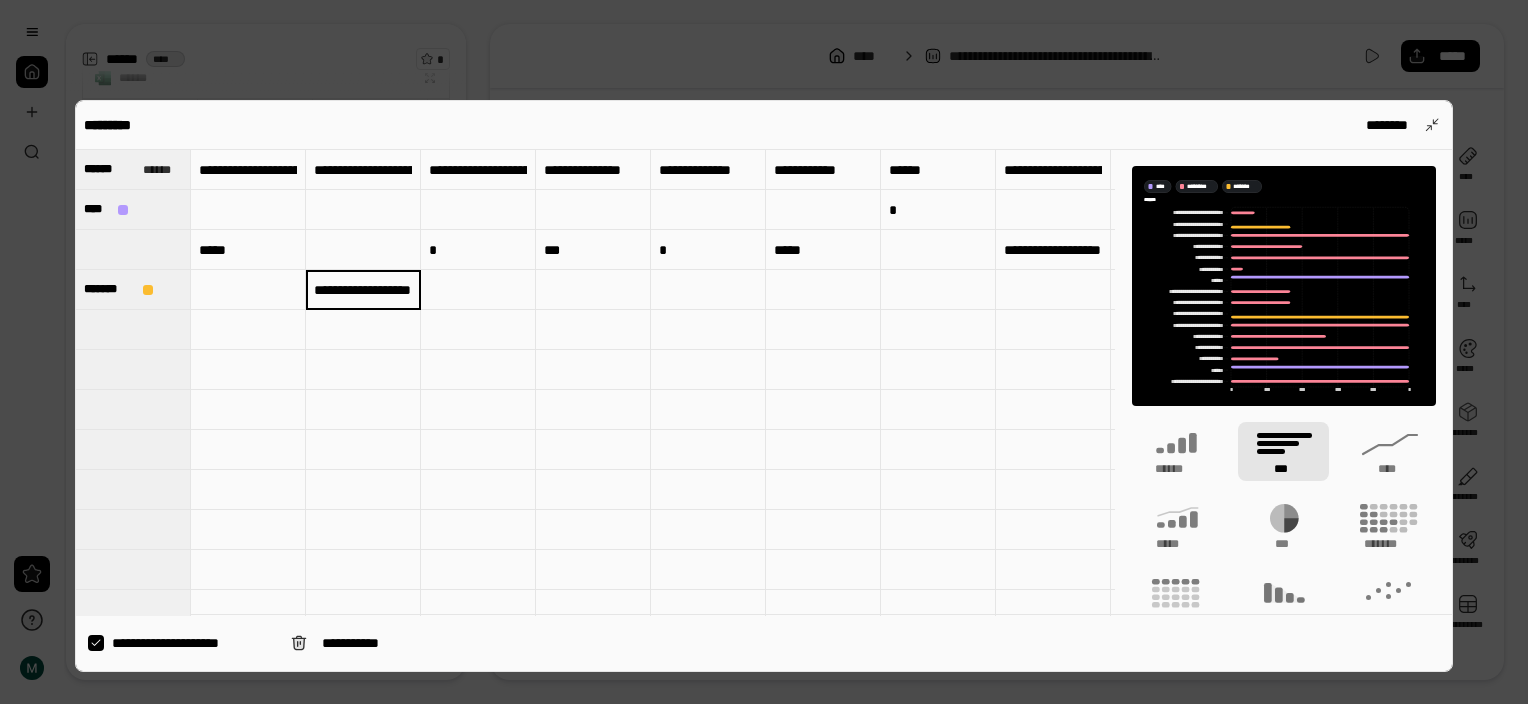 drag, startPoint x: 348, startPoint y: 293, endPoint x: 329, endPoint y: 304, distance: 21.954498 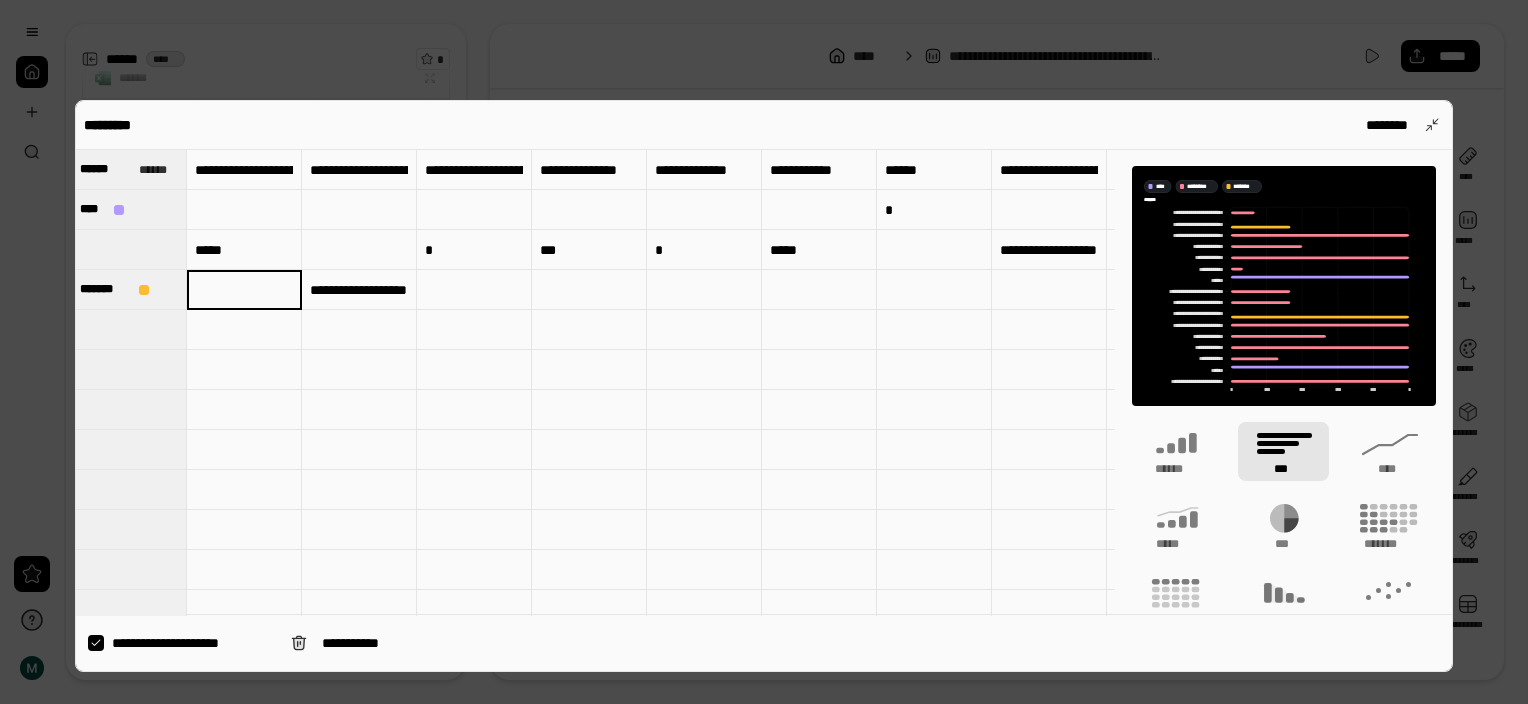 scroll, scrollTop: 0, scrollLeft: 0, axis: both 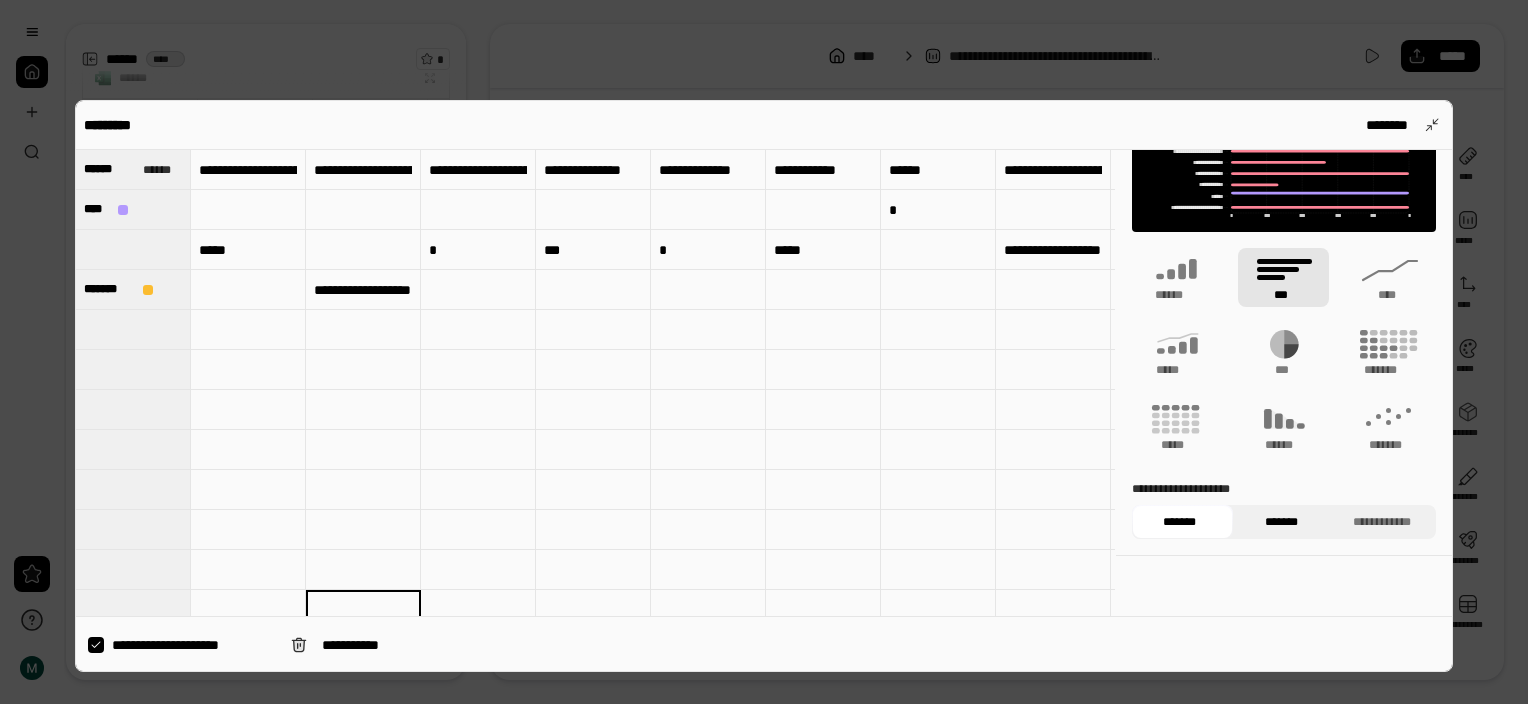 click on "*******" at bounding box center (1281, 522) 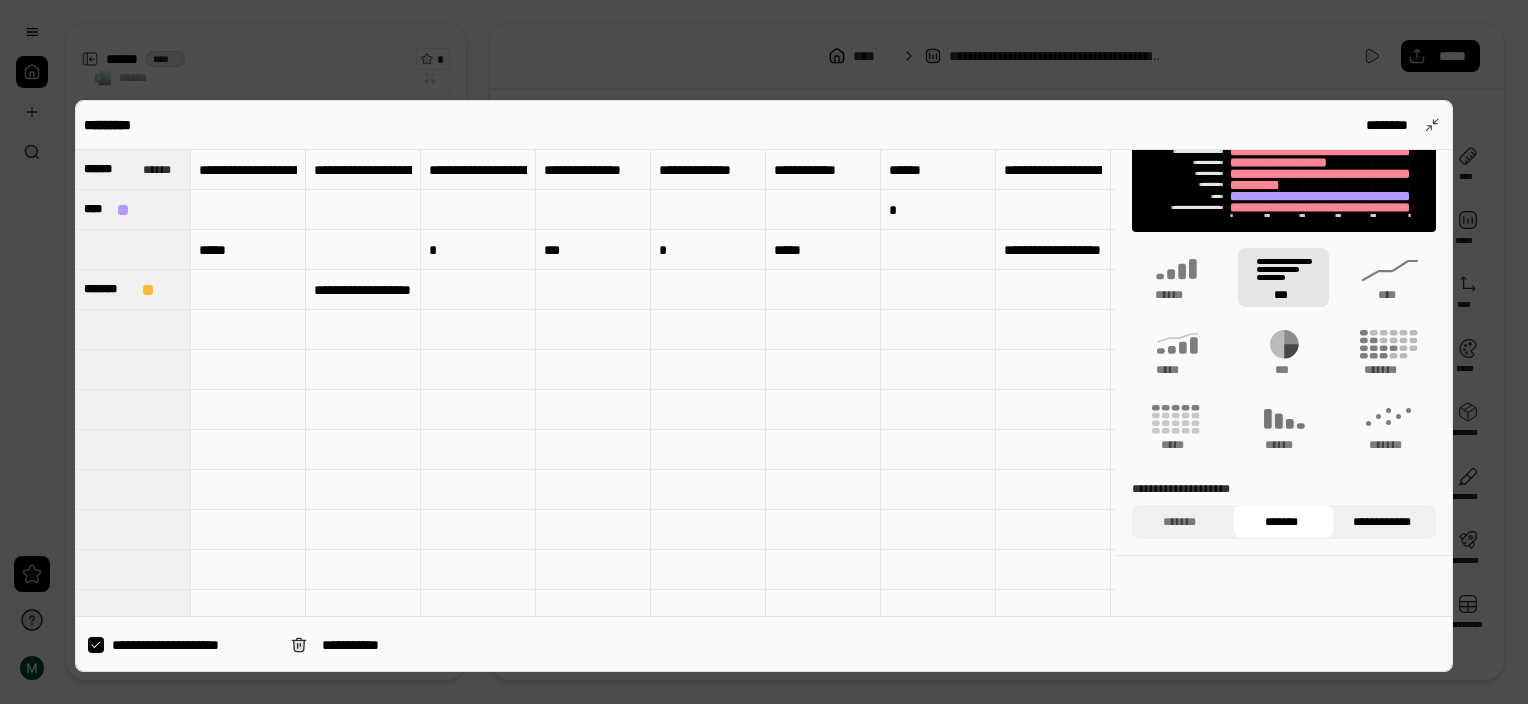 click on "**********" at bounding box center [1382, 522] 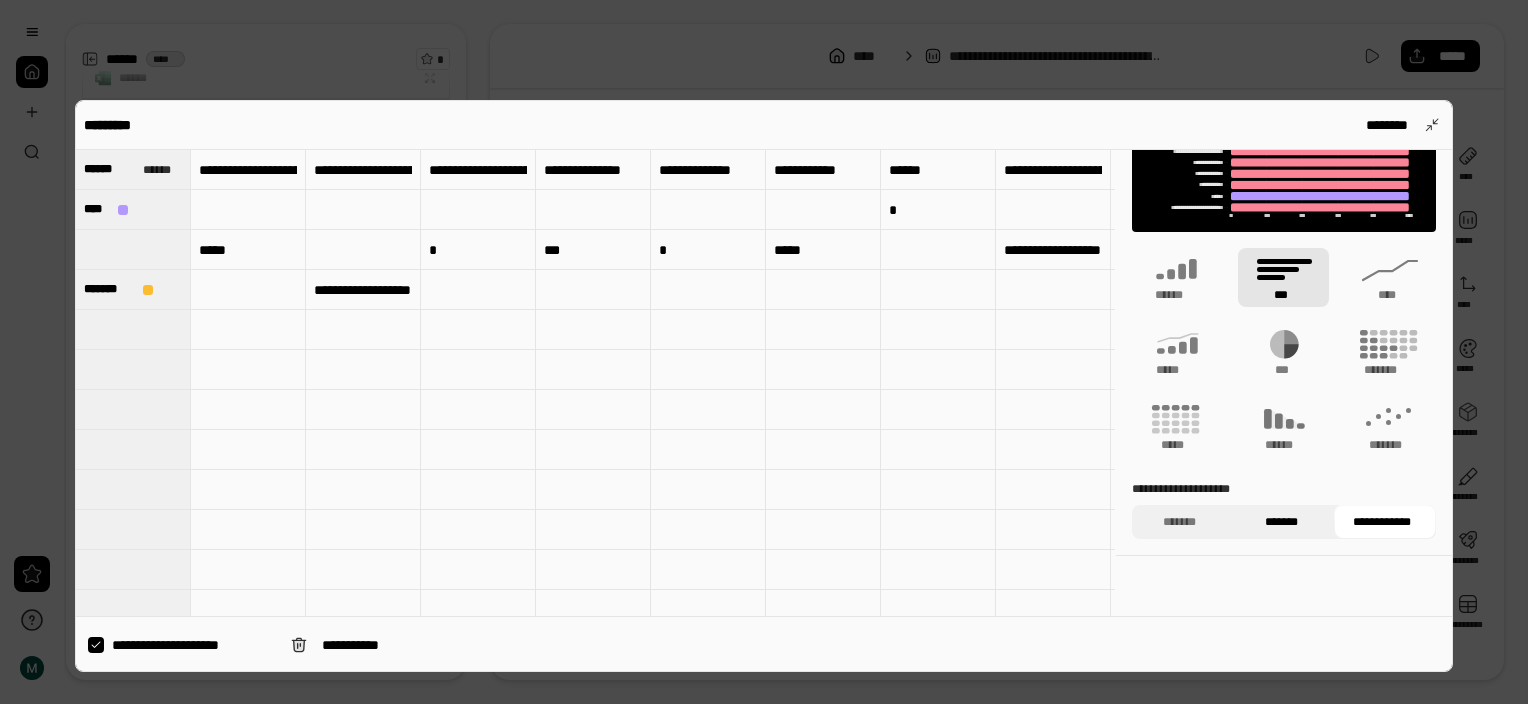 click on "*******" at bounding box center [1281, 522] 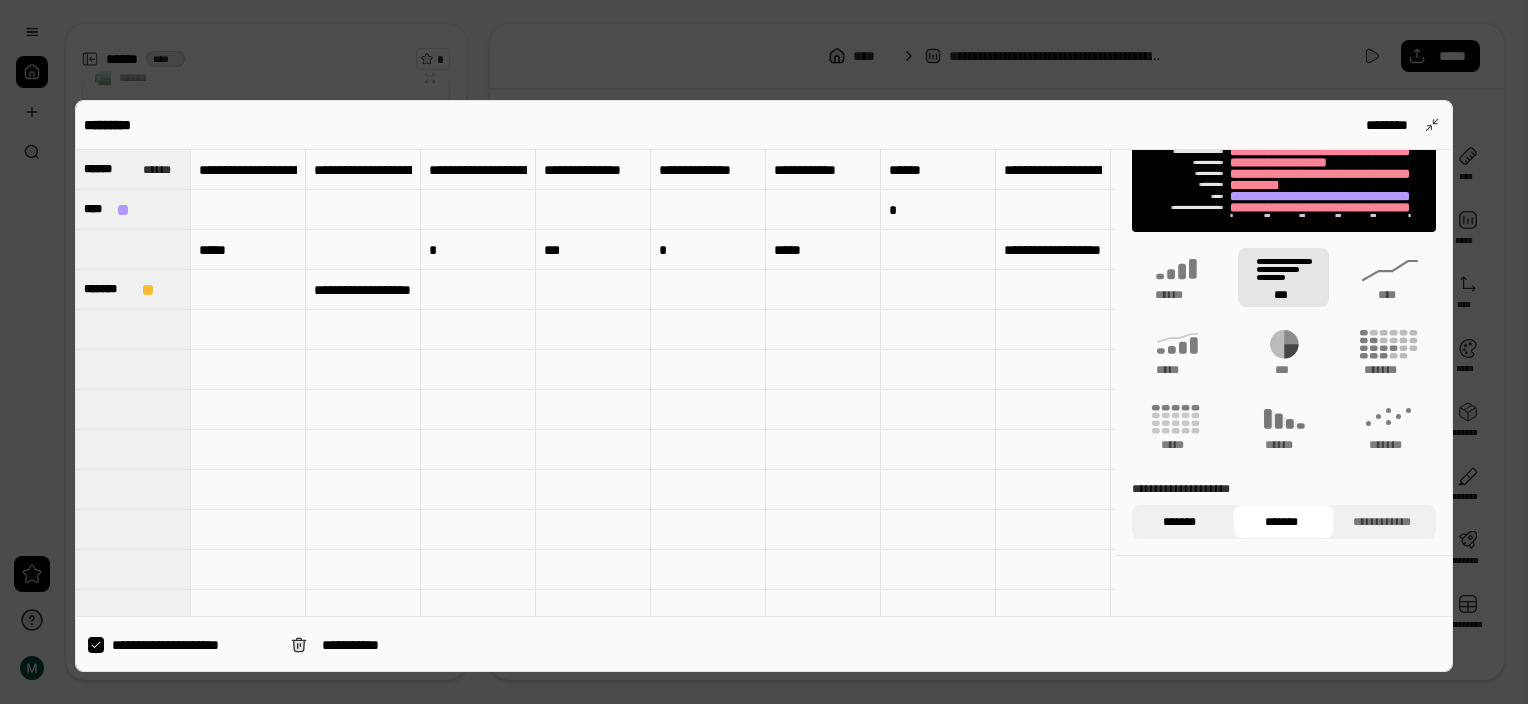 click on "*******" at bounding box center (1180, 522) 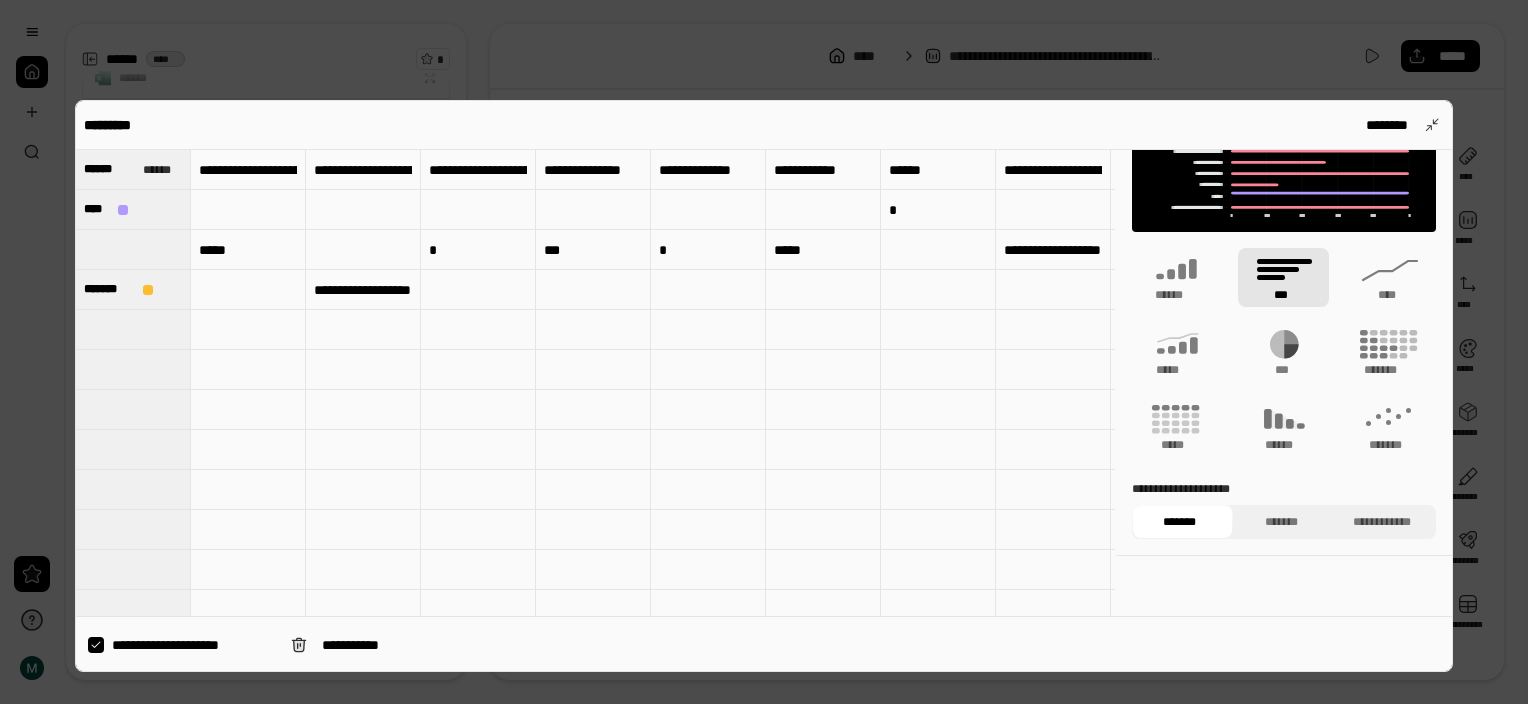 click on "*******" at bounding box center (1281, 522) 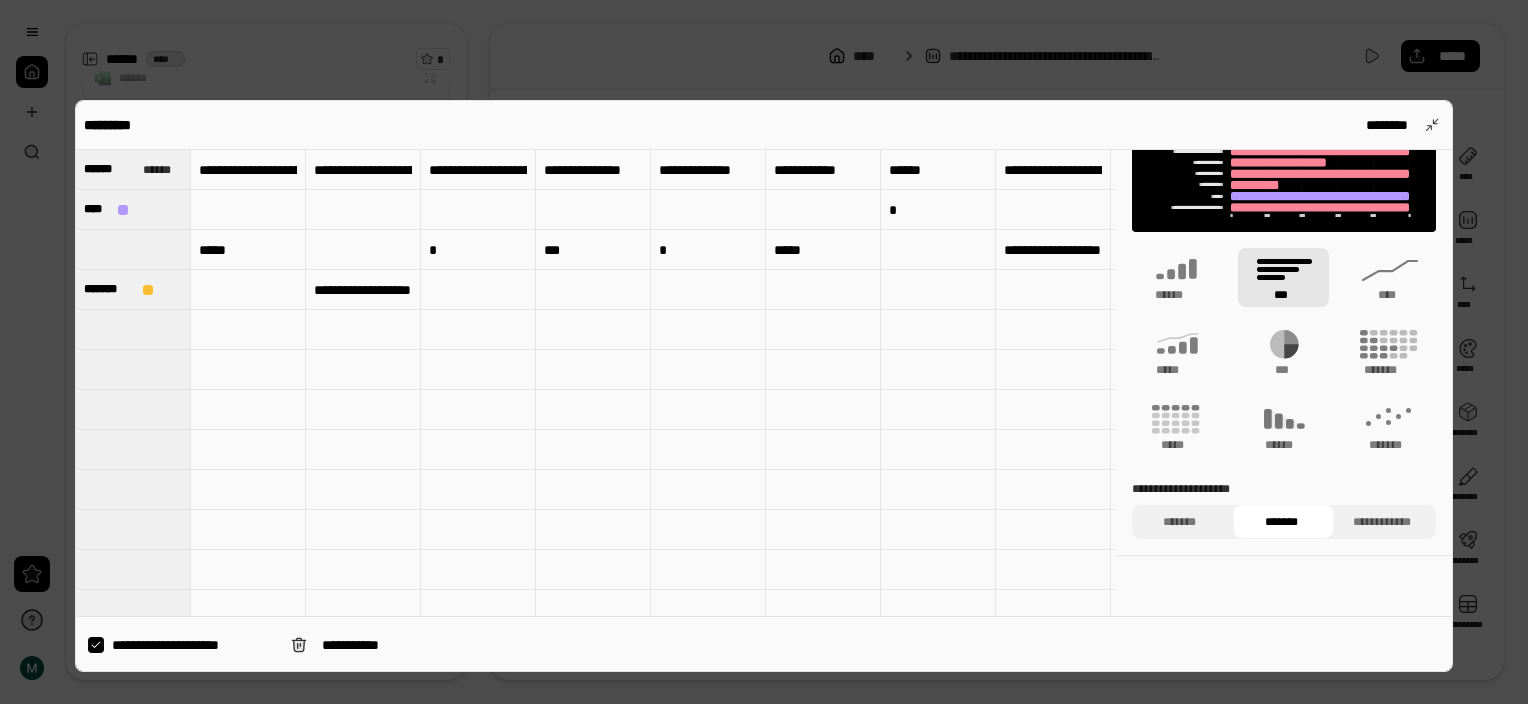 scroll, scrollTop: 0, scrollLeft: 0, axis: both 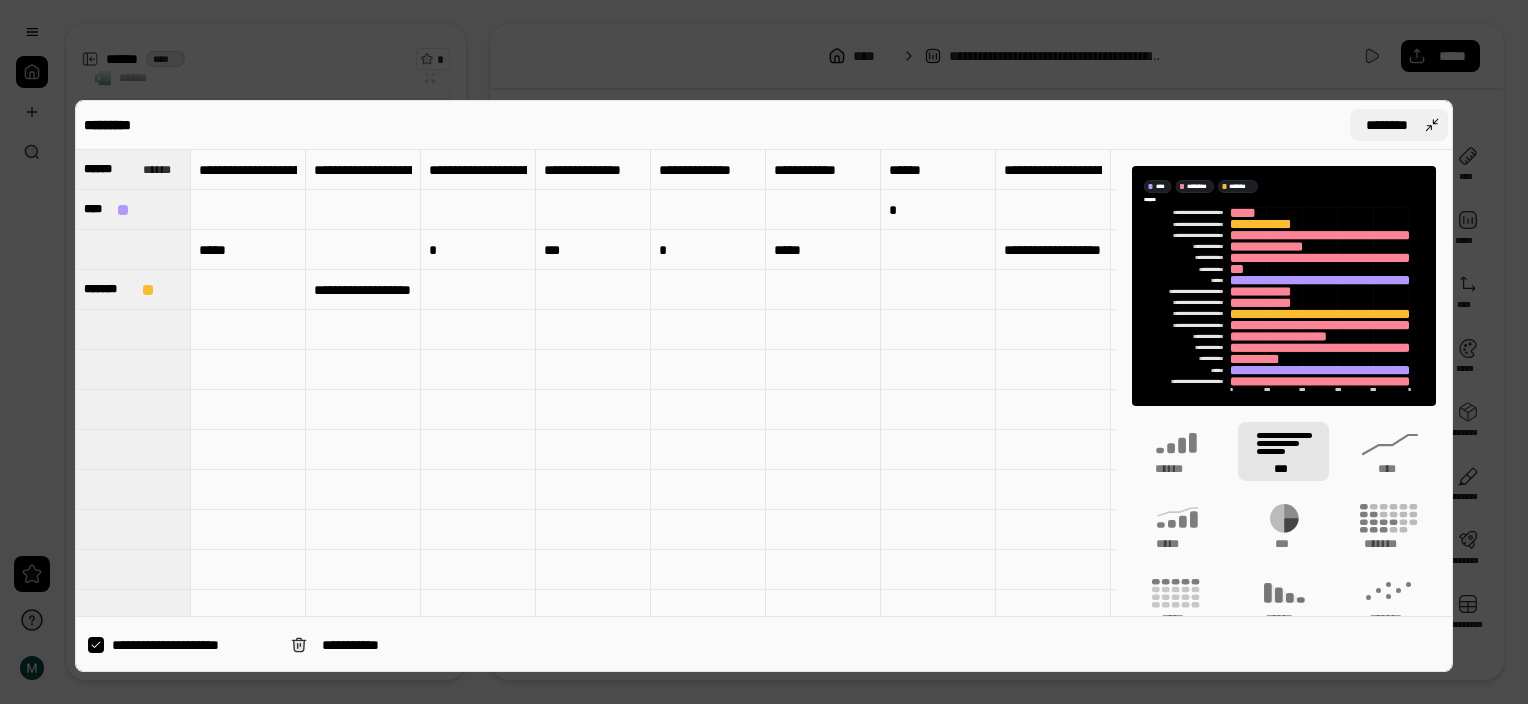 click on "********" at bounding box center [1399, 125] 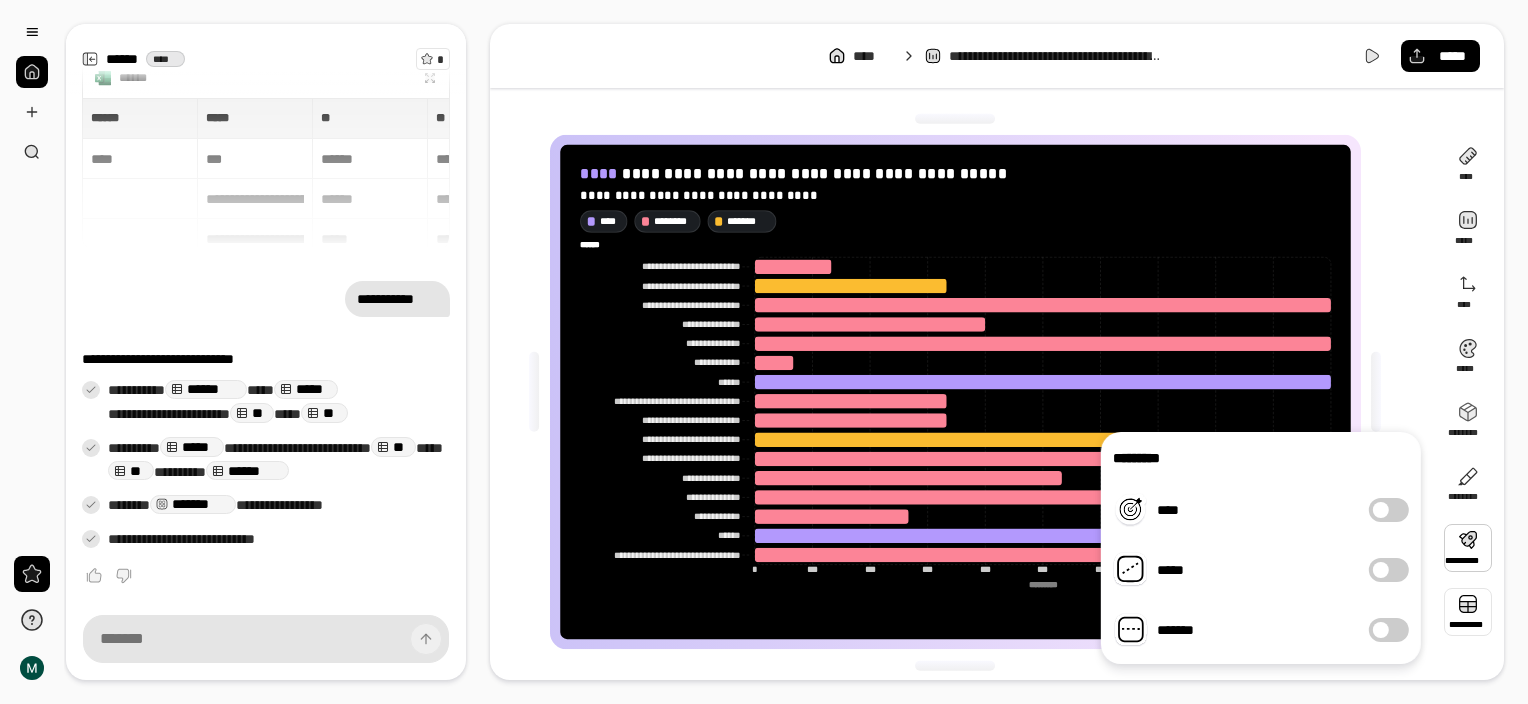 click at bounding box center [1468, 612] 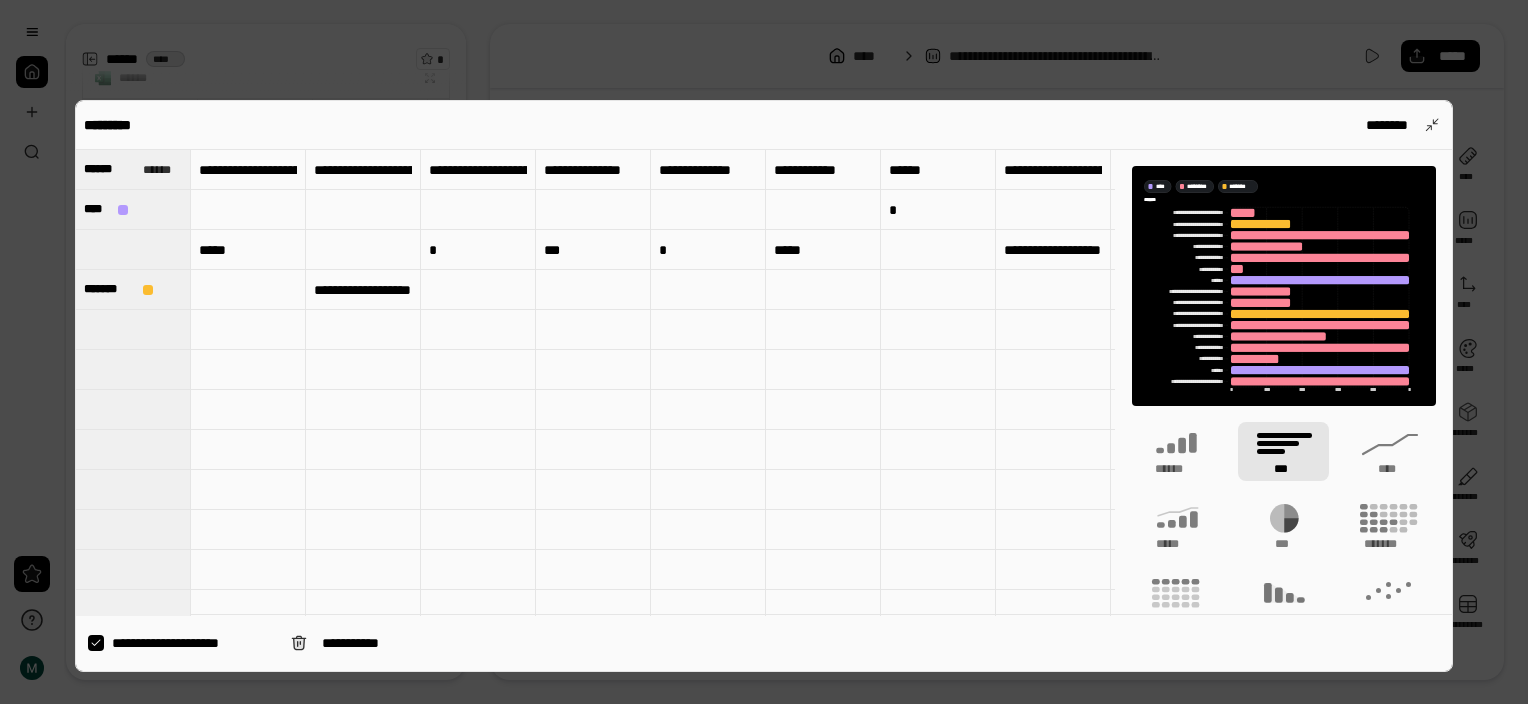 click on "*****" at bounding box center (248, 250) 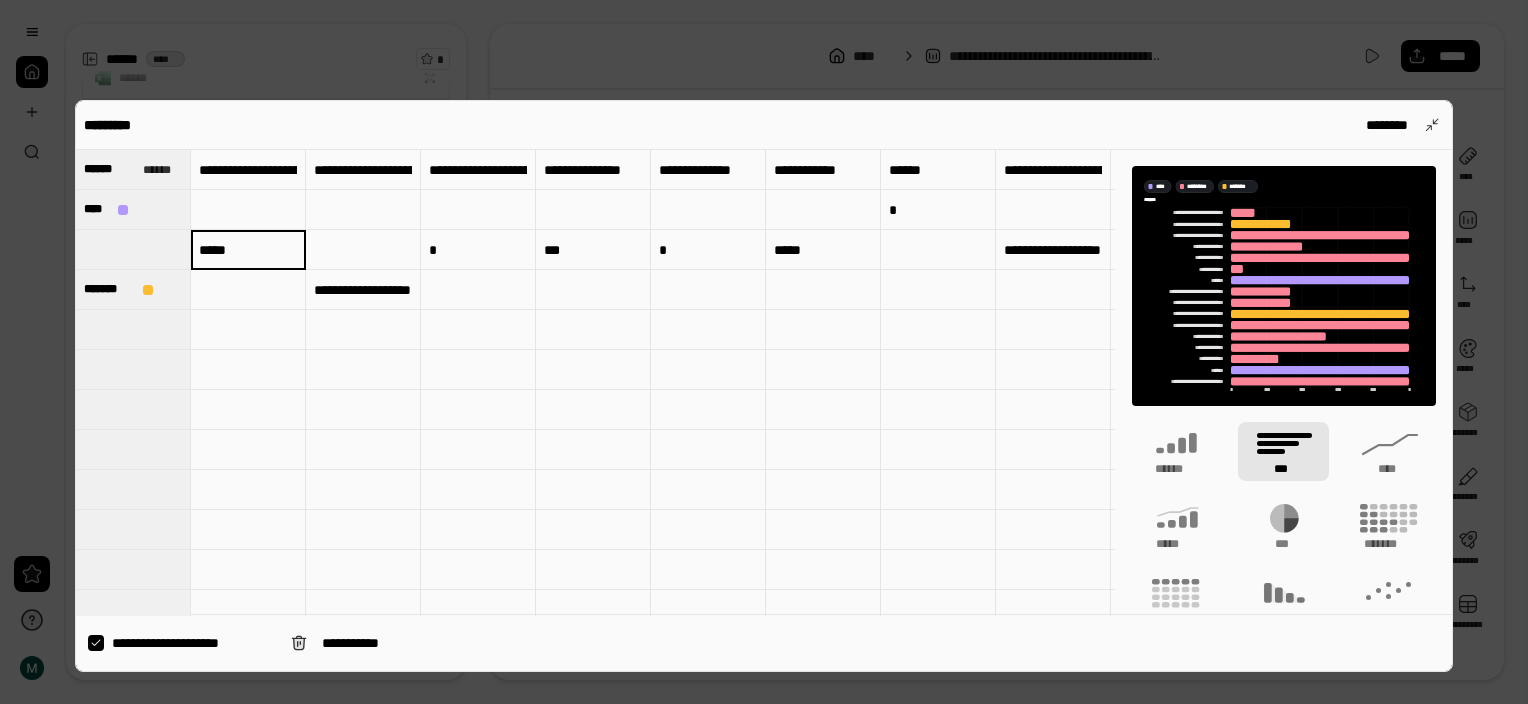 click at bounding box center [248, 210] 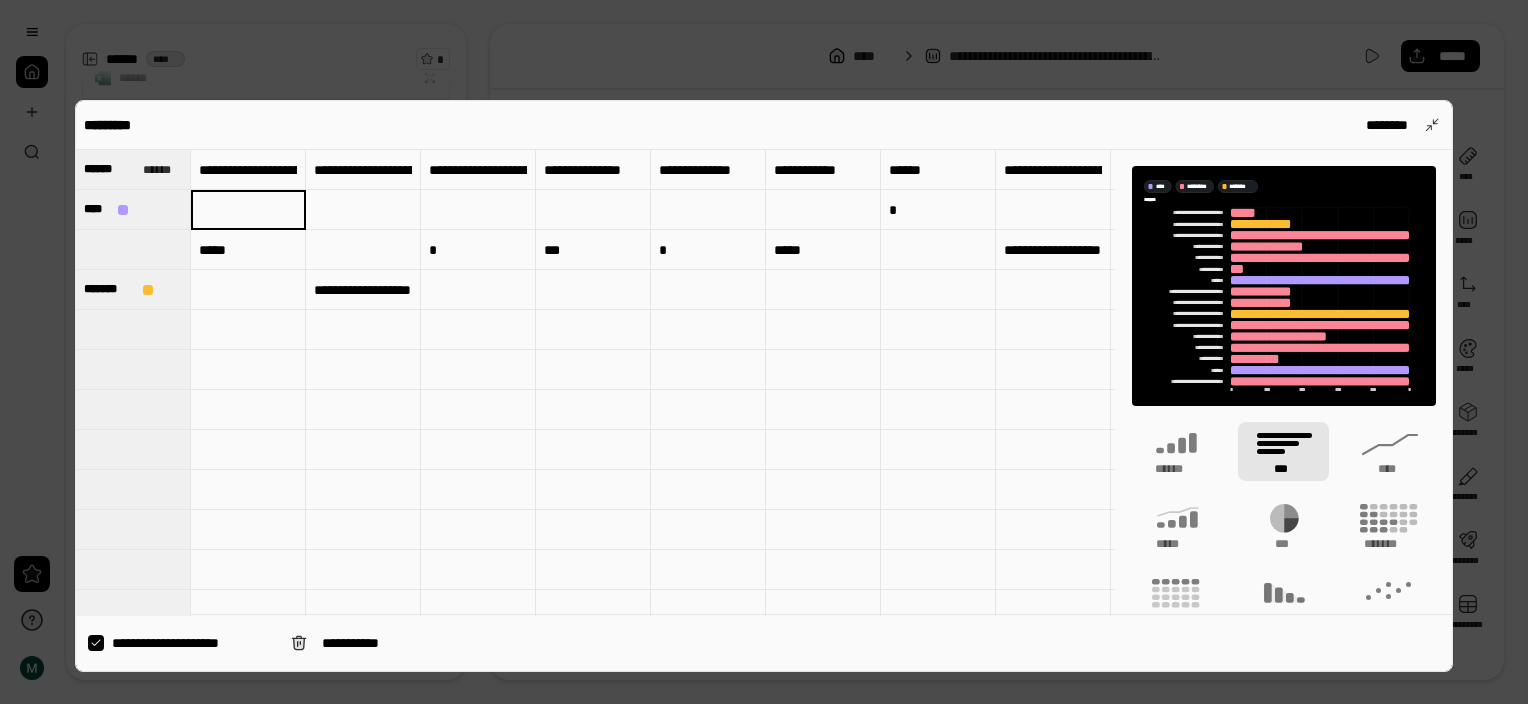 click at bounding box center (764, 352) 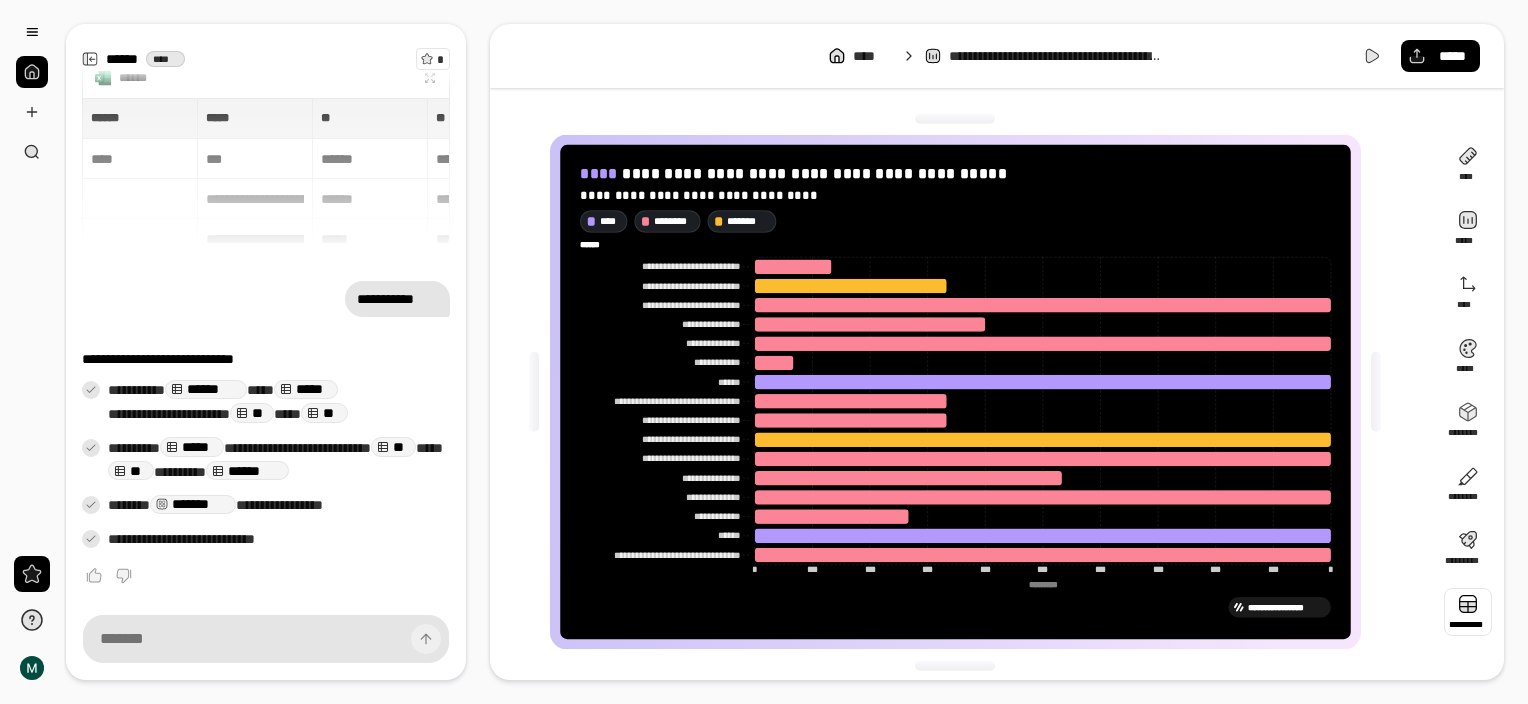 type 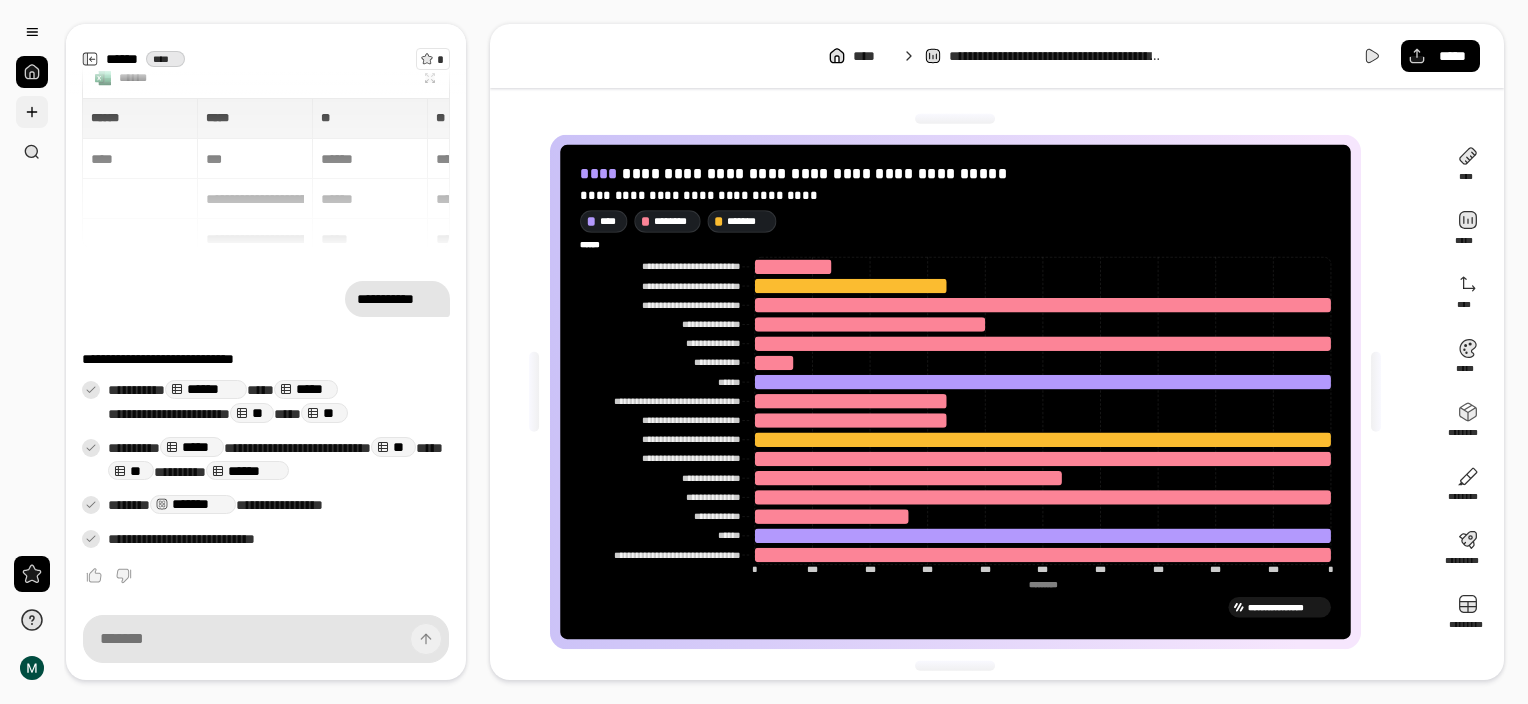 click at bounding box center (32, 112) 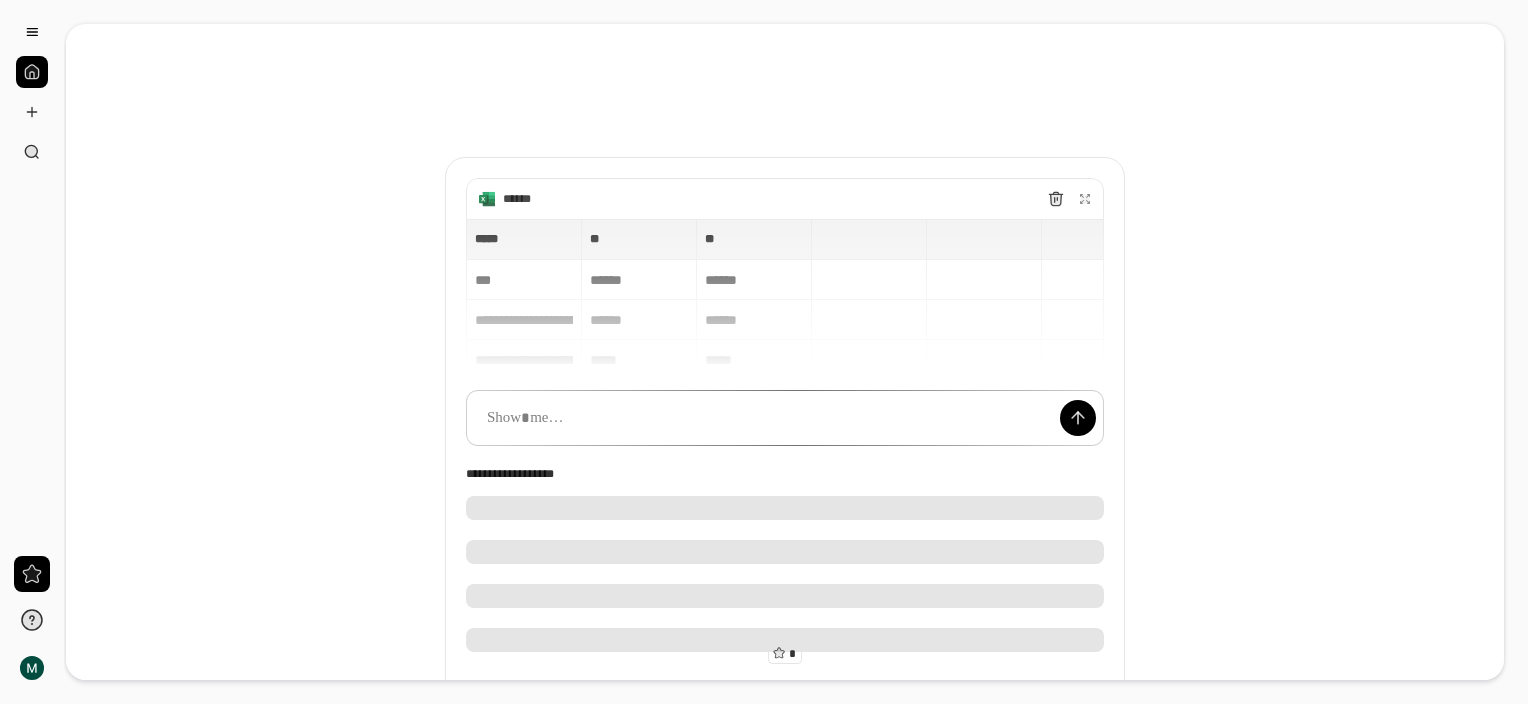 click at bounding box center [1078, 418] 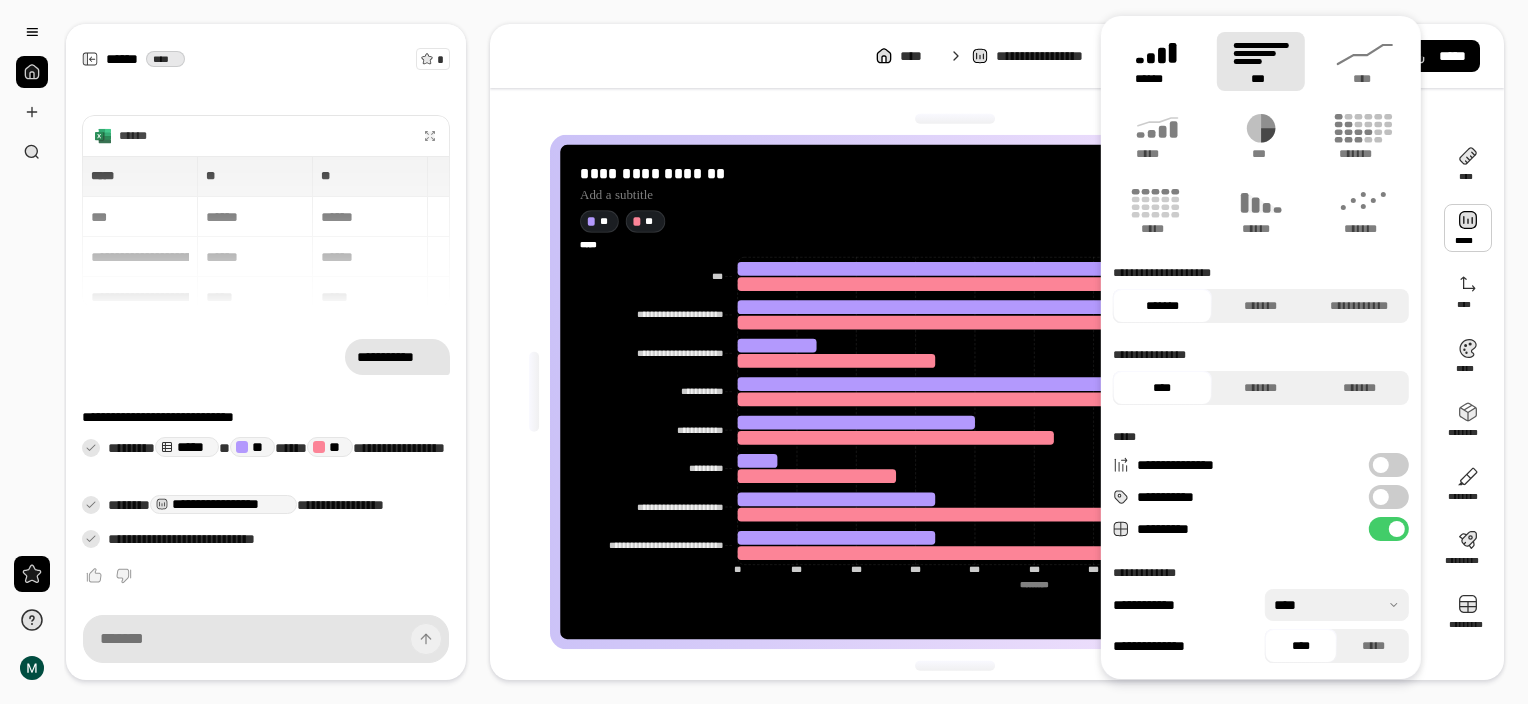 click 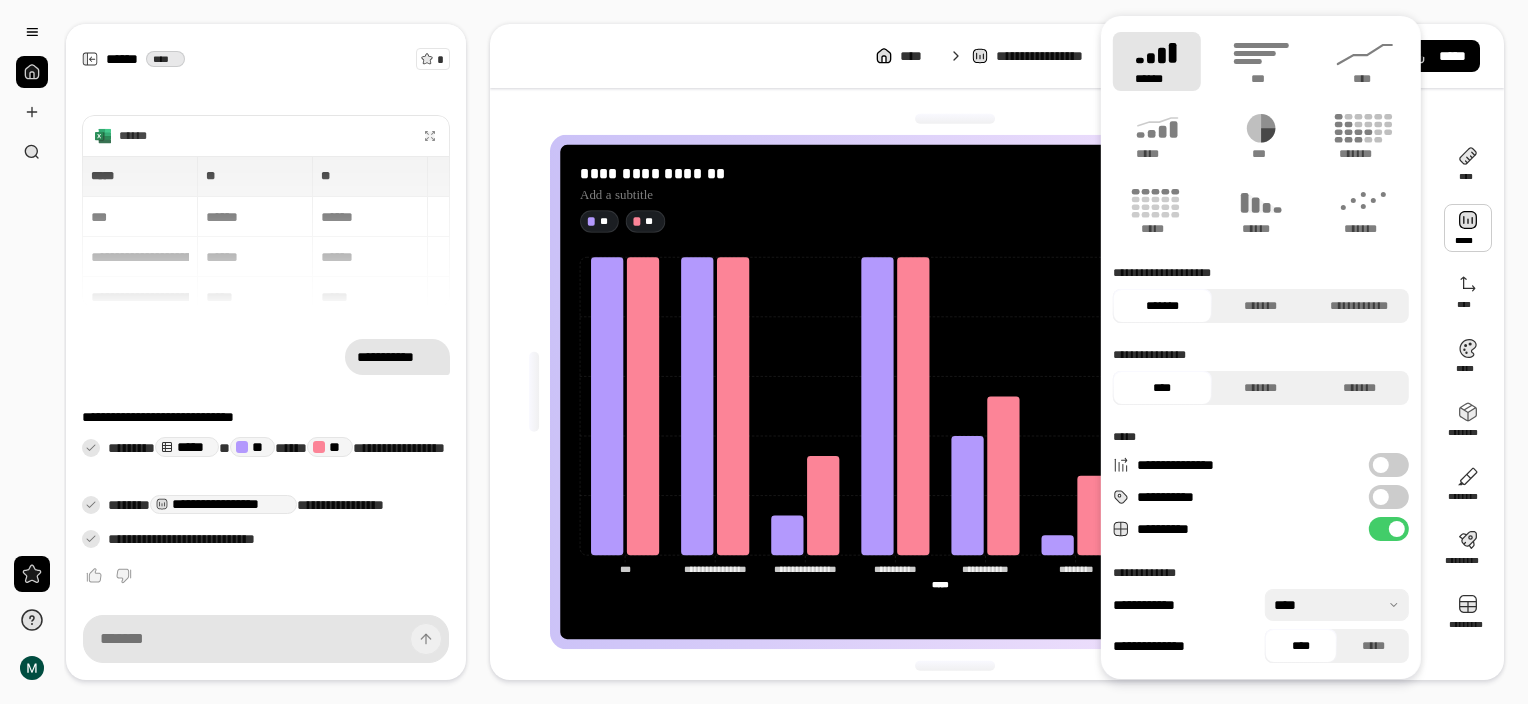 click on "**********" at bounding box center [997, 352] 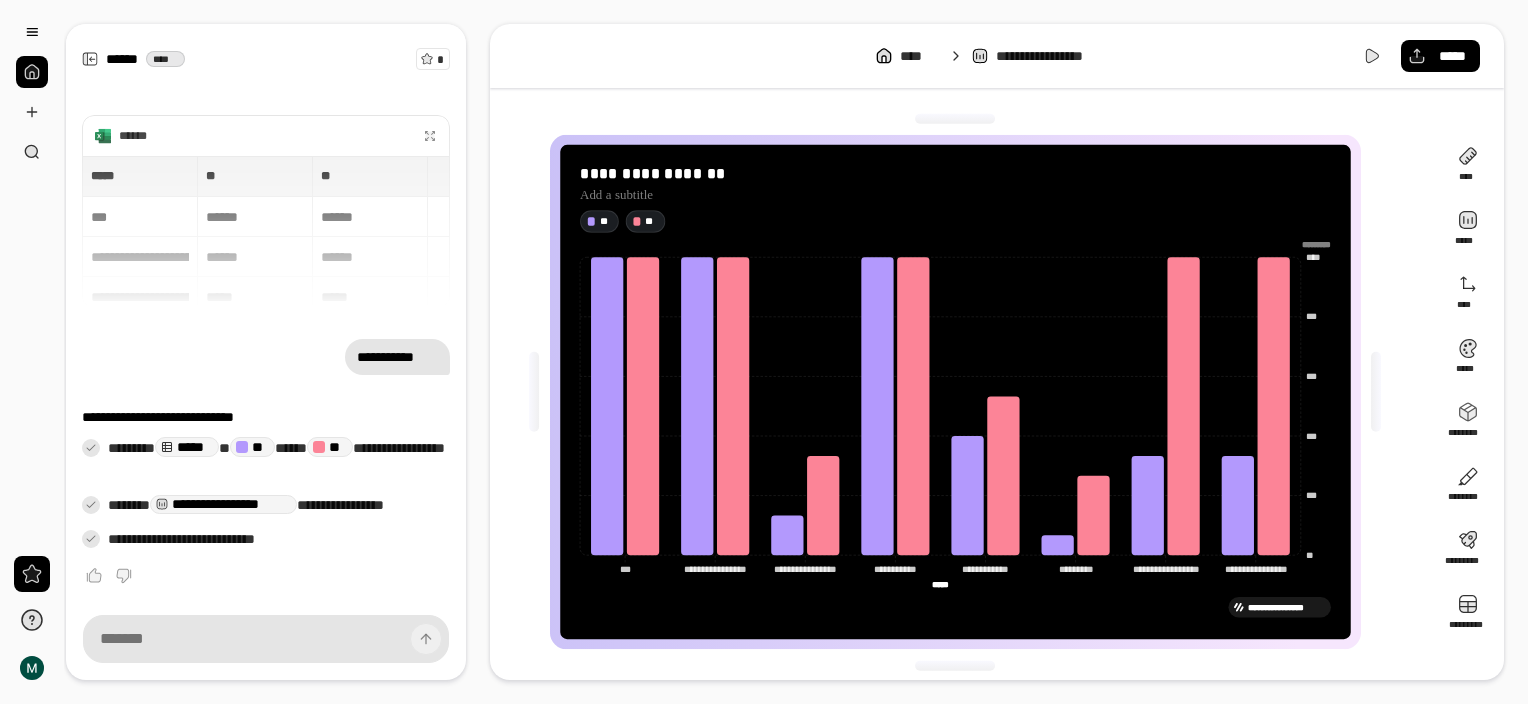 click on "**********" at bounding box center [963, 392] 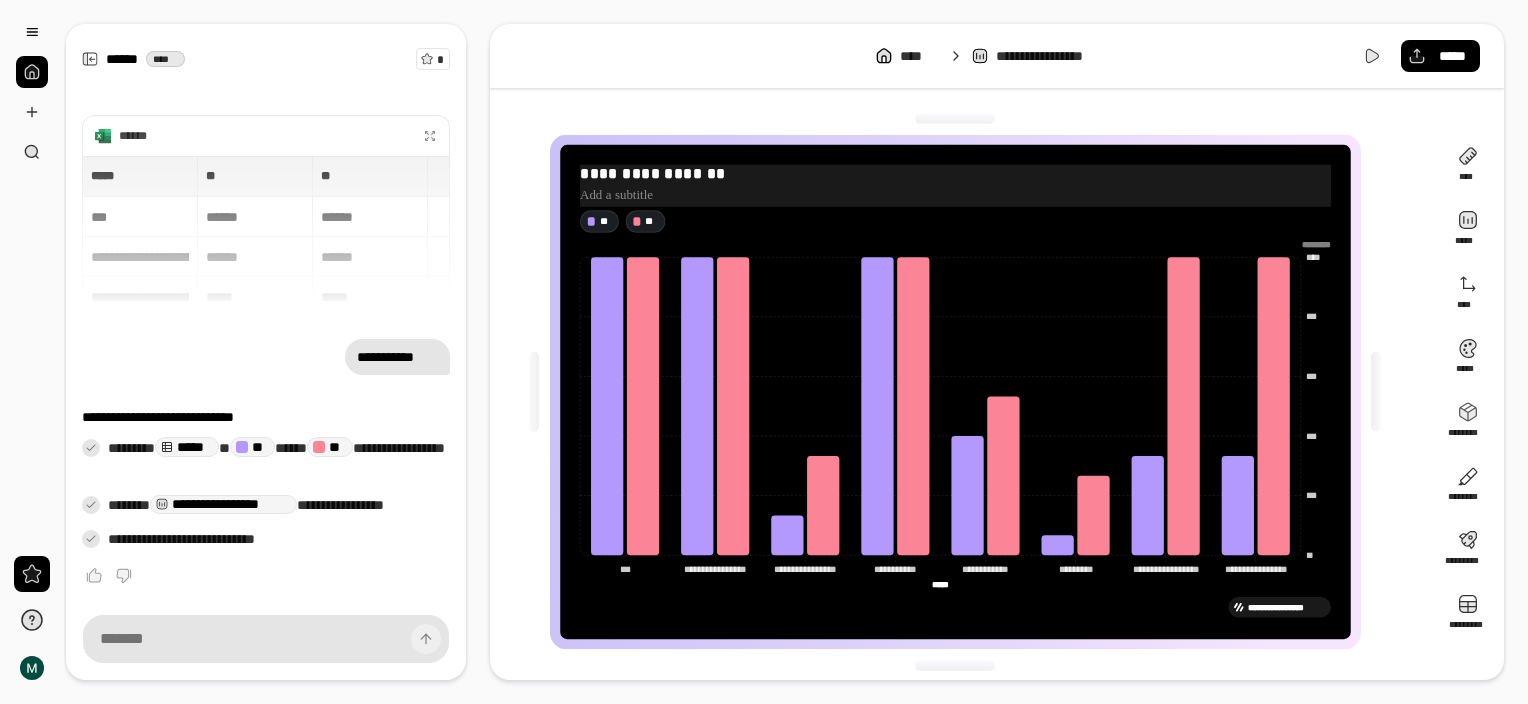click on "**********" at bounding box center (955, 174) 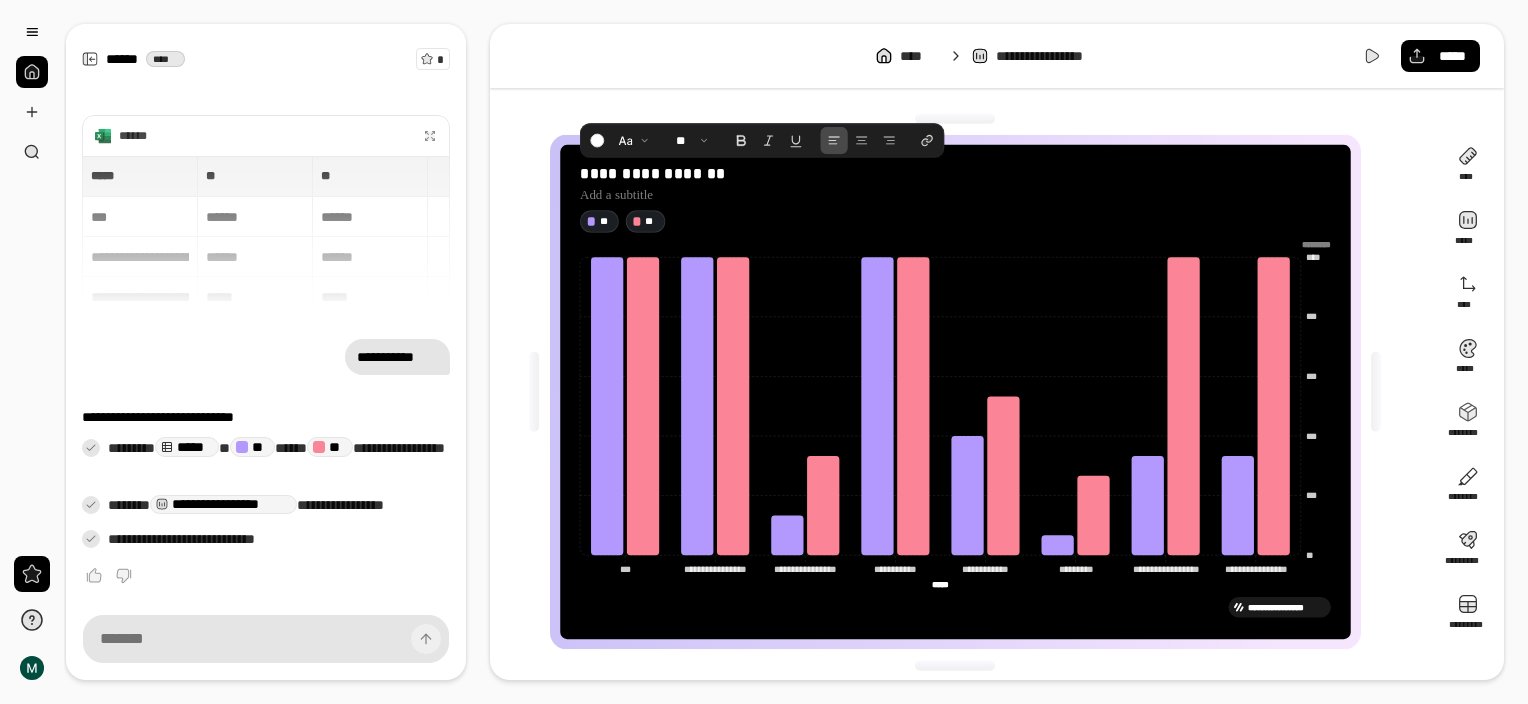 click on "**********" at bounding box center [963, 392] 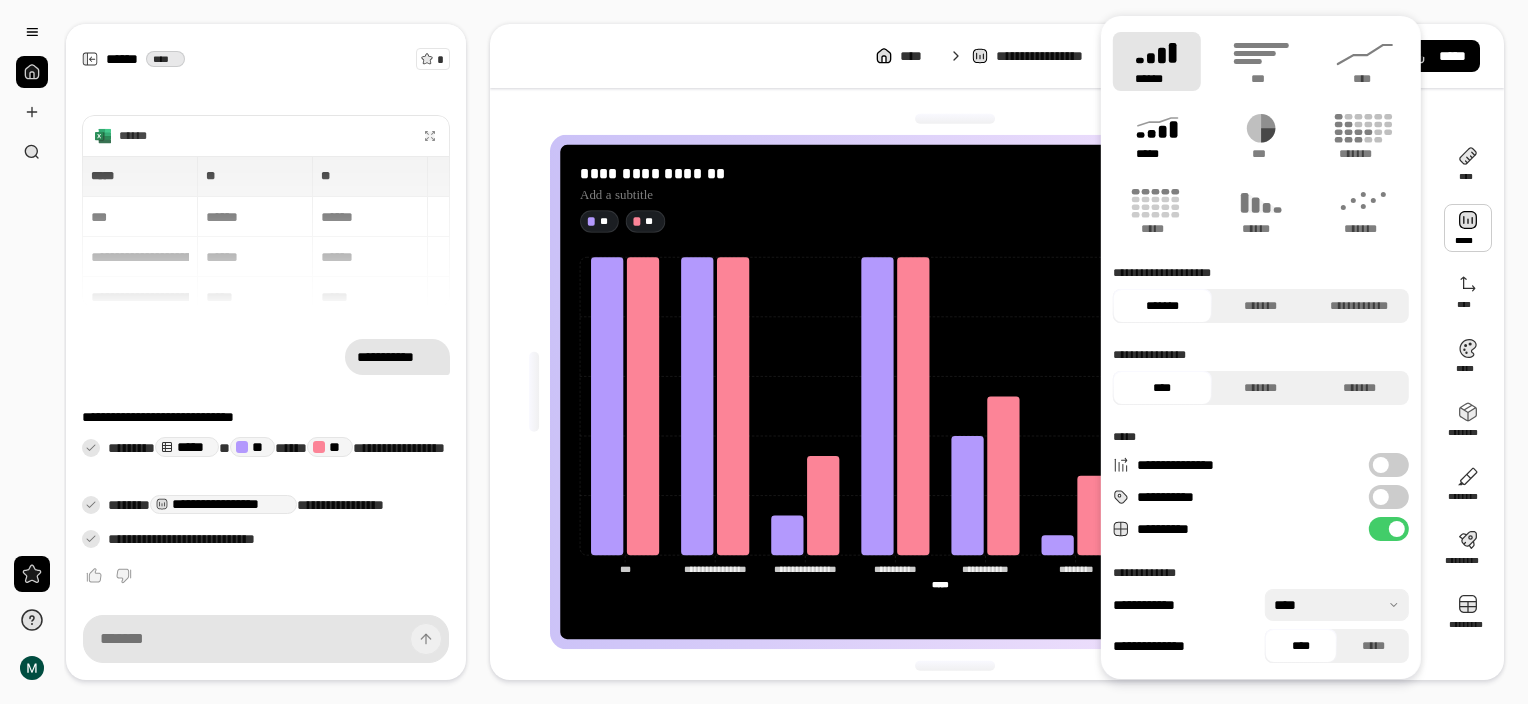 click 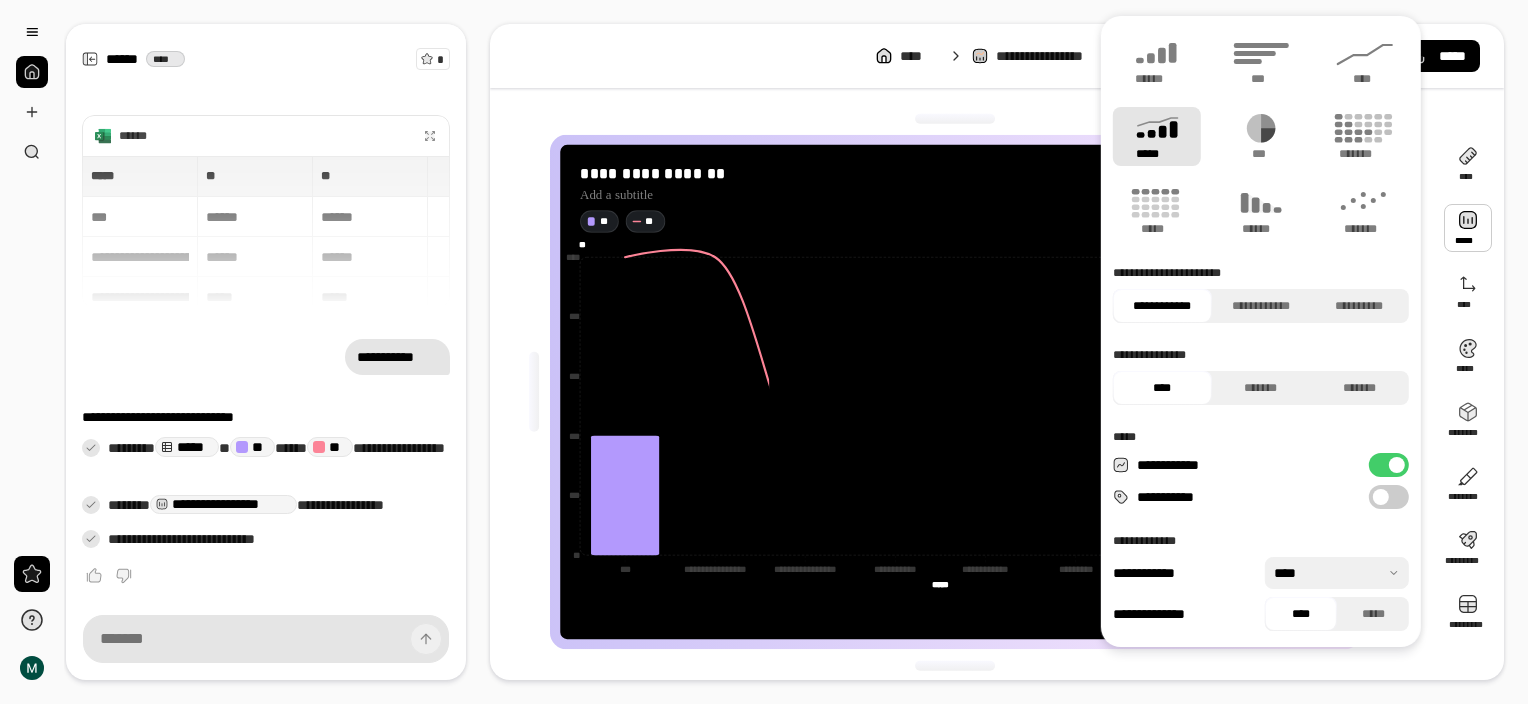 type on "**" 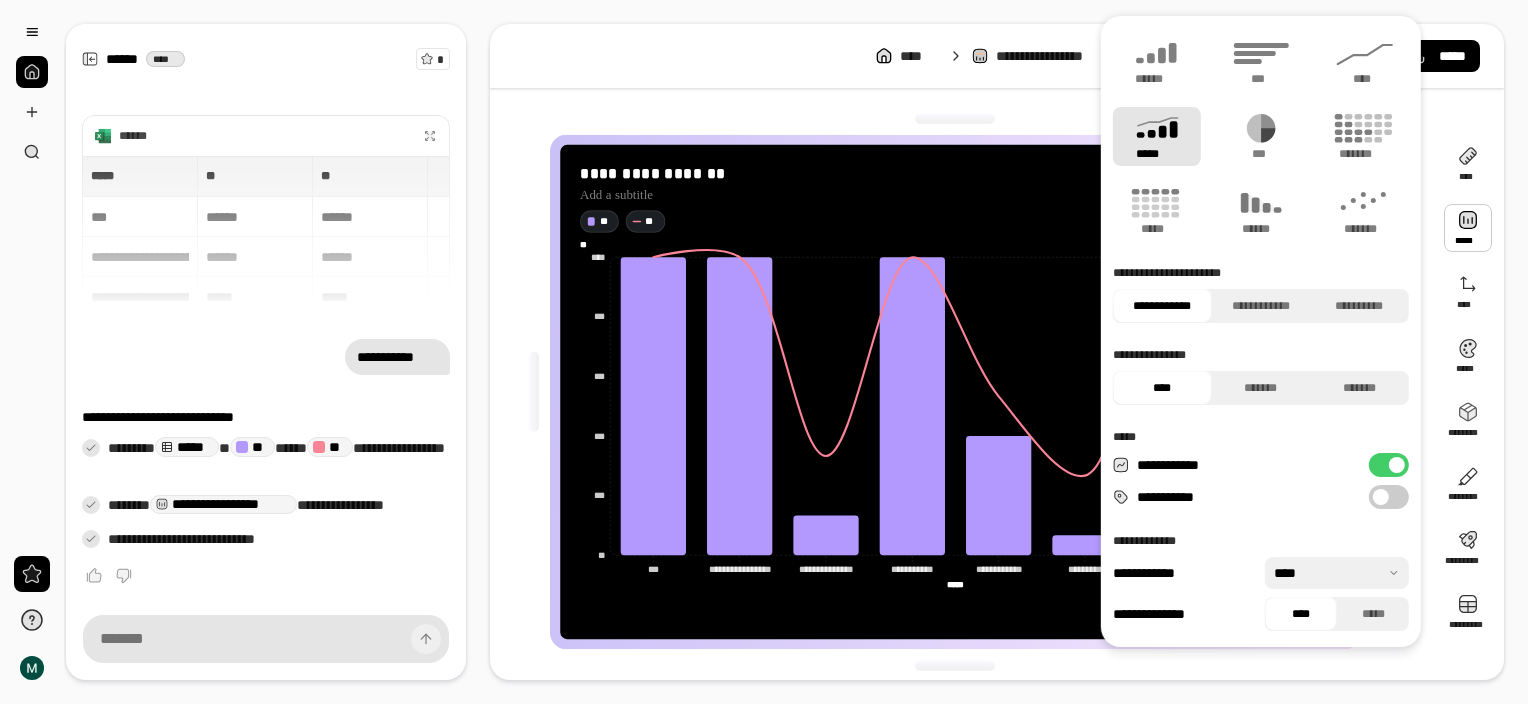 click at bounding box center (955, 119) 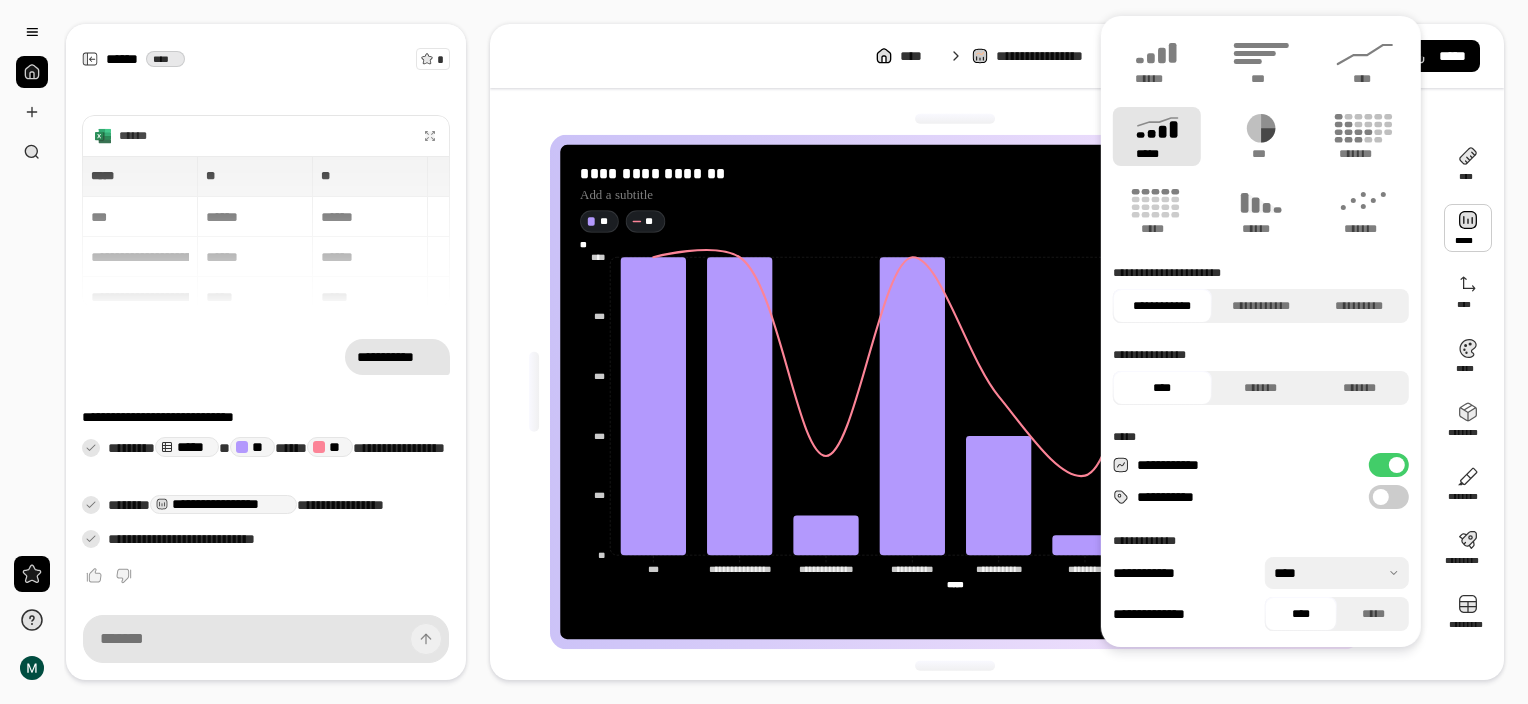 click on "**********" at bounding box center [796, 352] 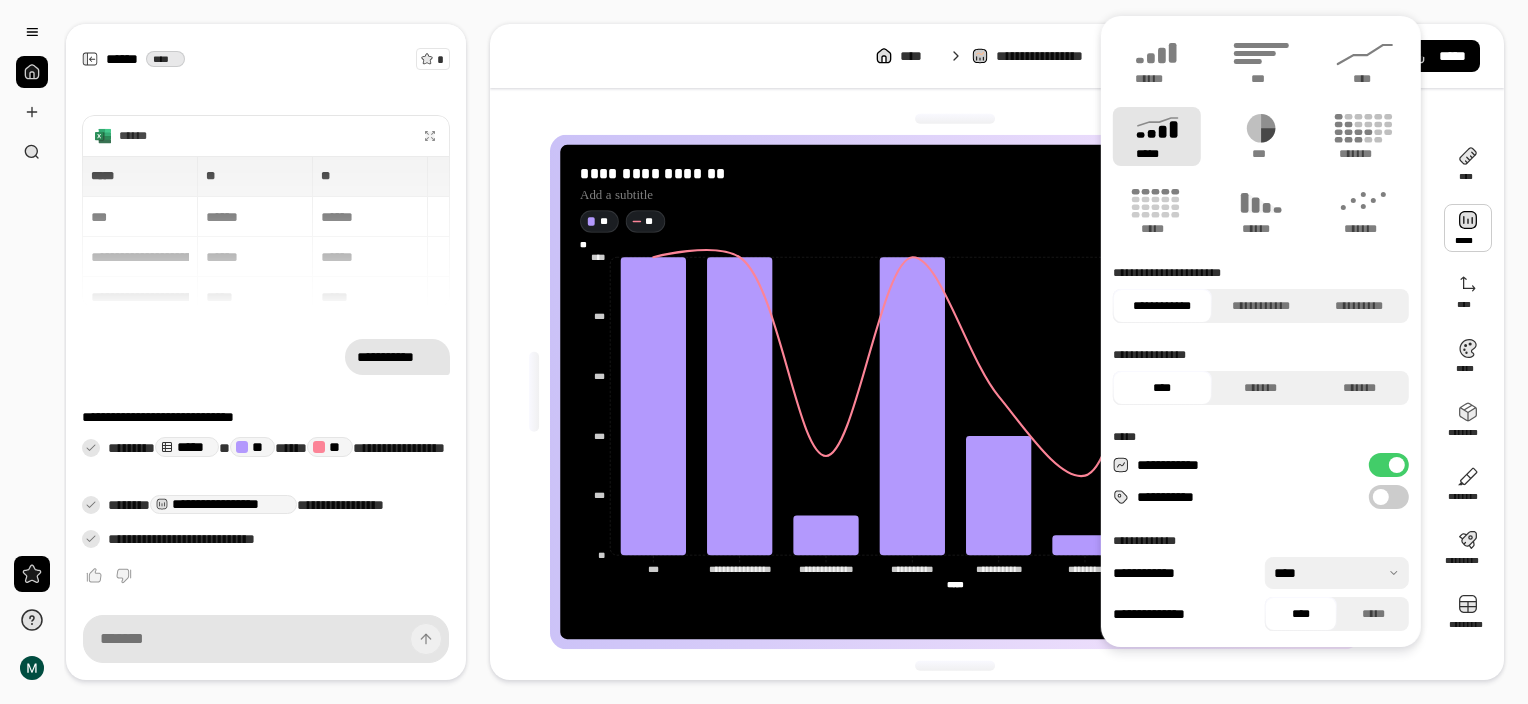 click on "**********" at bounding box center [796, 352] 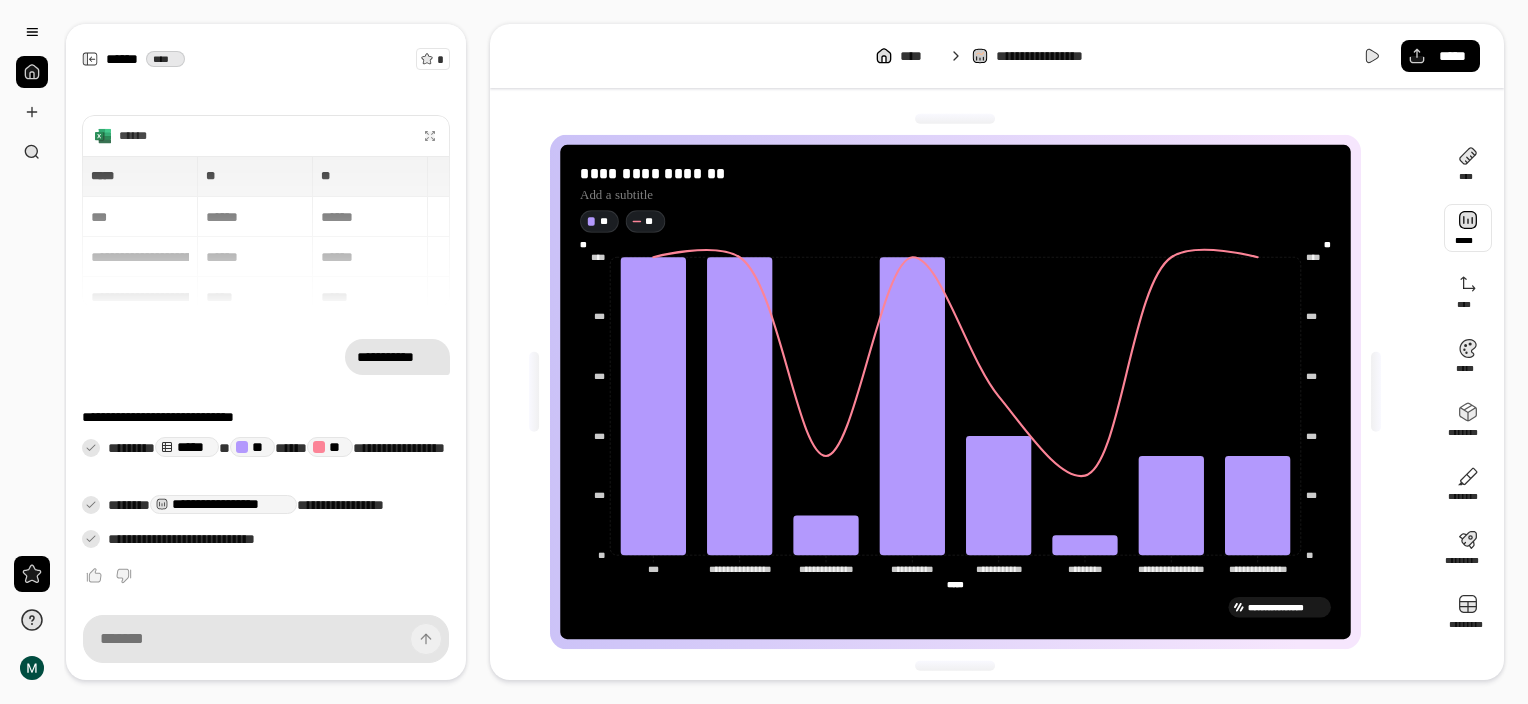 click at bounding box center [1468, 228] 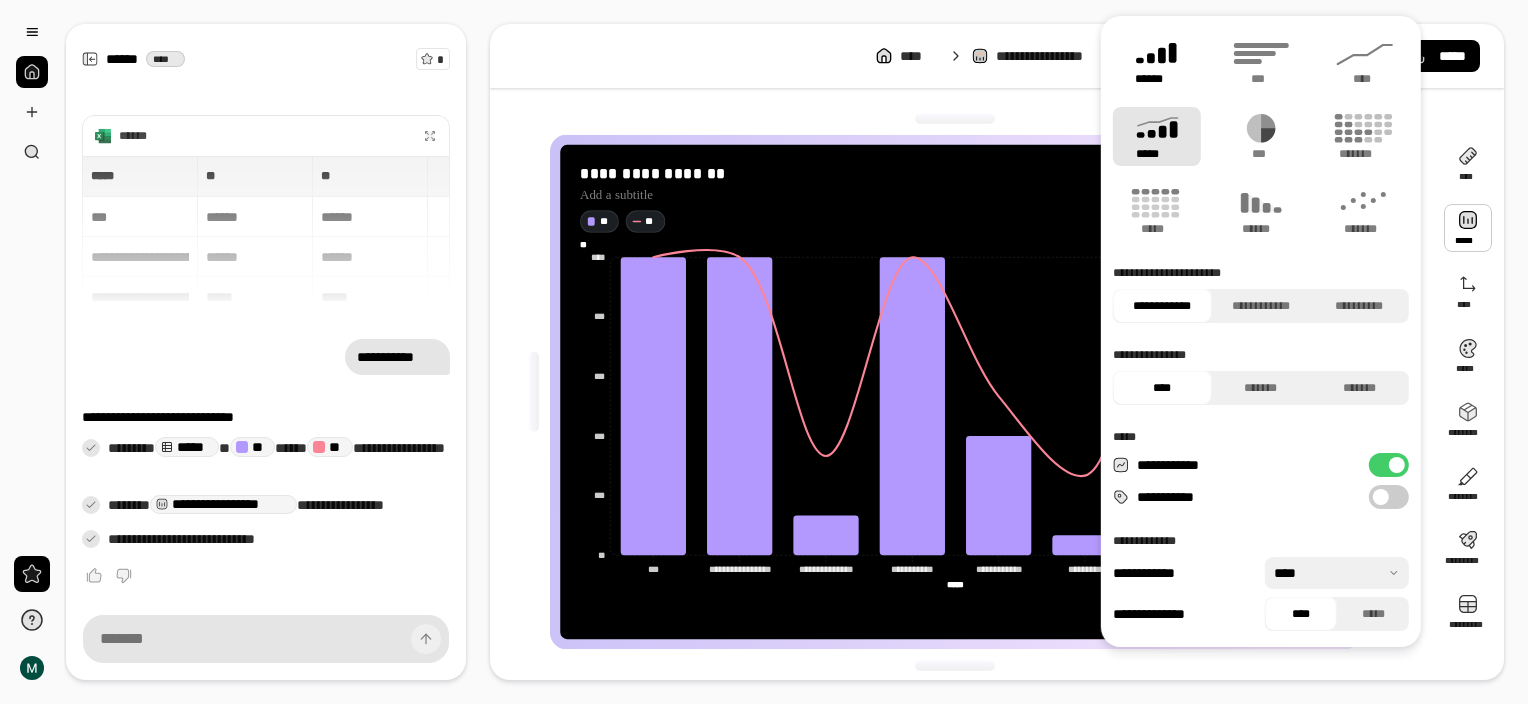 click 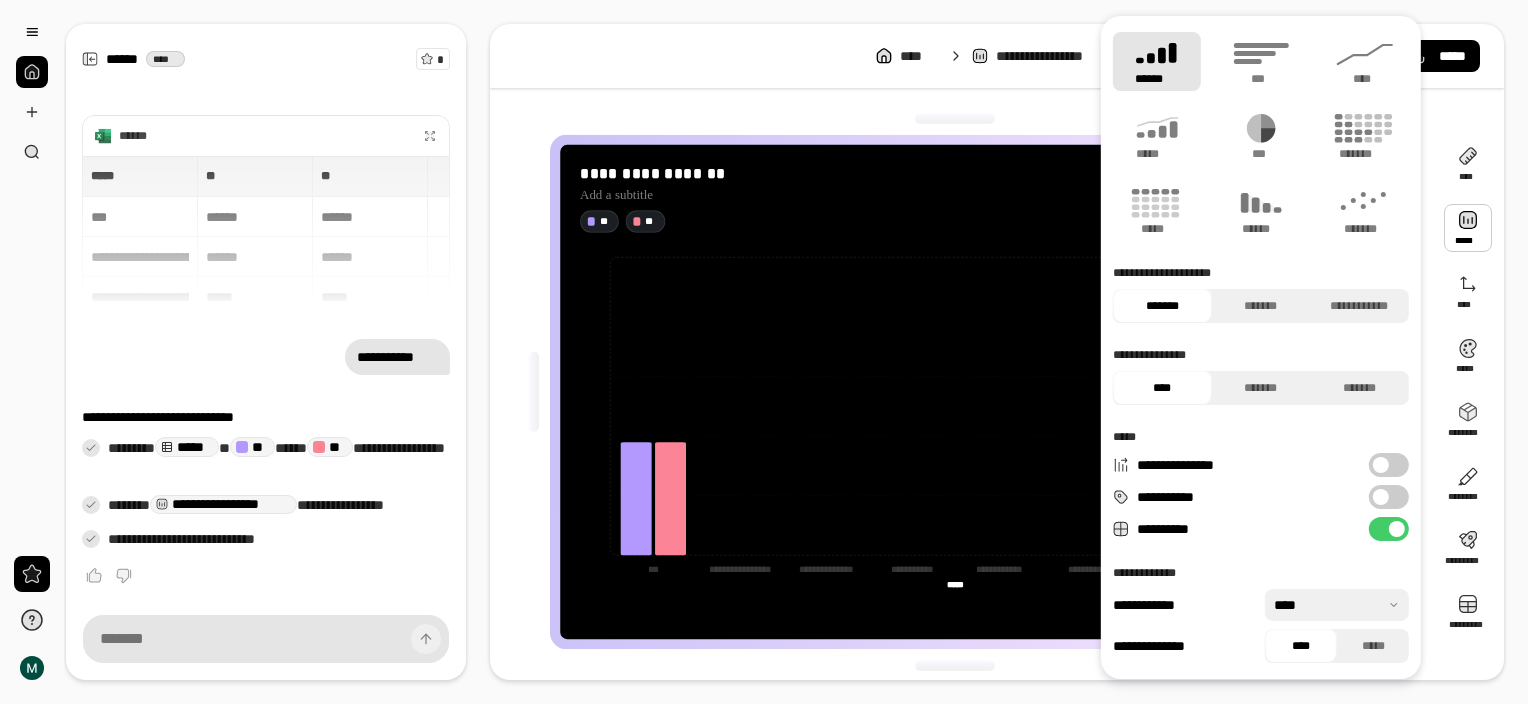 type 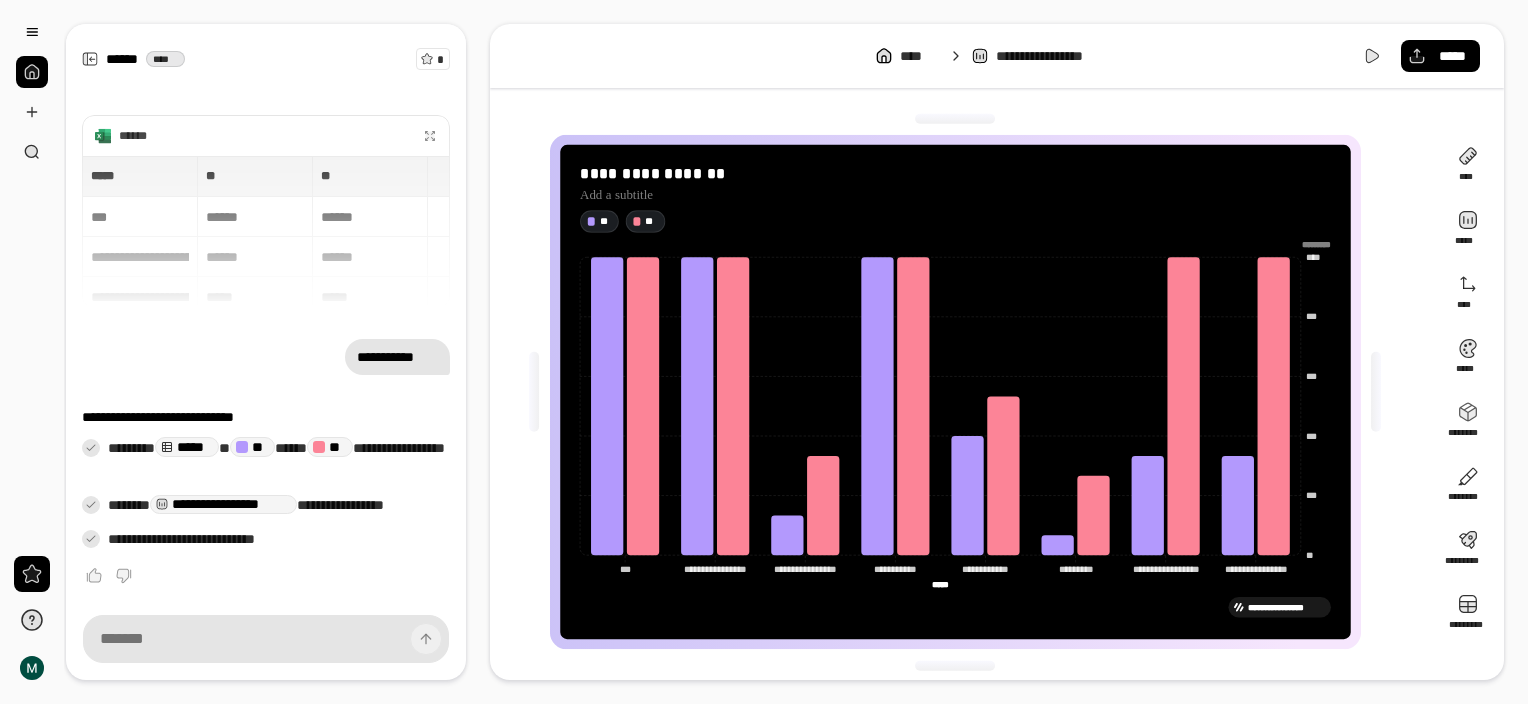 click on "**********" at bounding box center (796, 352) 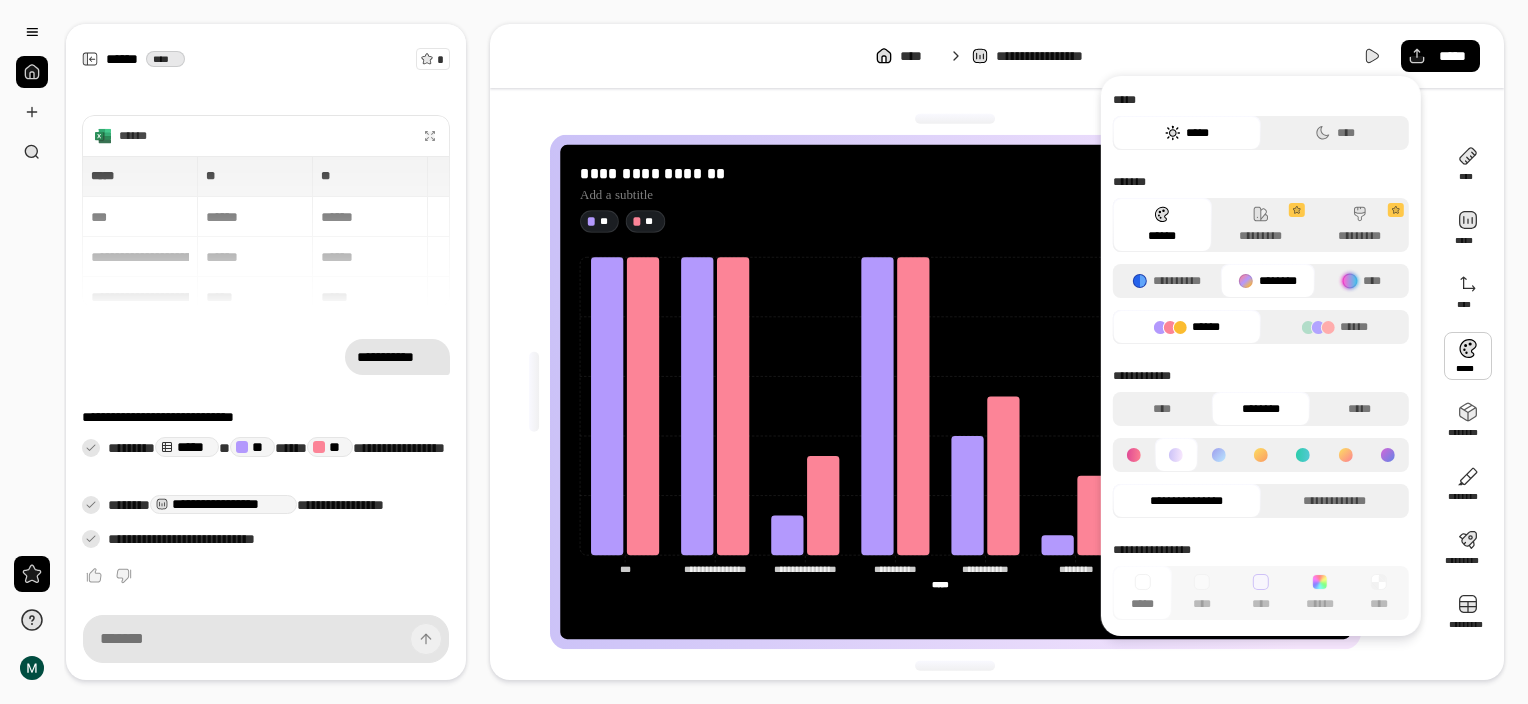 click at bounding box center [1468, 356] 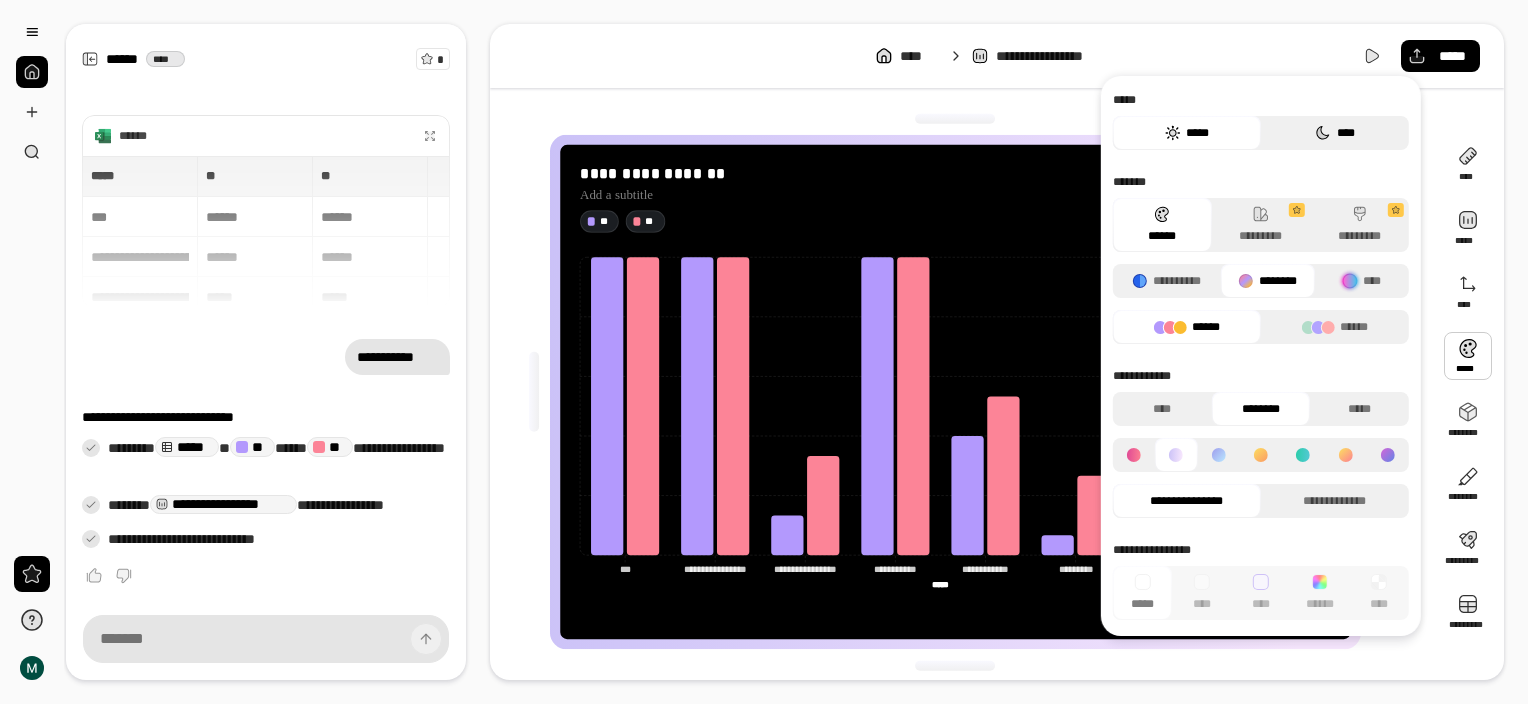click on "****" at bounding box center [1335, 133] 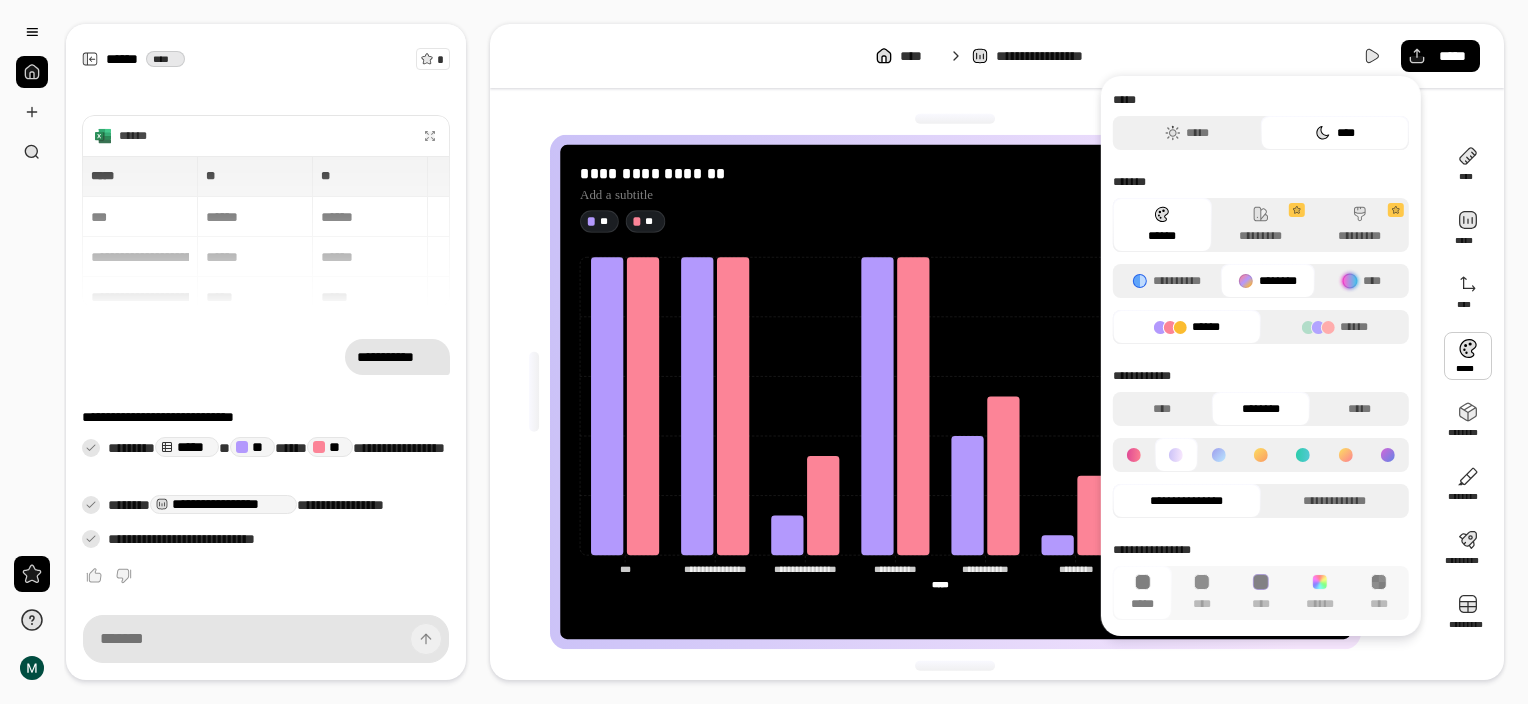 click at bounding box center [955, 119] 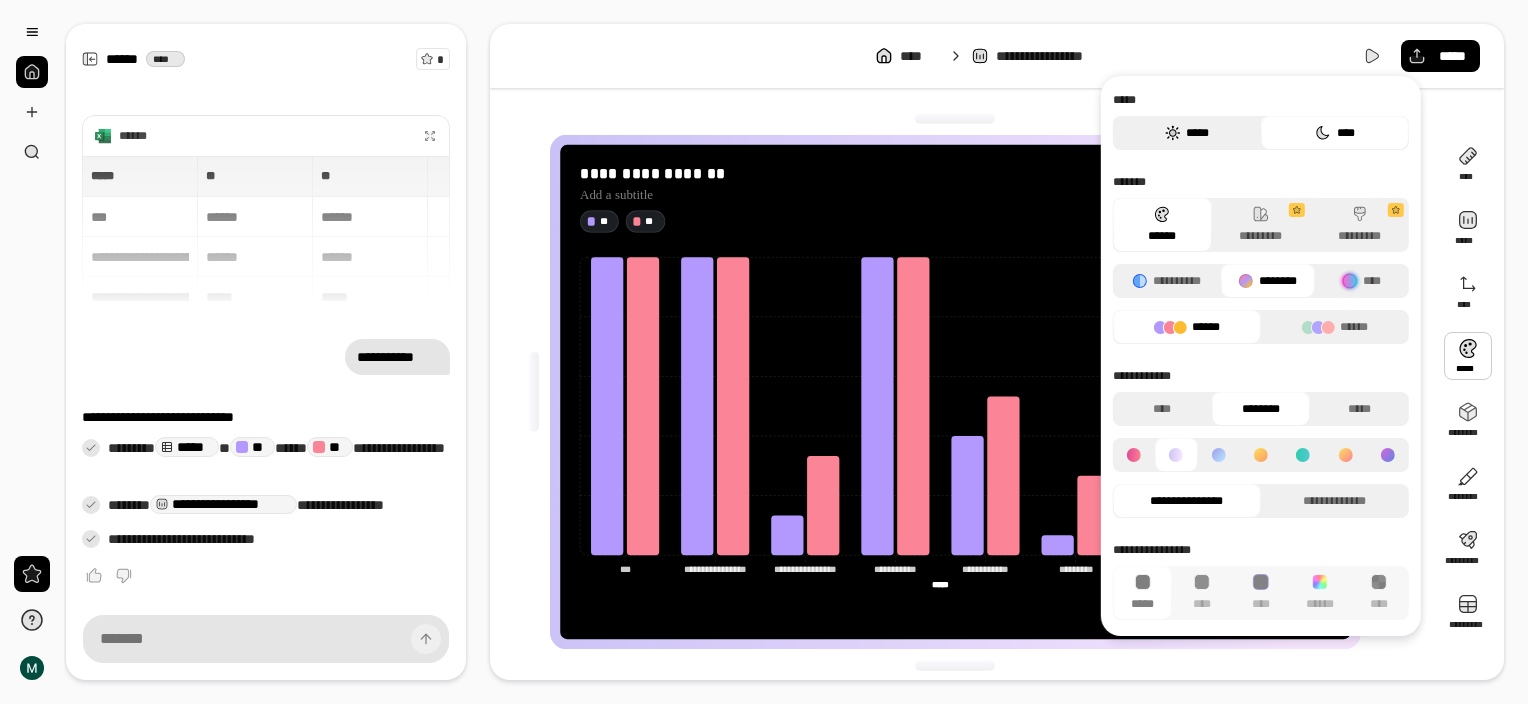 click on "*****" at bounding box center [1187, 133] 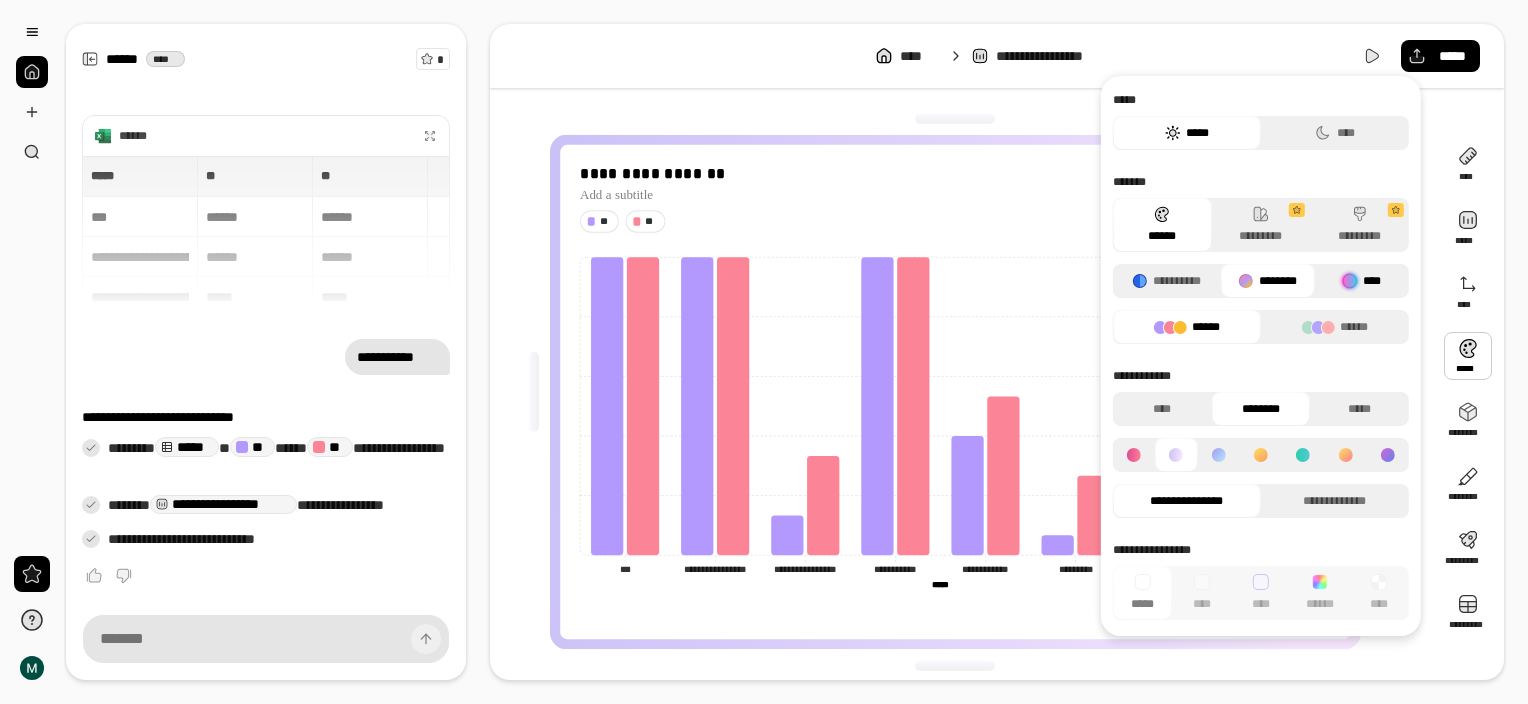 click on "****" at bounding box center [1362, 281] 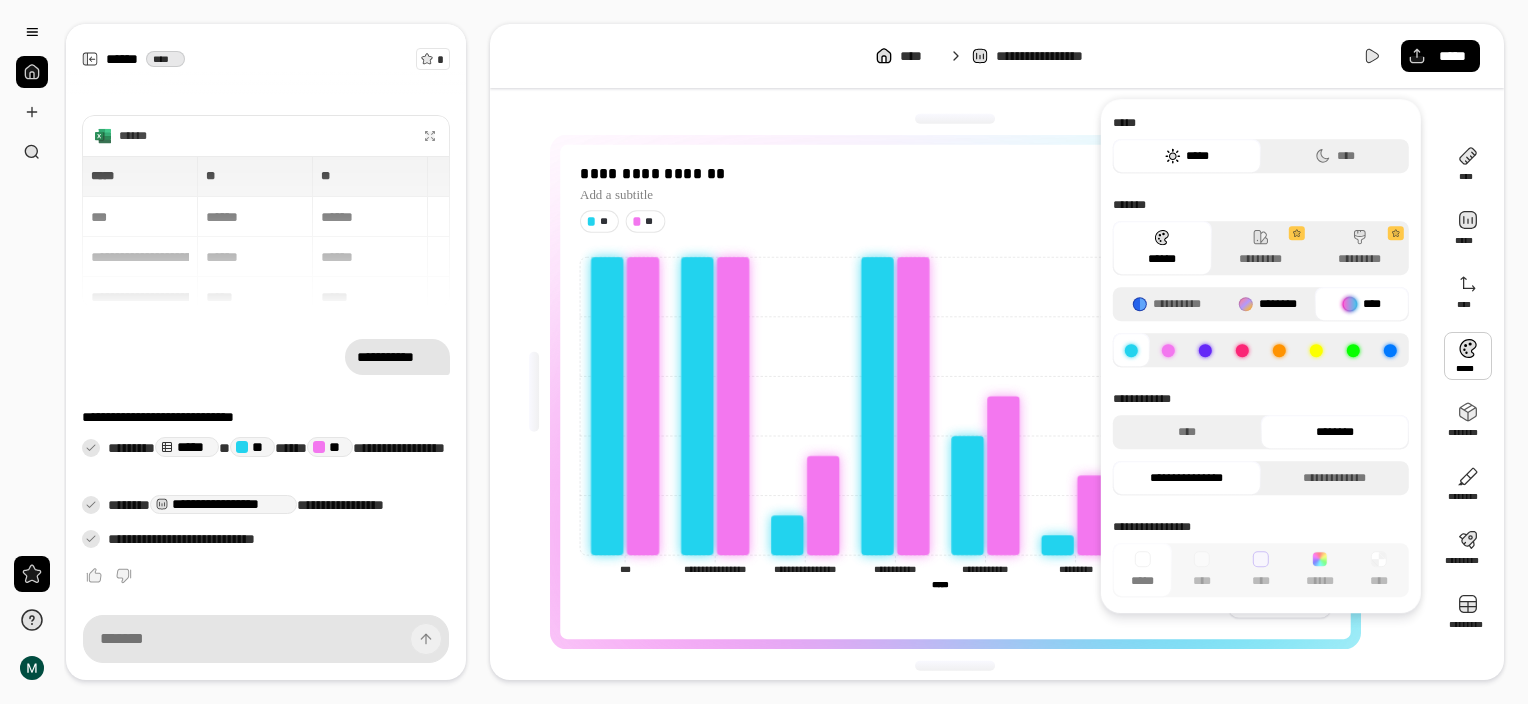 click at bounding box center (1246, 304) 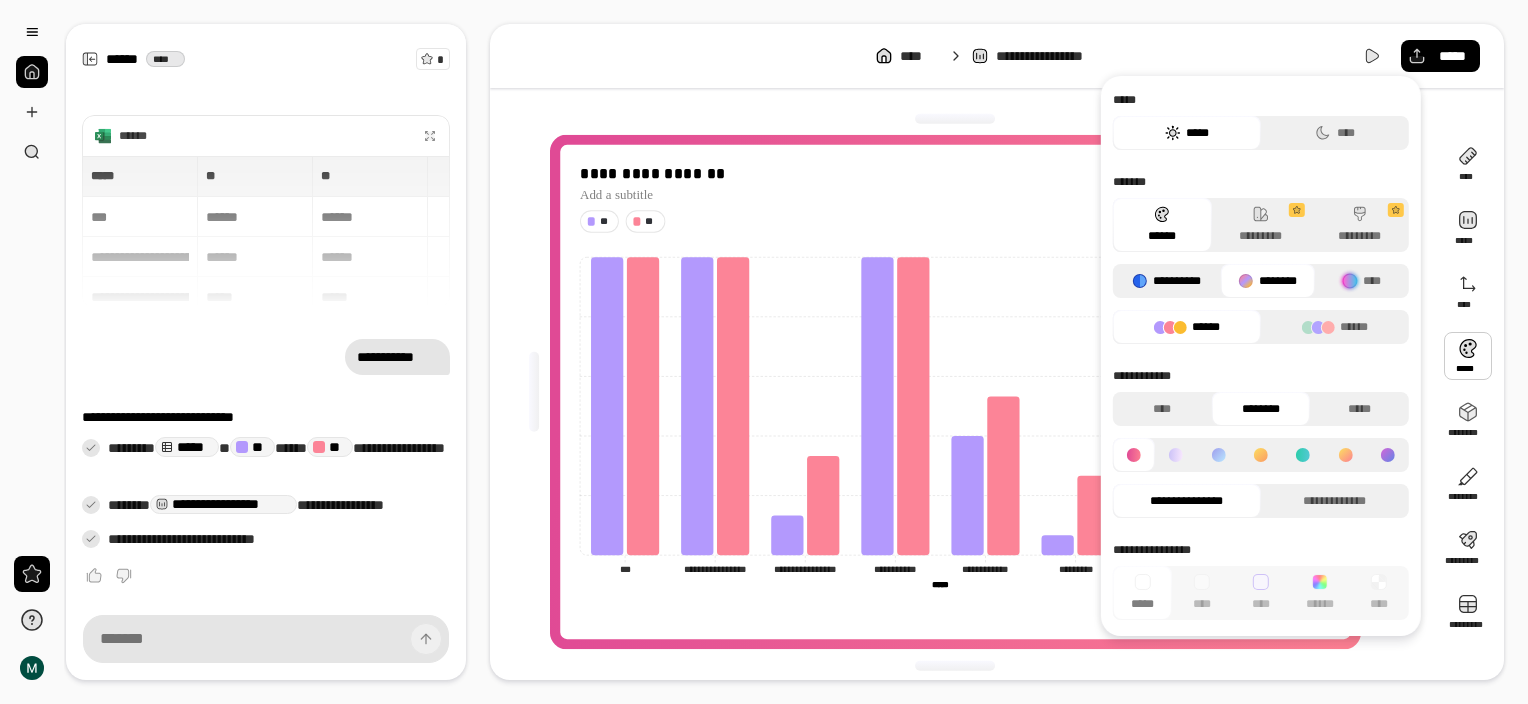 click on "**********" at bounding box center (1167, 281) 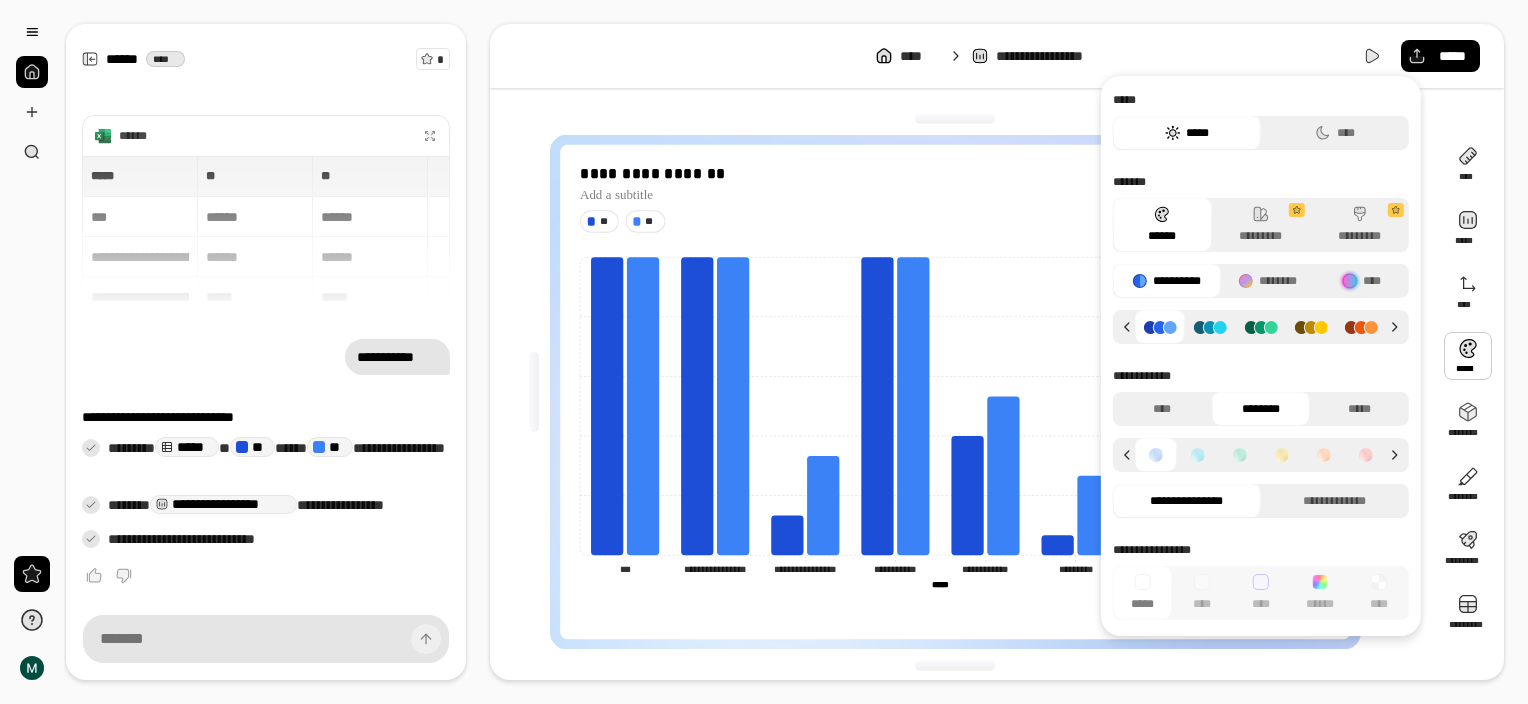 click at bounding box center (1198, 455) 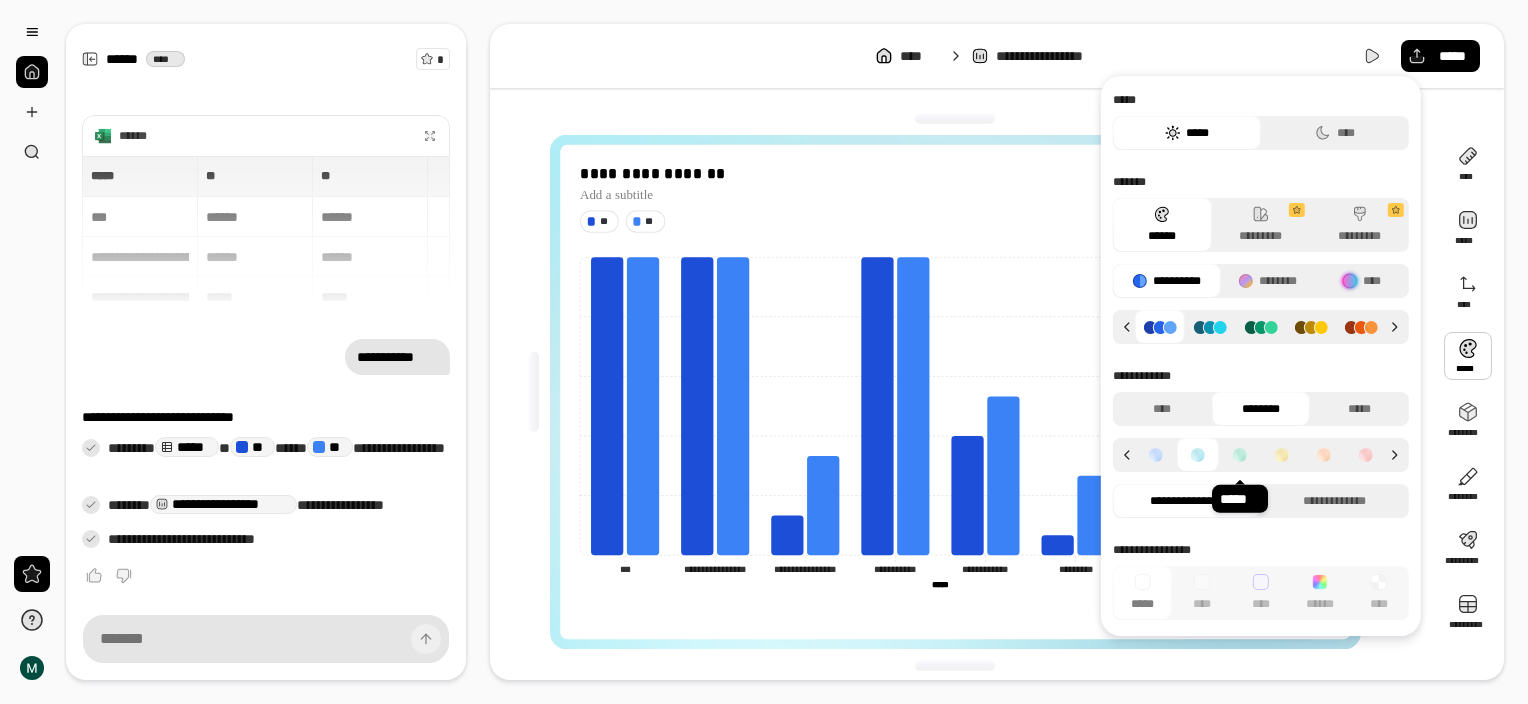 click at bounding box center (1240, 455) 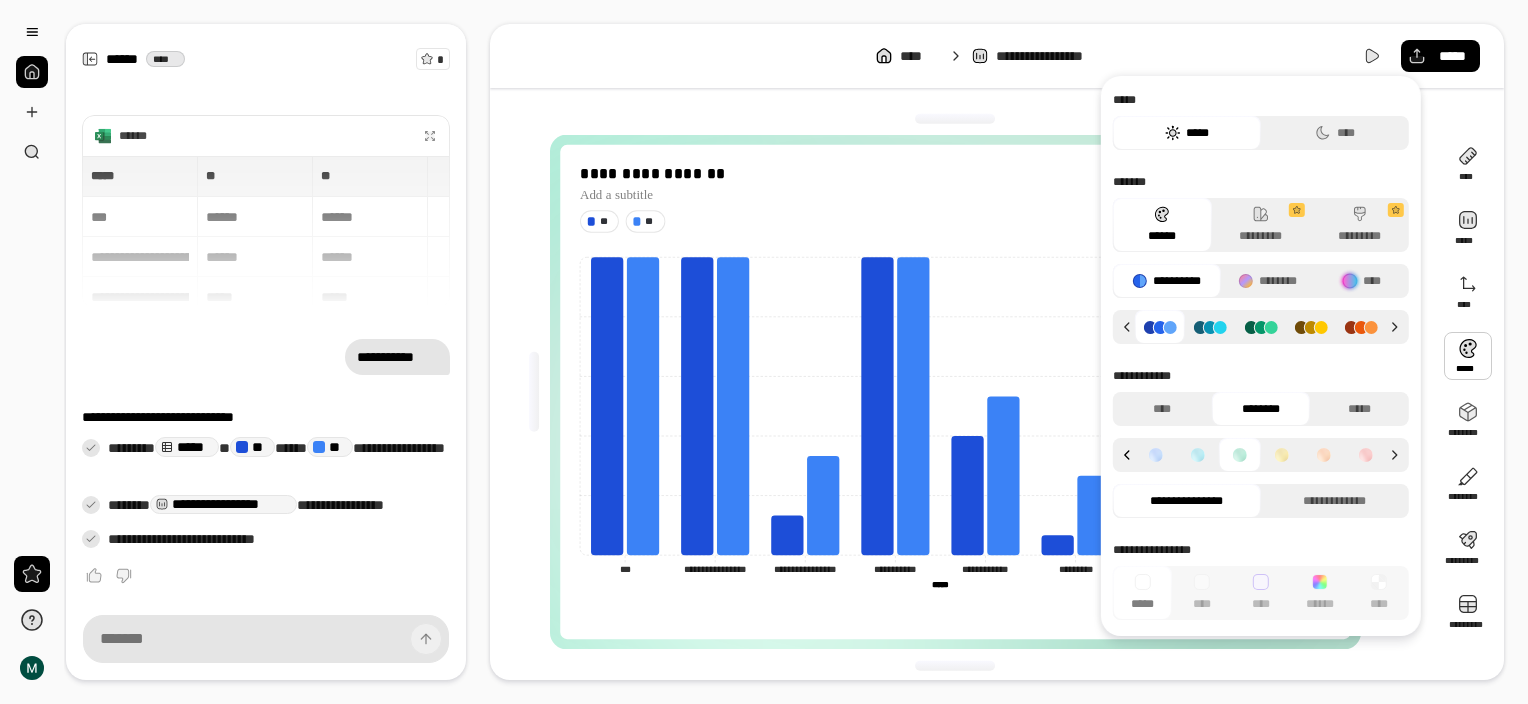 click 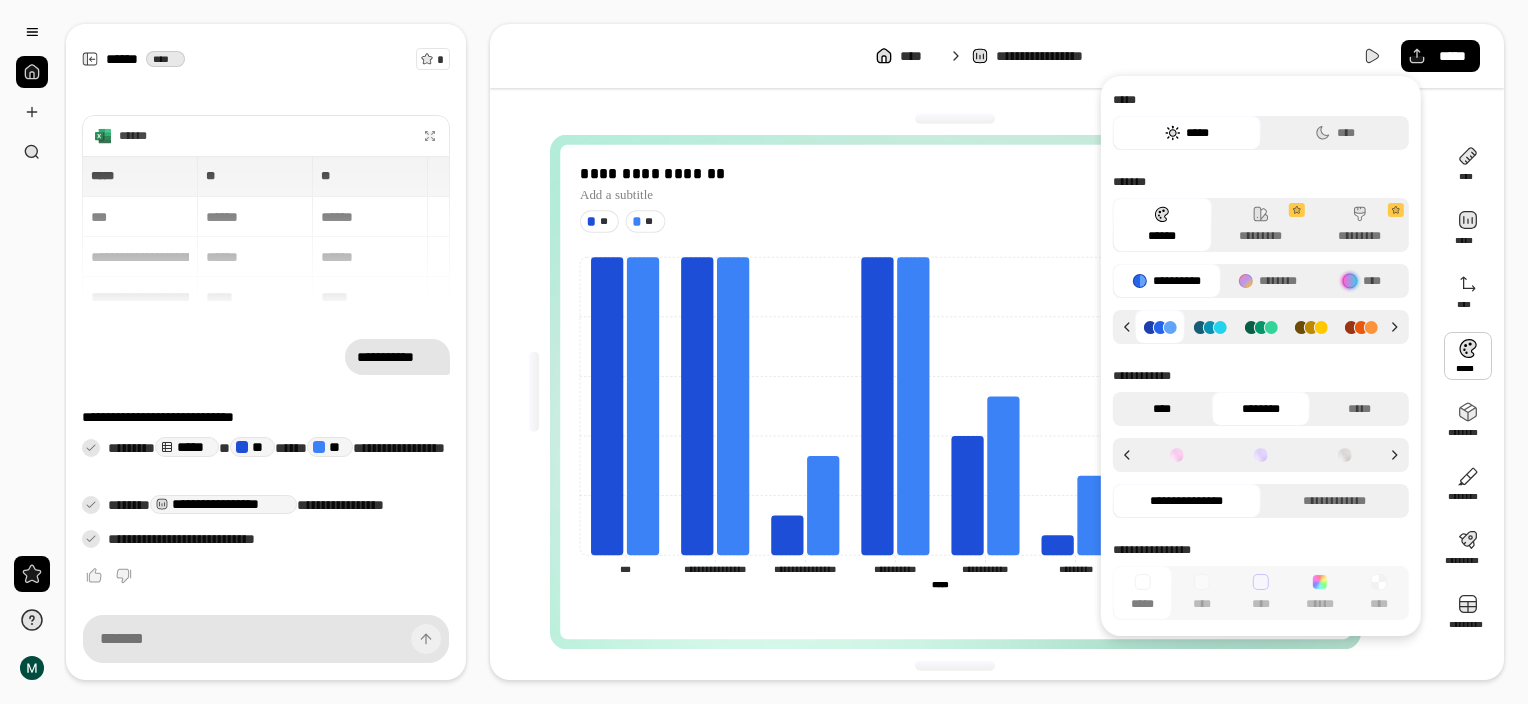 click on "****" at bounding box center [1162, 409] 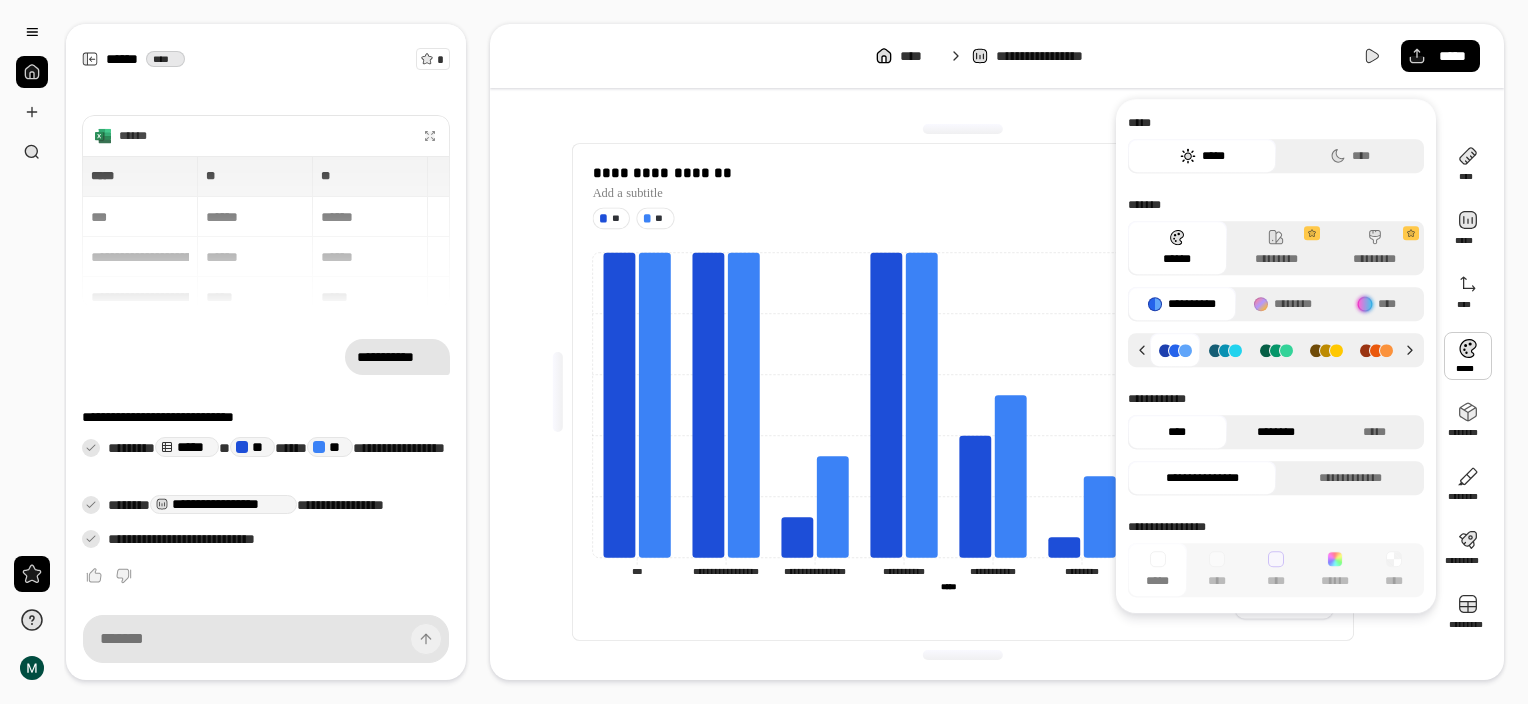 click on "********" at bounding box center [1276, 432] 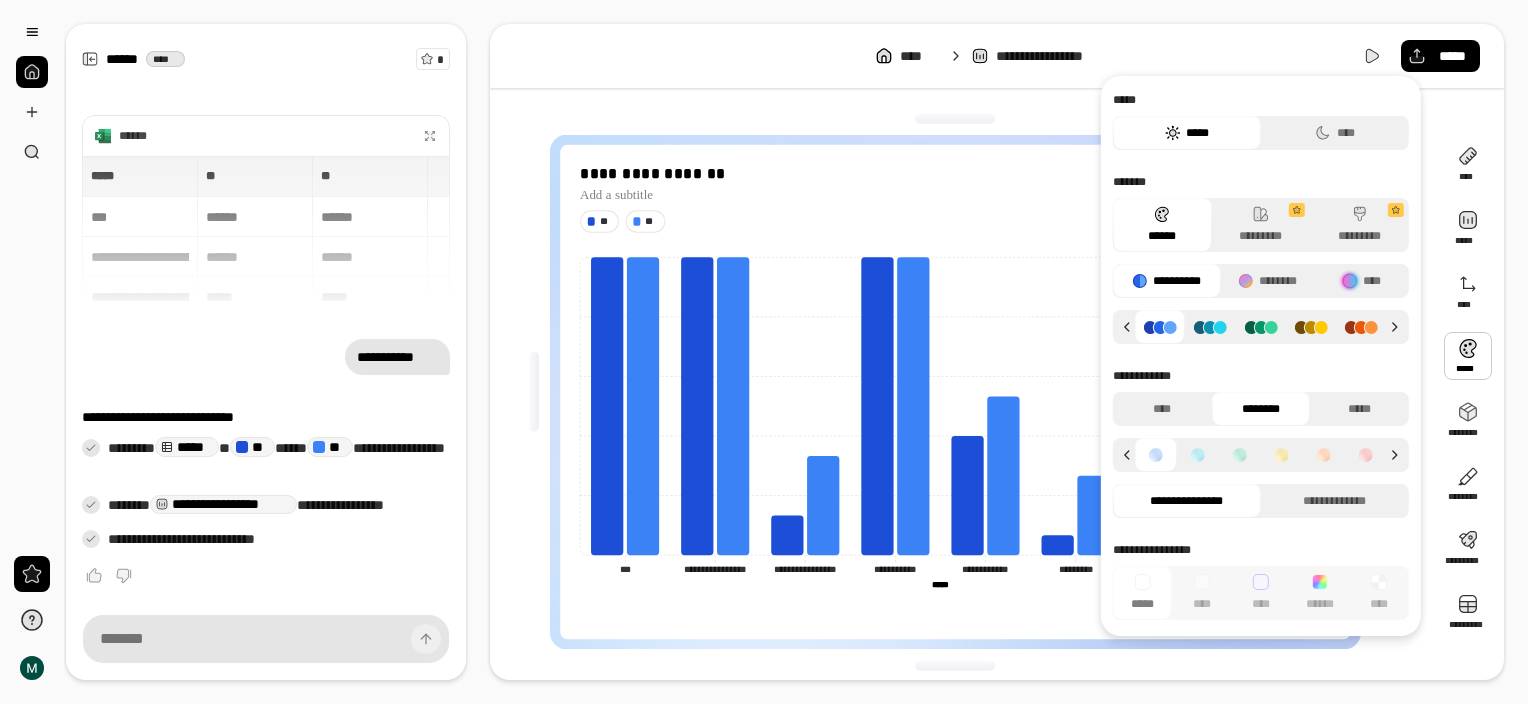 click at bounding box center (1240, 455) 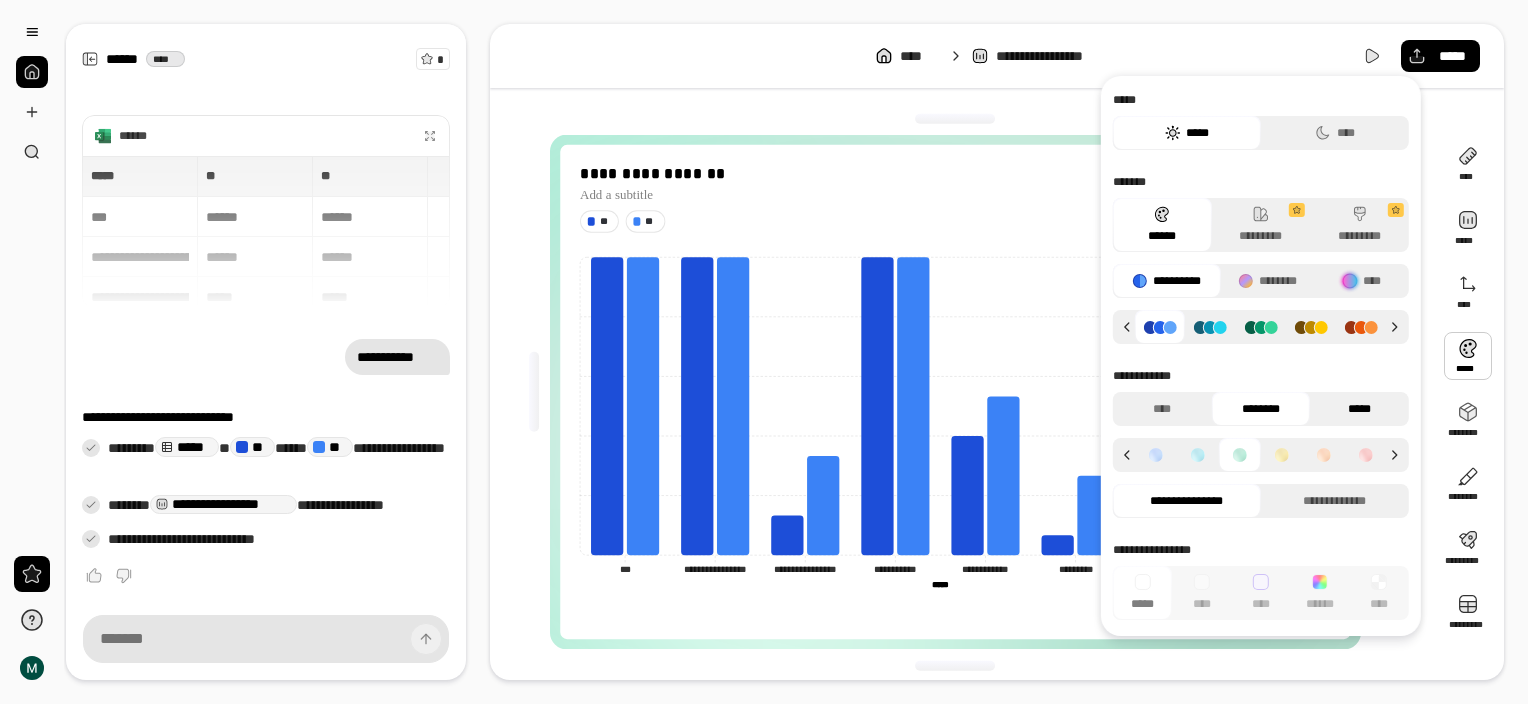 click on "*****" at bounding box center (1359, 409) 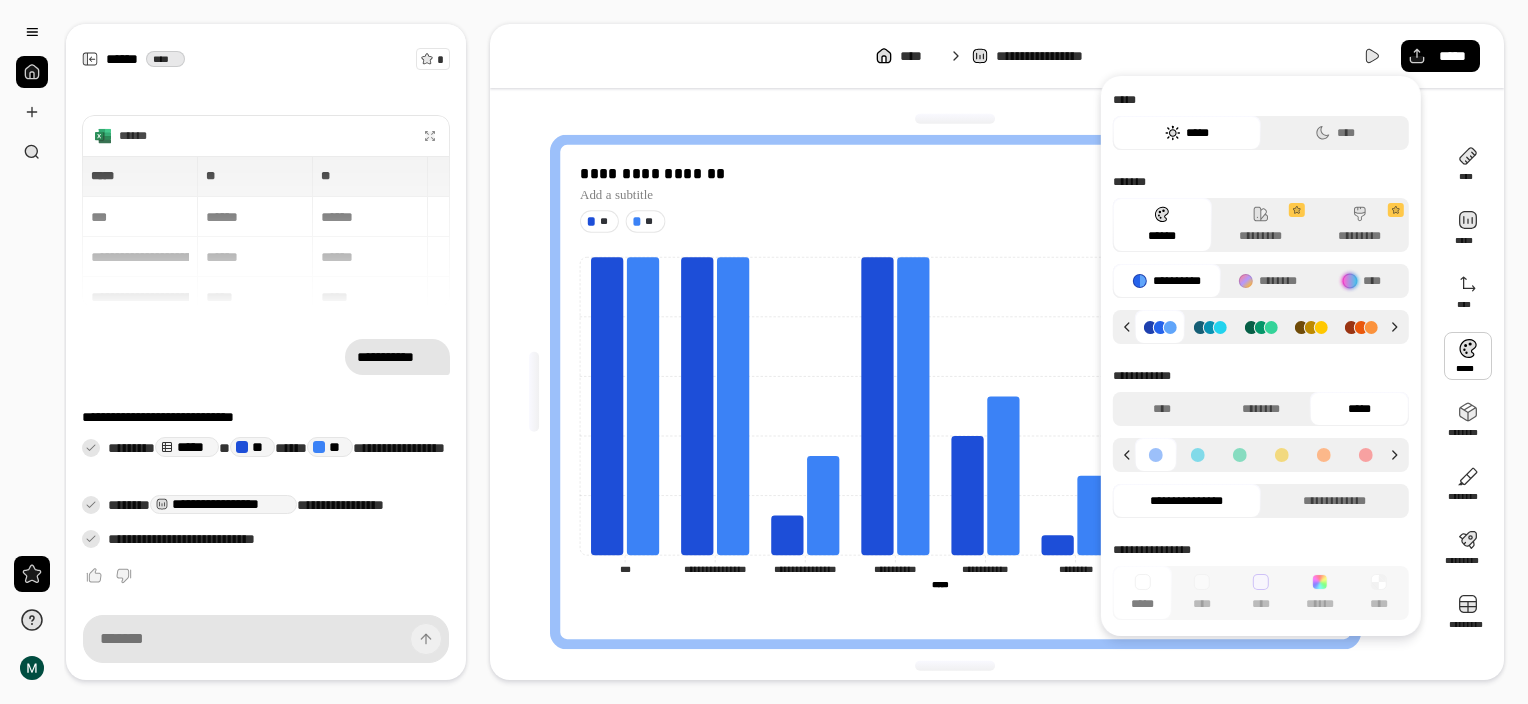 drag, startPoint x: 1240, startPoint y: 428, endPoint x: 1240, endPoint y: 442, distance: 14 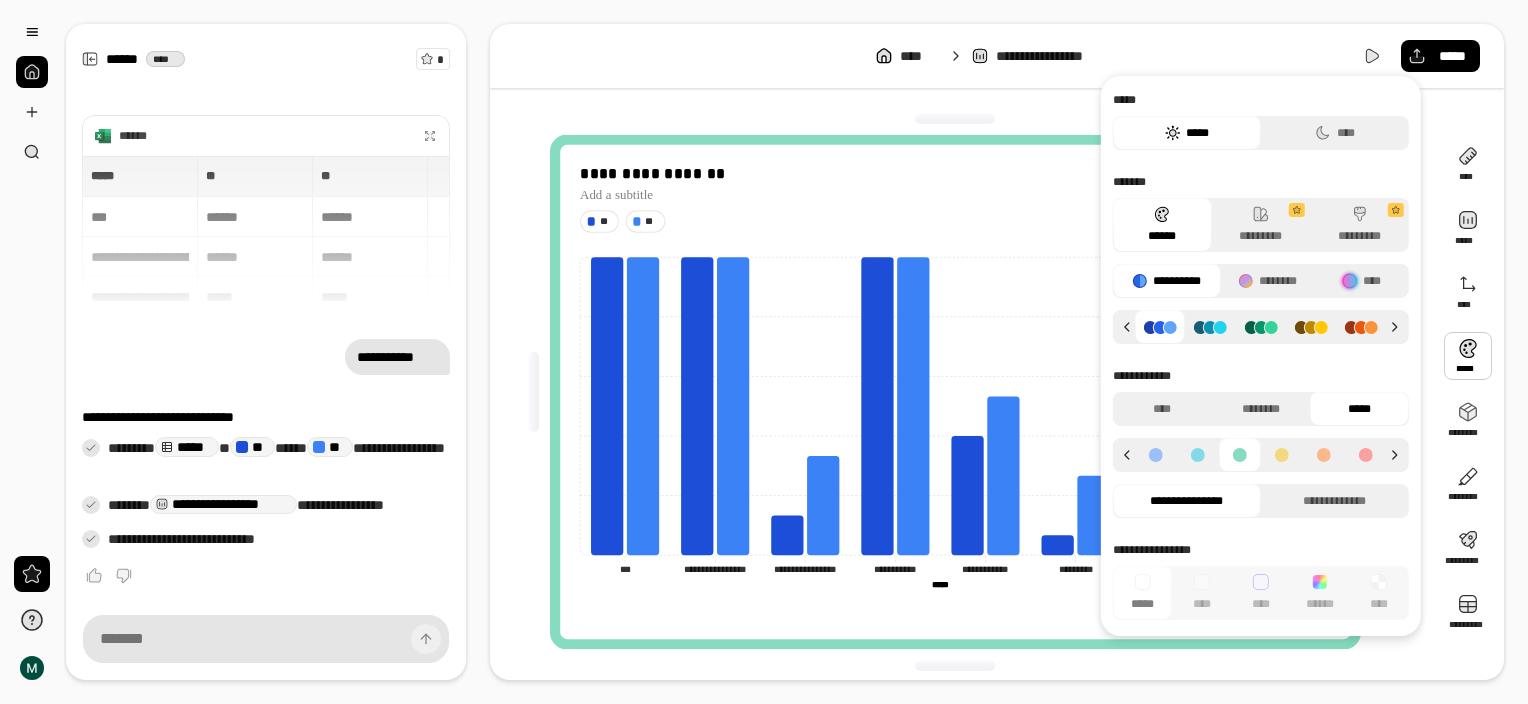 click at bounding box center [1240, 455] 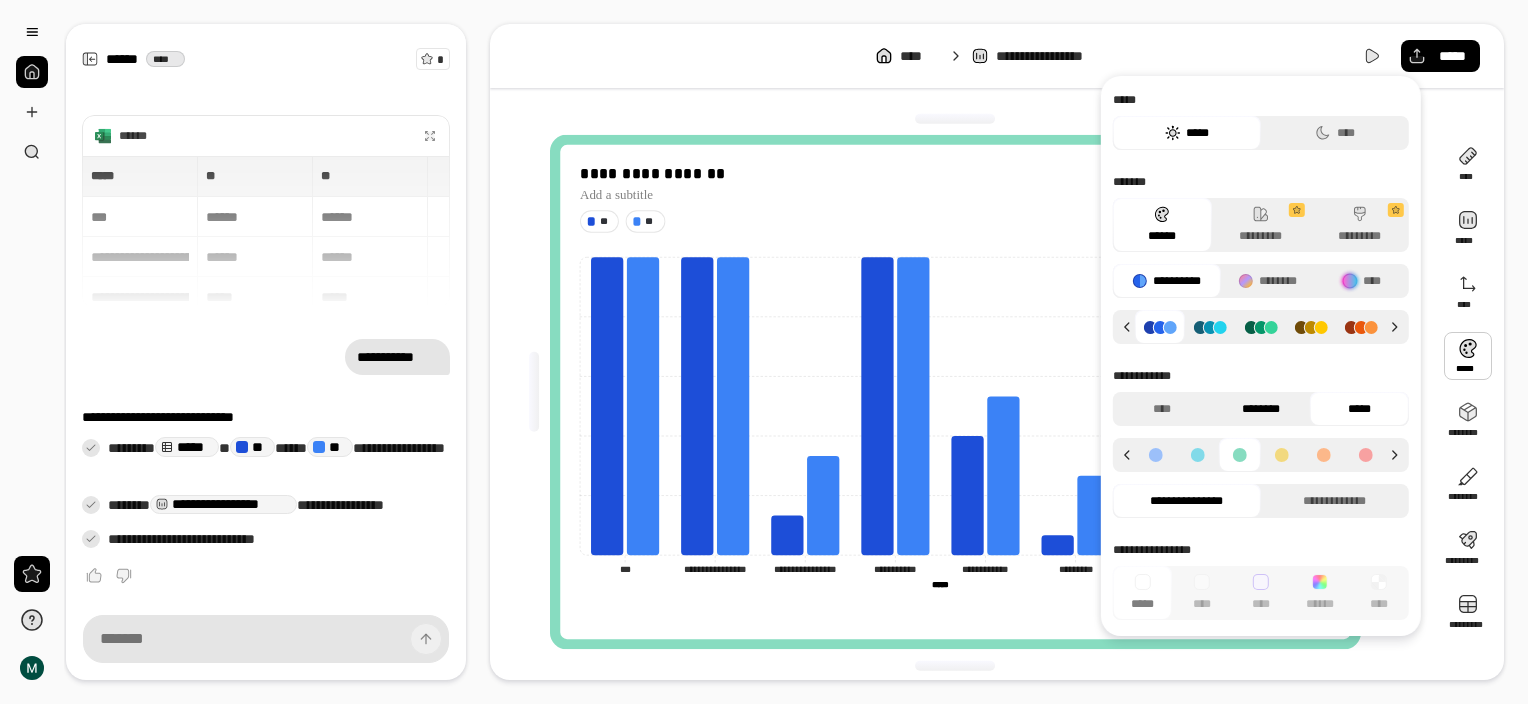 click on "********" at bounding box center [1260, 409] 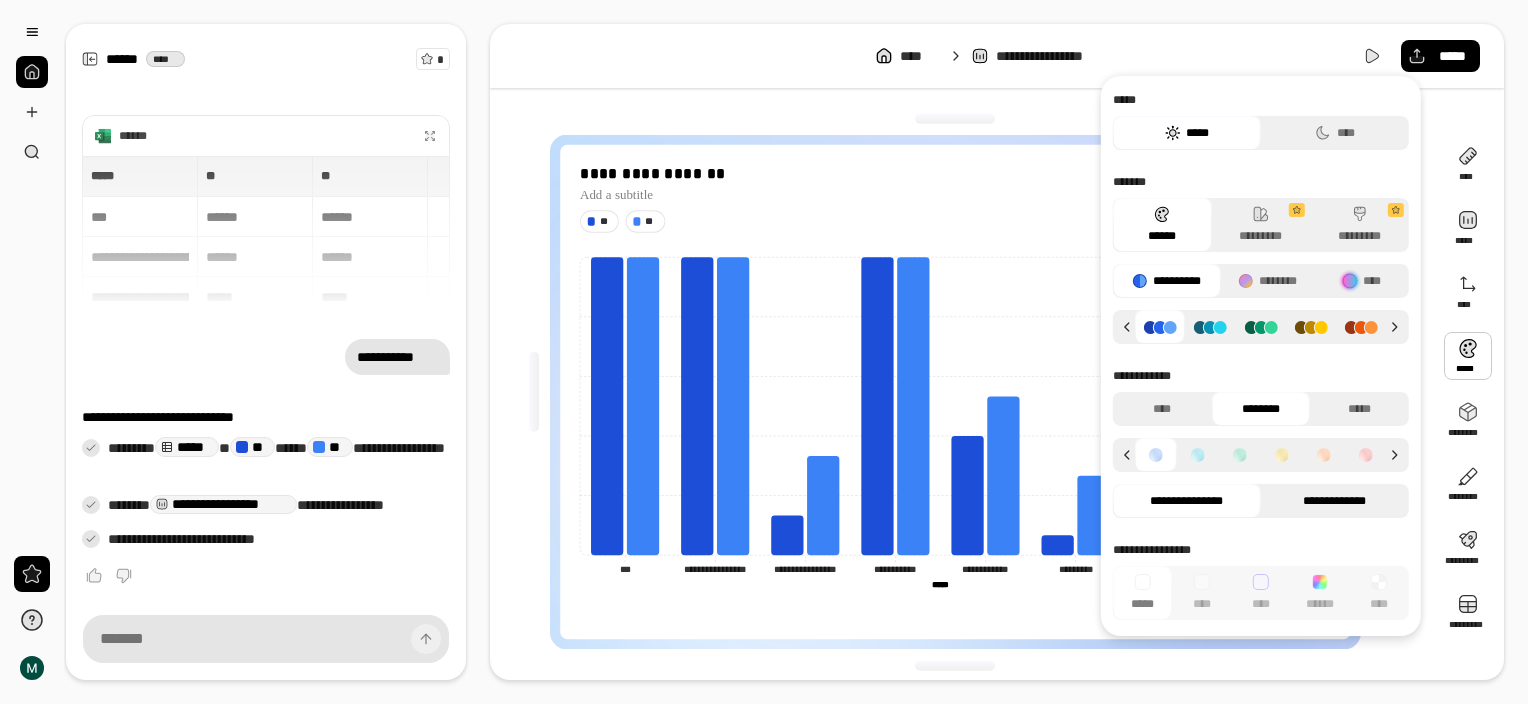 click on "**********" at bounding box center (1335, 501) 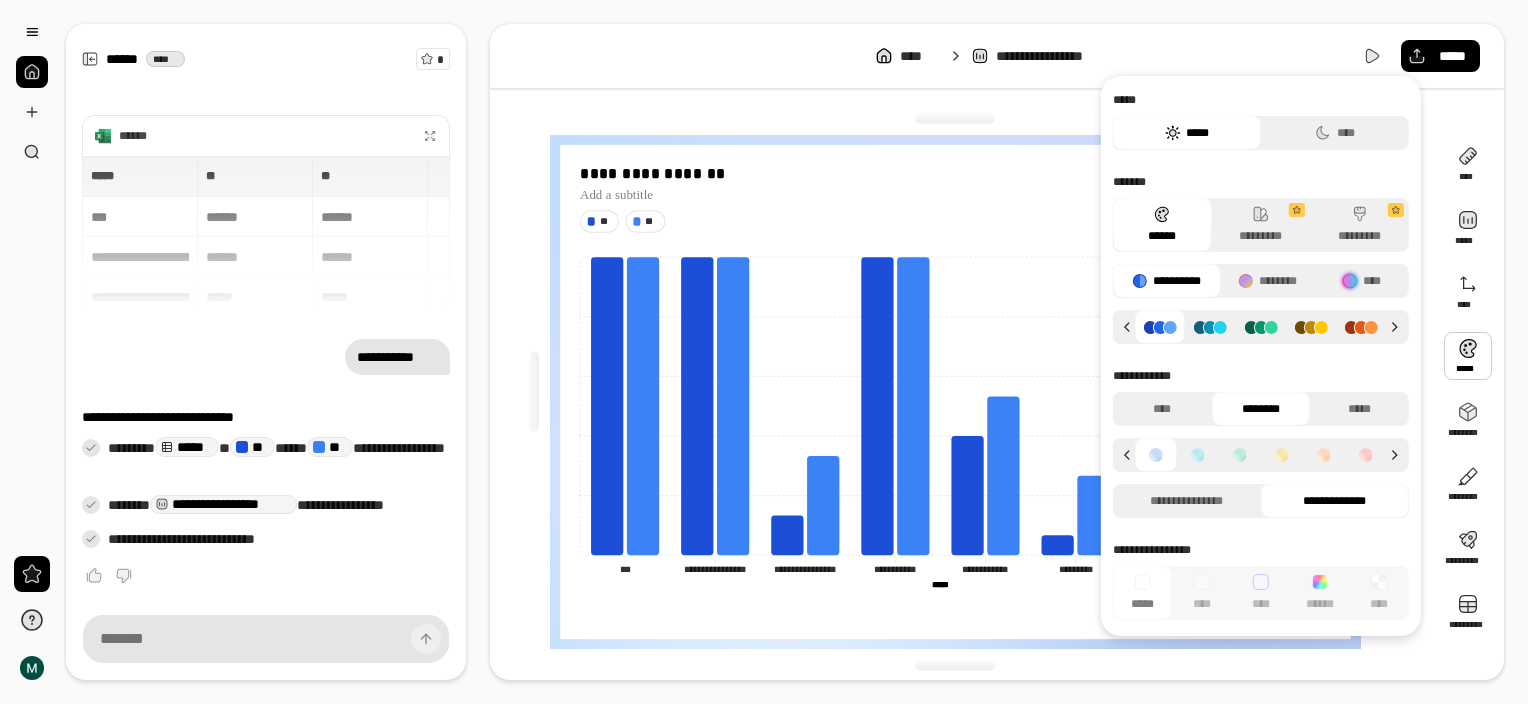 click at bounding box center [1198, 455] 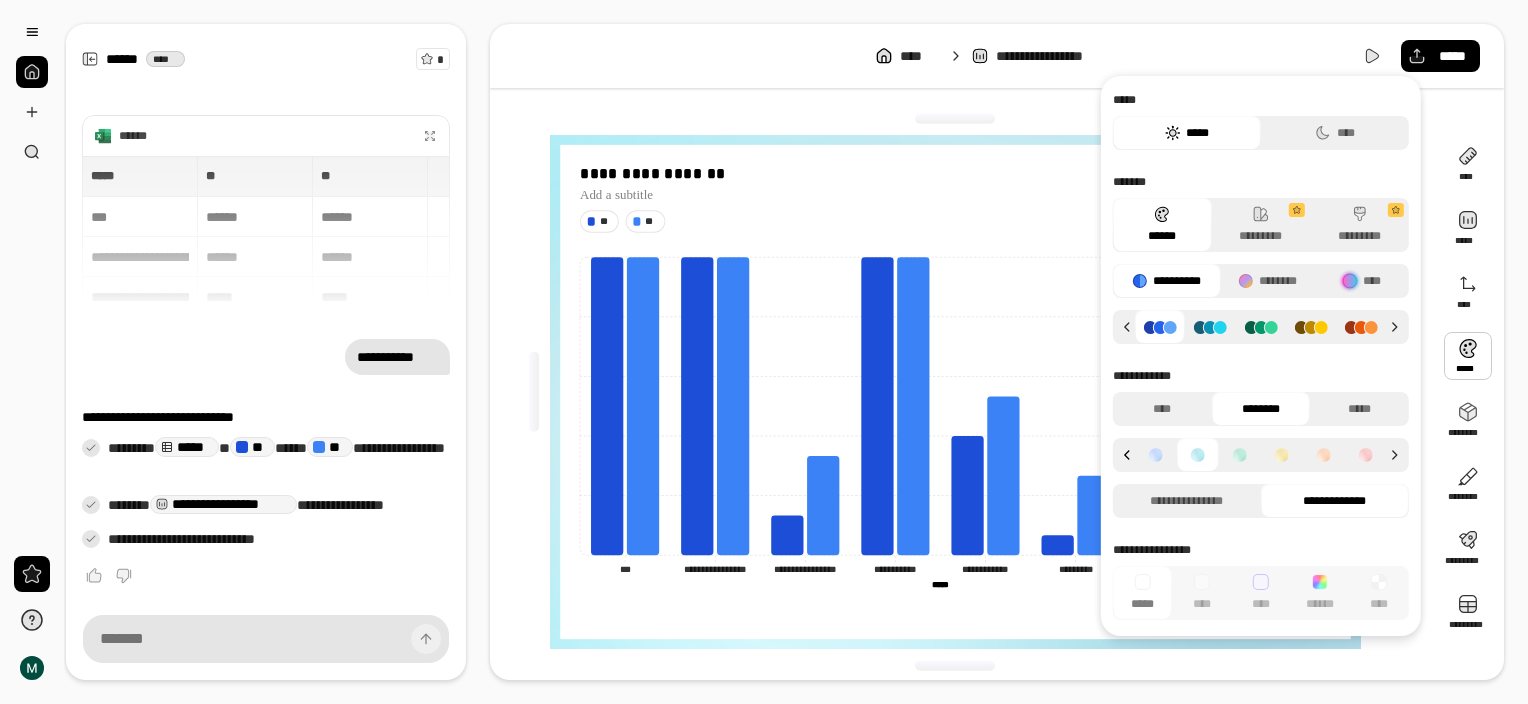 click 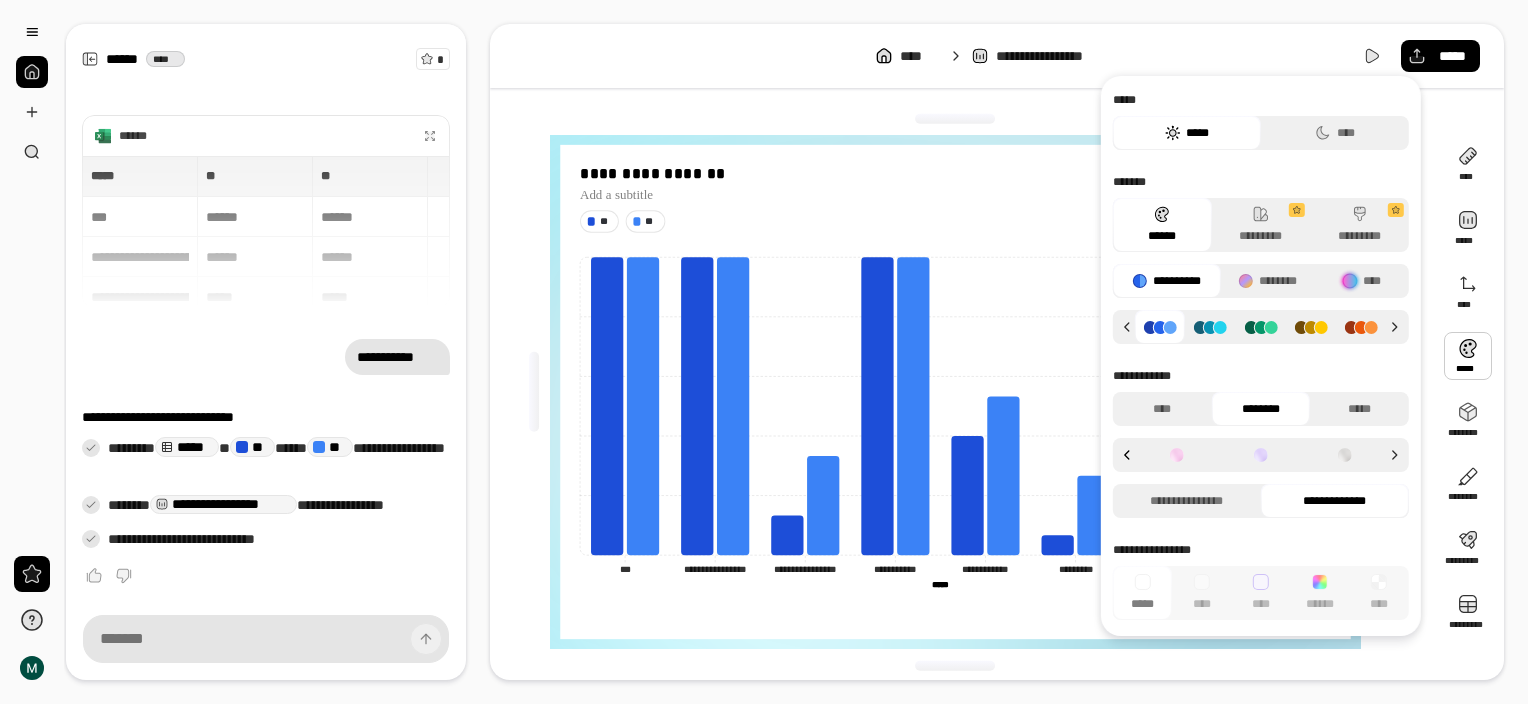 click 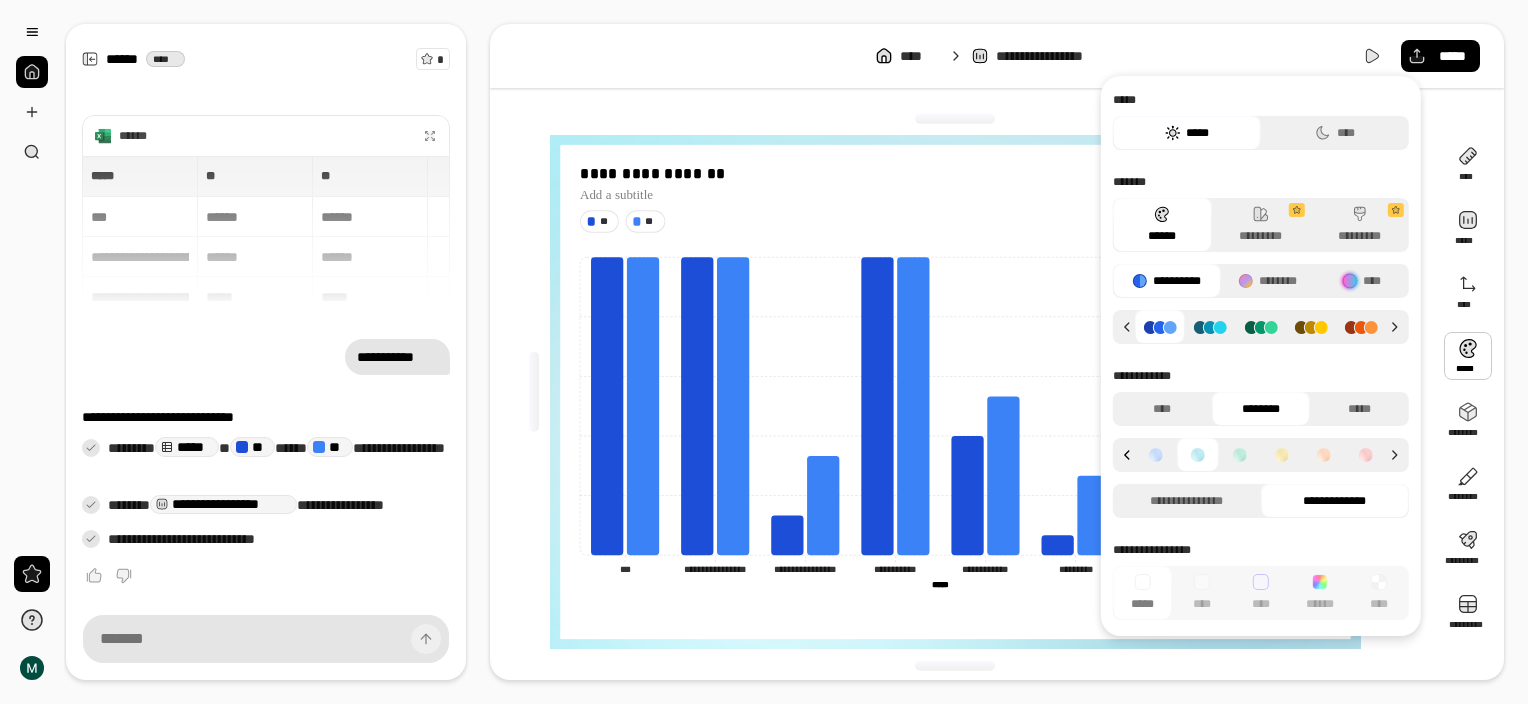 click 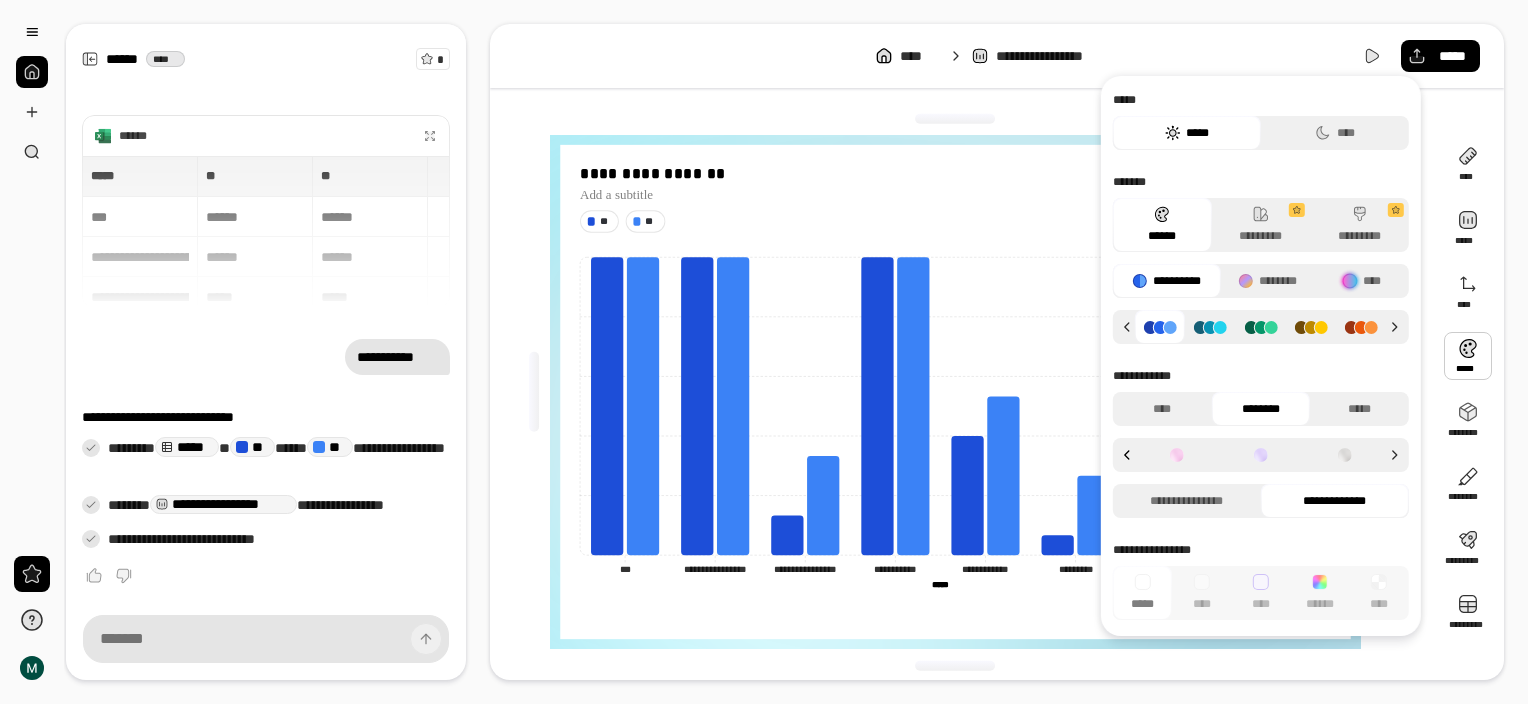 click 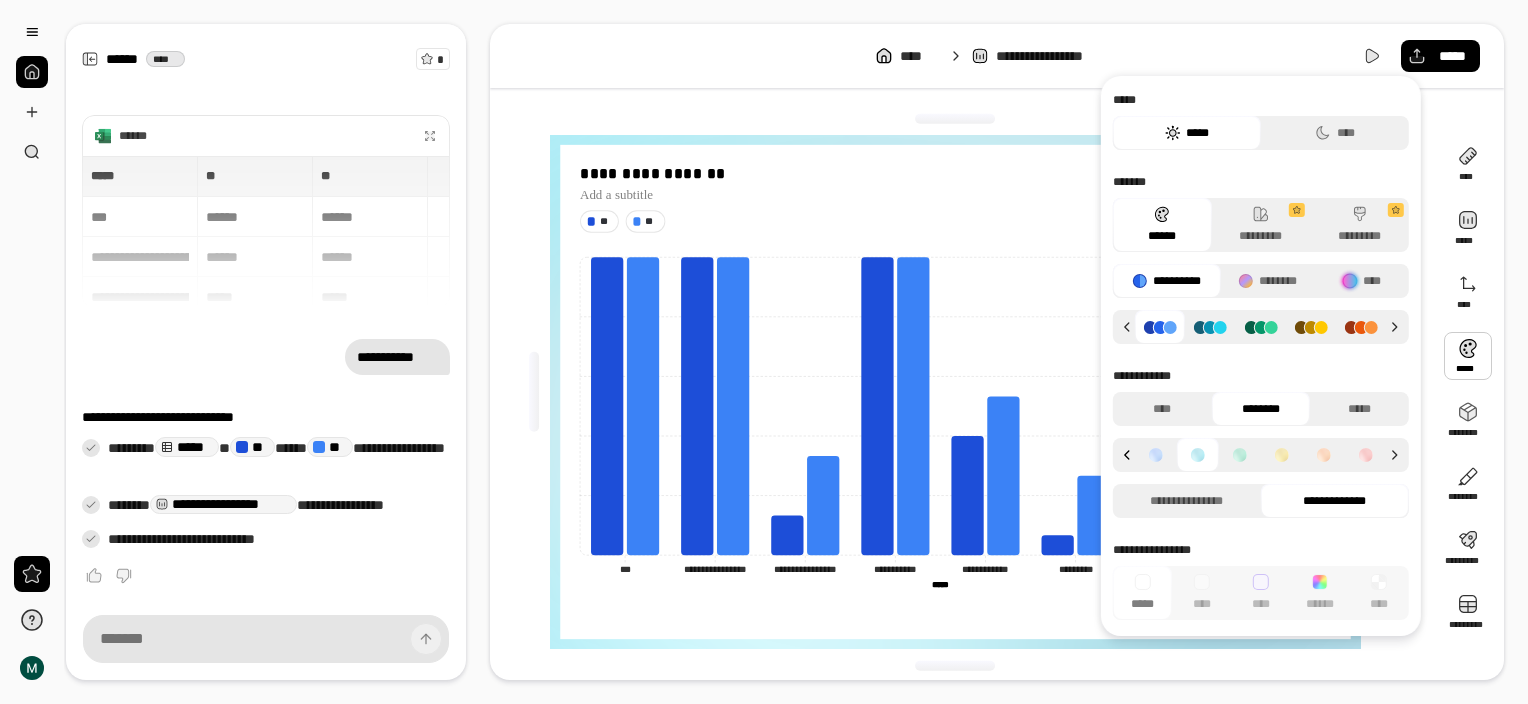 click at bounding box center [1156, 455] 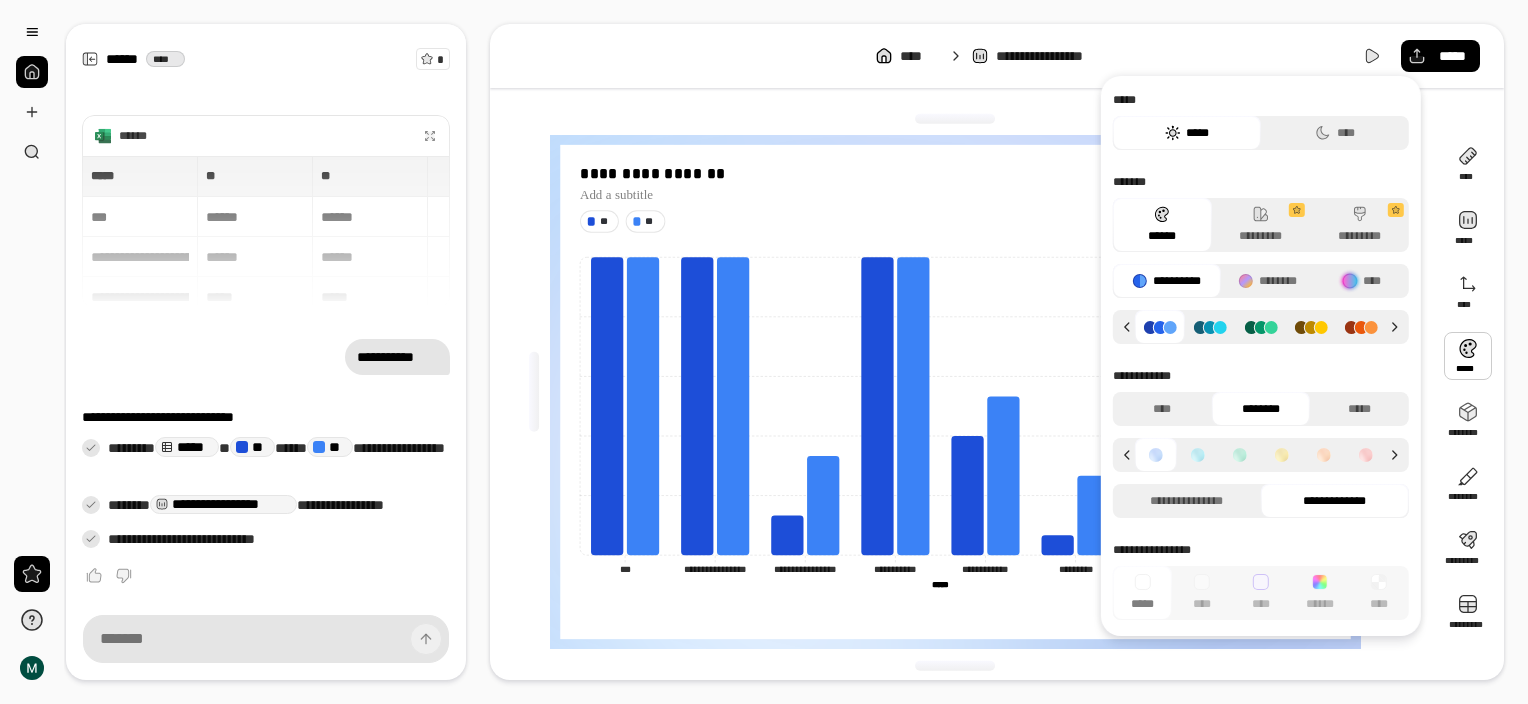 click at bounding box center [1156, 455] 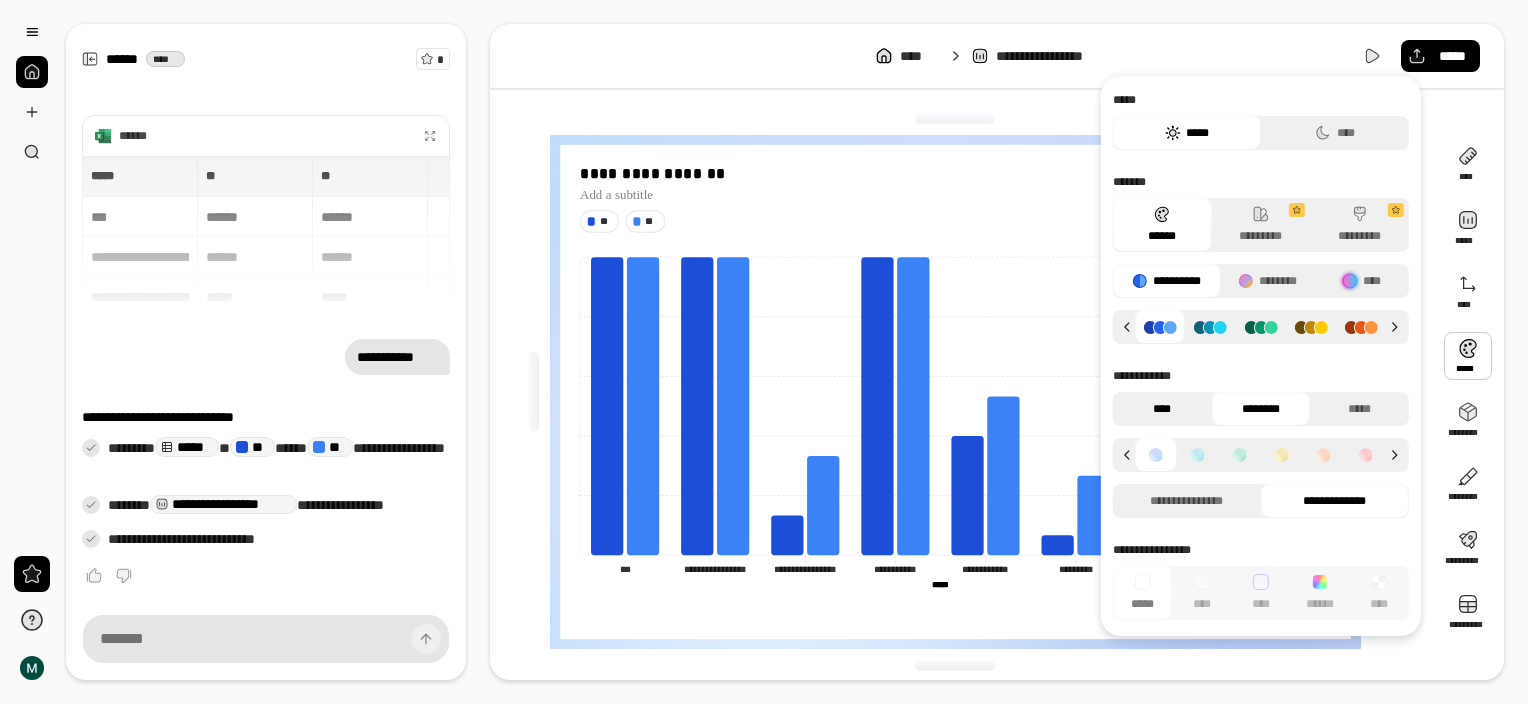 click on "****" at bounding box center (1162, 409) 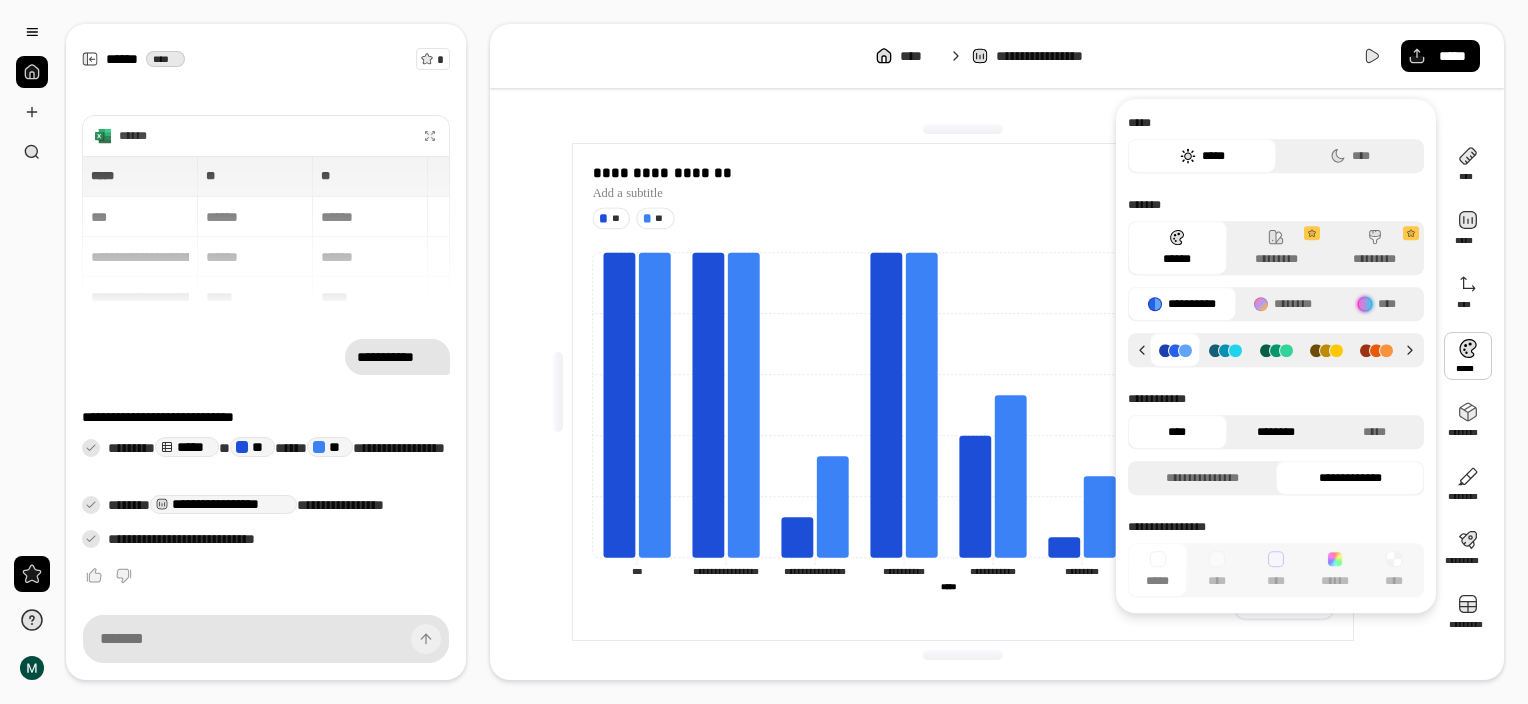 click on "********" at bounding box center [1276, 432] 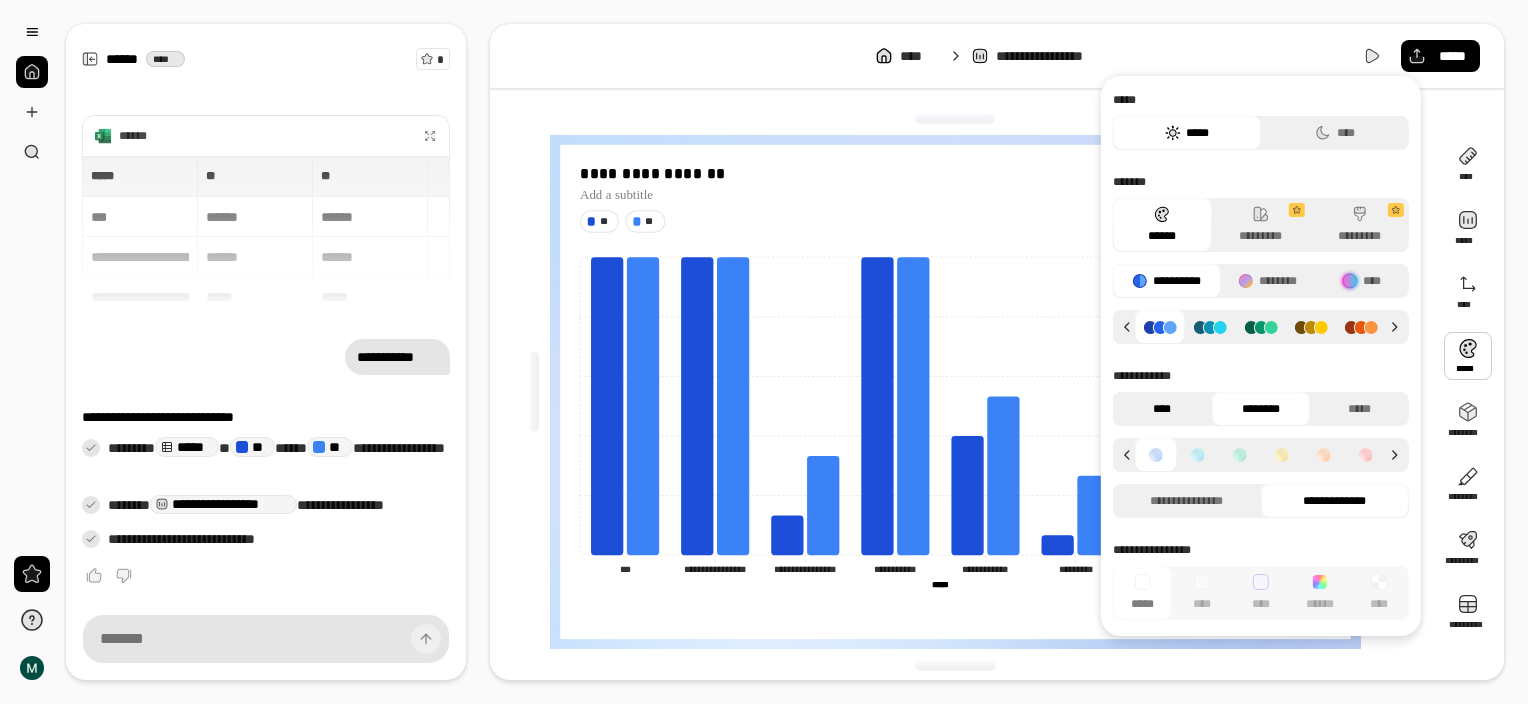 click on "****" at bounding box center [1162, 409] 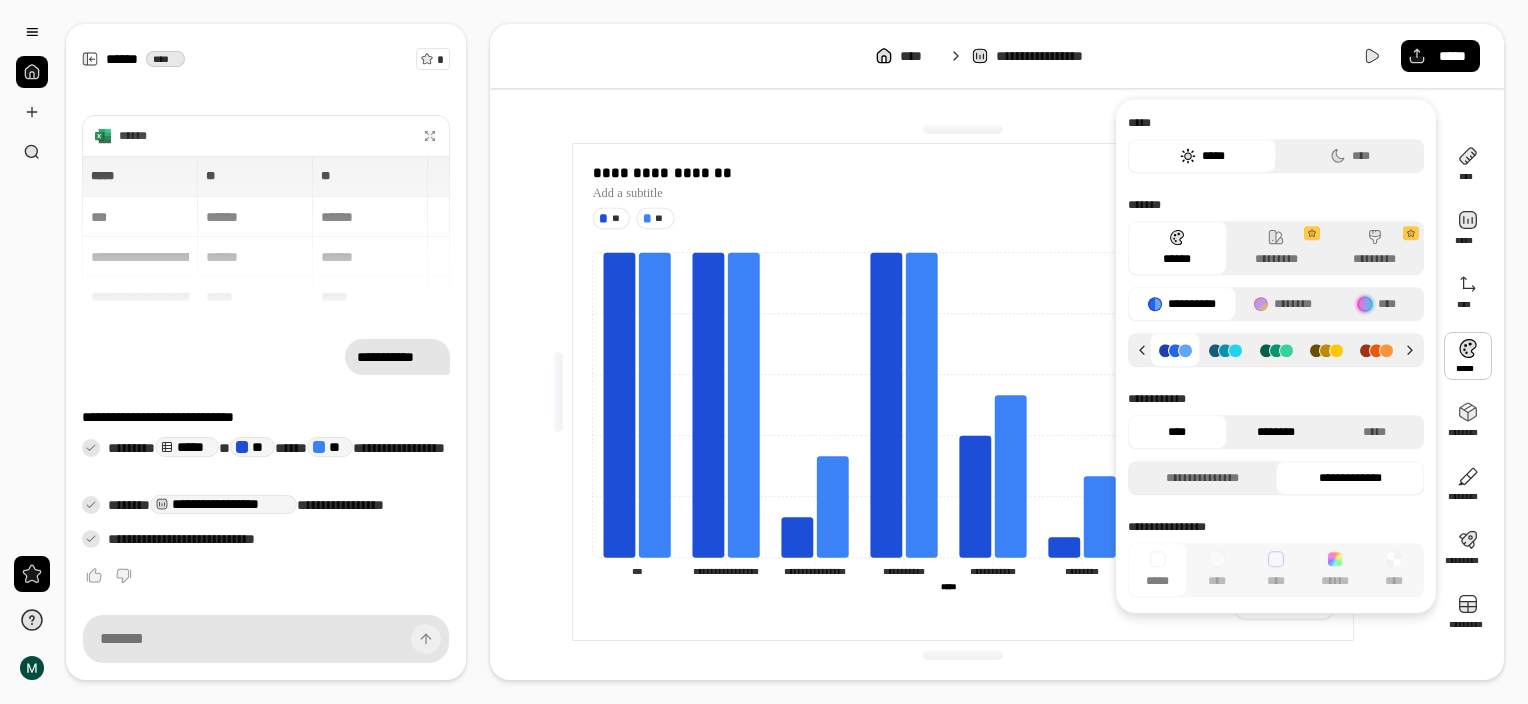 click on "********" at bounding box center (1276, 432) 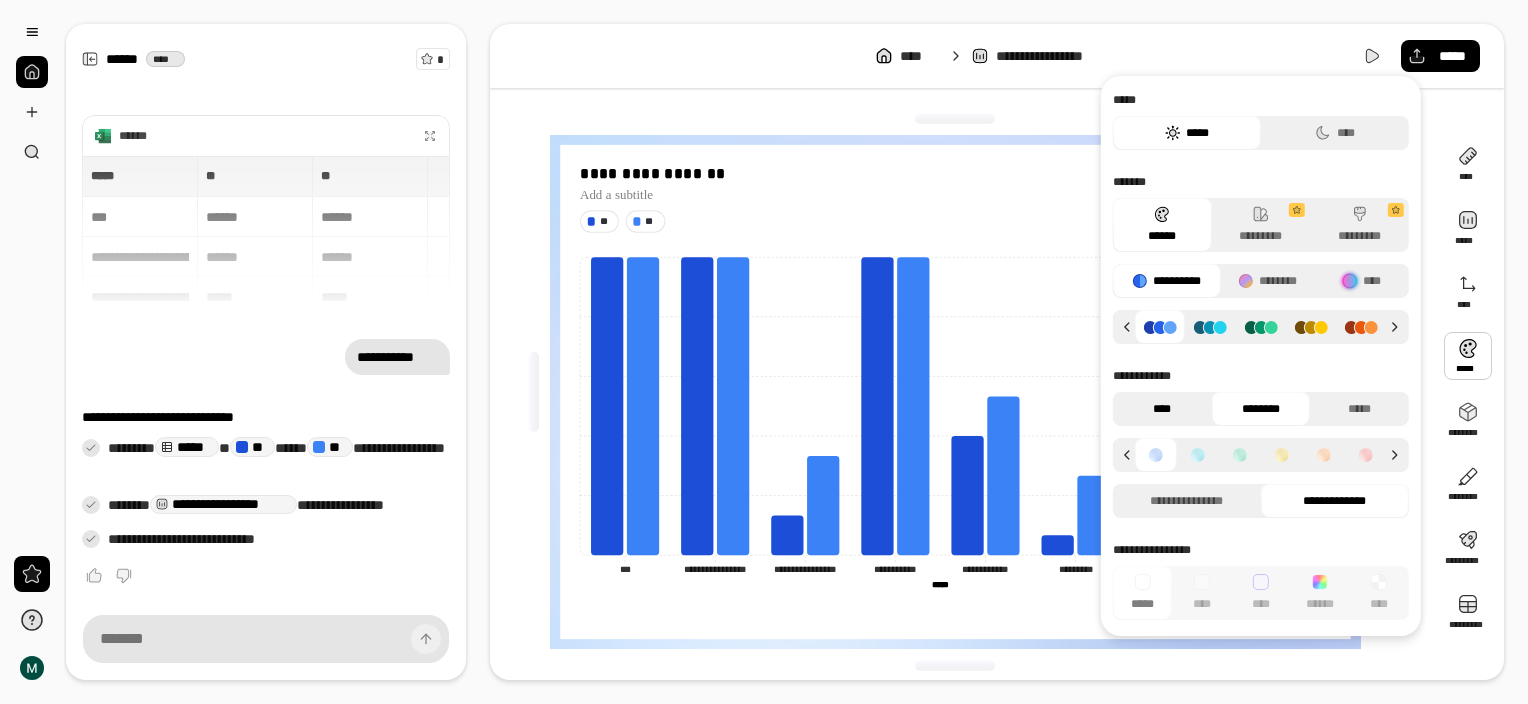 click on "****" at bounding box center (1162, 409) 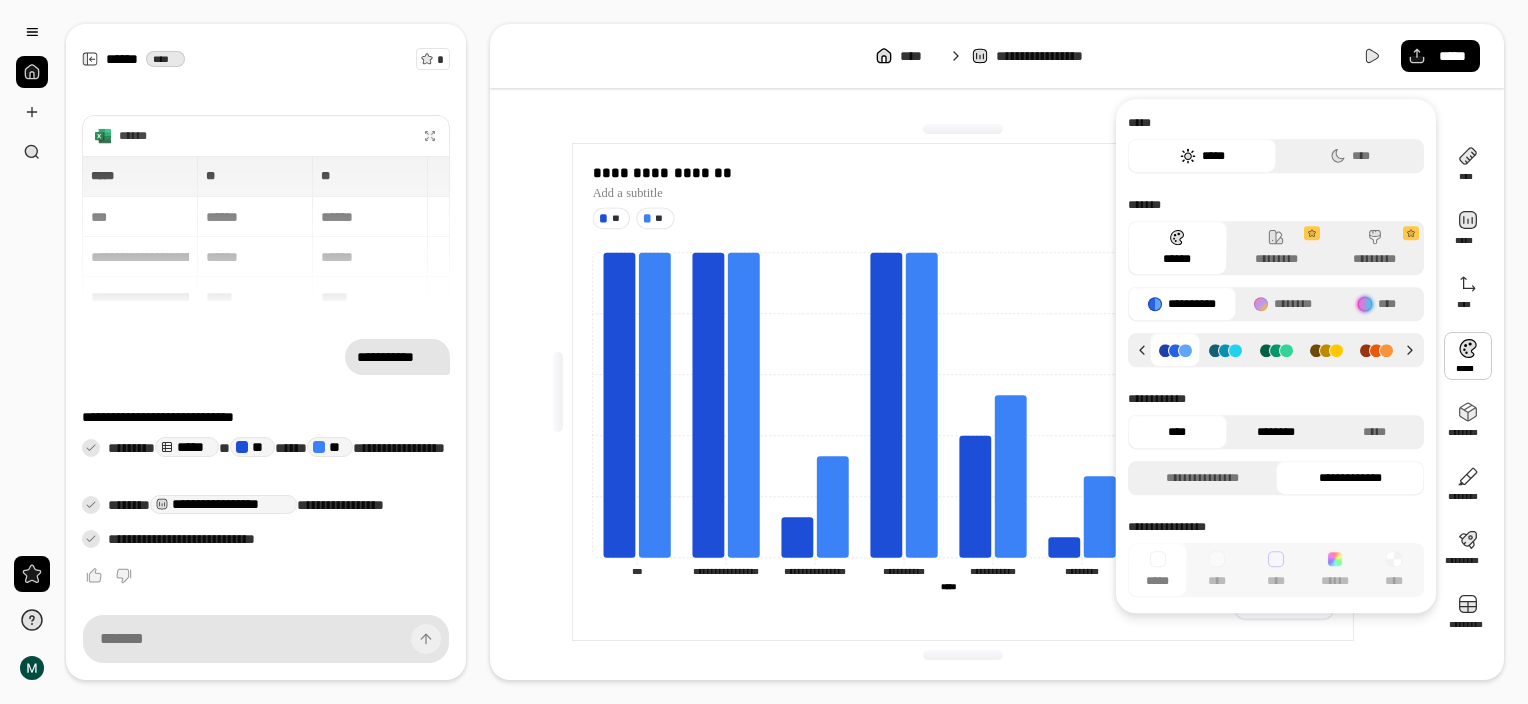 click on "********" at bounding box center [1276, 432] 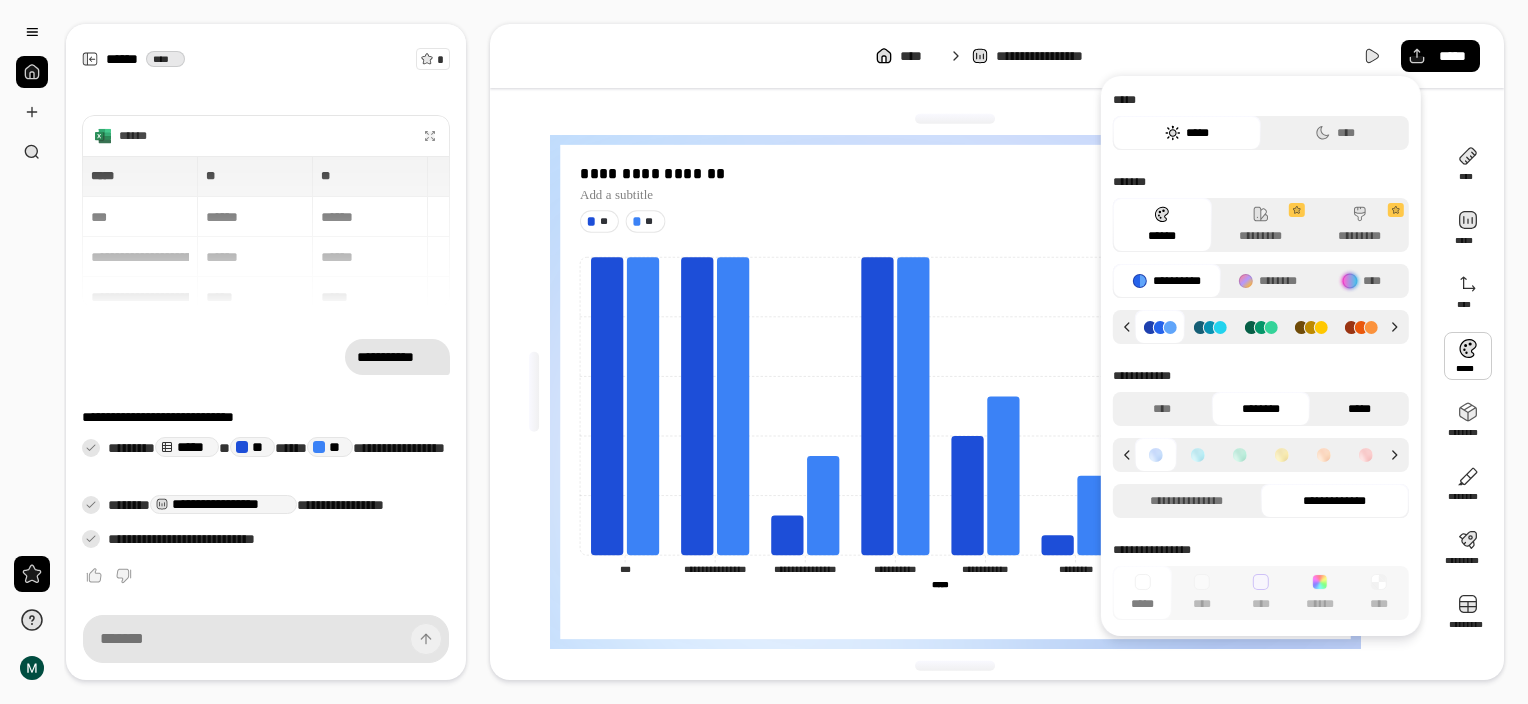 click on "*****" at bounding box center (1359, 409) 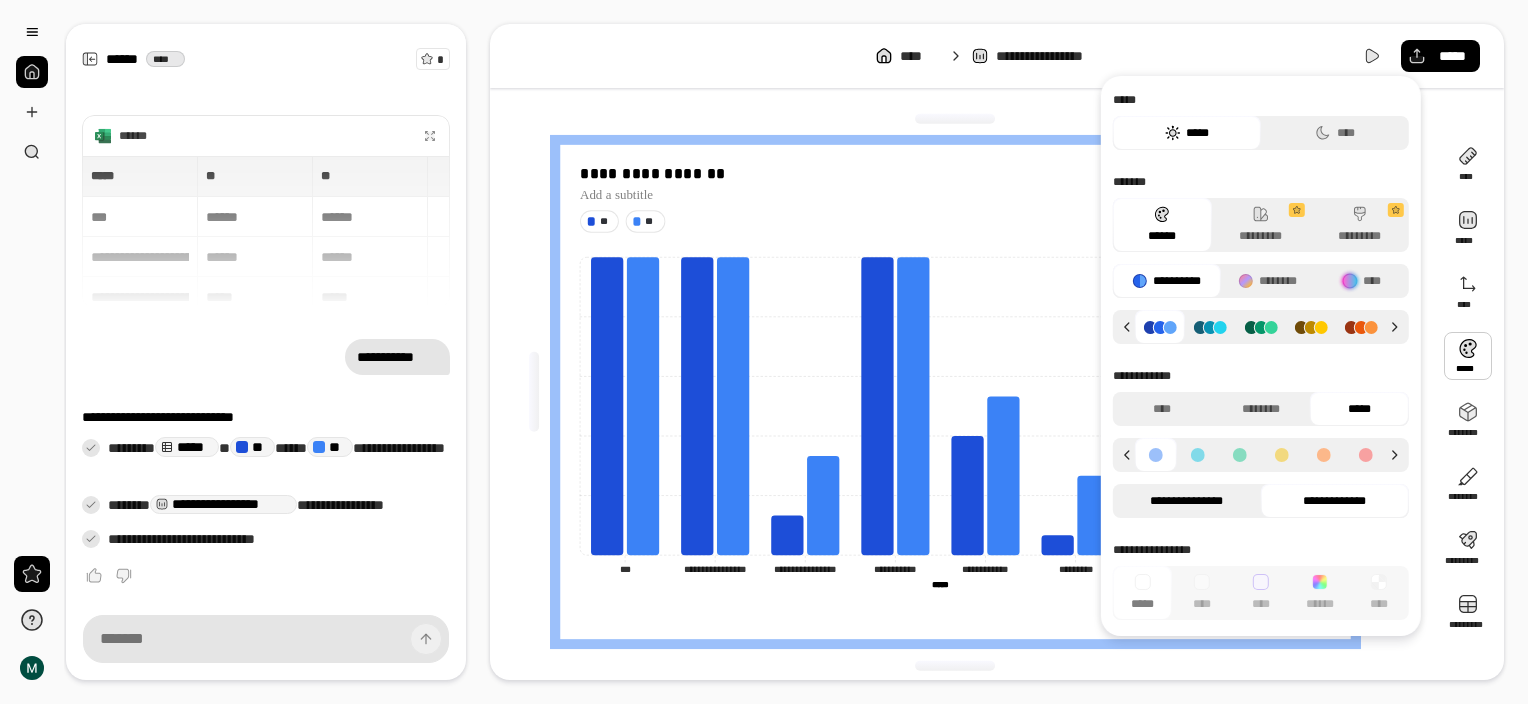 click on "**********" at bounding box center [1187, 501] 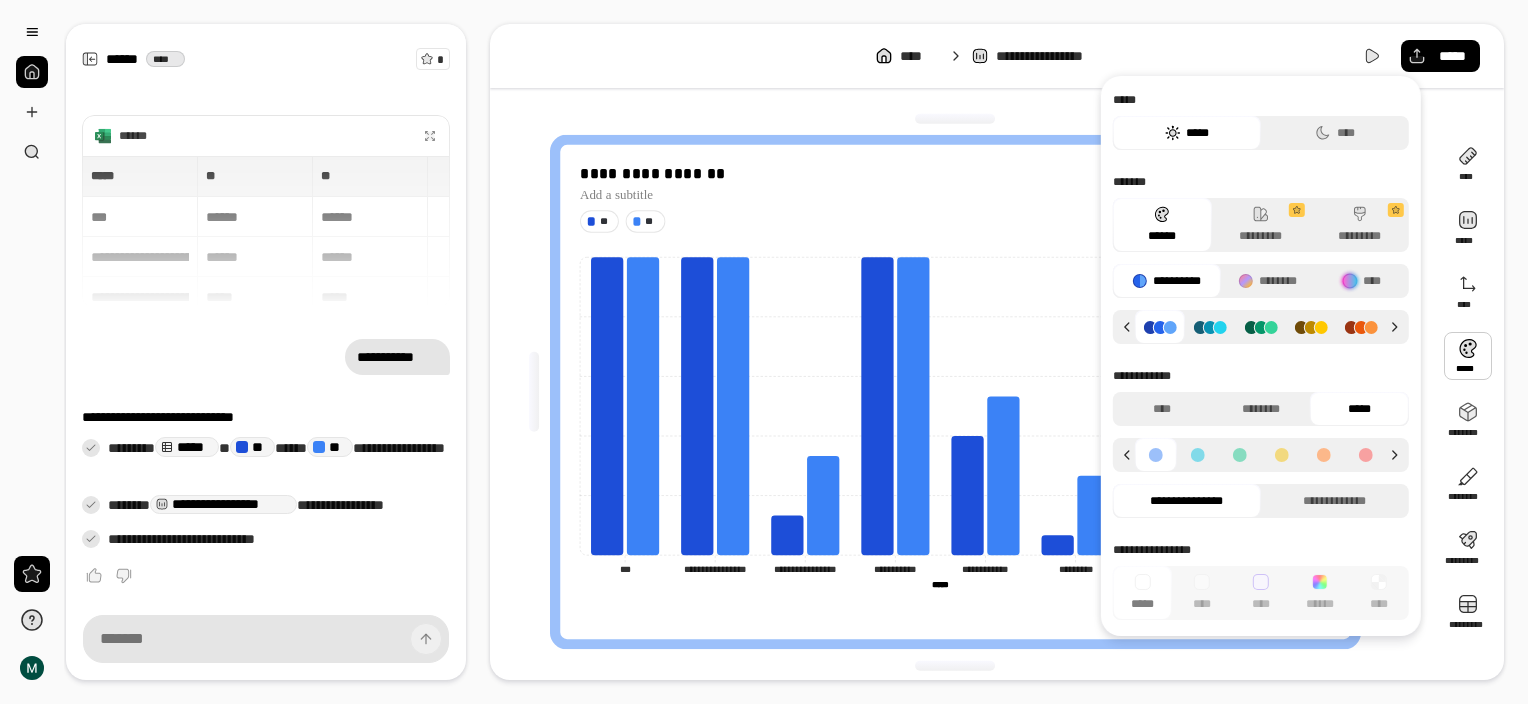 drag, startPoint x: 1196, startPoint y: 457, endPoint x: 1201, endPoint y: 466, distance: 10.29563 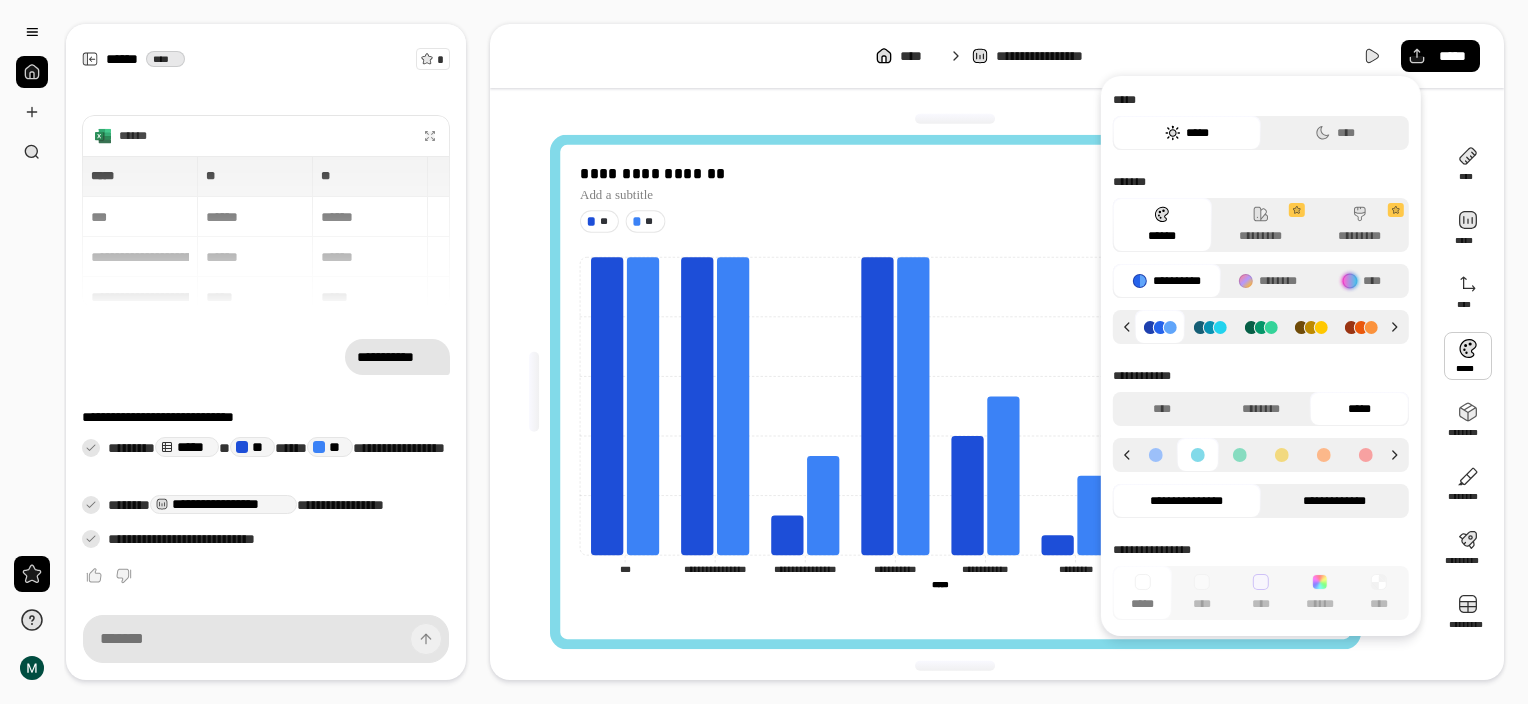 click on "**********" at bounding box center (1335, 501) 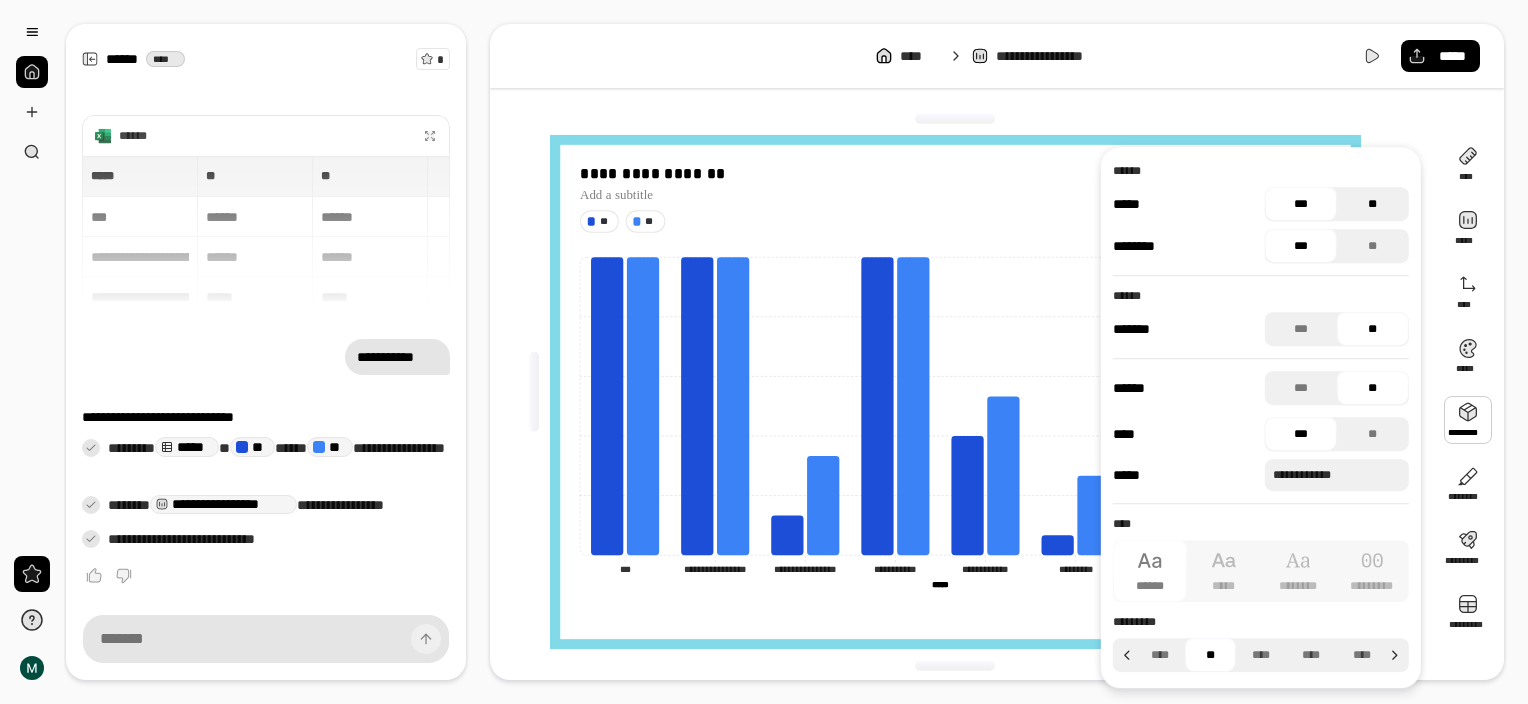 click on "**" at bounding box center [1373, 204] 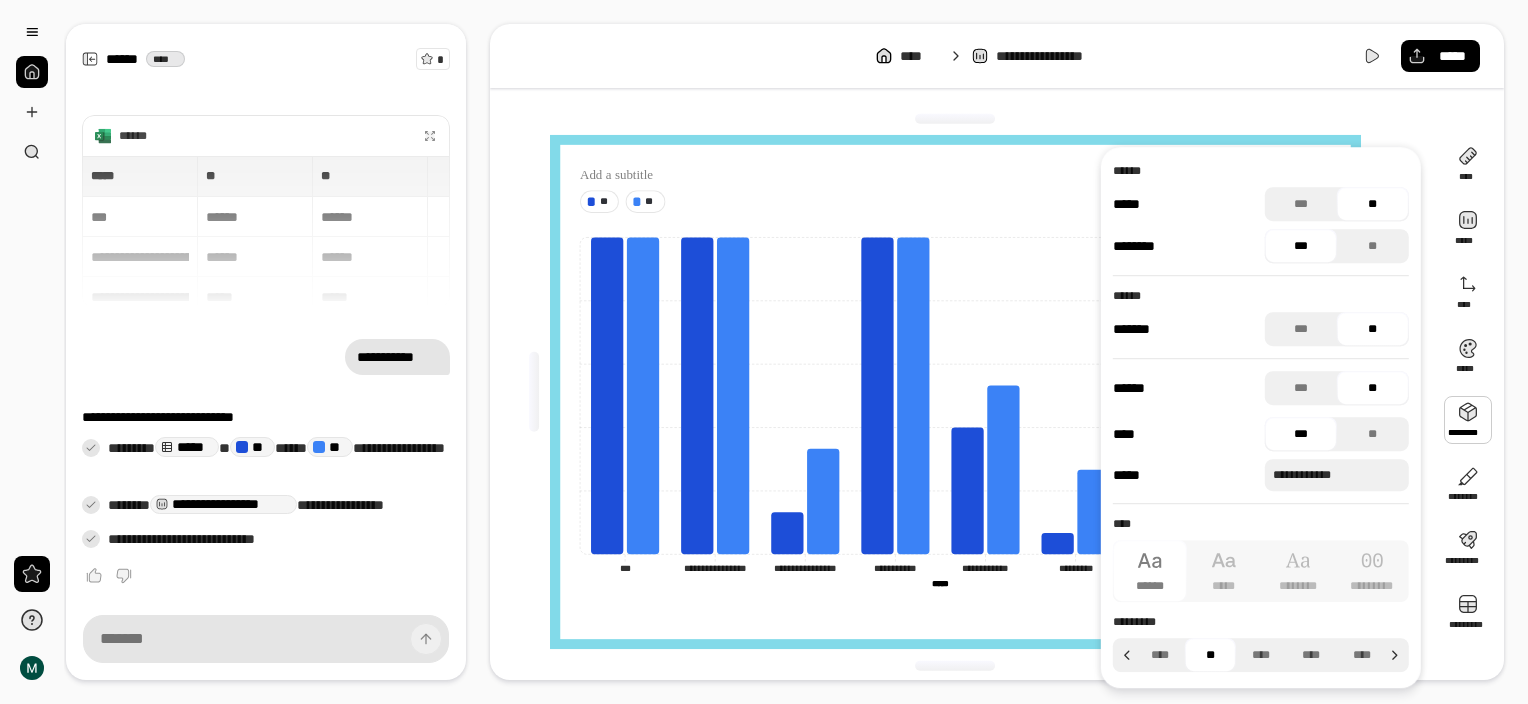 click on "**" at bounding box center [1373, 204] 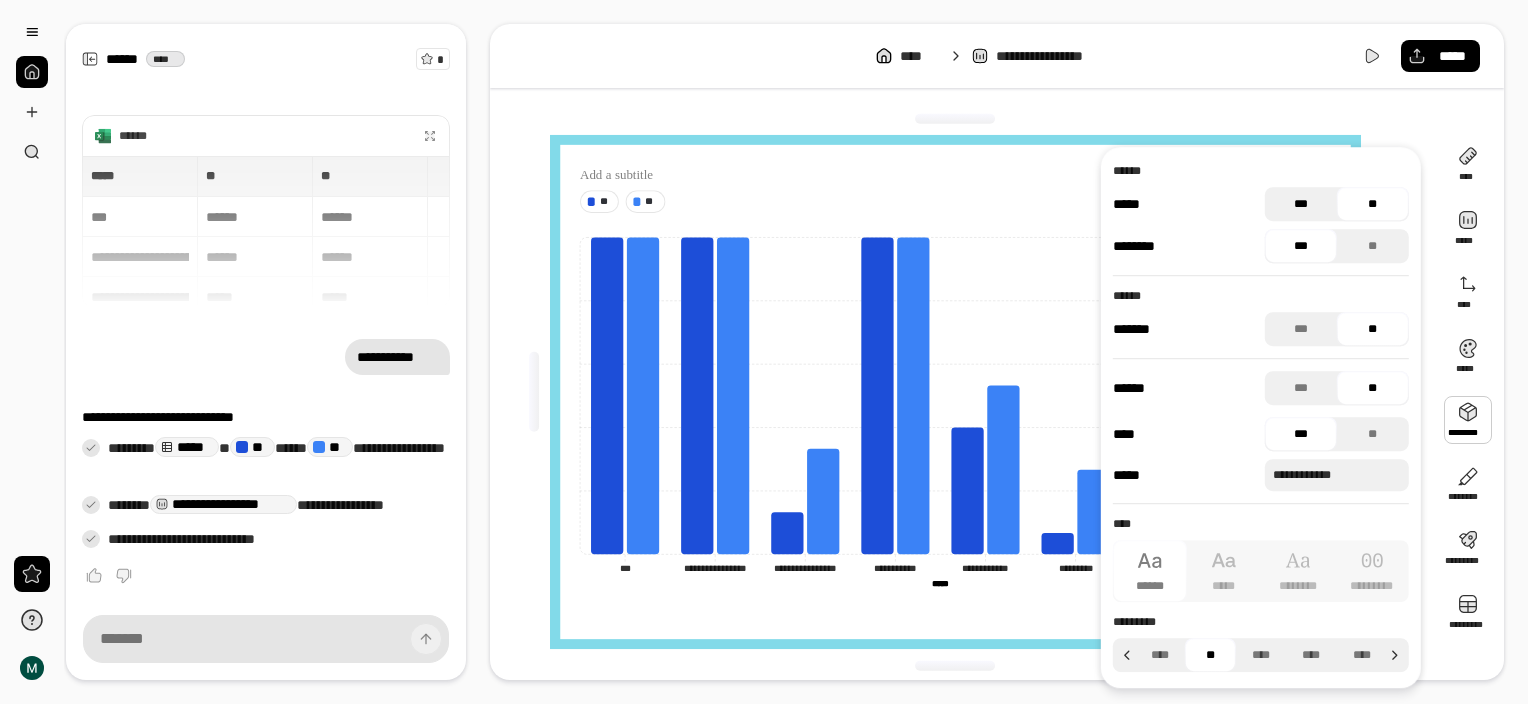 click on "***" at bounding box center [1301, 204] 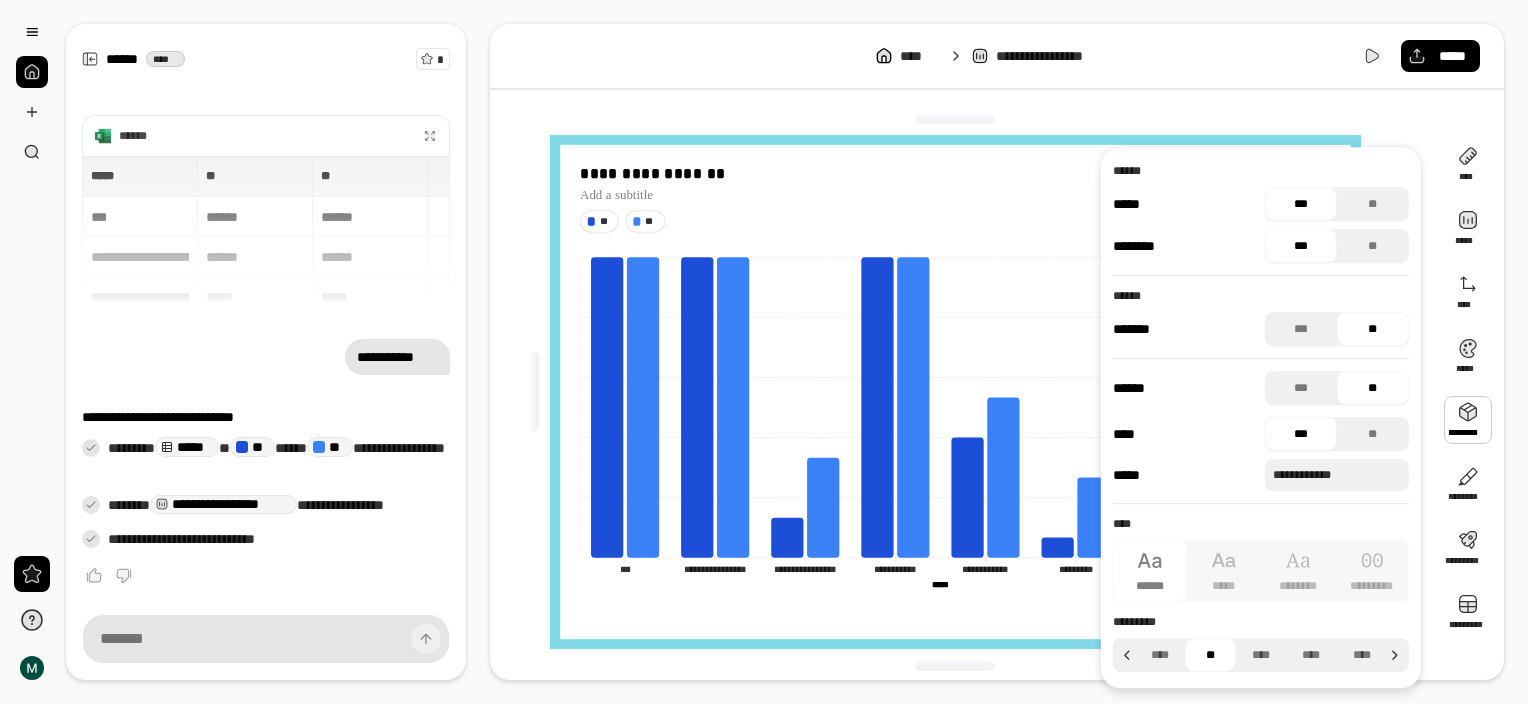 click on "***" at bounding box center [1301, 204] 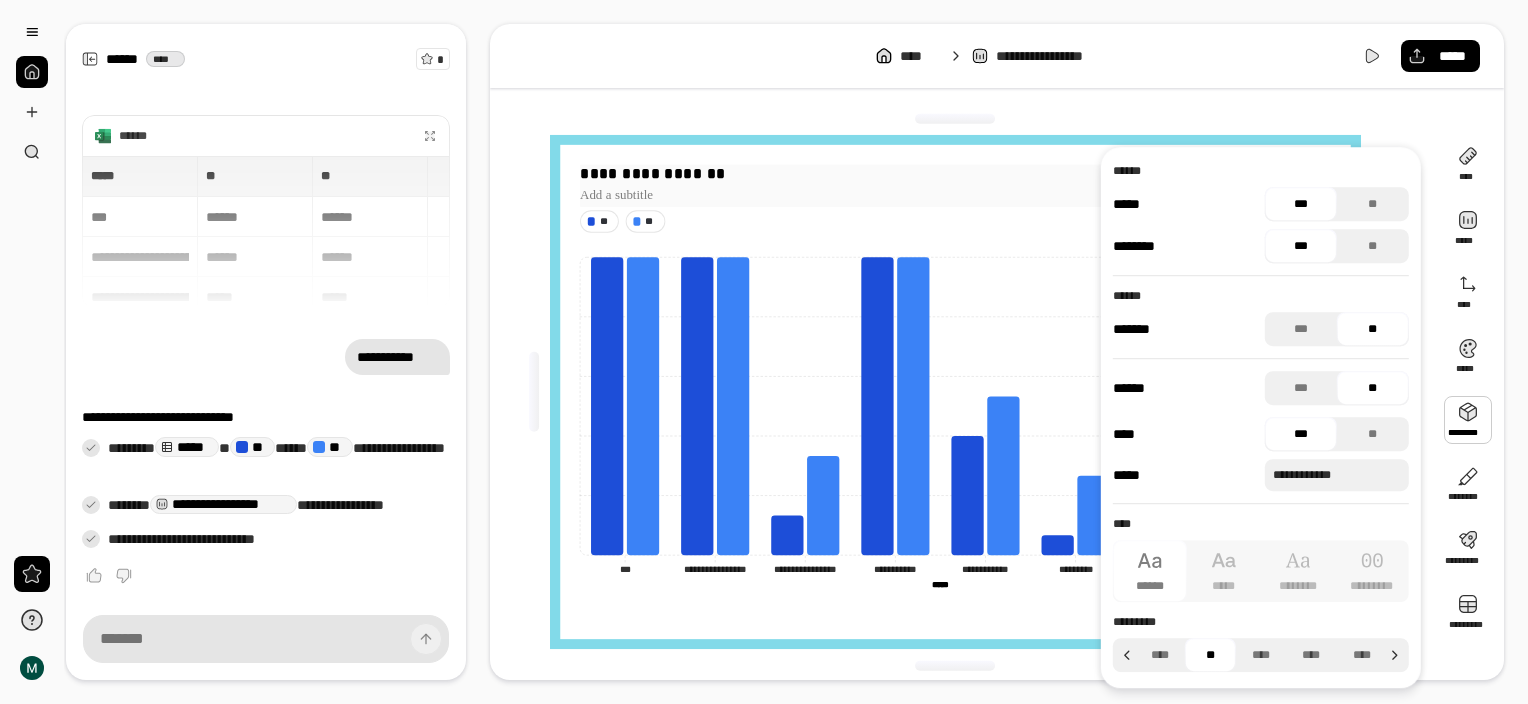 click on "**********" at bounding box center (955, 174) 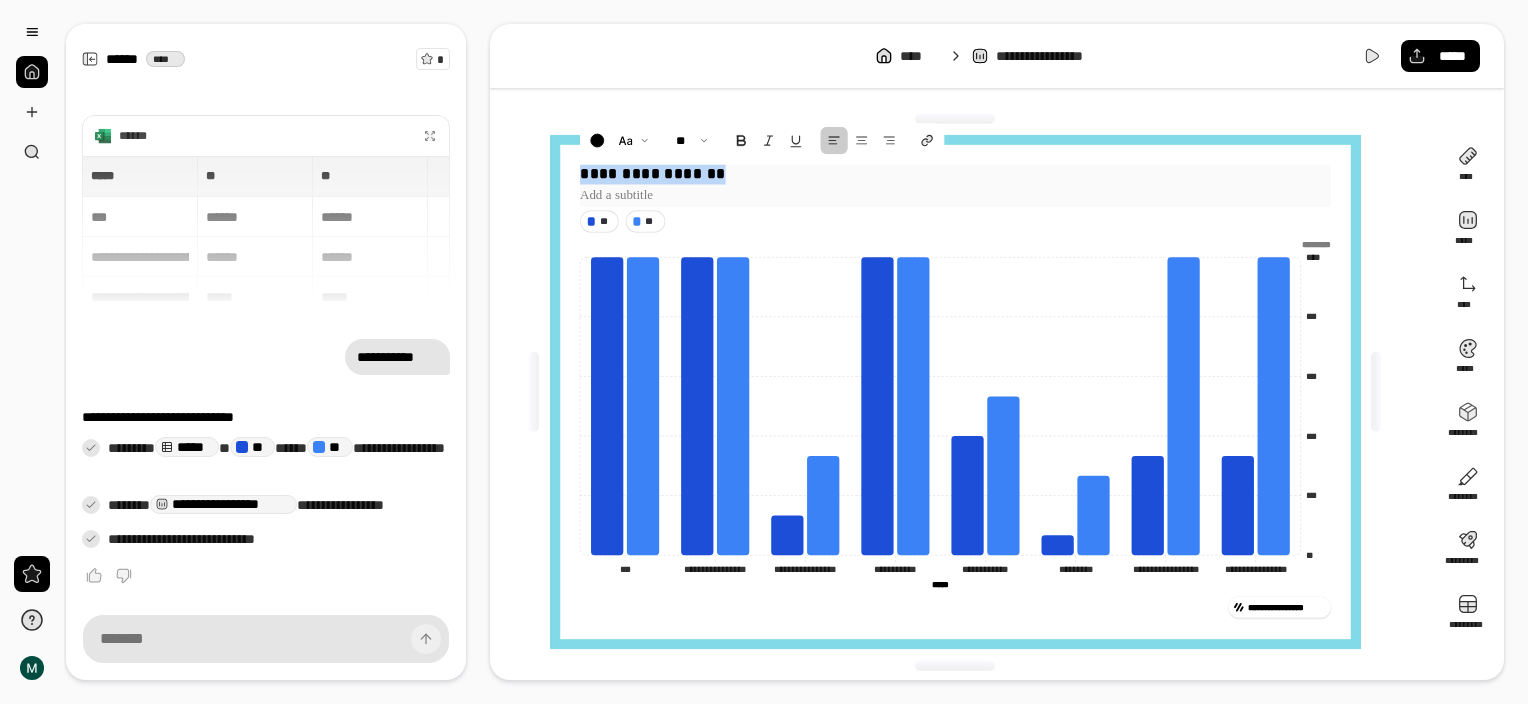 drag, startPoint x: 735, startPoint y: 172, endPoint x: 567, endPoint y: 168, distance: 168.0476 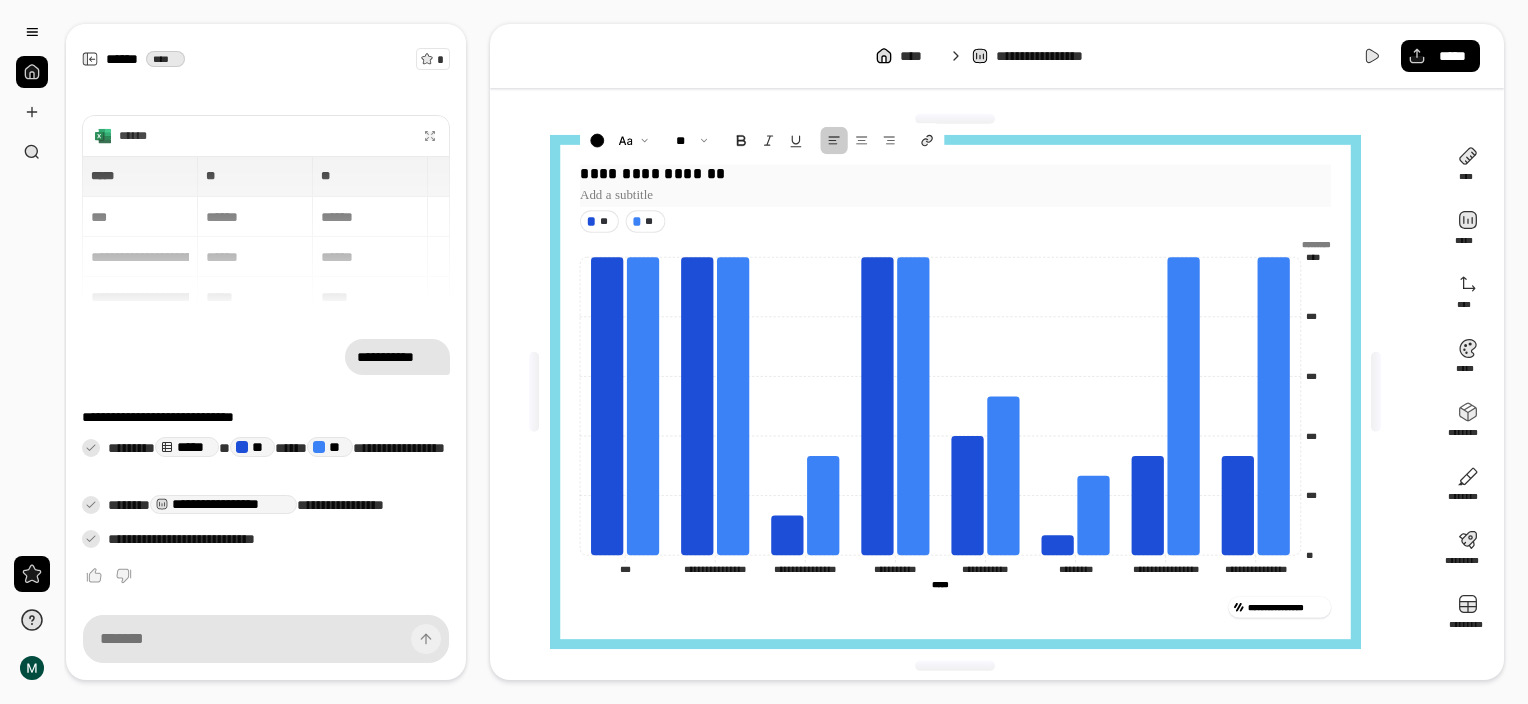 click at bounding box center (955, 195) 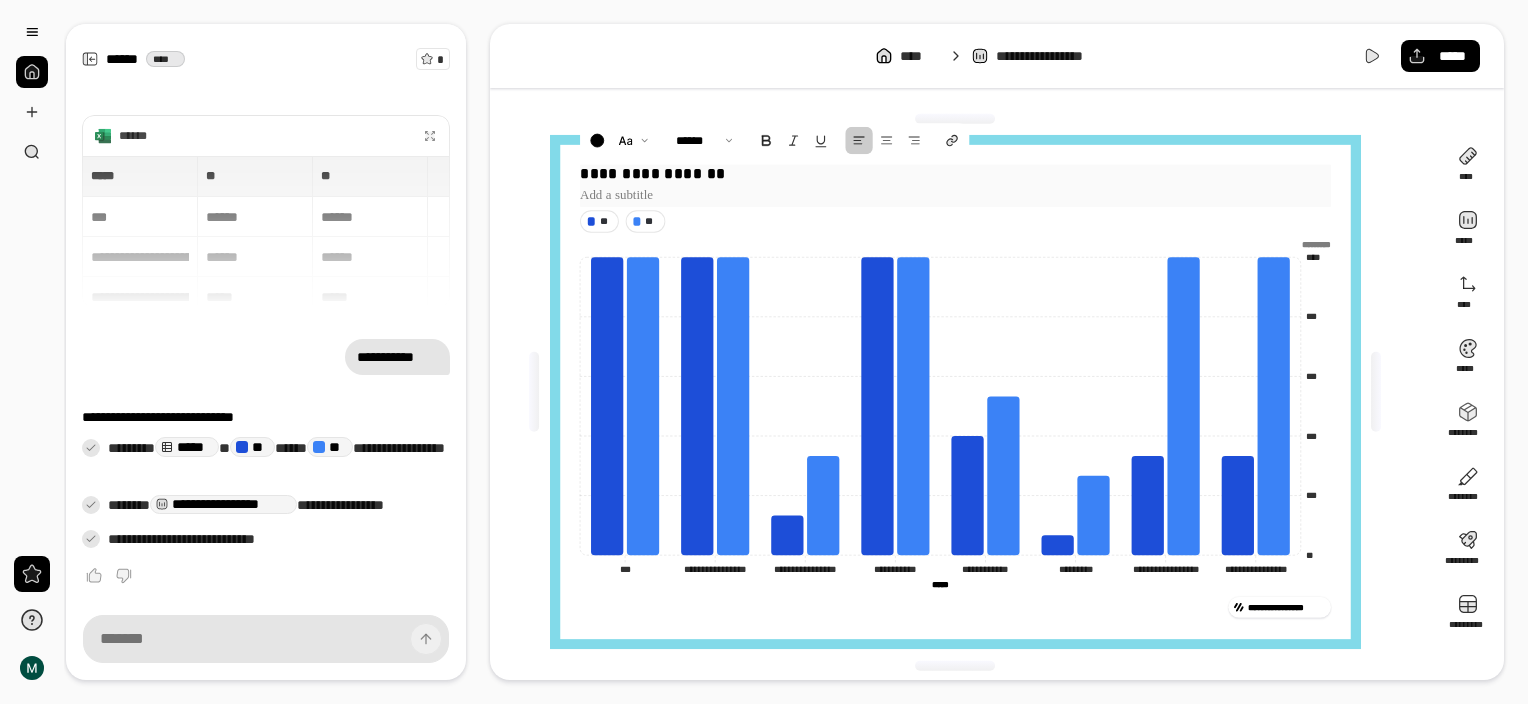drag, startPoint x: 674, startPoint y: 199, endPoint x: 588, endPoint y: 196, distance: 86.05231 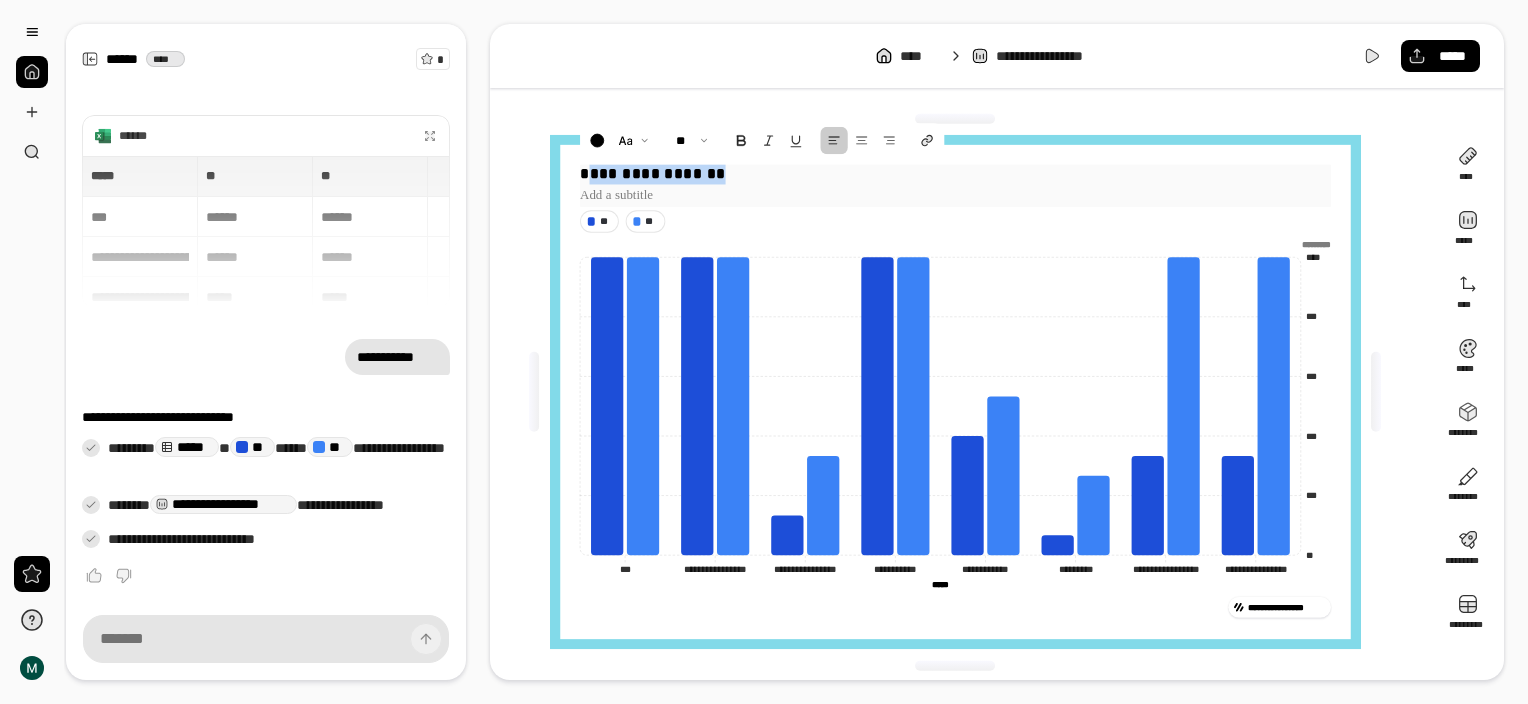 drag, startPoint x: 713, startPoint y: 172, endPoint x: 532, endPoint y: 152, distance: 182.10162 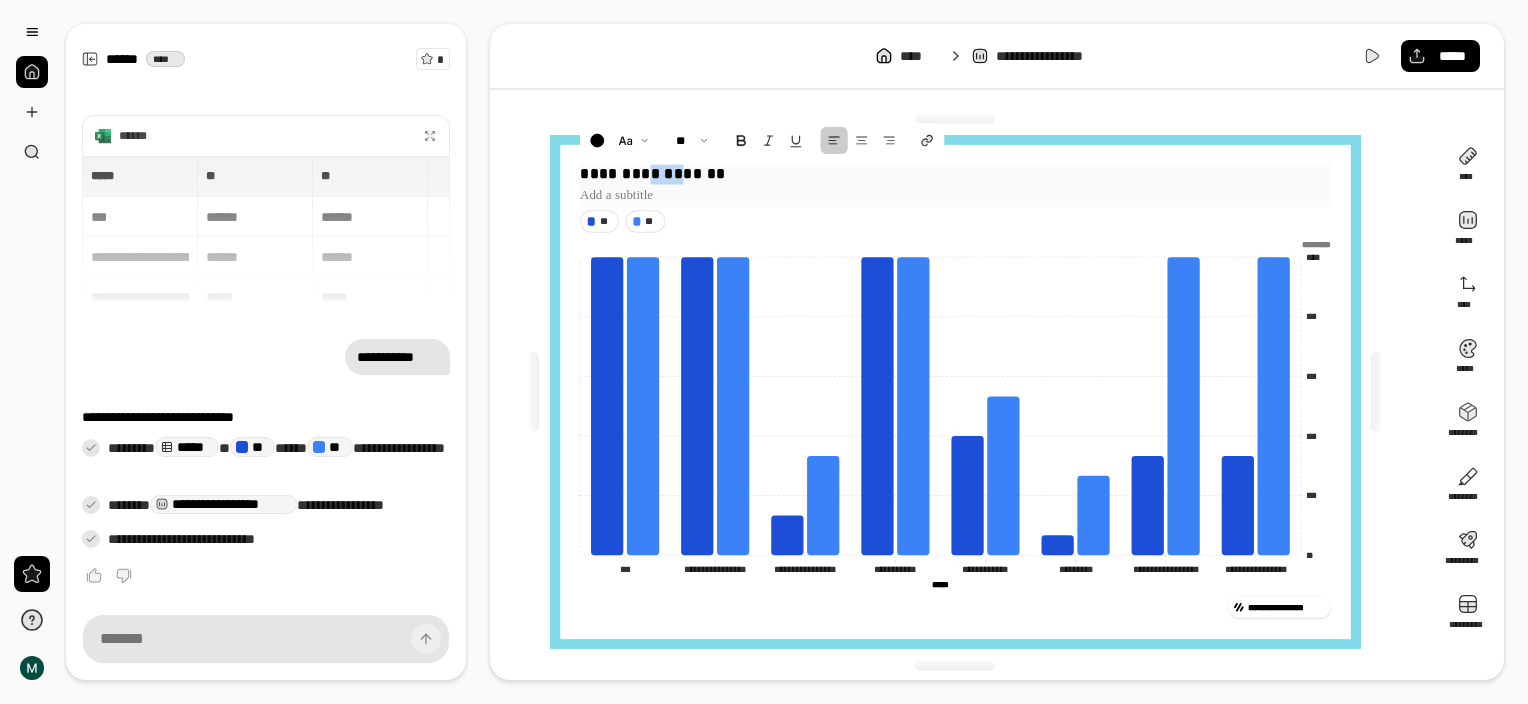click on "**********" at bounding box center (955, 174) 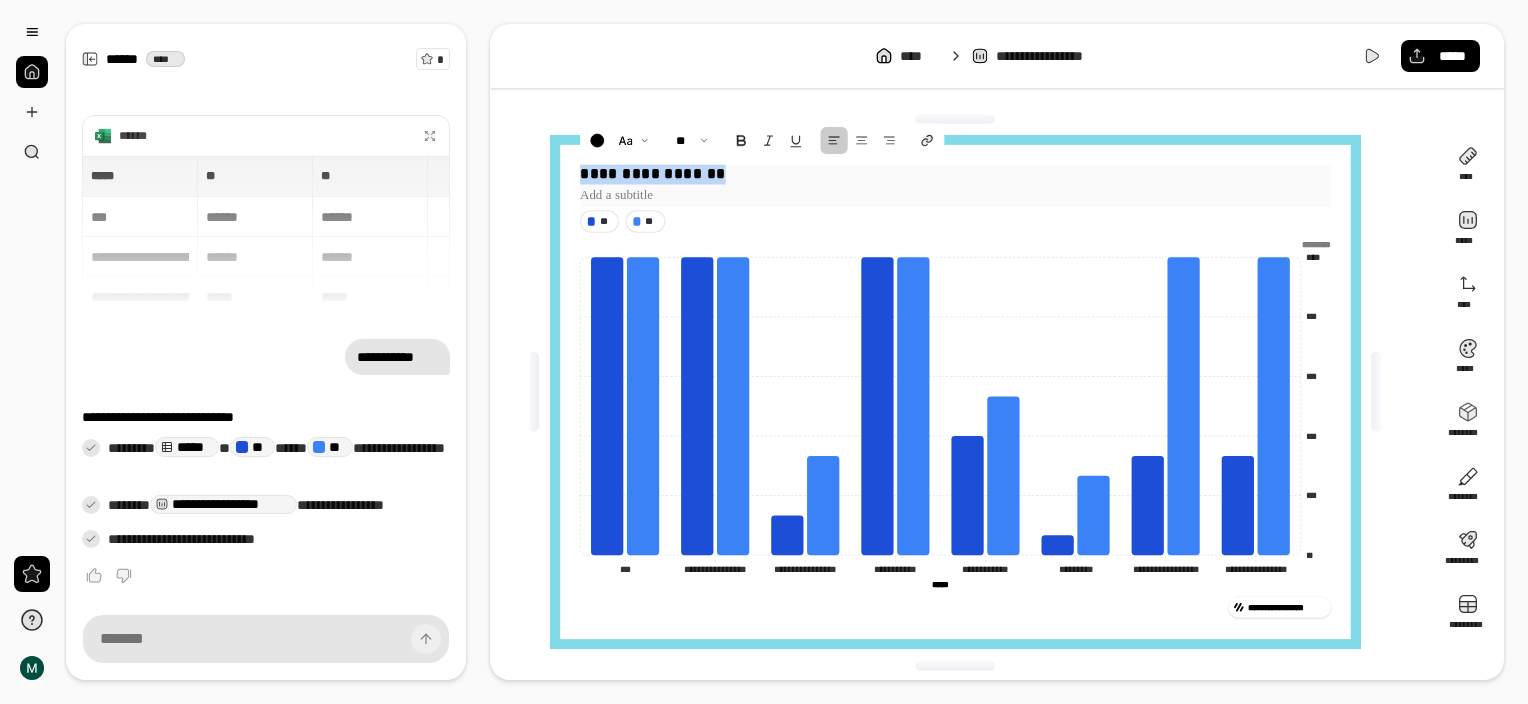 click on "**********" at bounding box center (955, 174) 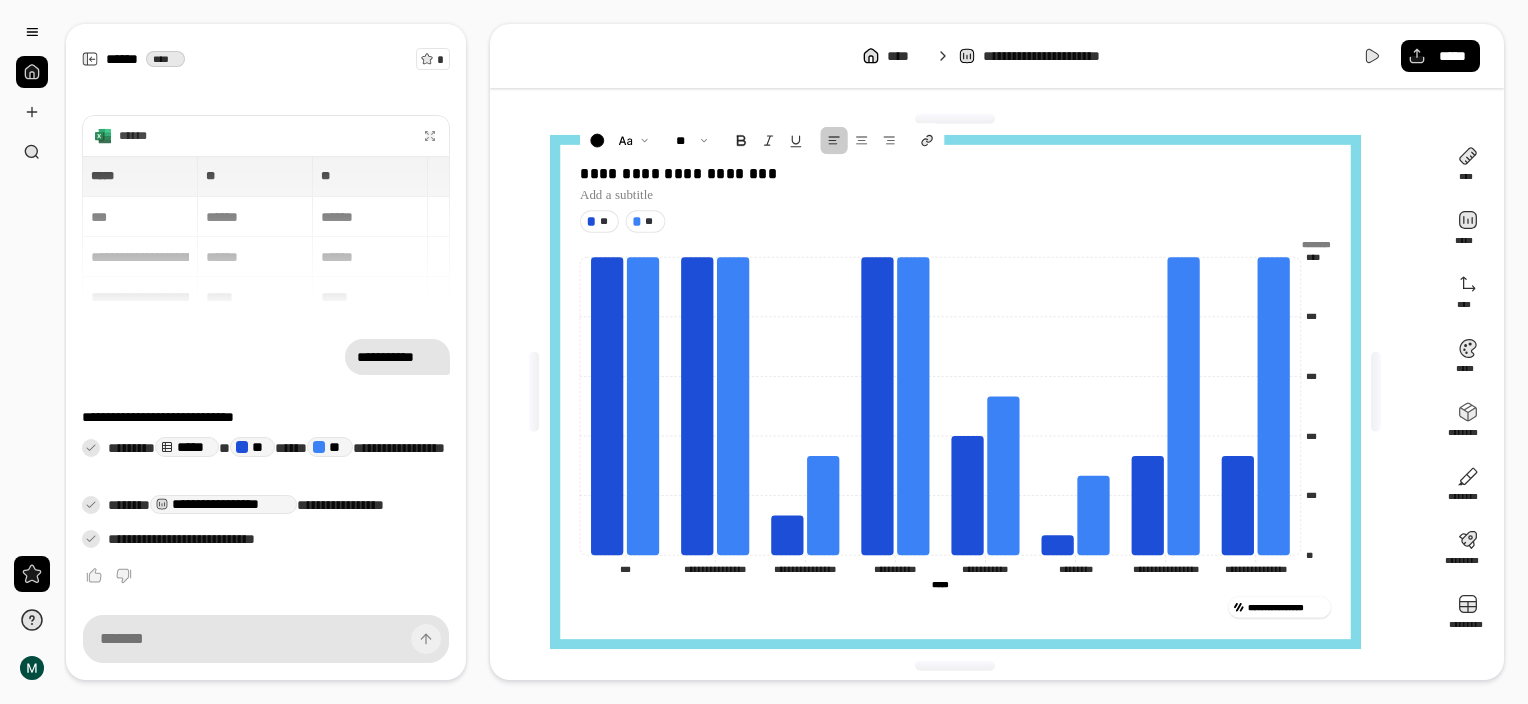 click on "**********" at bounding box center [963, 392] 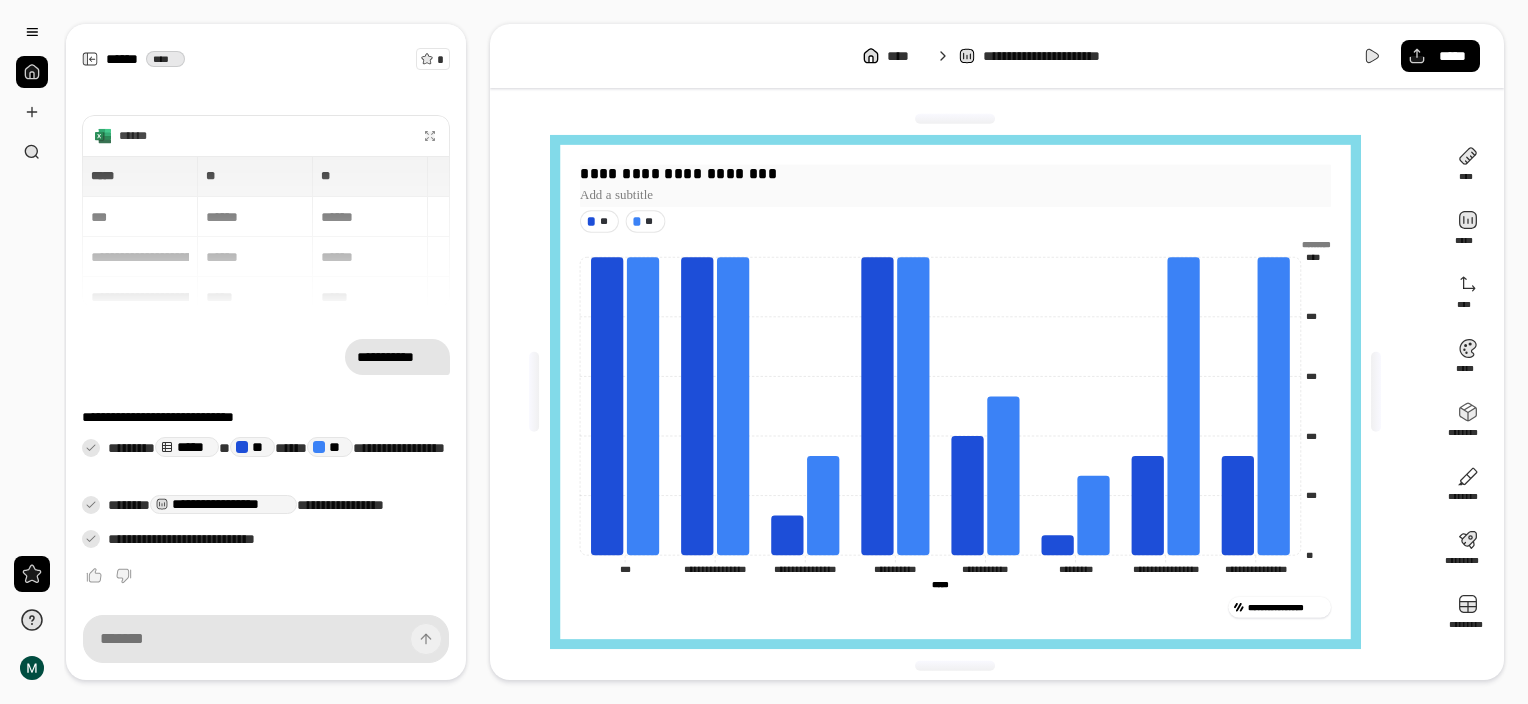 click on "**********" at bounding box center (955, 174) 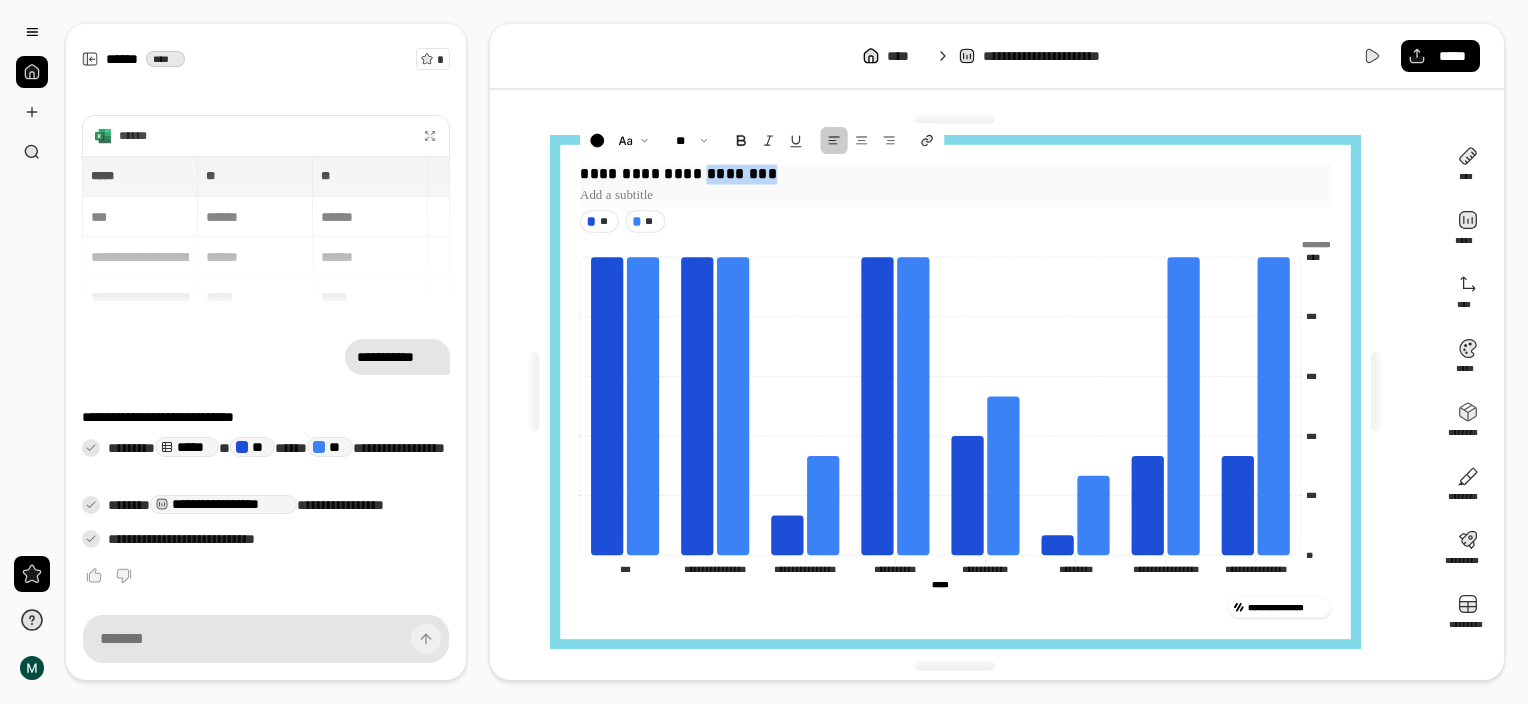 click on "**********" at bounding box center (955, 174) 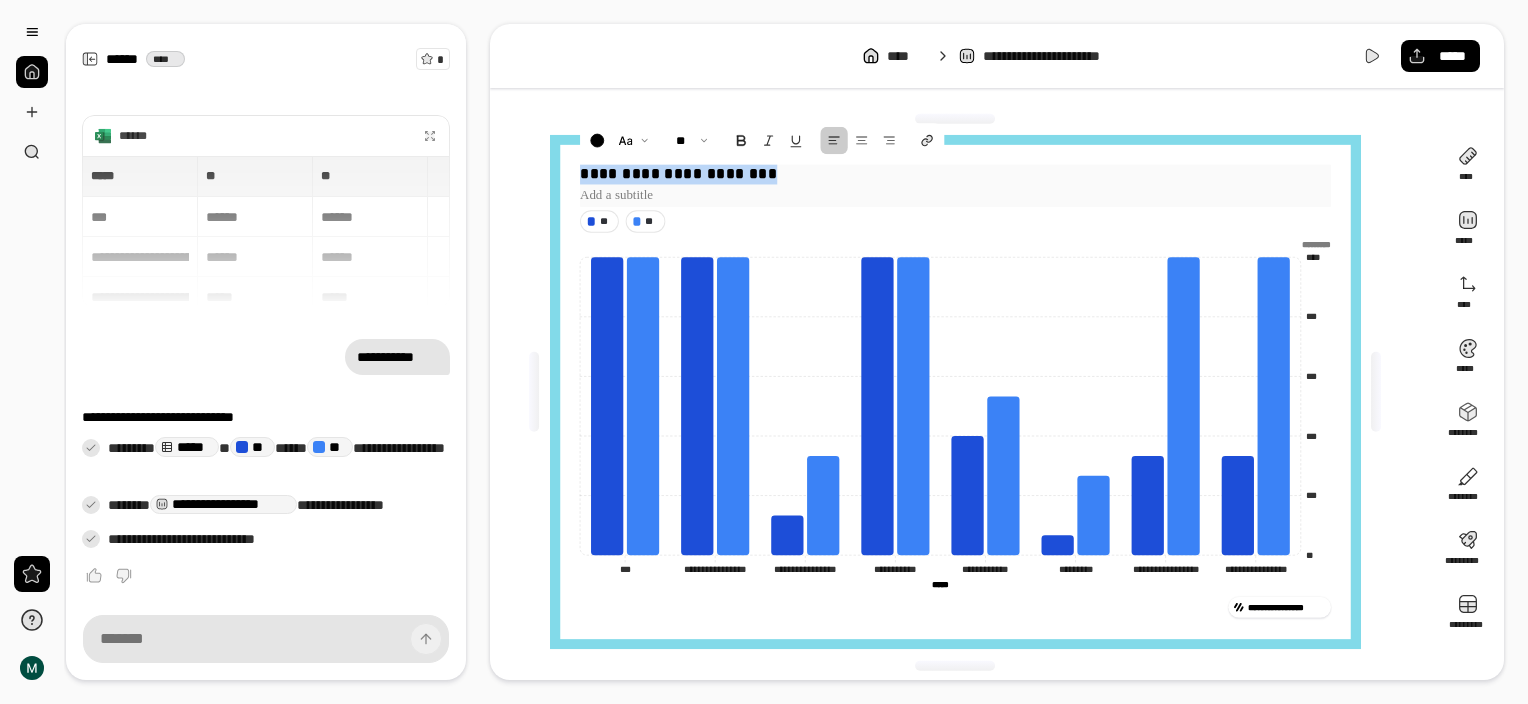 click on "**********" at bounding box center [955, 174] 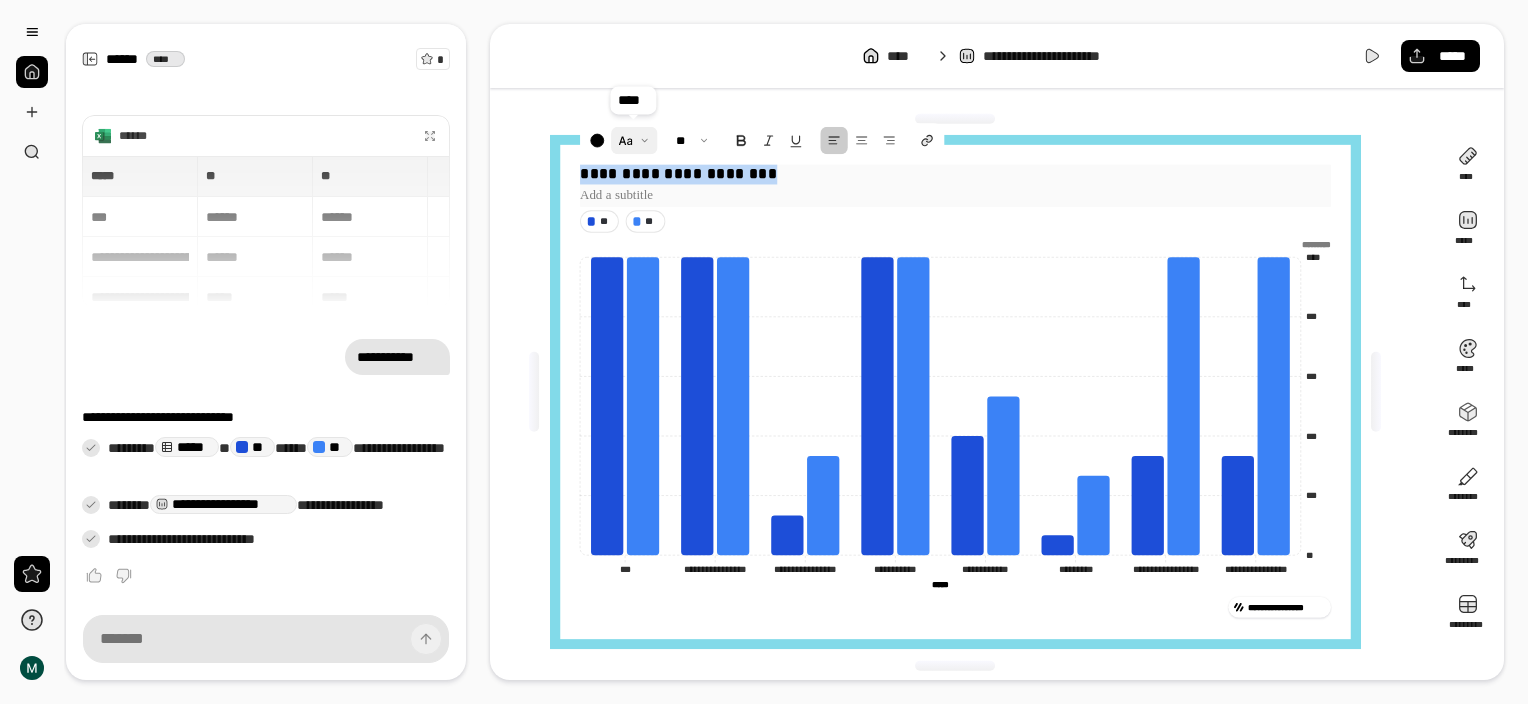 click at bounding box center (634, 141) 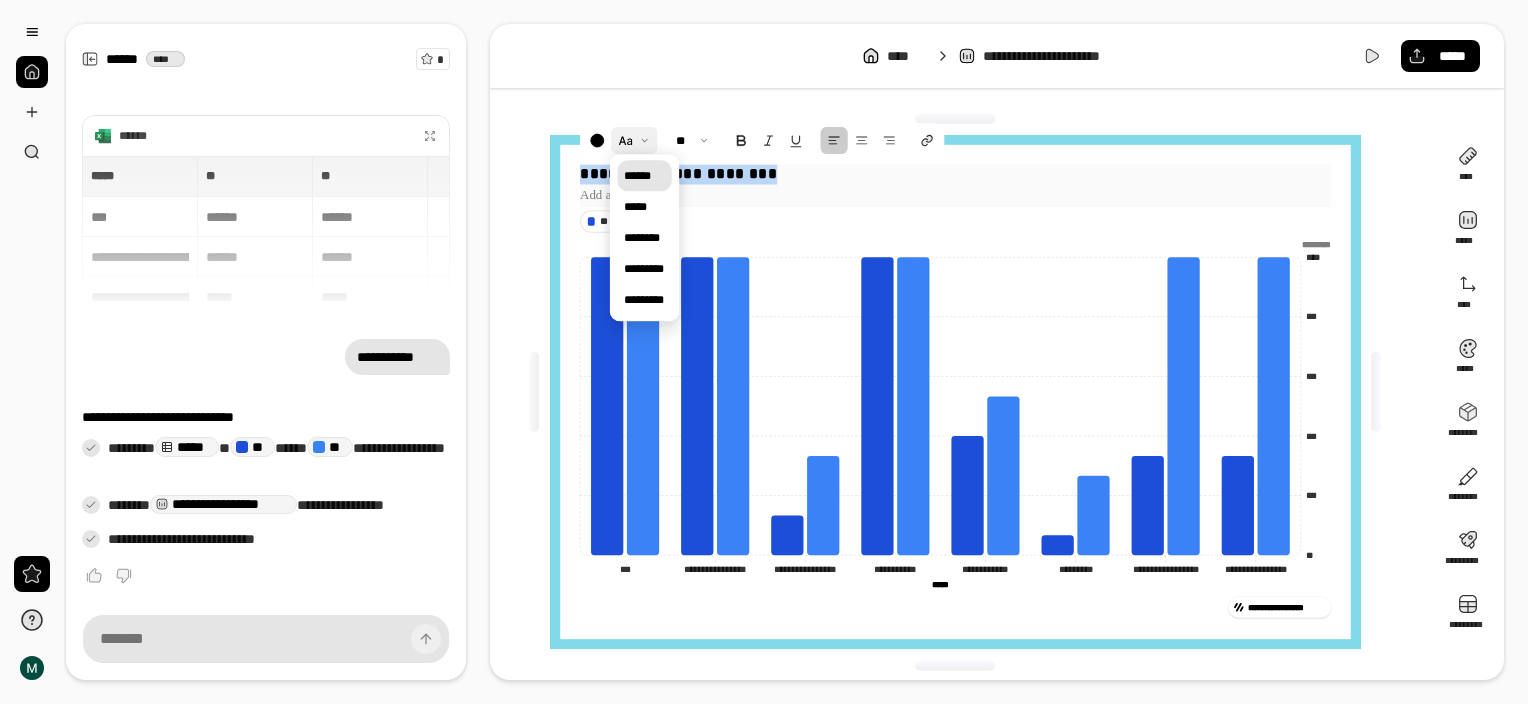click at bounding box center (634, 141) 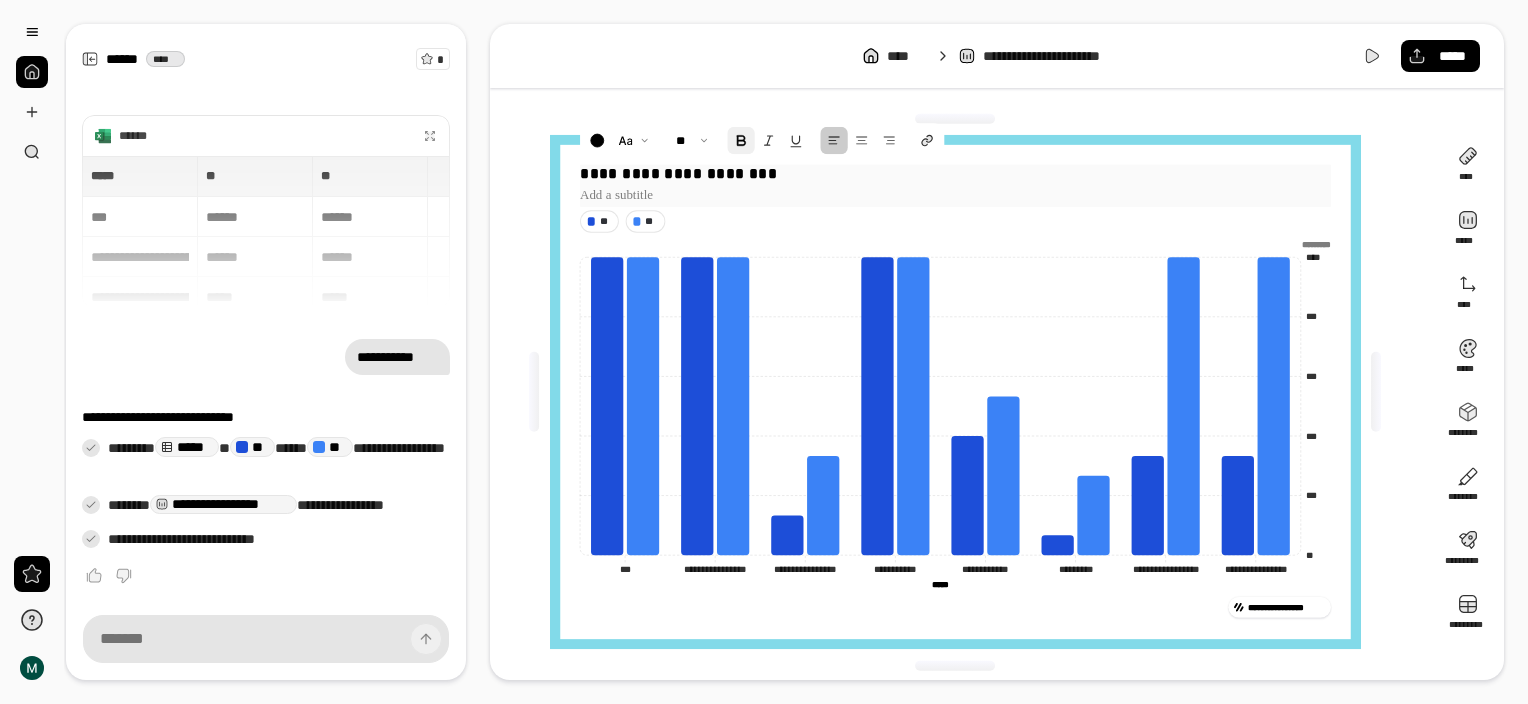 click at bounding box center [741, 141] 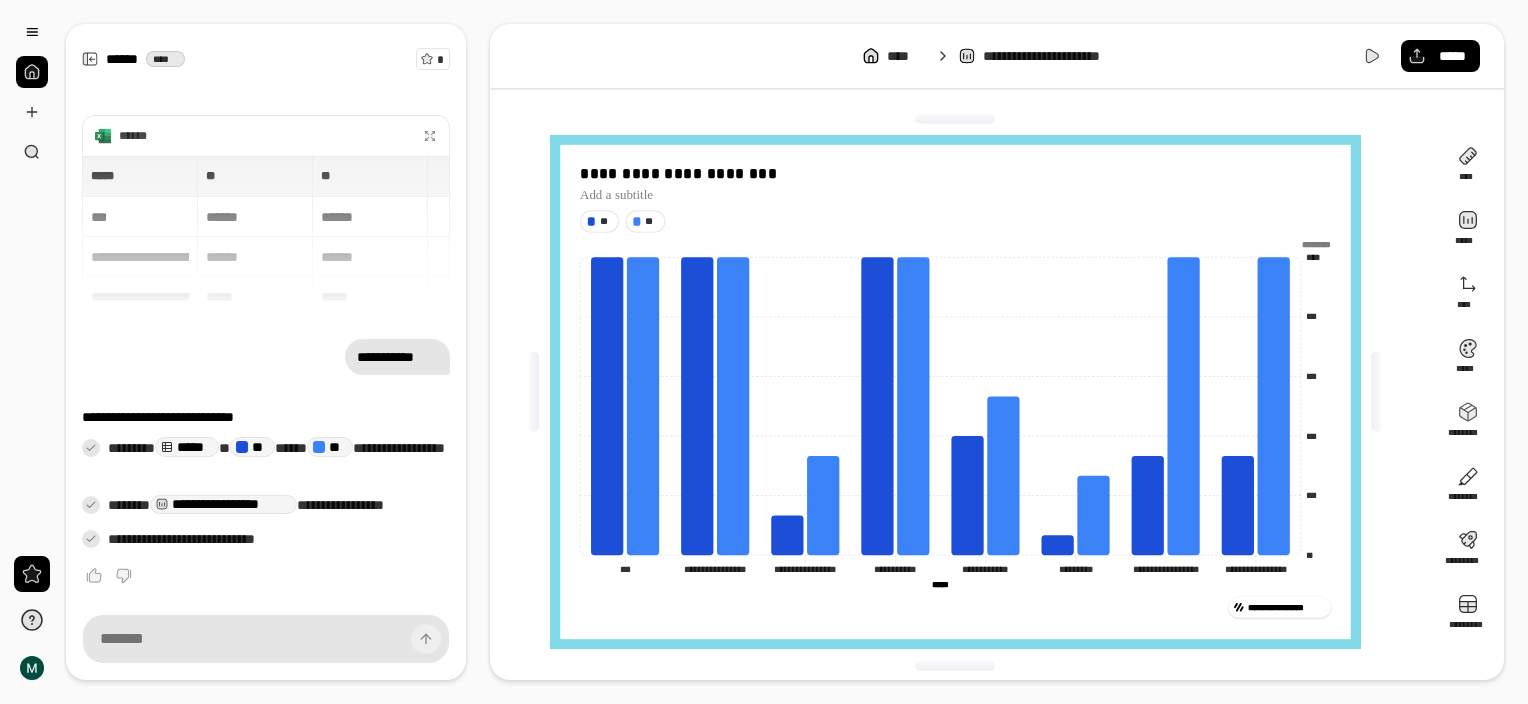 click on "**********" at bounding box center [963, 392] 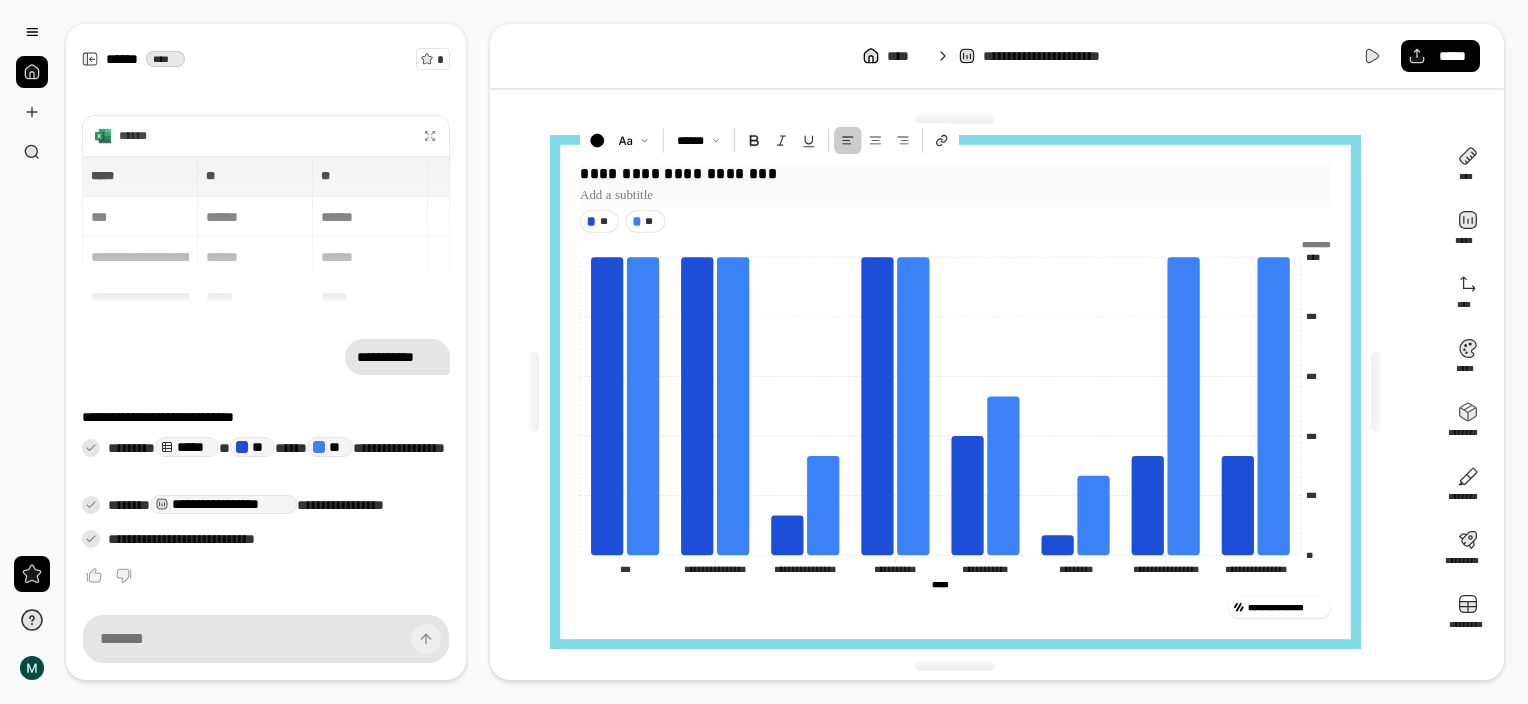click at bounding box center (955, 195) 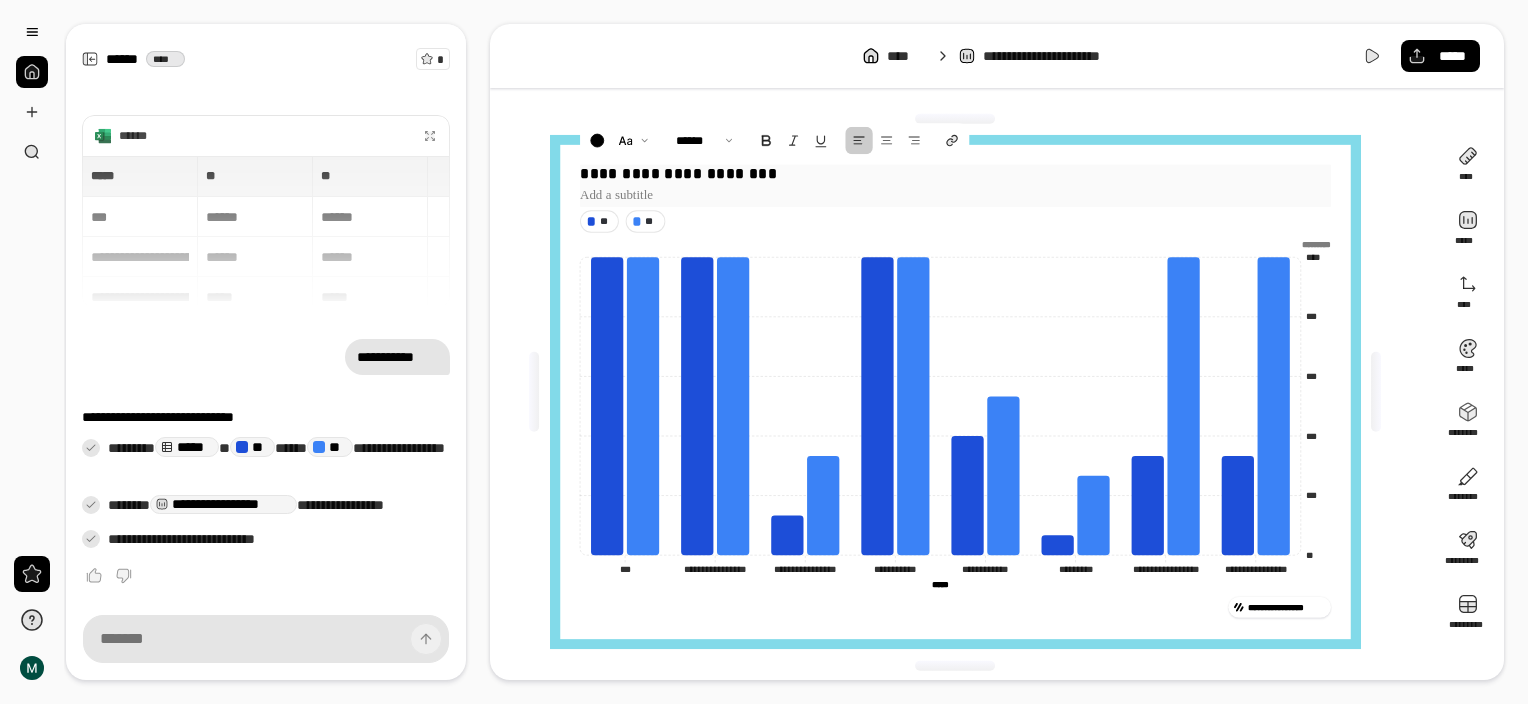 drag, startPoint x: 664, startPoint y: 194, endPoint x: 608, endPoint y: 189, distance: 56.22277 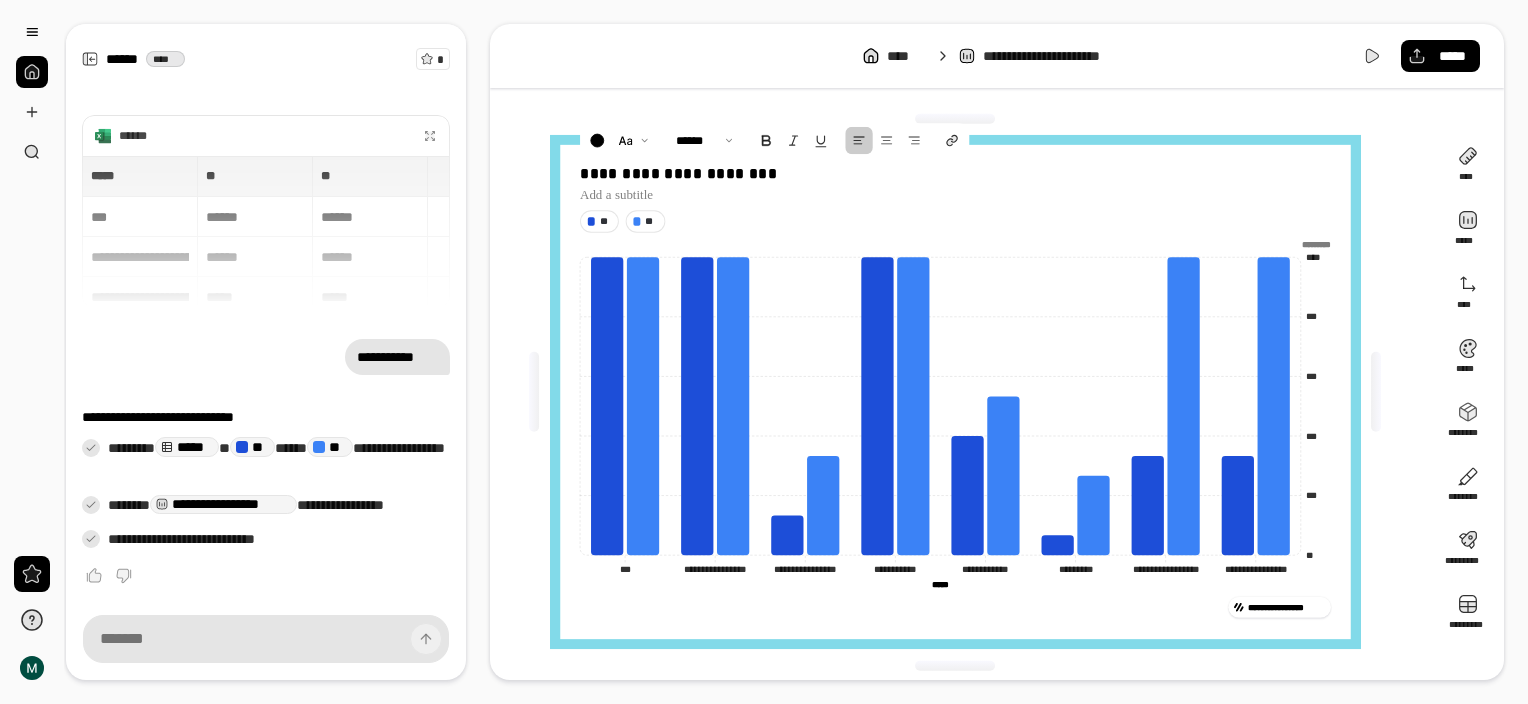 click on "**********" at bounding box center [963, 392] 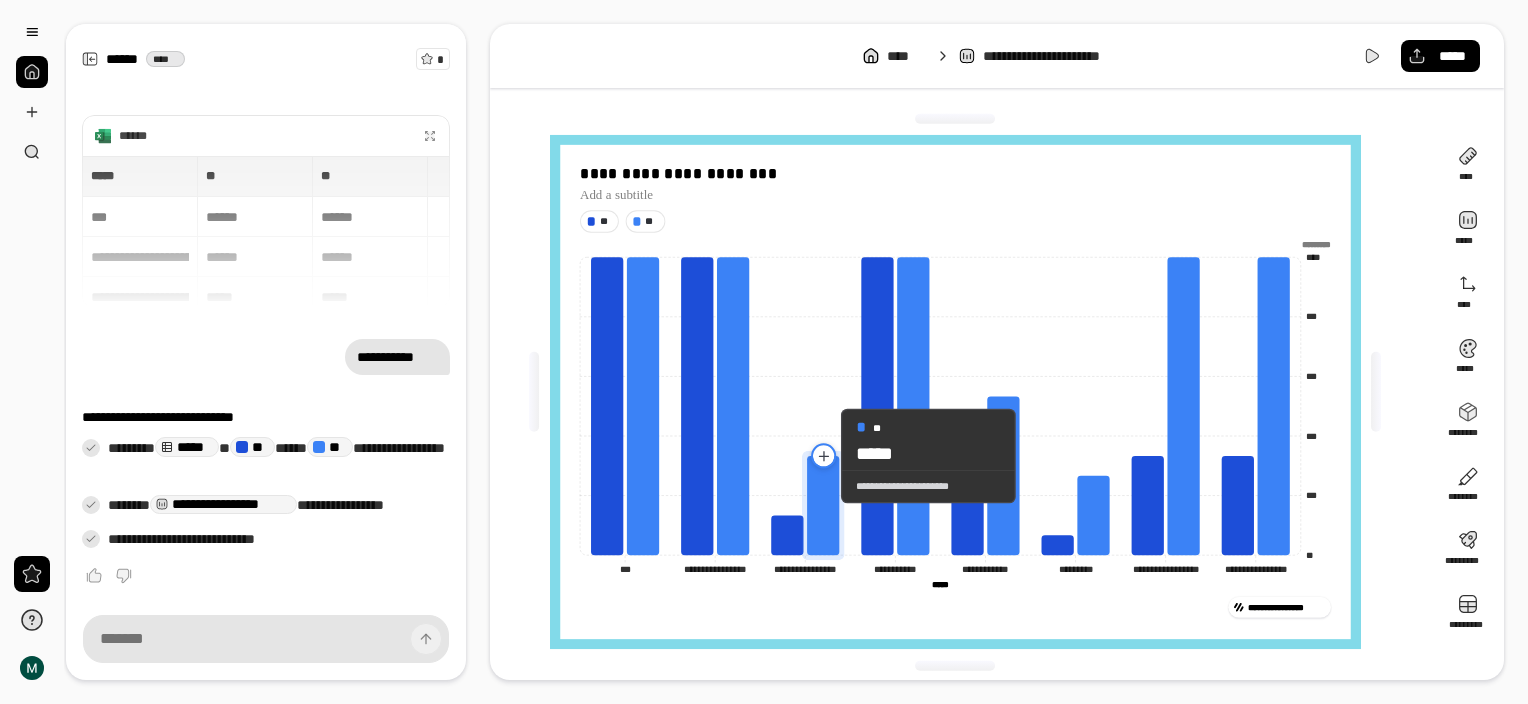 click 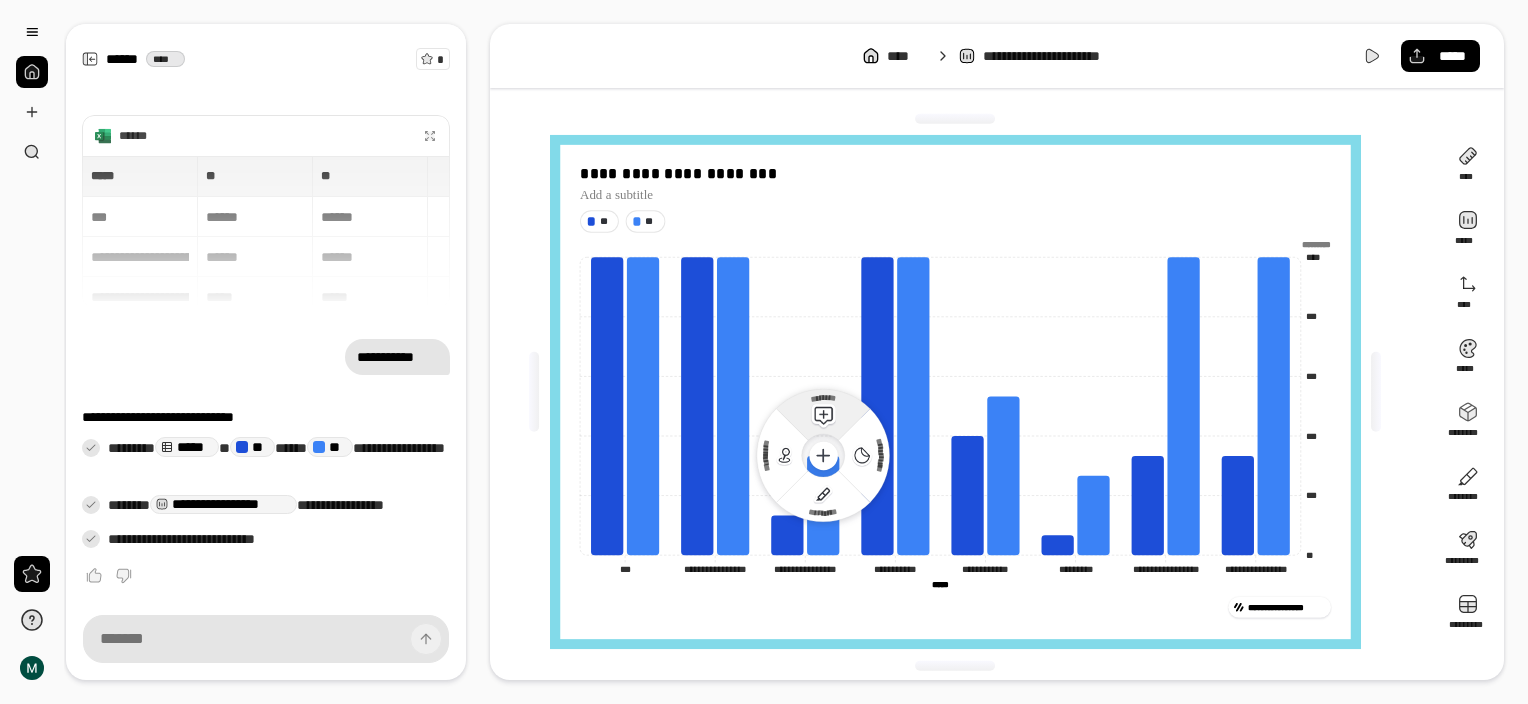 click 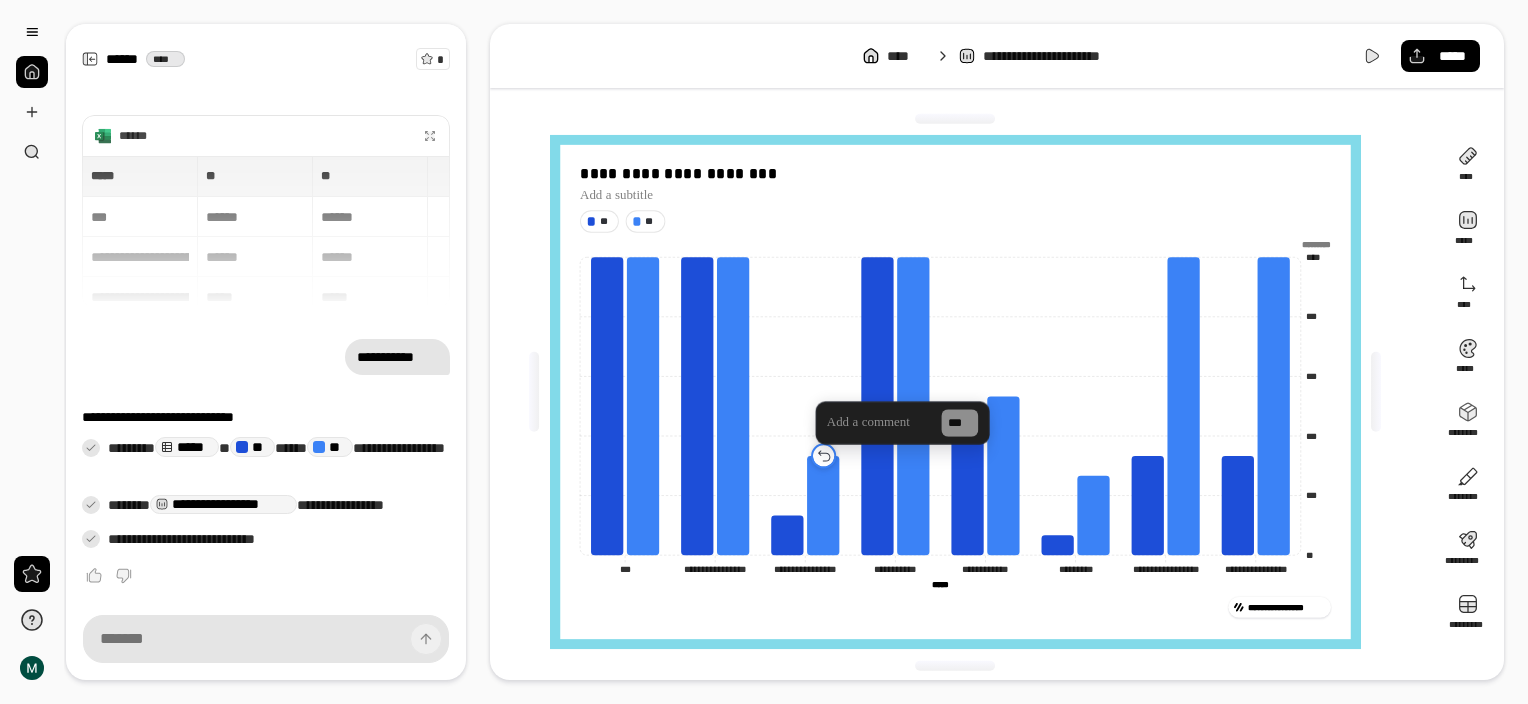 click at bounding box center (822, 455) 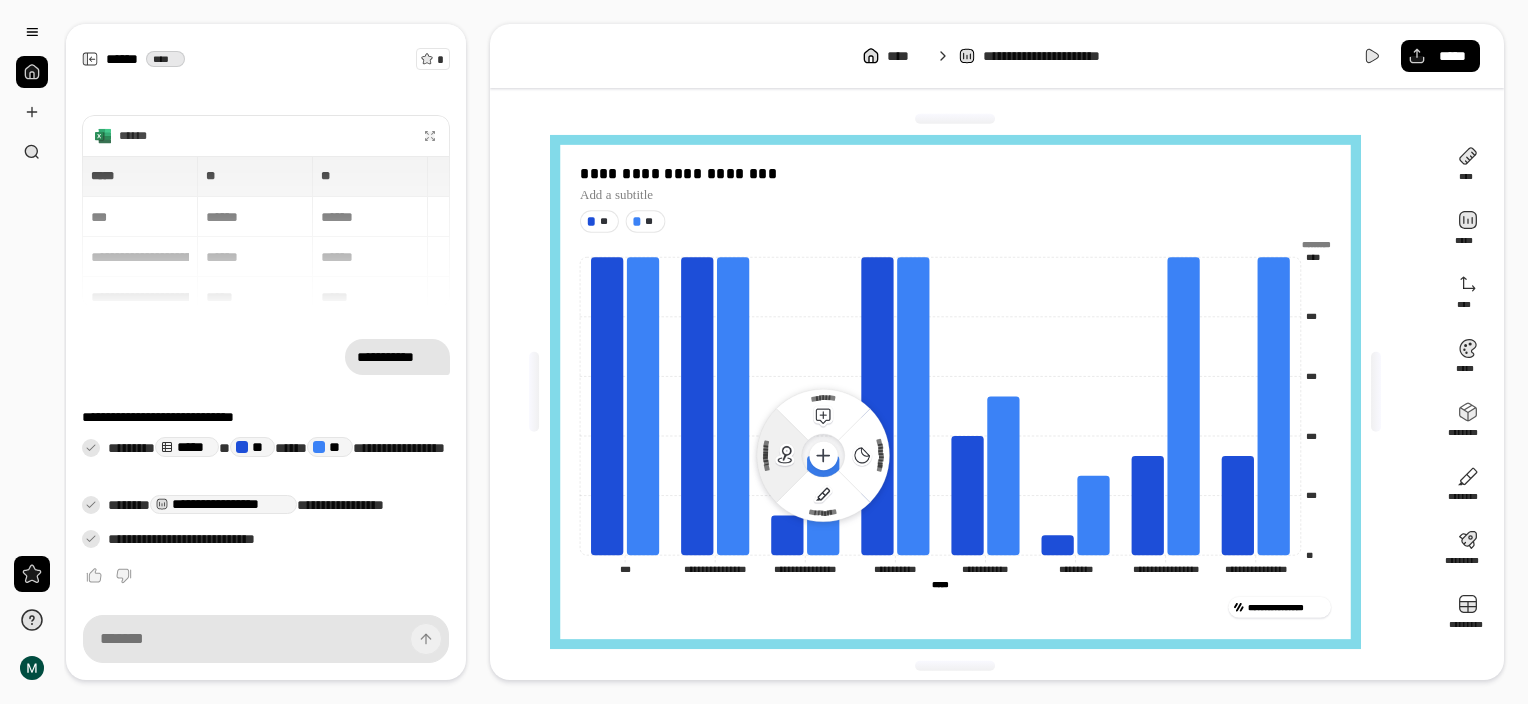 click 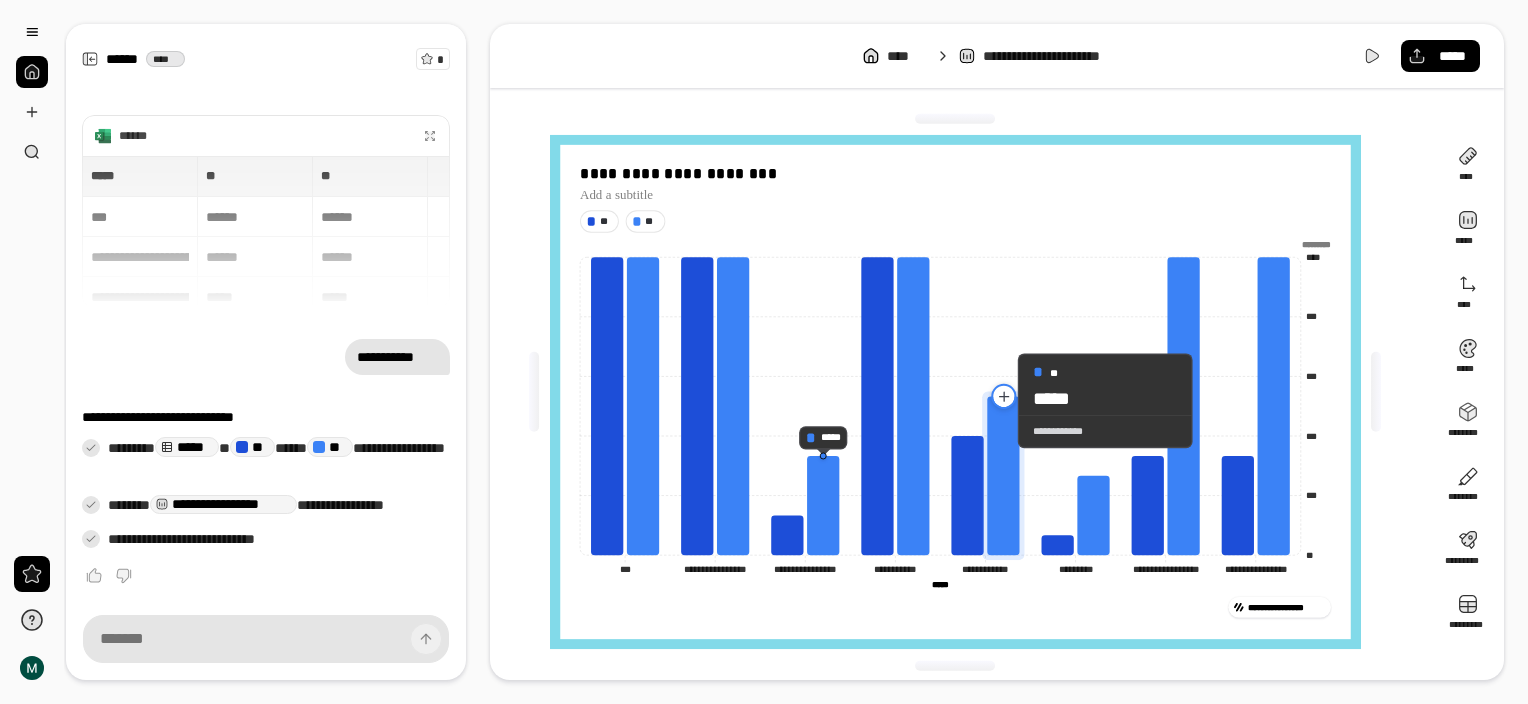 click 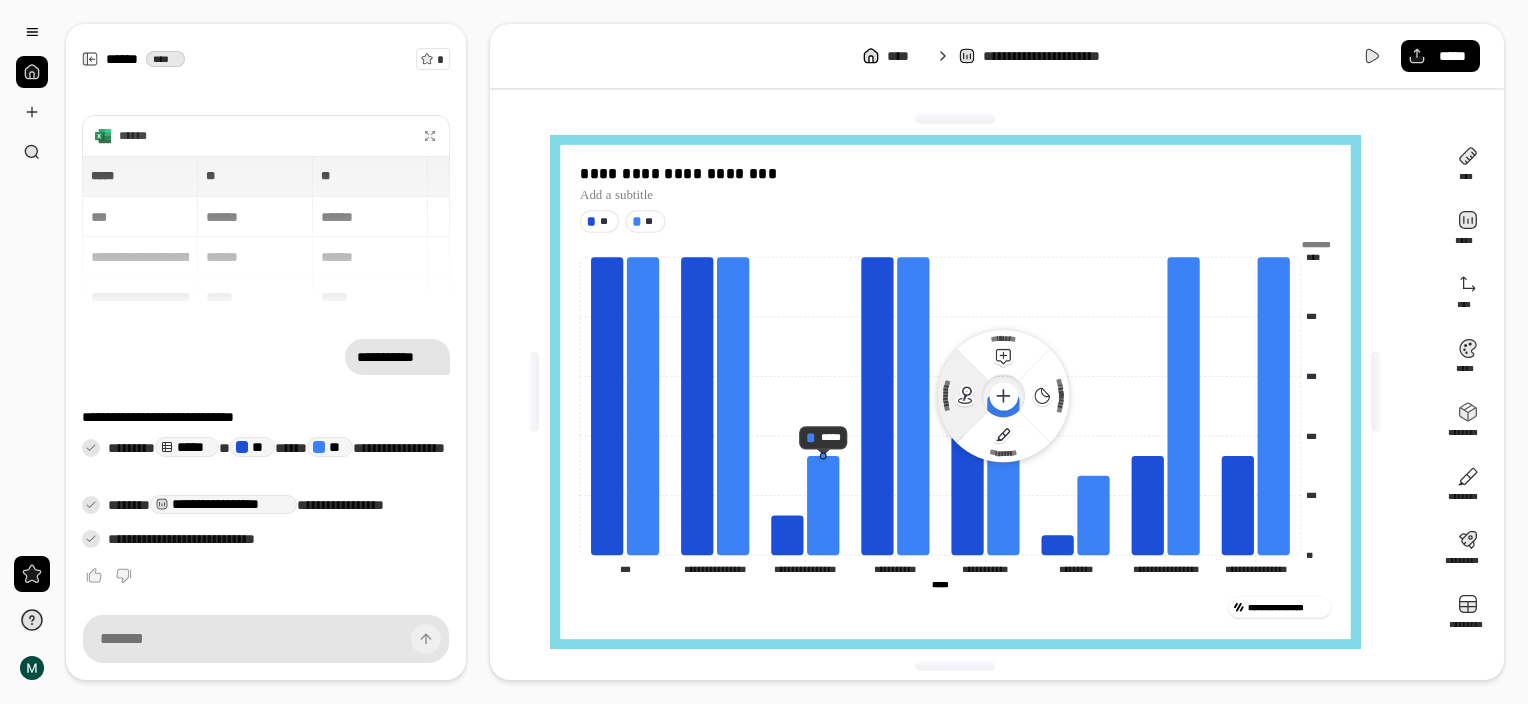 click on "**********" 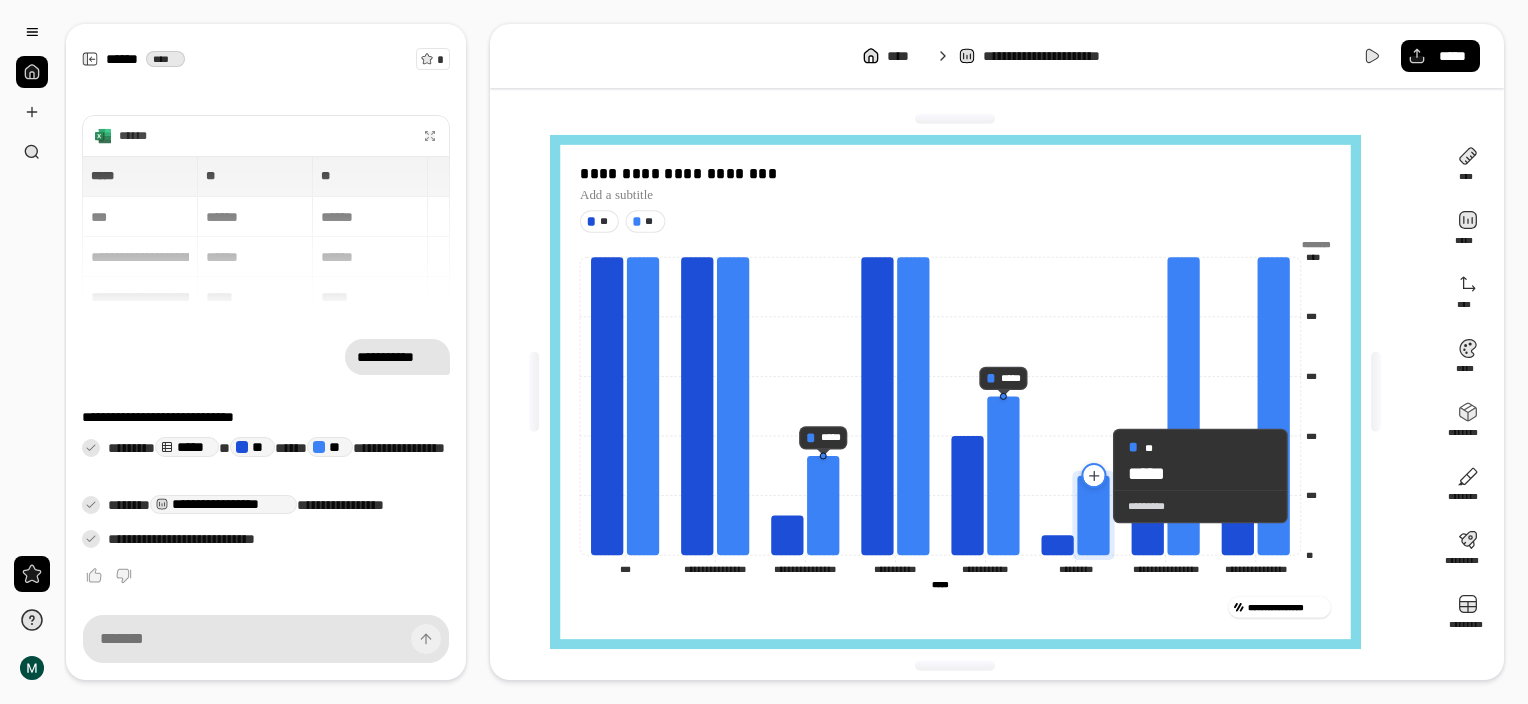 click 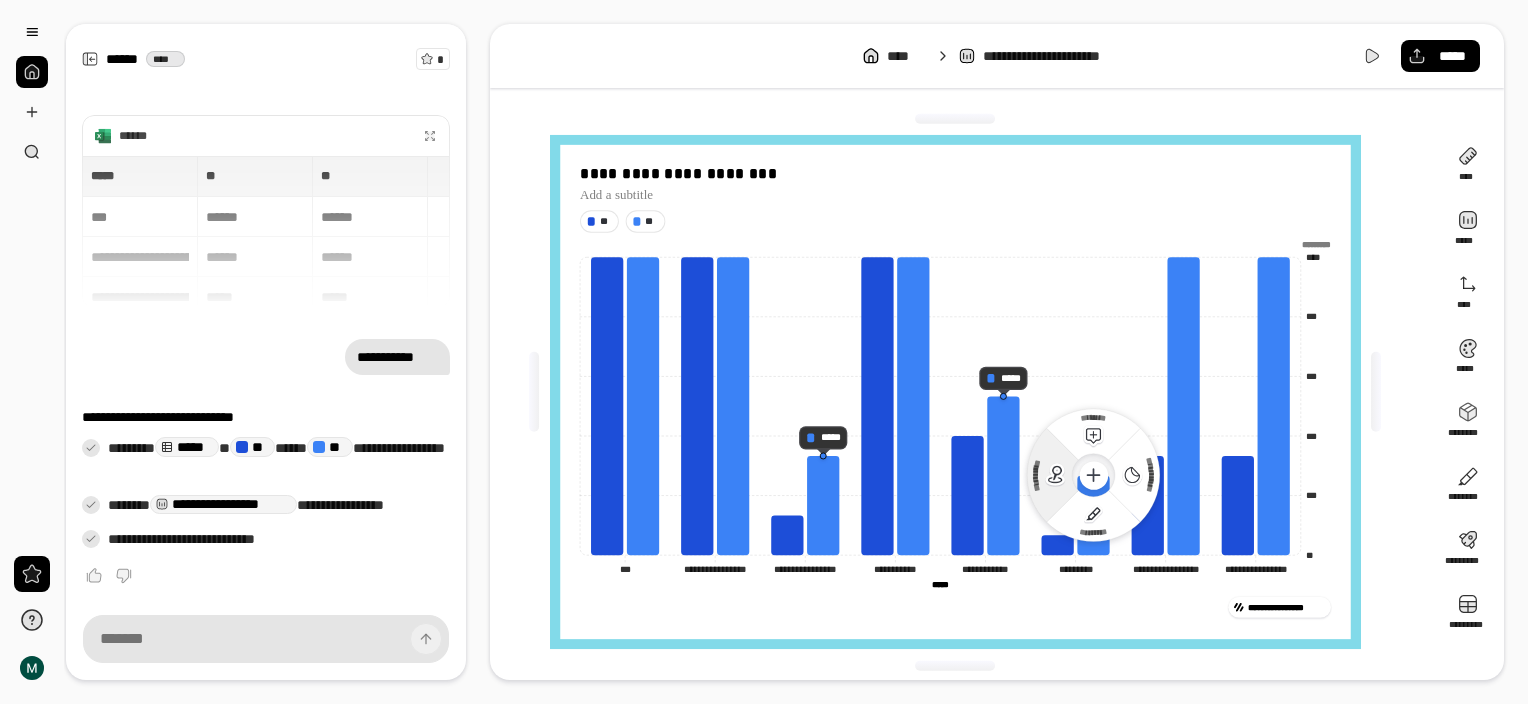 click 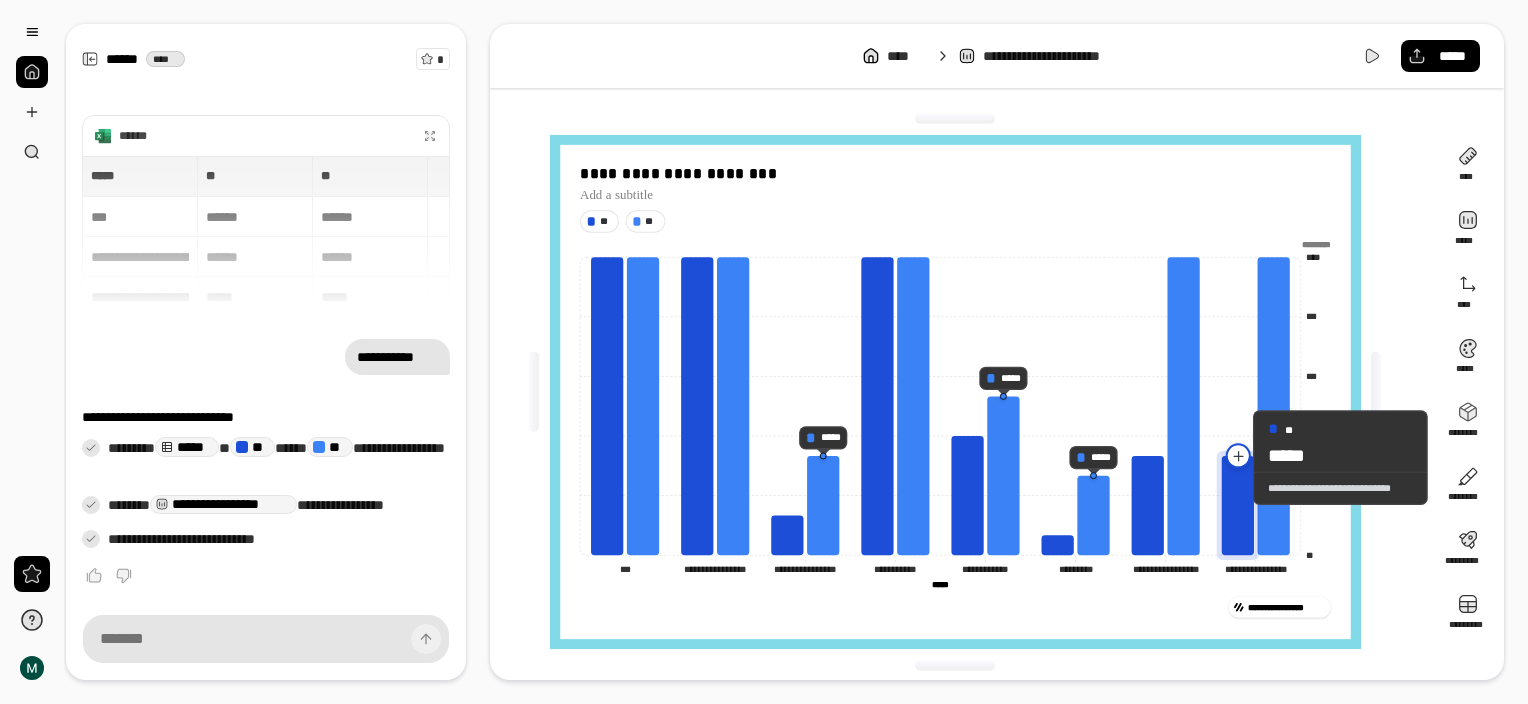 click 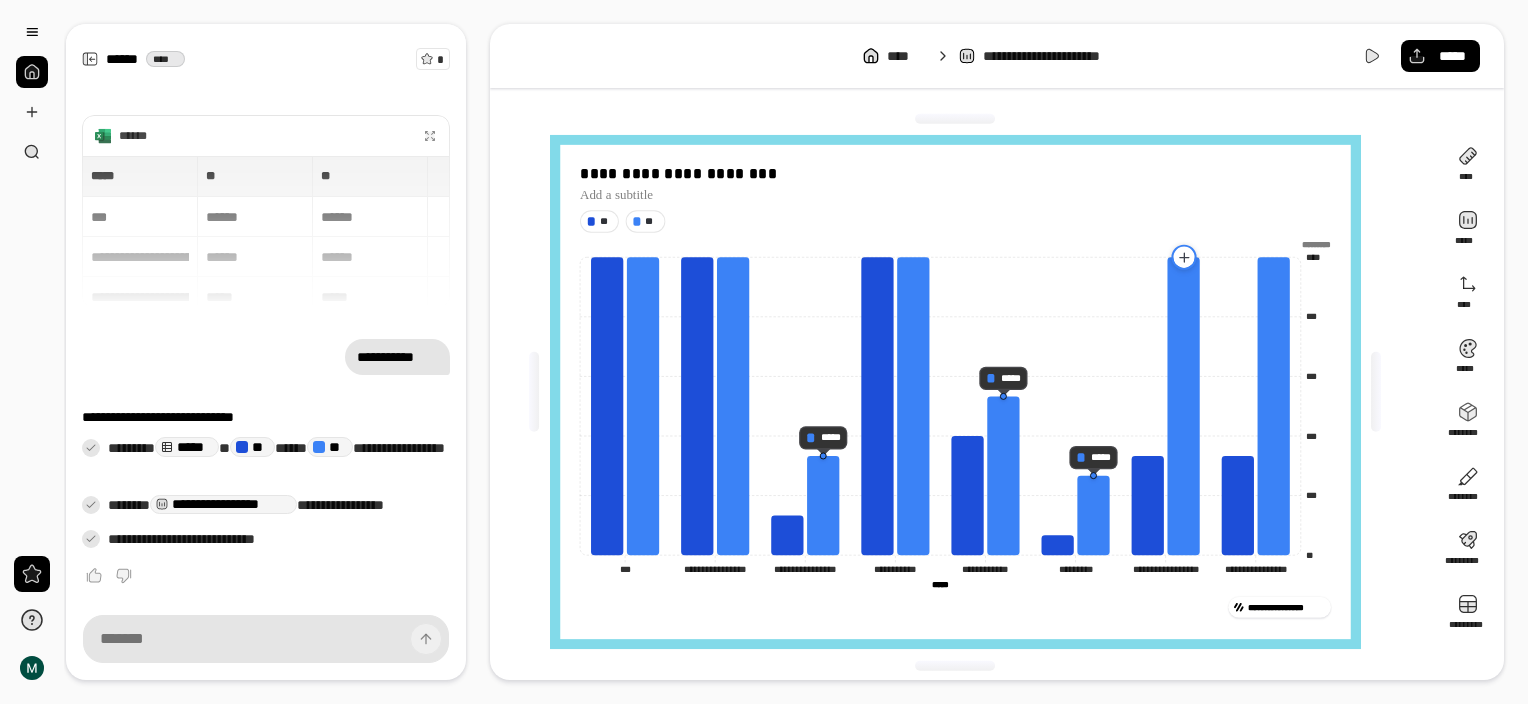 click 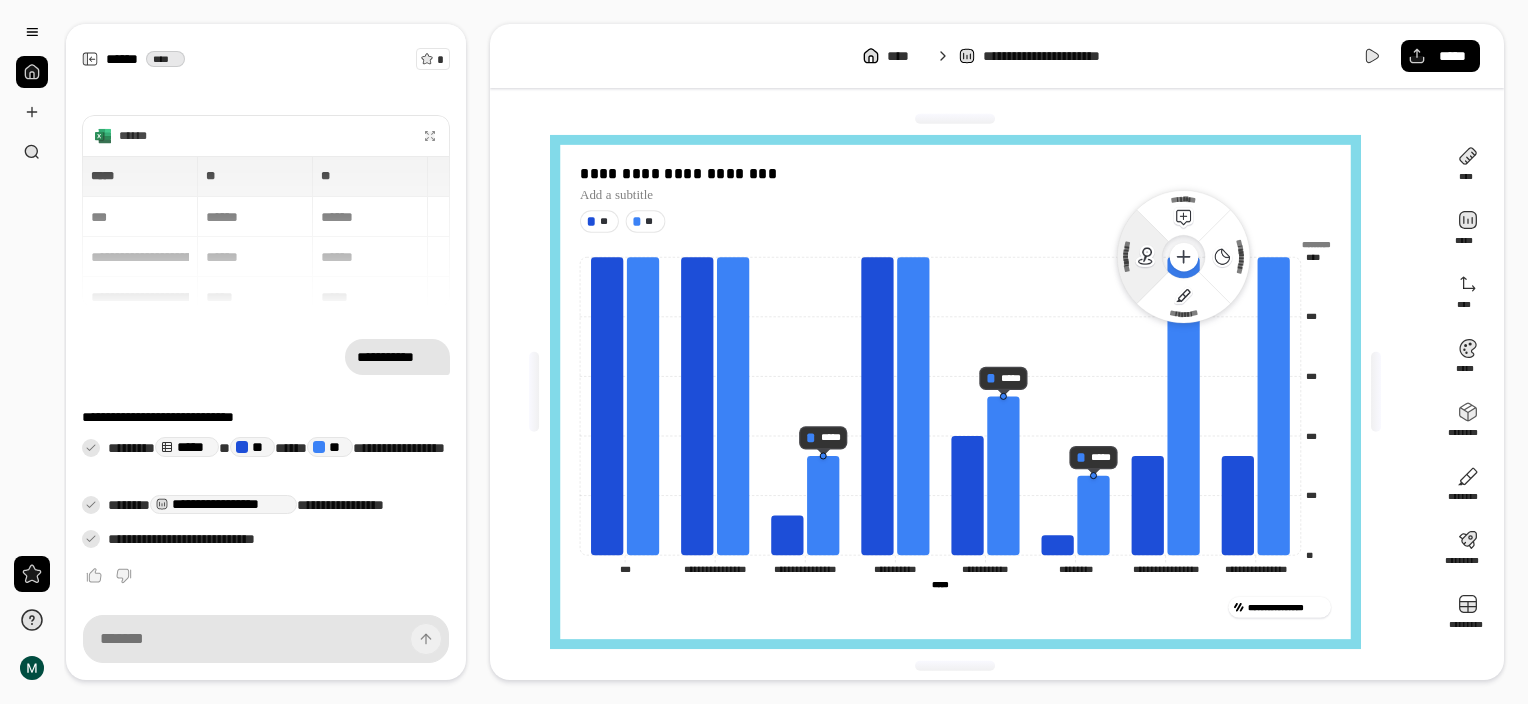 click 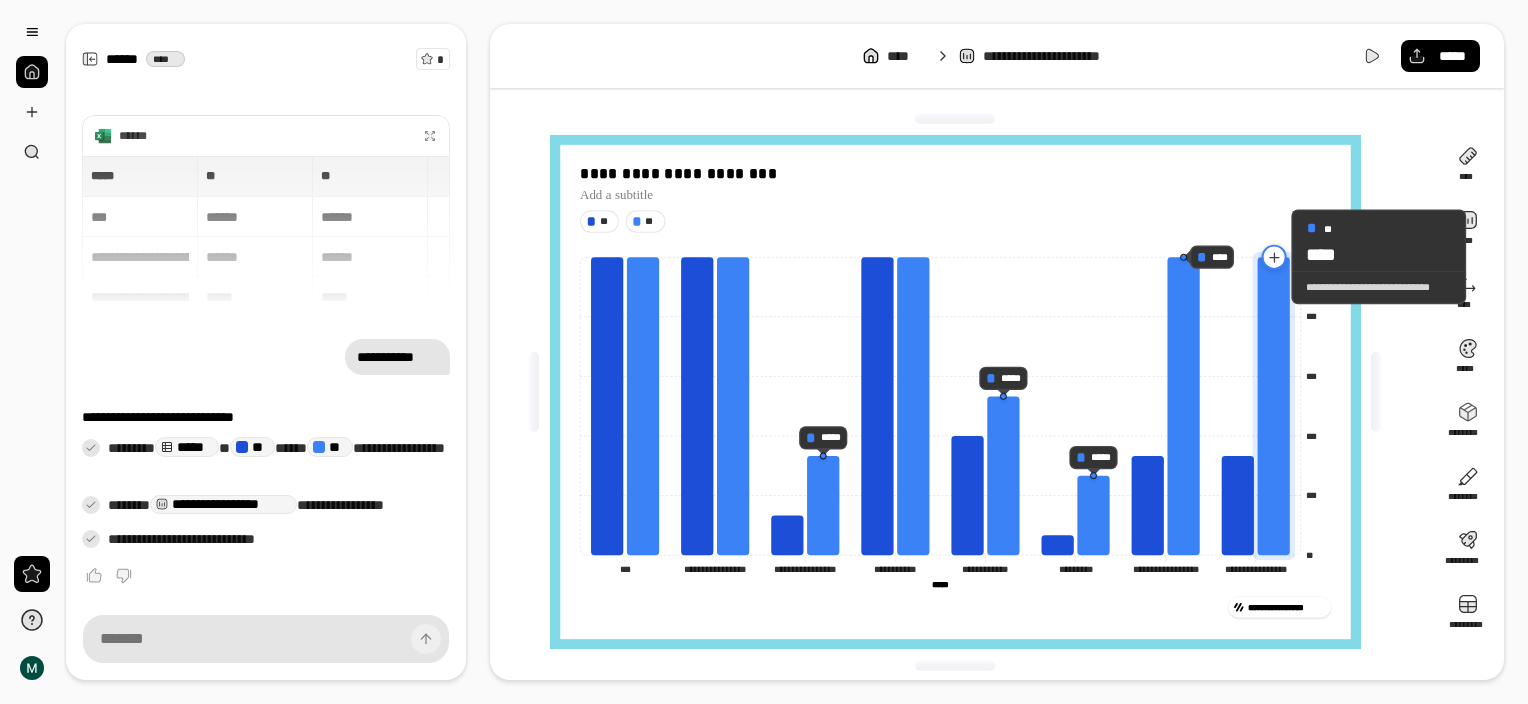 click 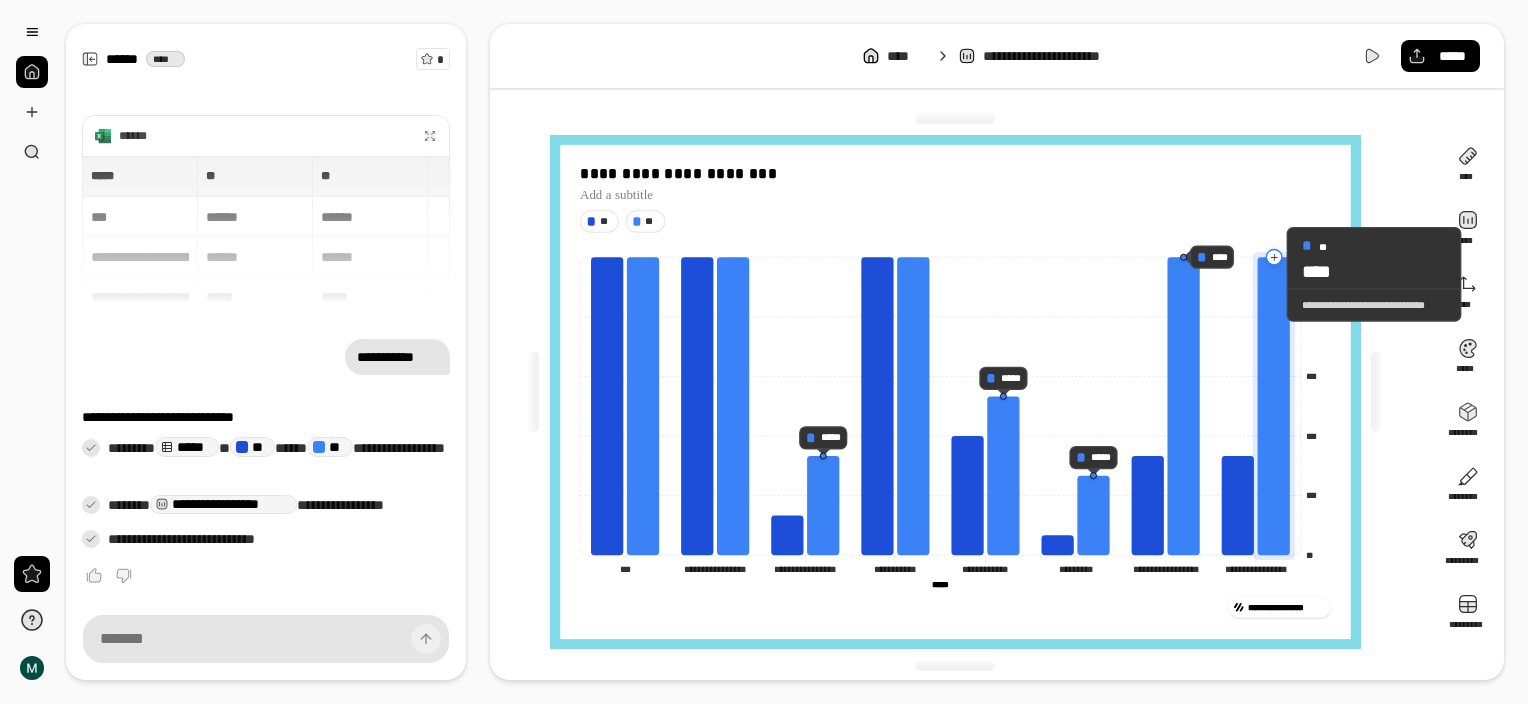 click 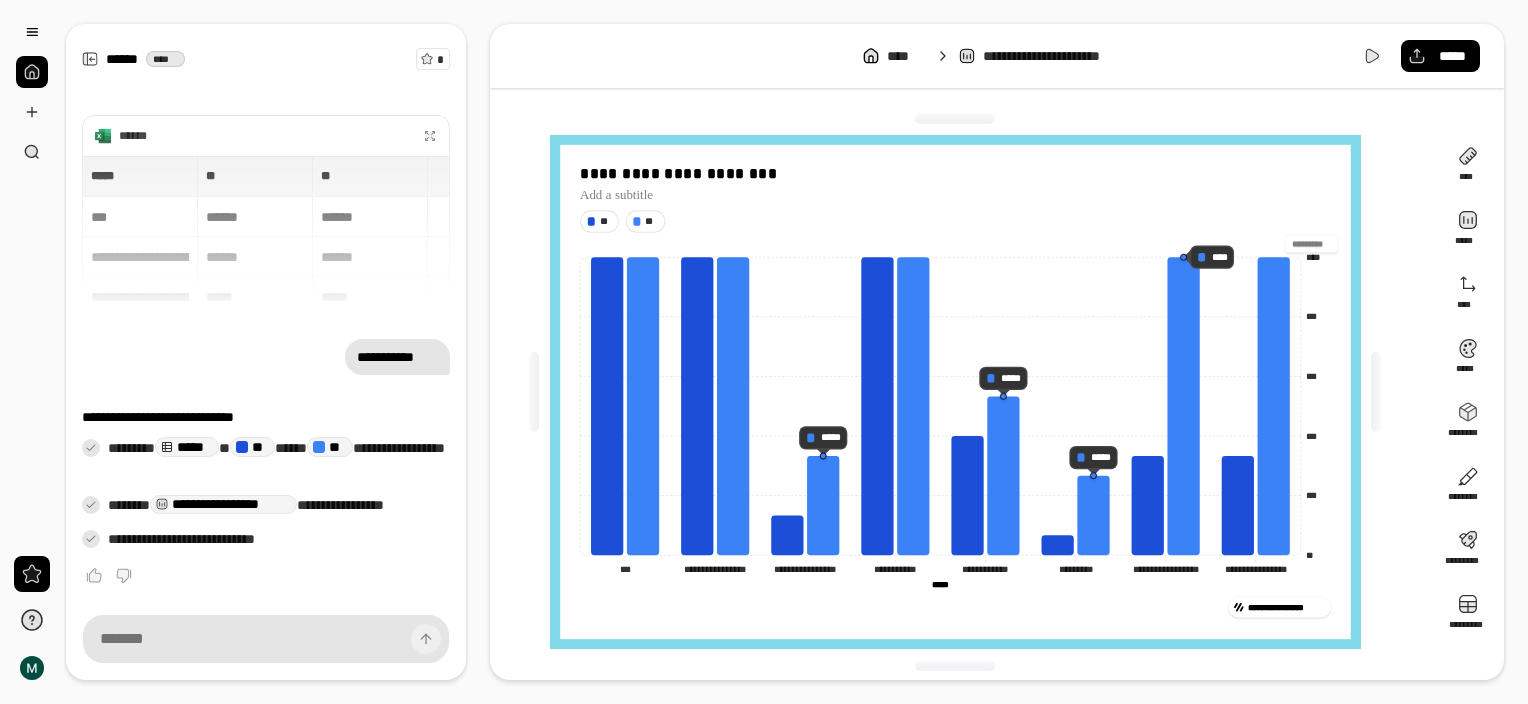 click on "*********" at bounding box center (955, 243) 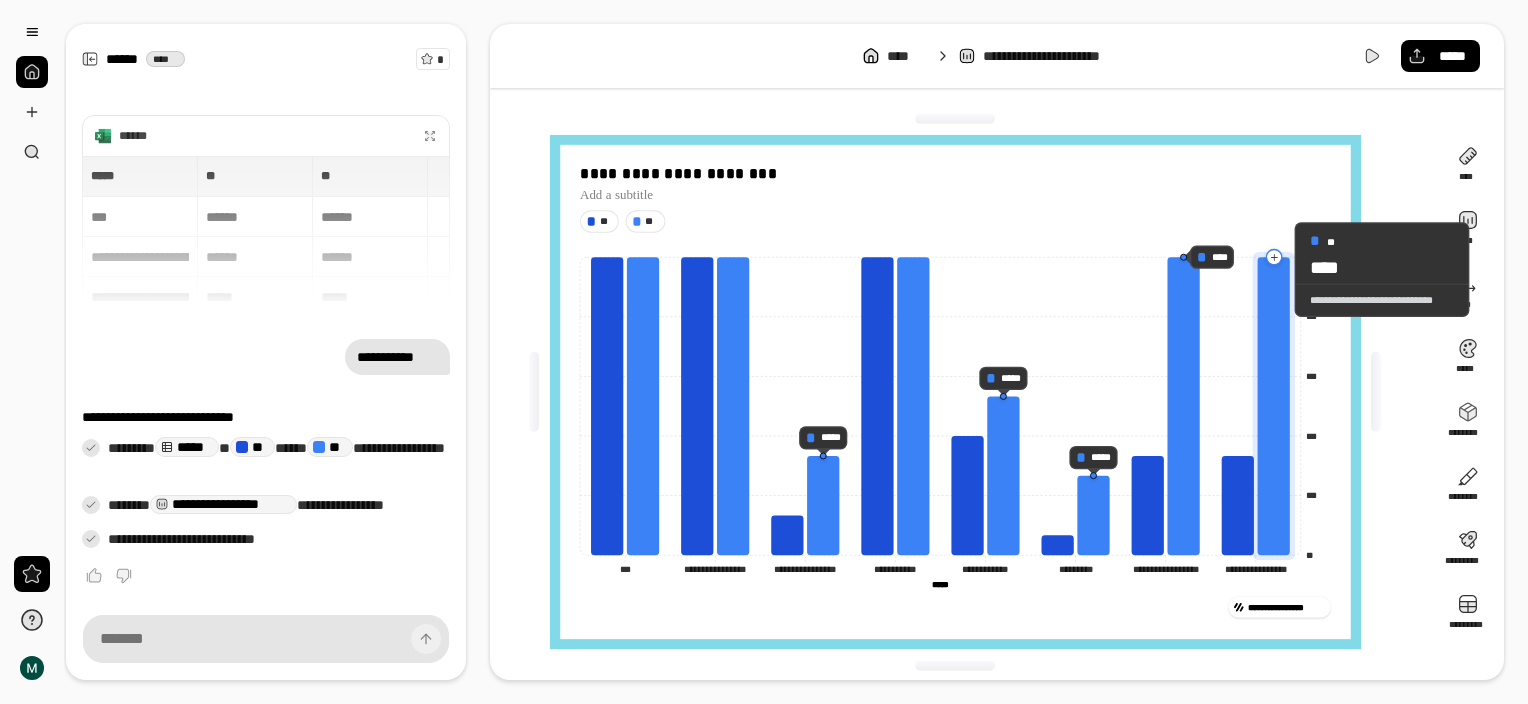 click 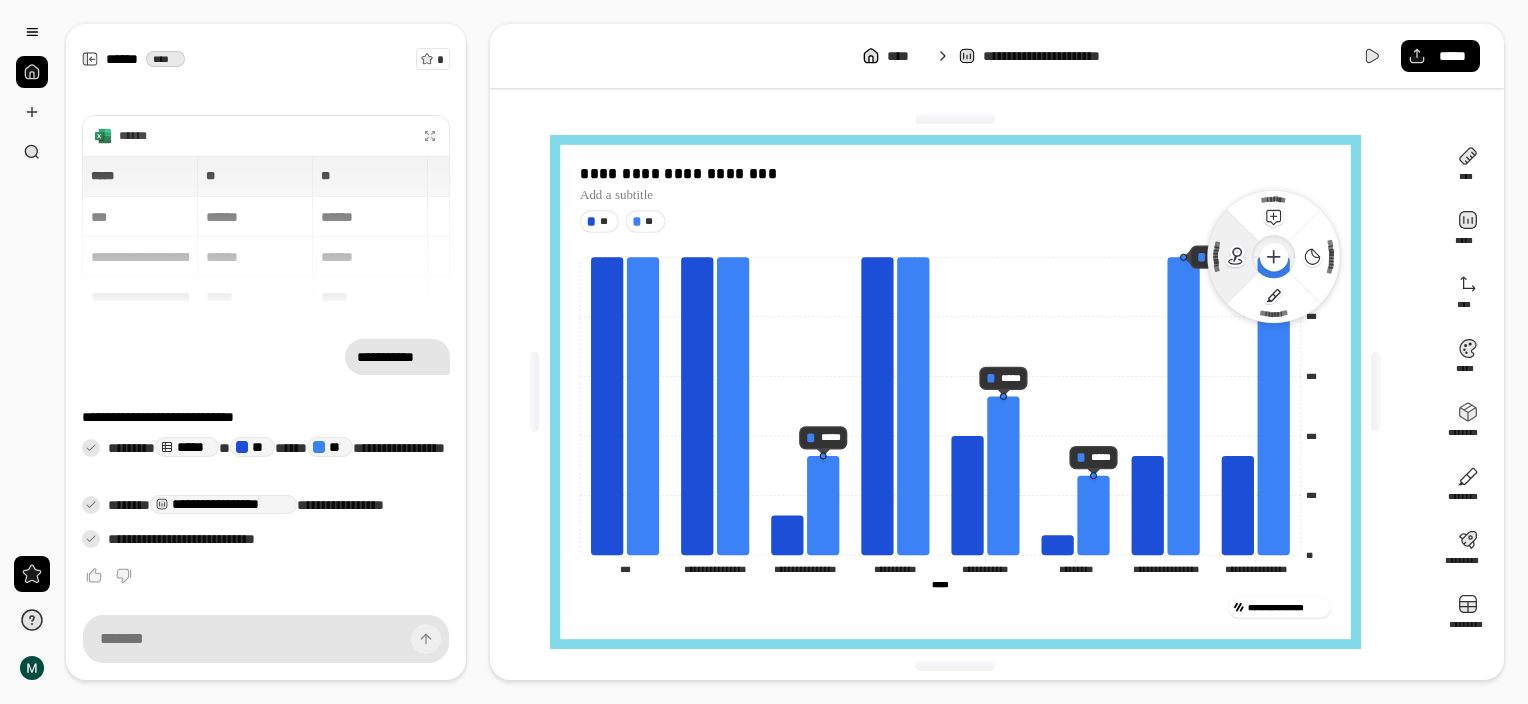 click 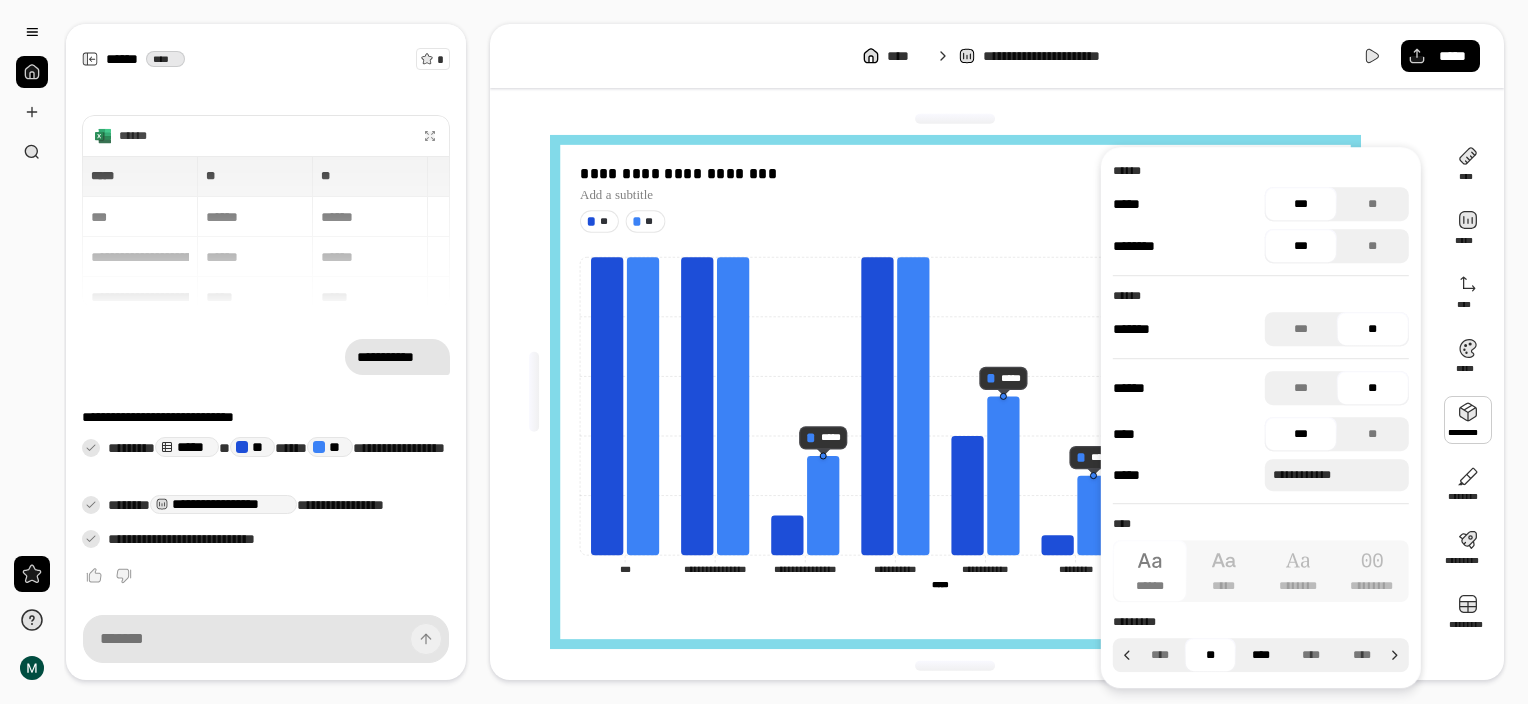 click on "****" at bounding box center (1261, 655) 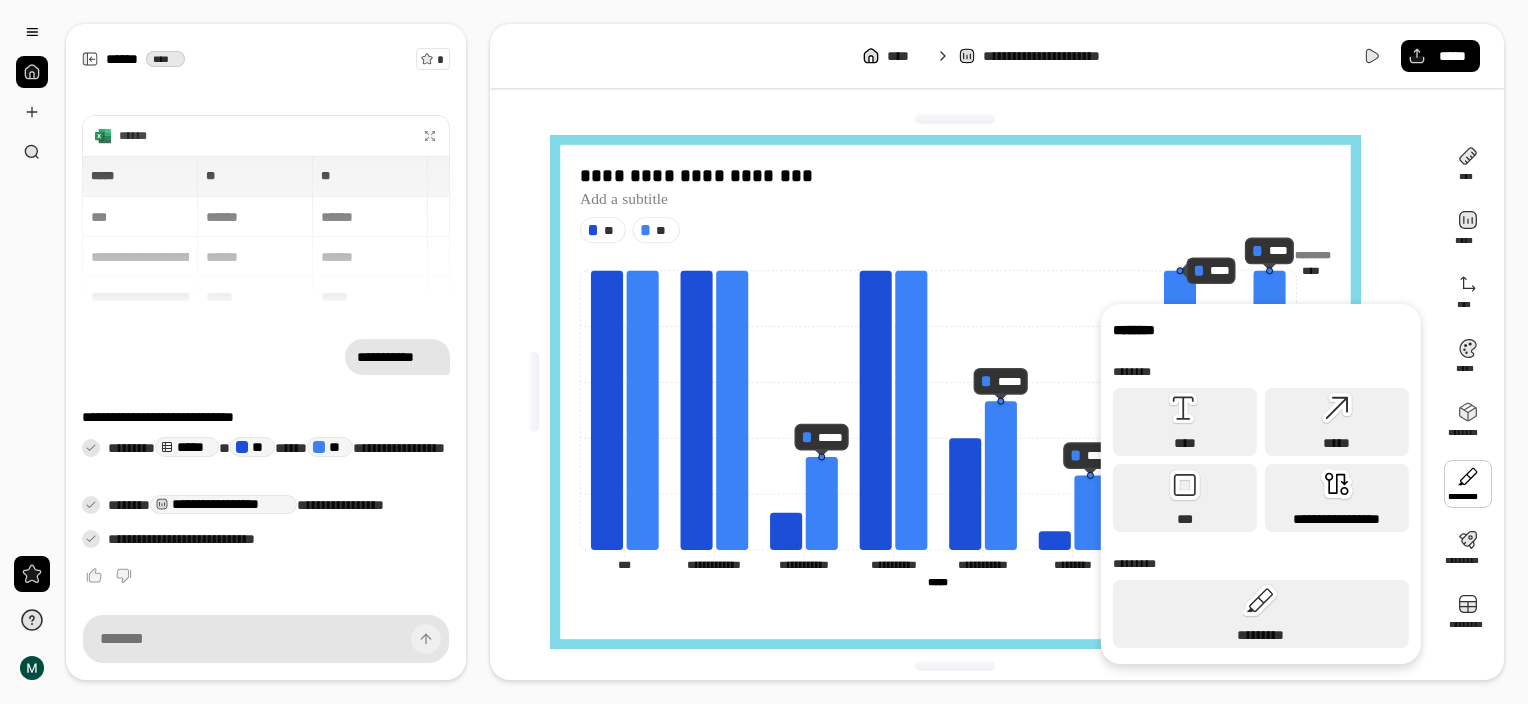 click 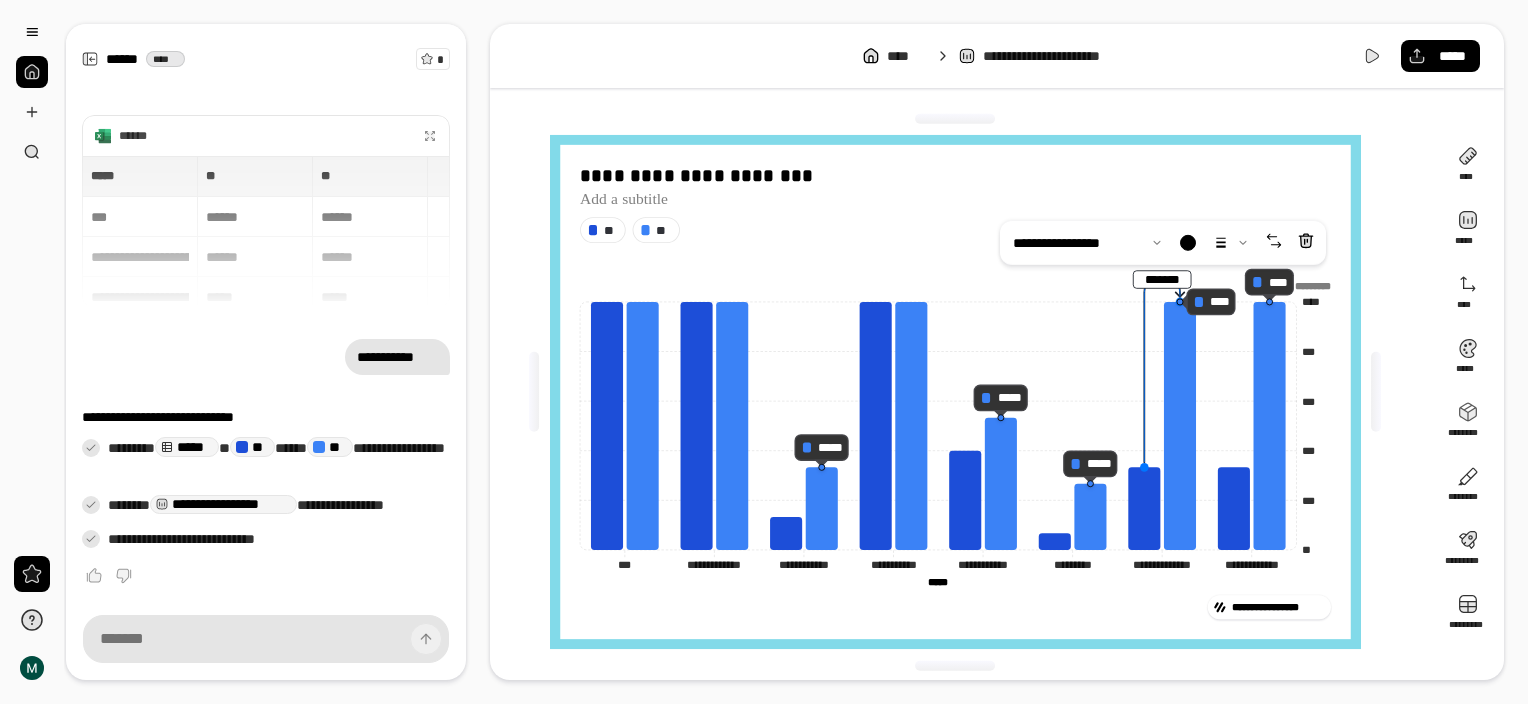 drag, startPoint x: 1228, startPoint y: 456, endPoint x: 1165, endPoint y: 291, distance: 176.61823 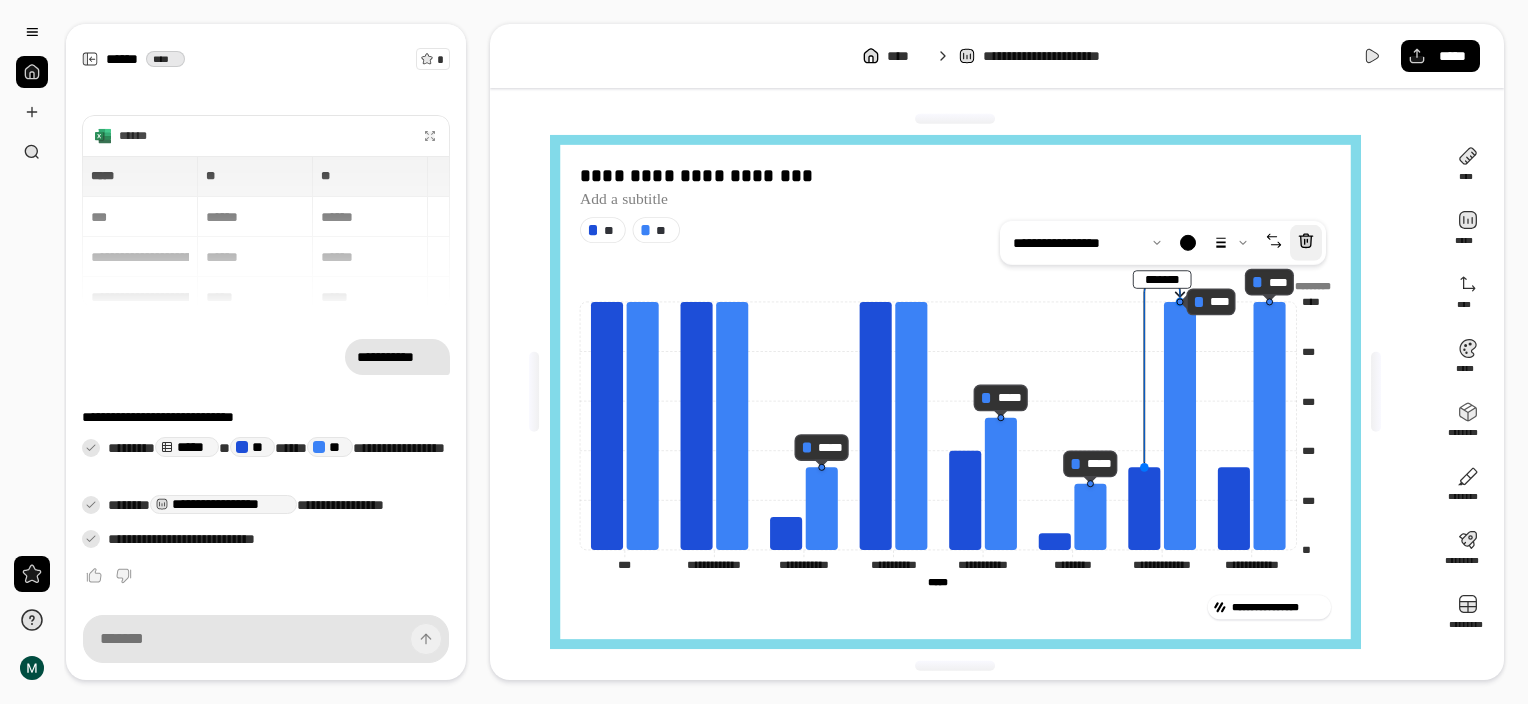 click 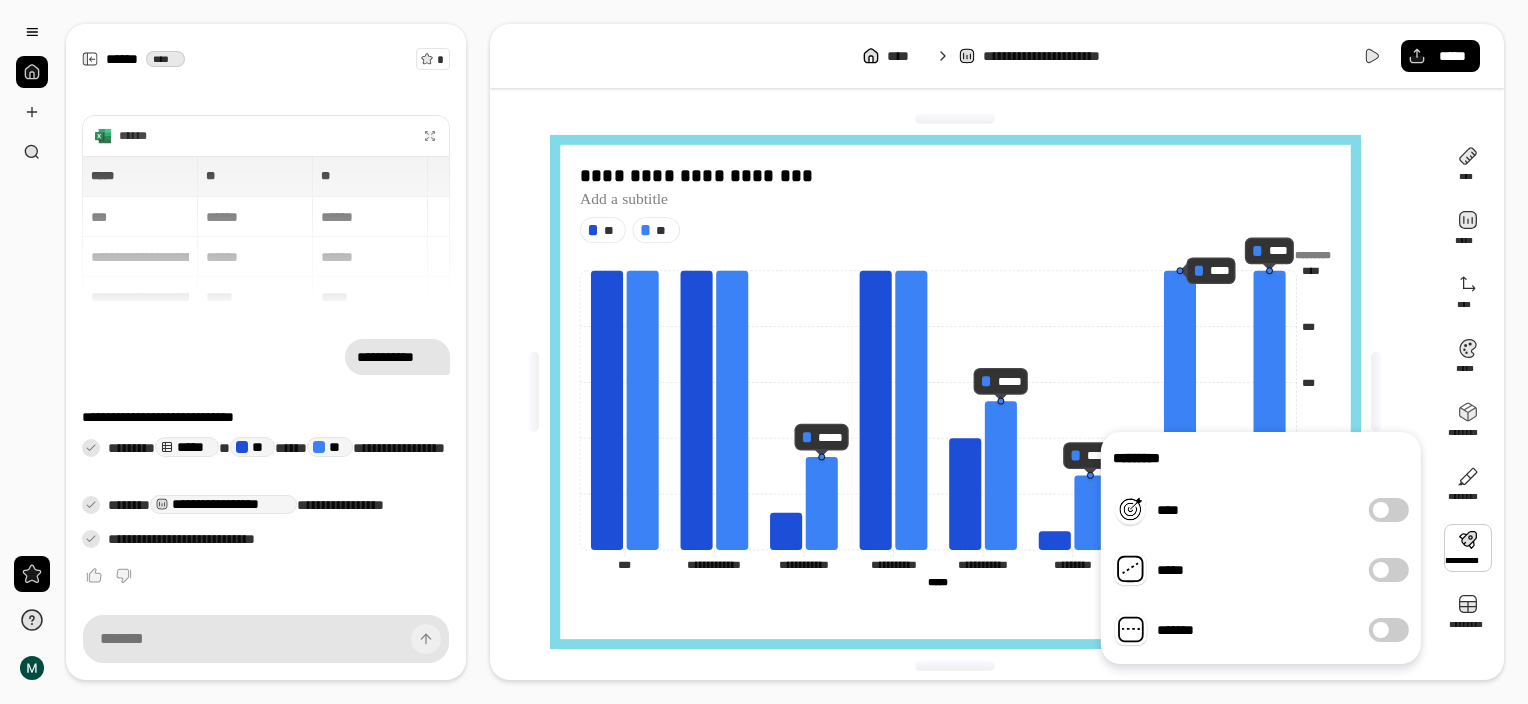 click on "****" at bounding box center [1389, 510] 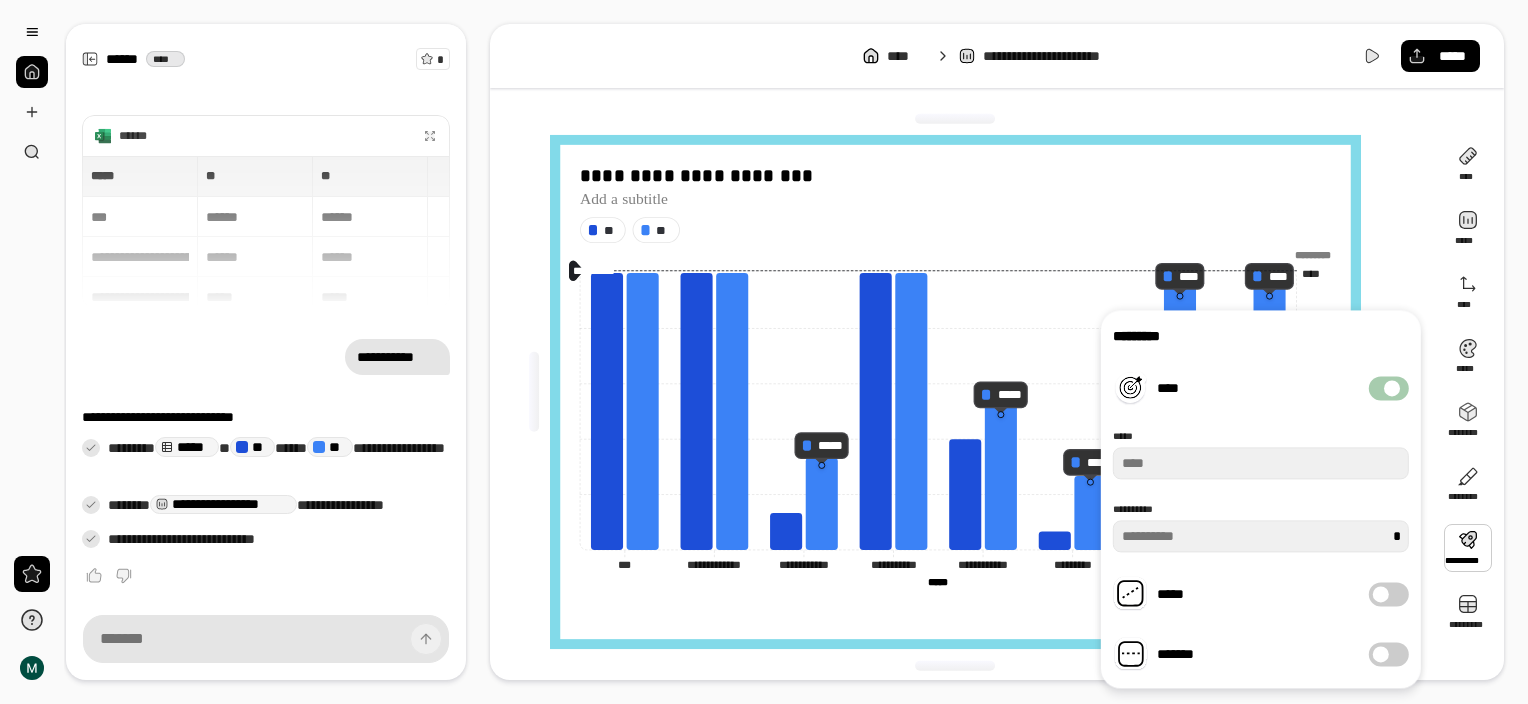 type on "***" 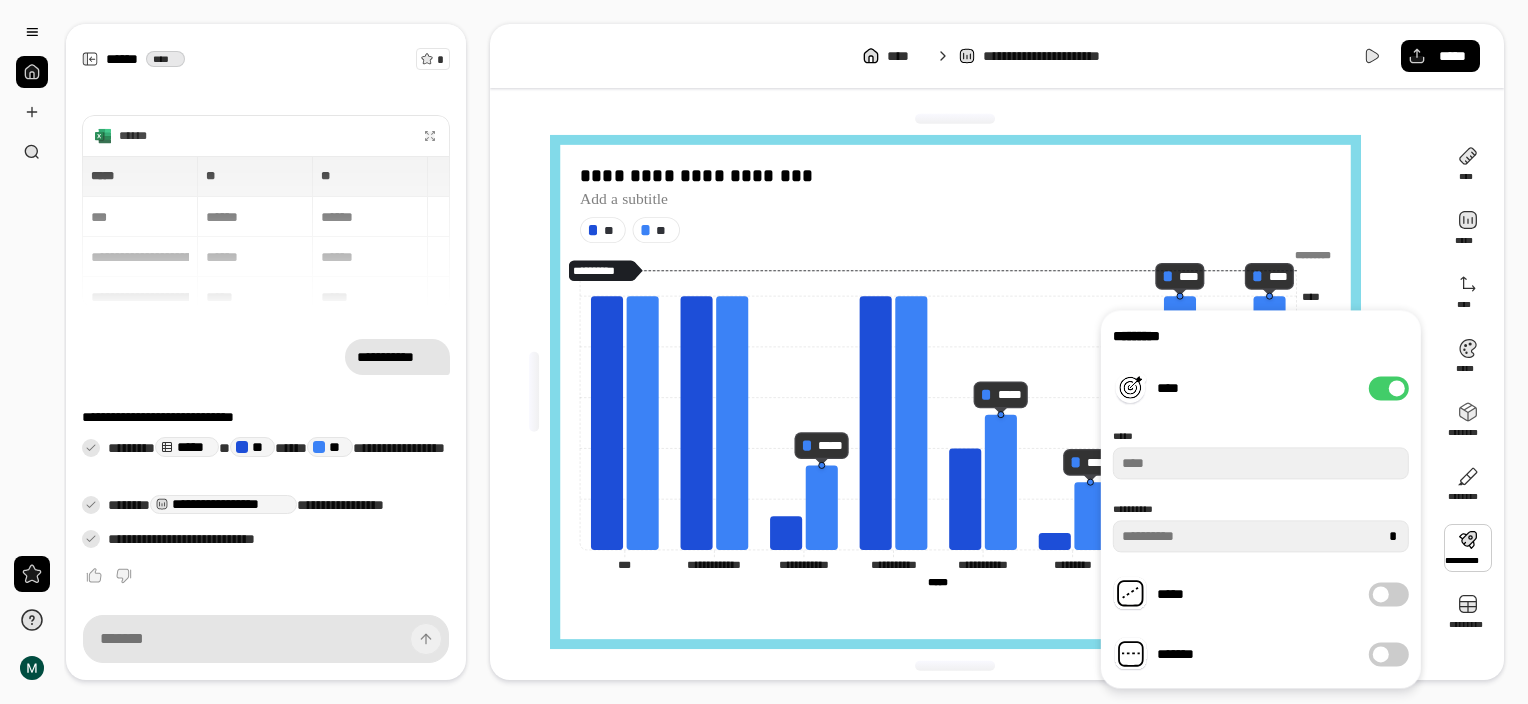 click at bounding box center [1397, 388] 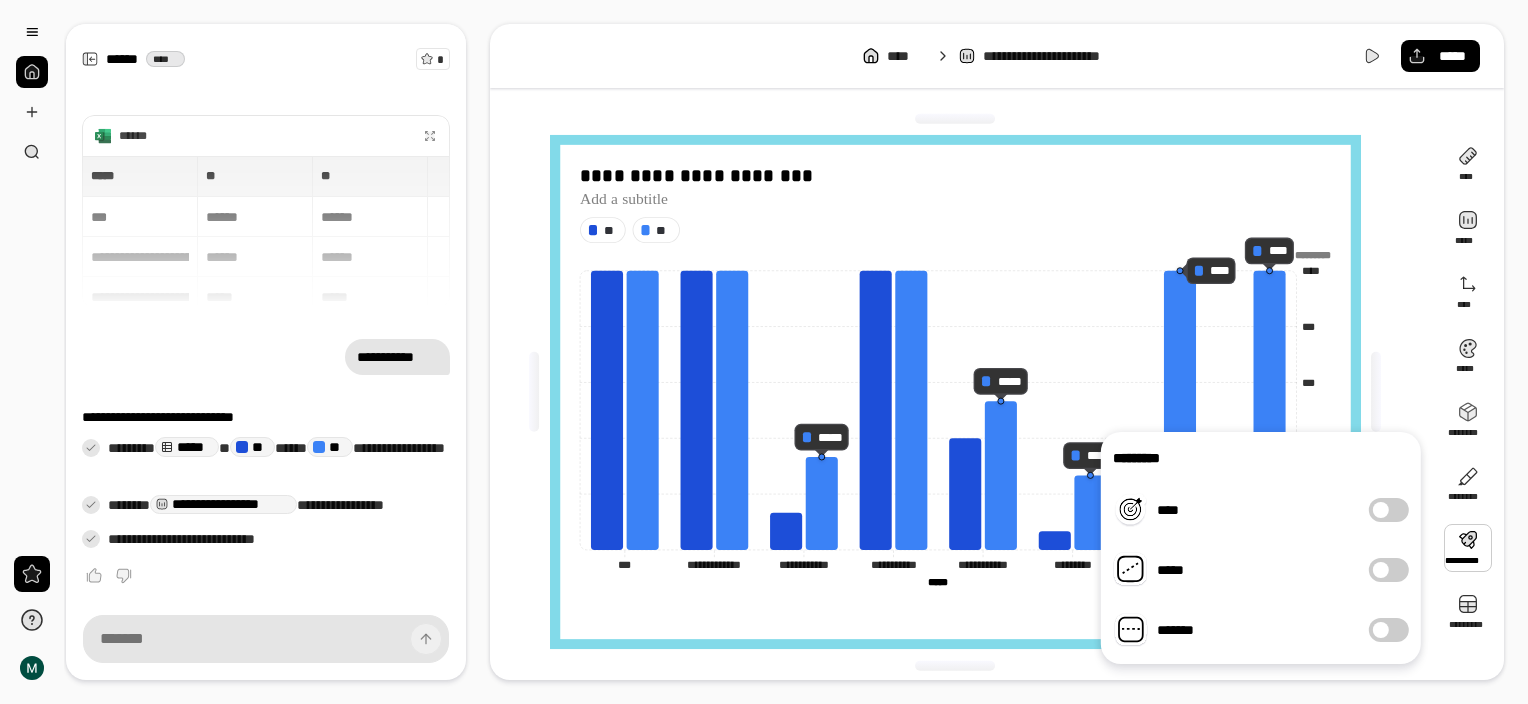 click on "*****" at bounding box center [1389, 570] 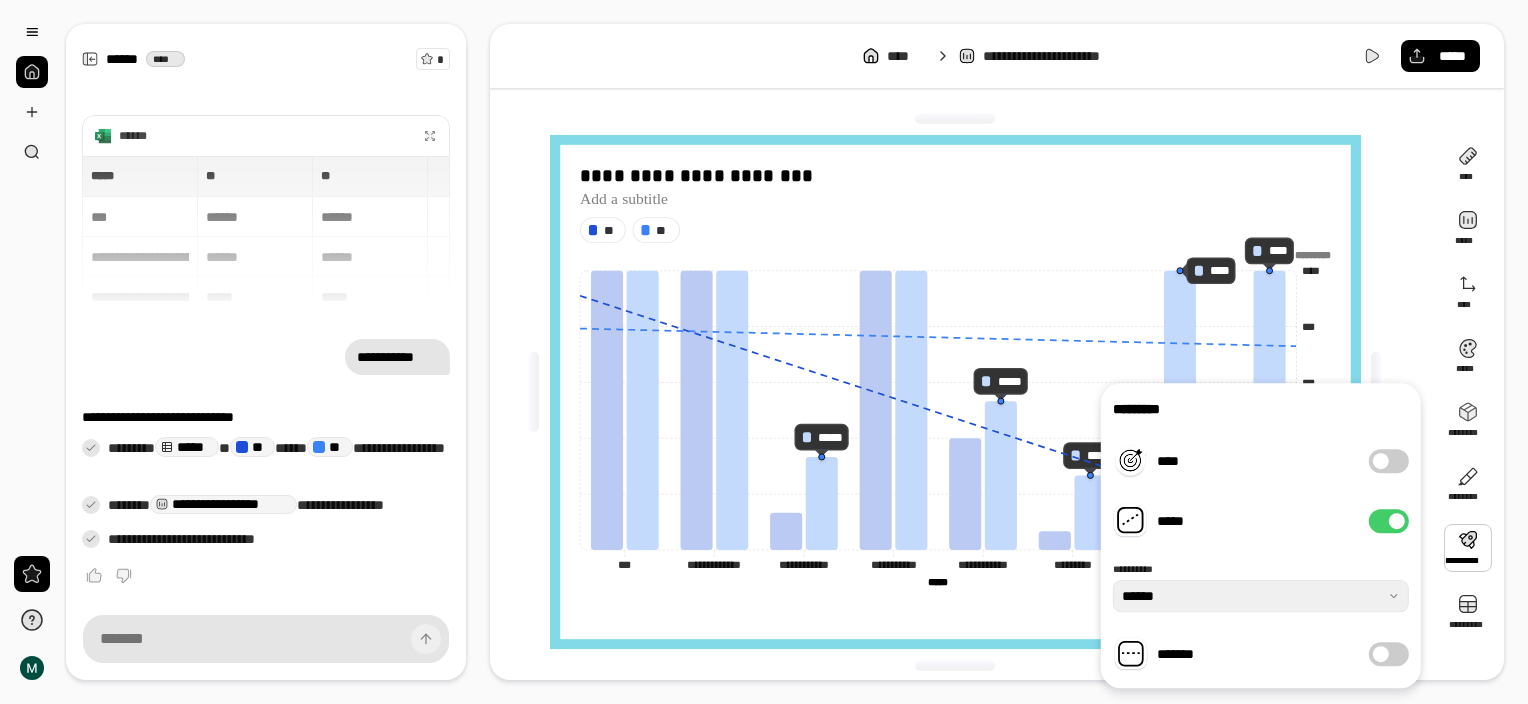 click on "**********" at bounding box center (1261, 569) 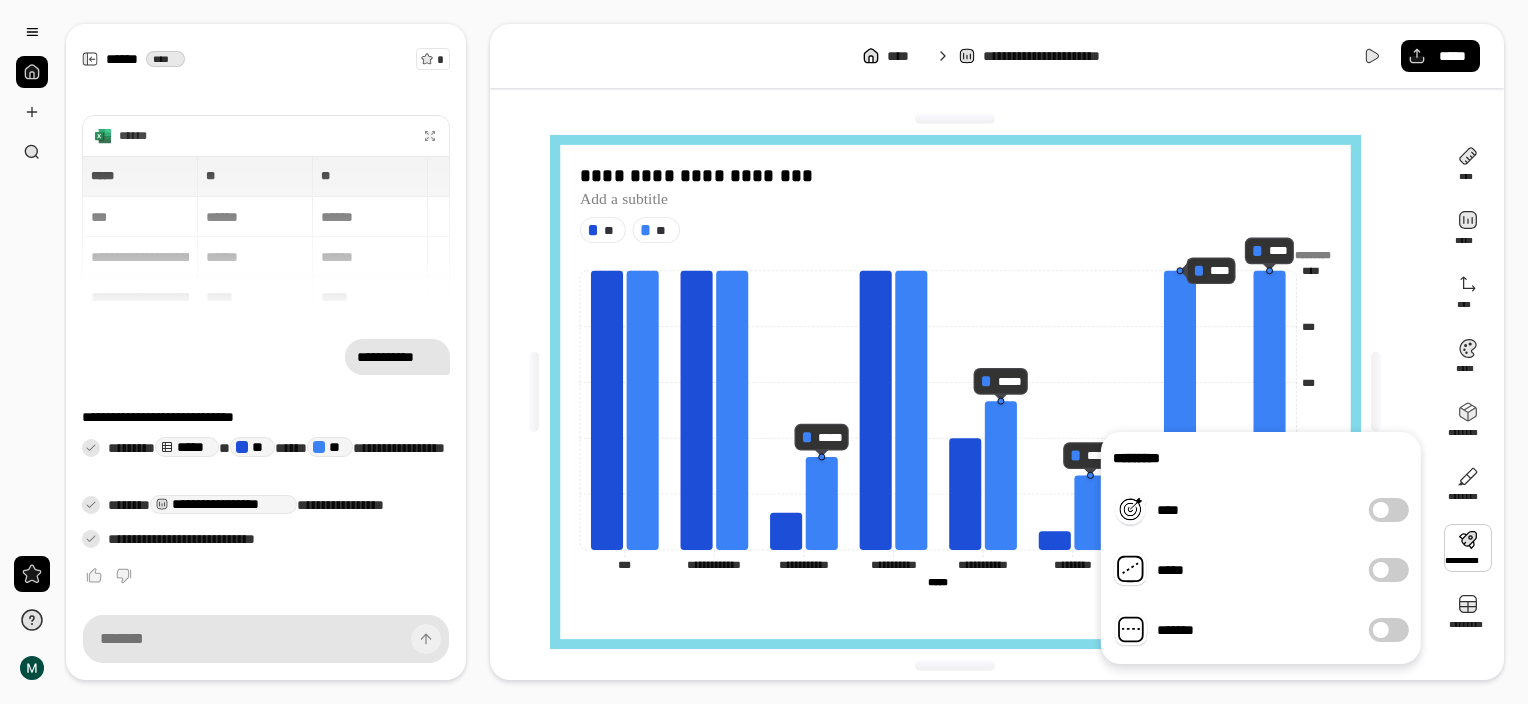 click on "*******" at bounding box center (1389, 630) 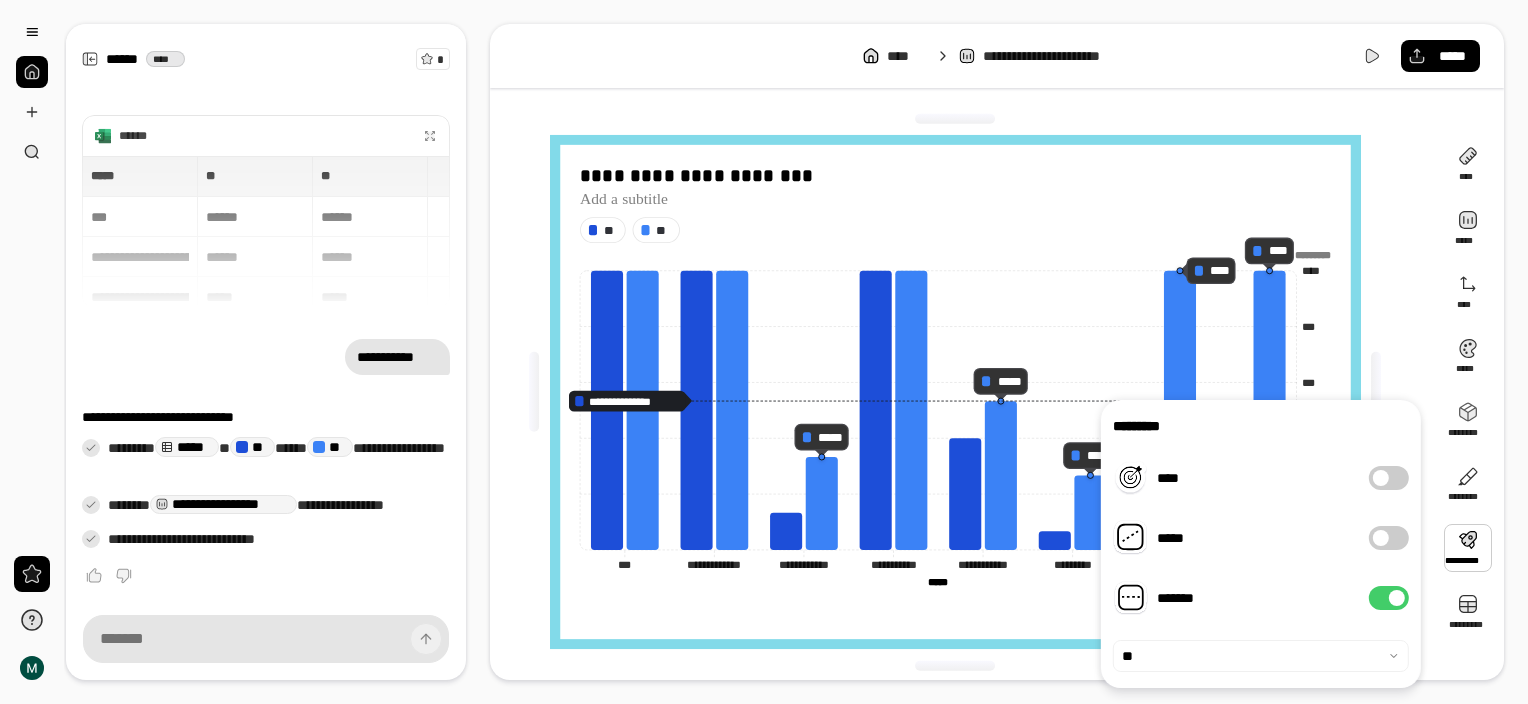 click at bounding box center [1397, 598] 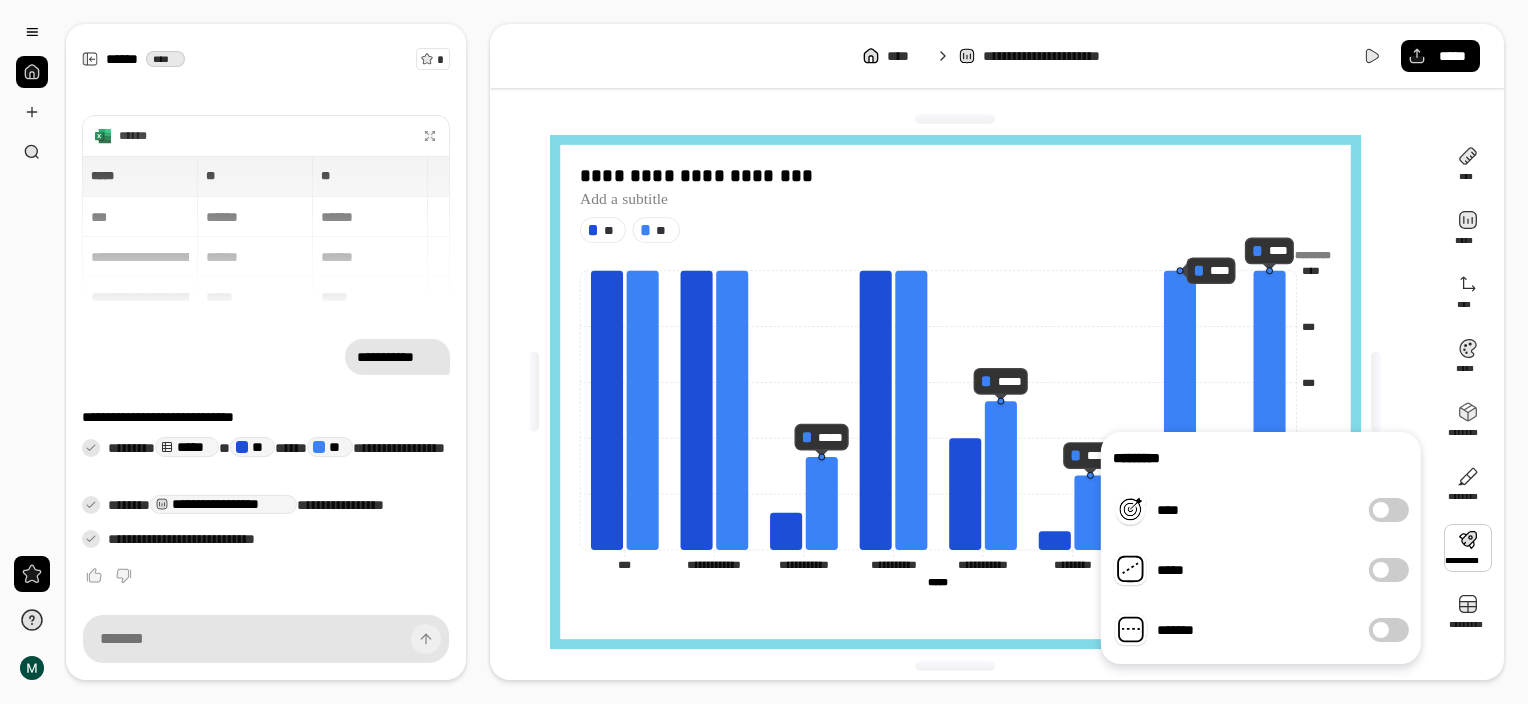 click at bounding box center [1377, 392] 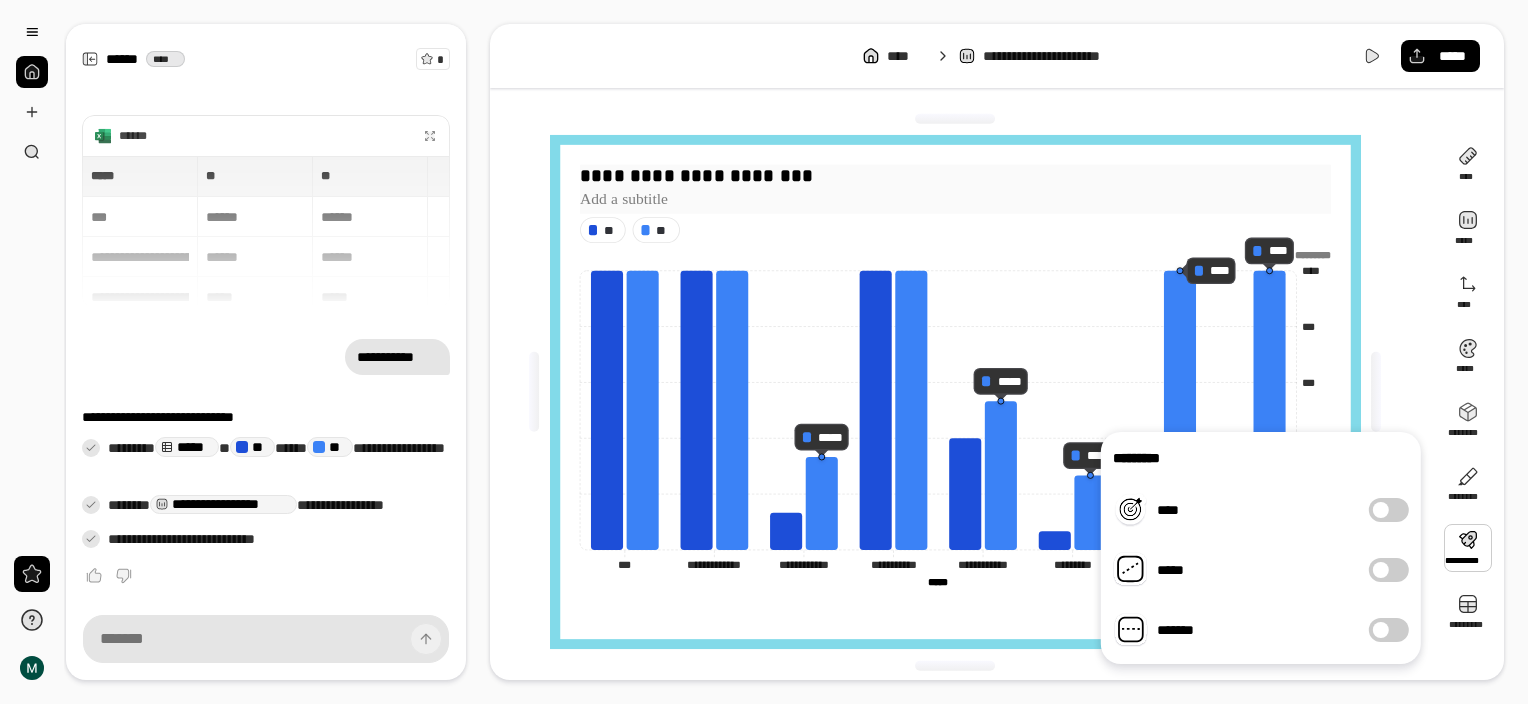 click on "**********" at bounding box center [955, 176] 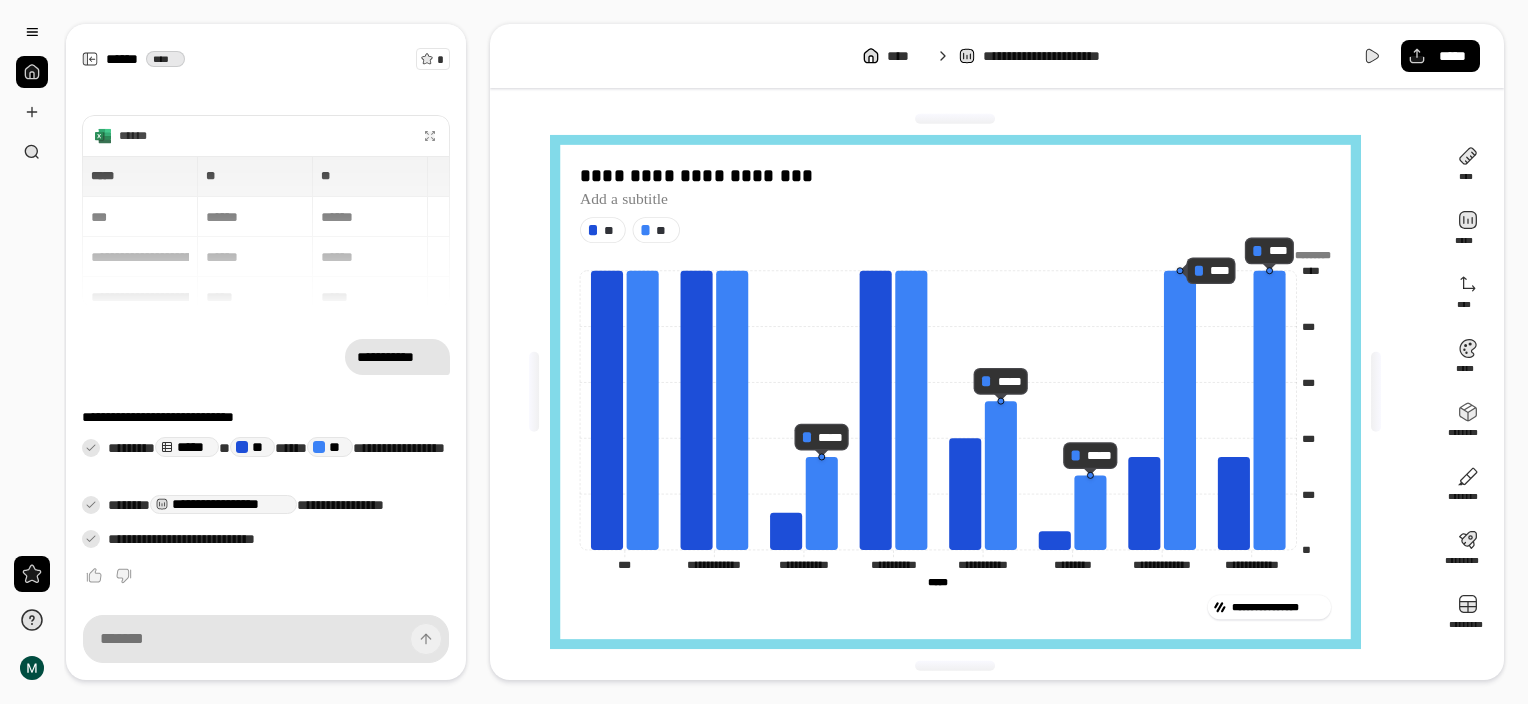click on "**********" at bounding box center [963, 392] 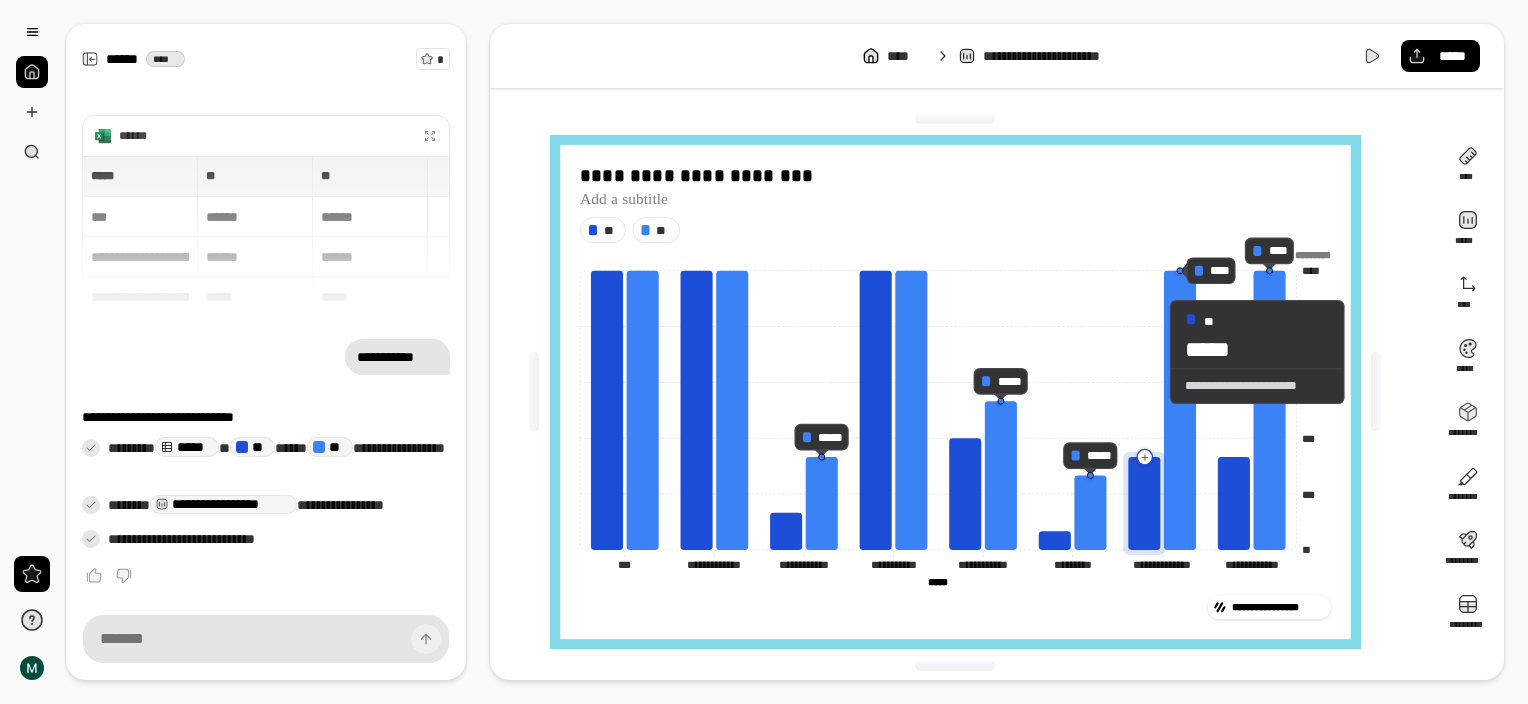 click 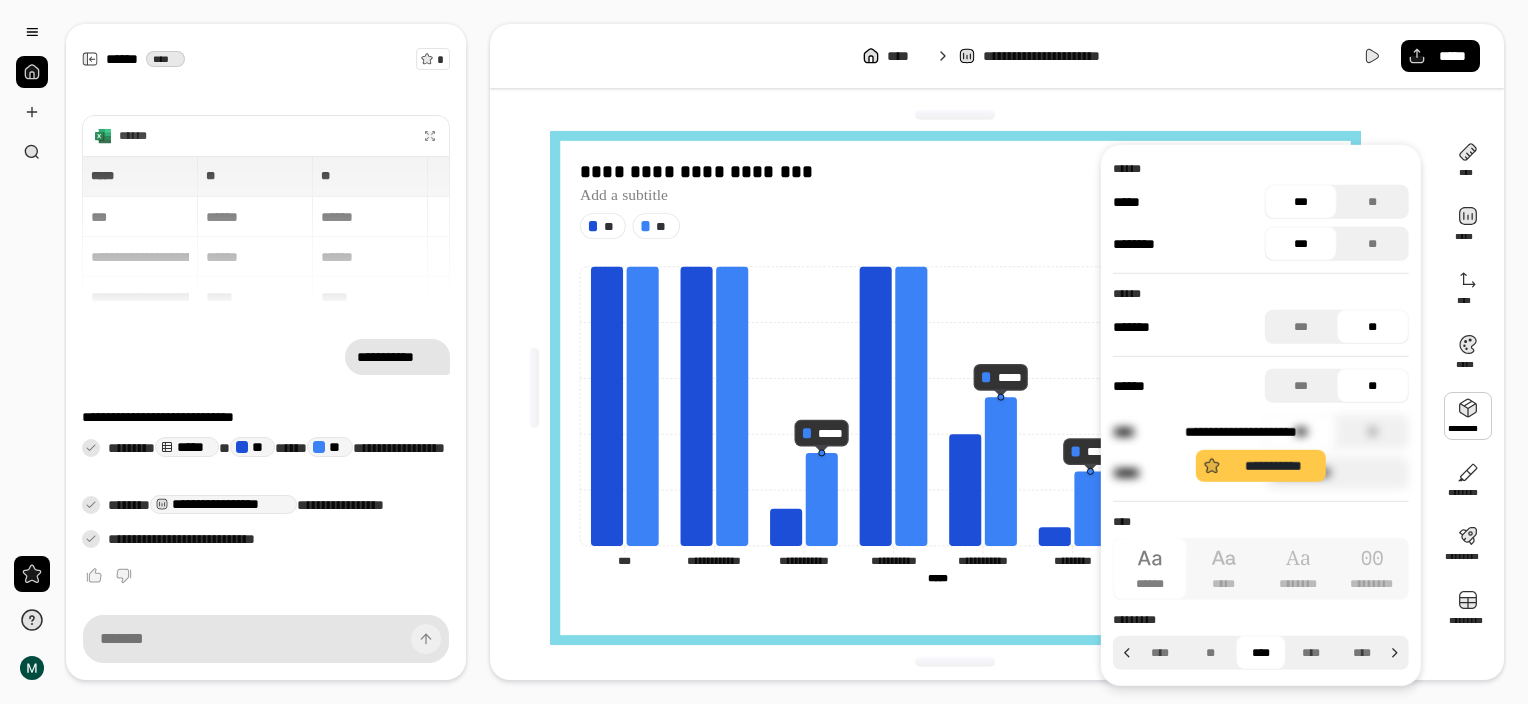 scroll, scrollTop: 5, scrollLeft: 0, axis: vertical 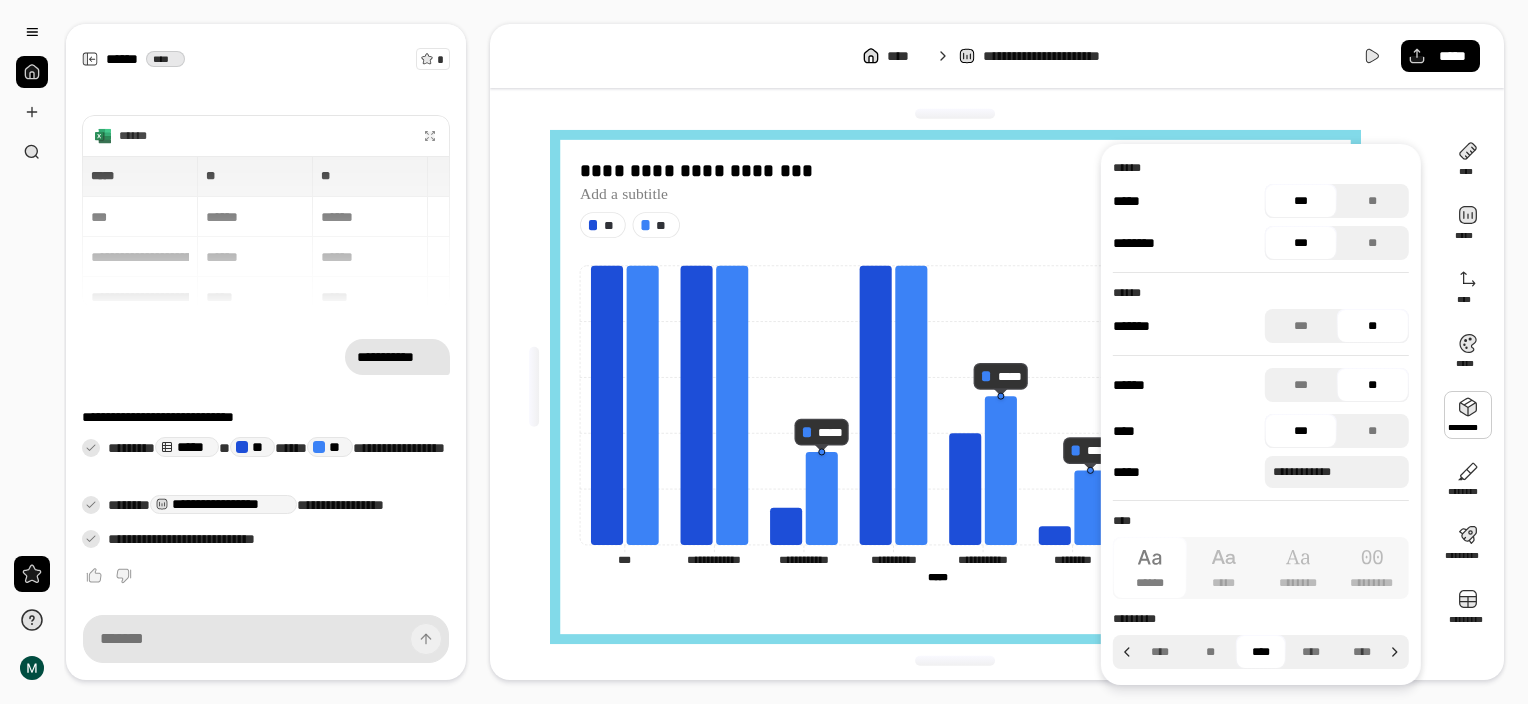 click on "**********" at bounding box center [997, 352] 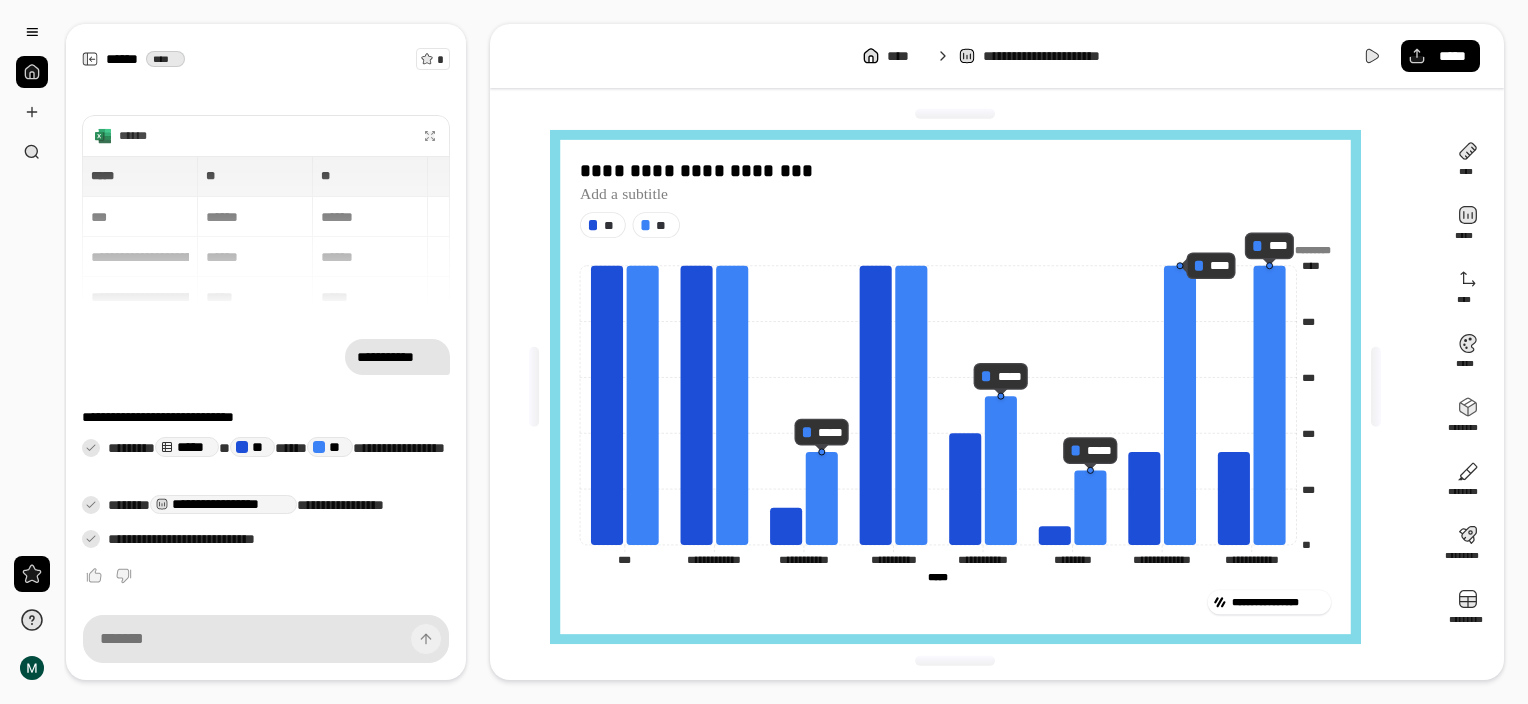 click on "**********" at bounding box center (963, 387) 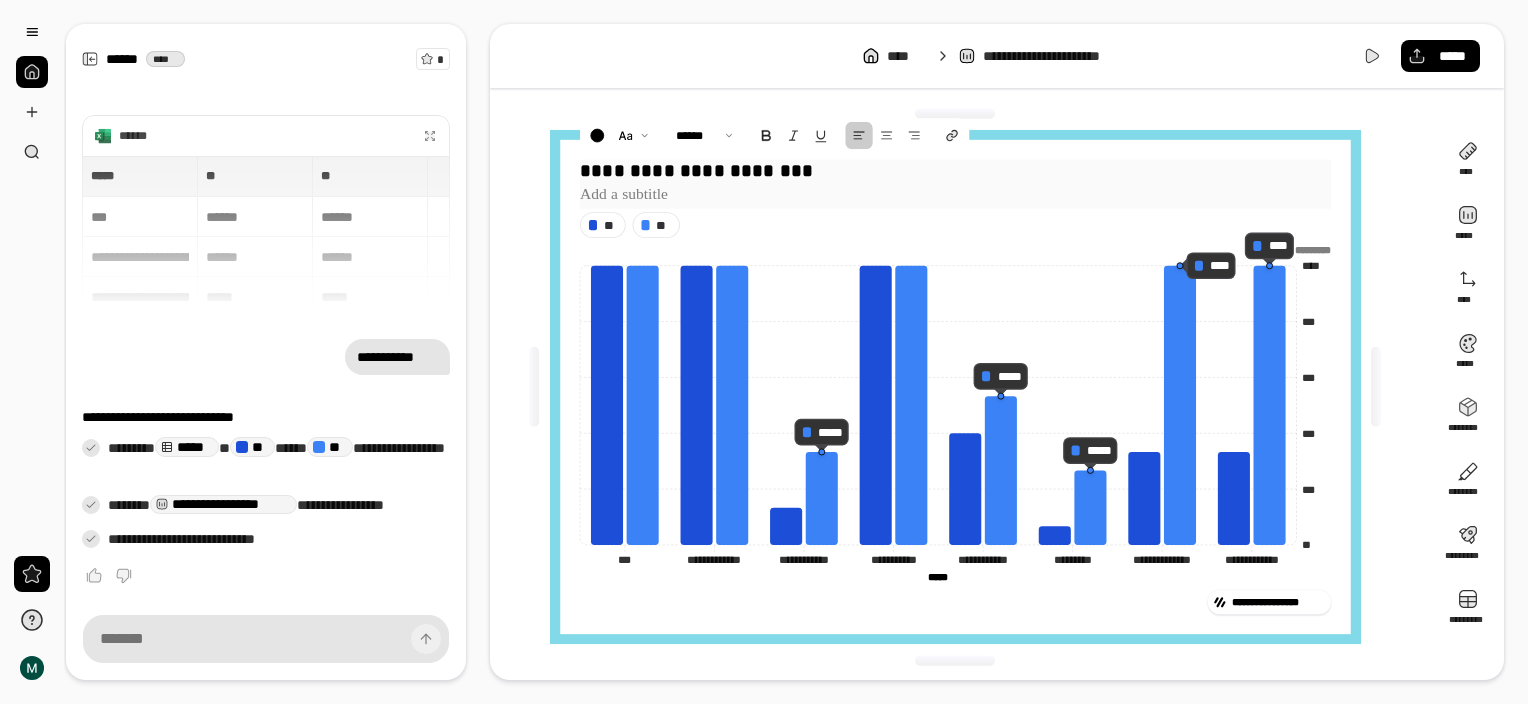 click at bounding box center (955, 195) 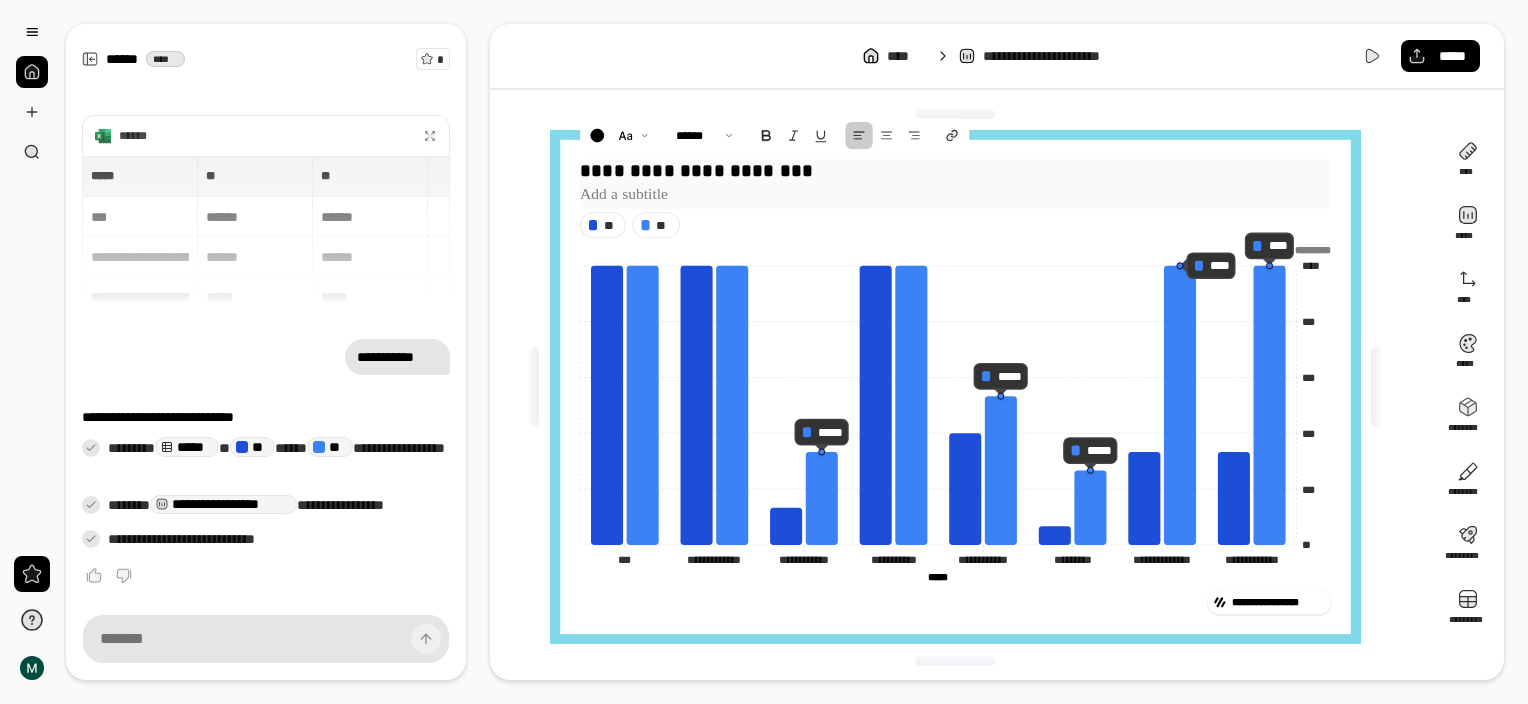 type 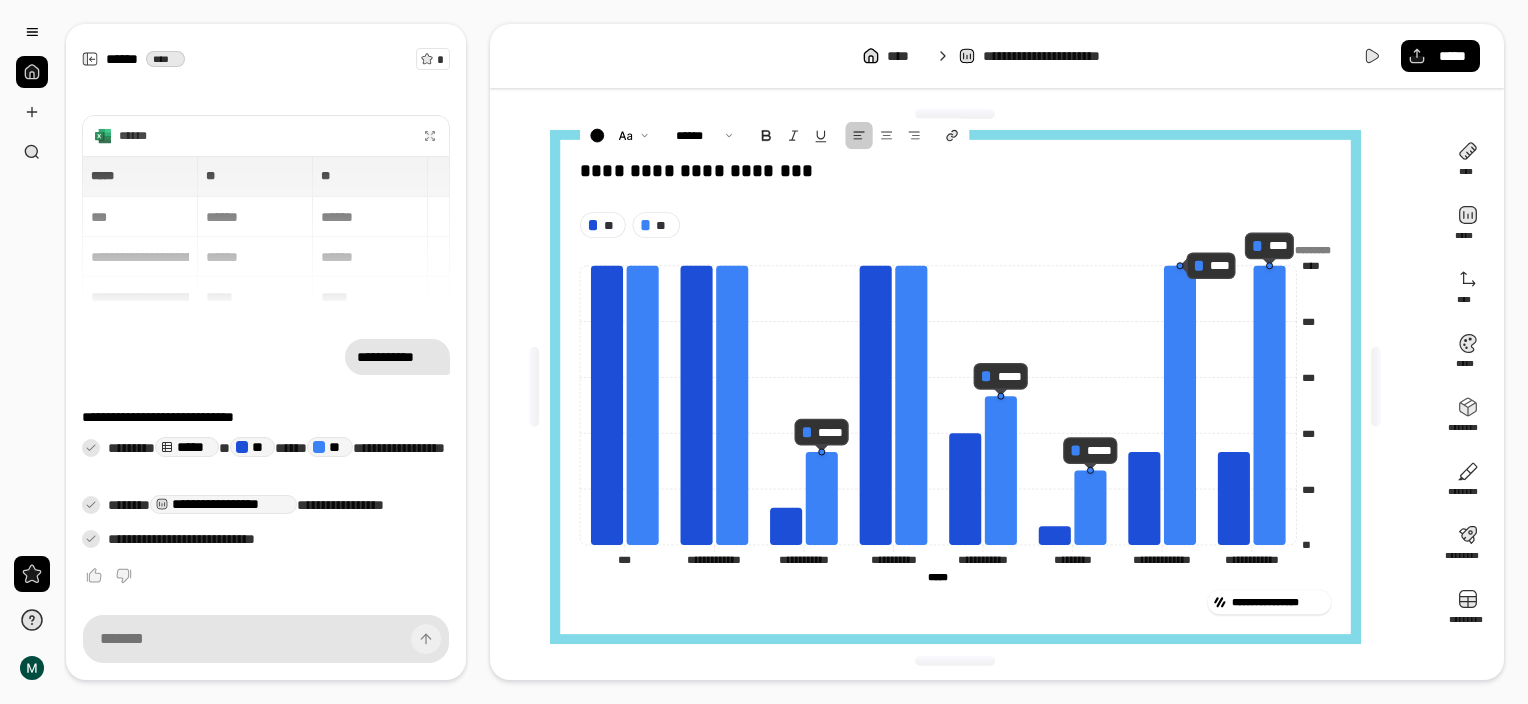 click on "**********" at bounding box center [963, 387] 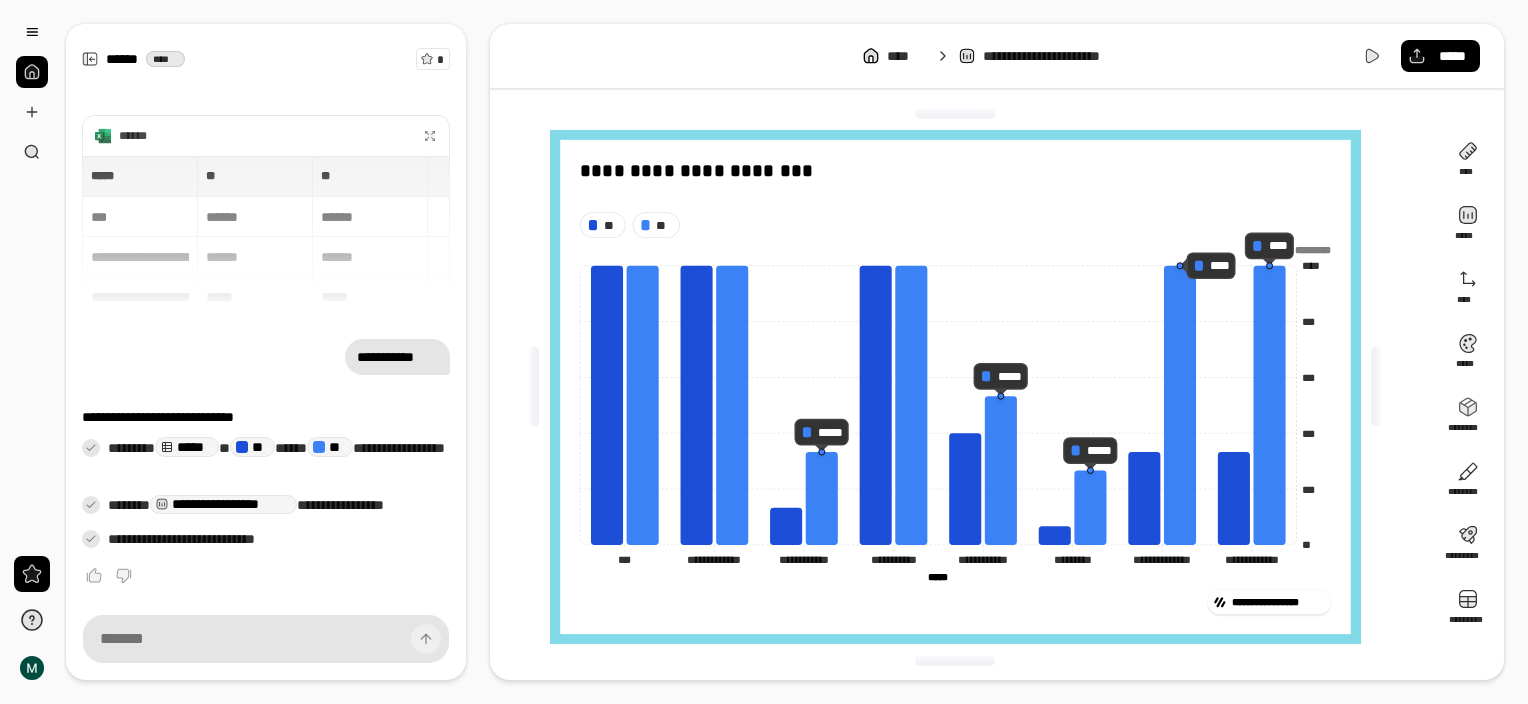click on "**********" at bounding box center (955, 602) 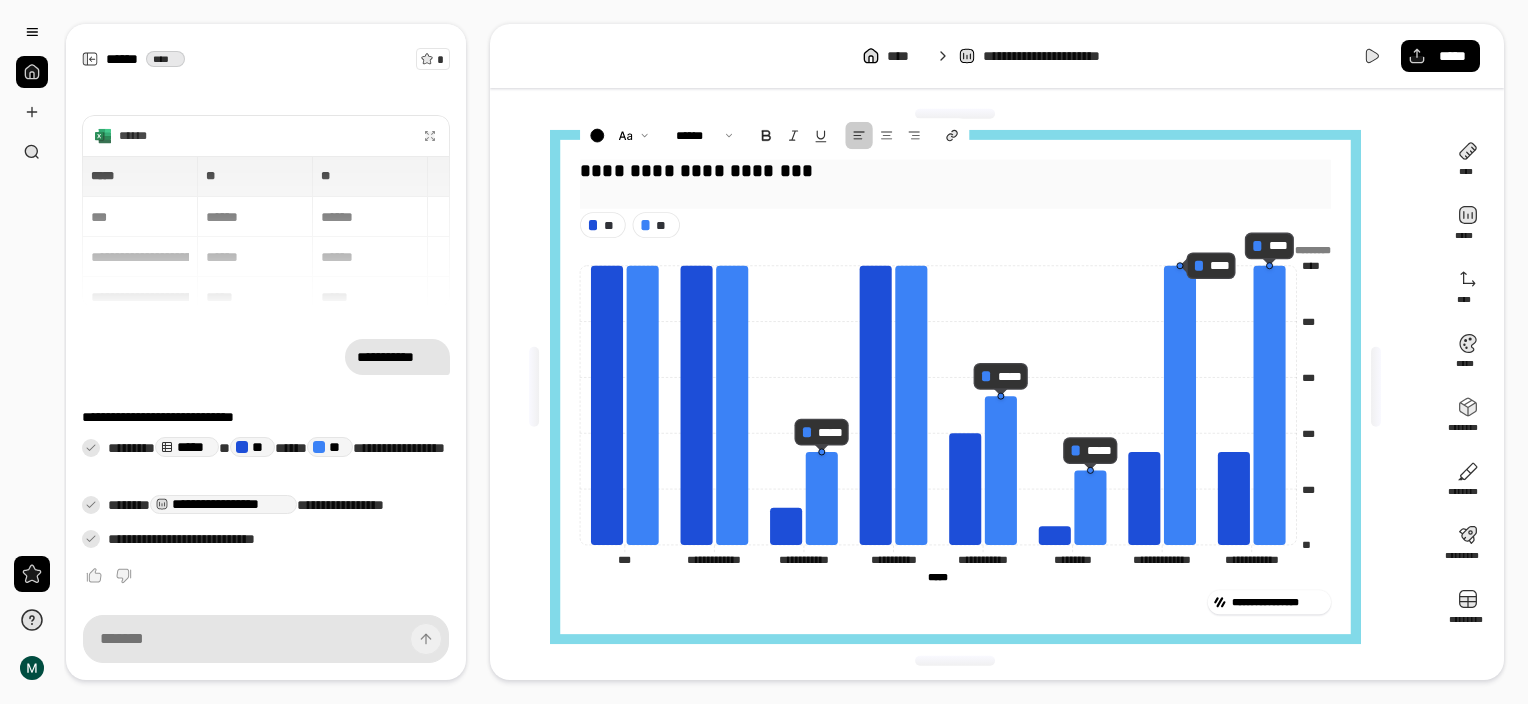 click on "**********" at bounding box center (955, 182) 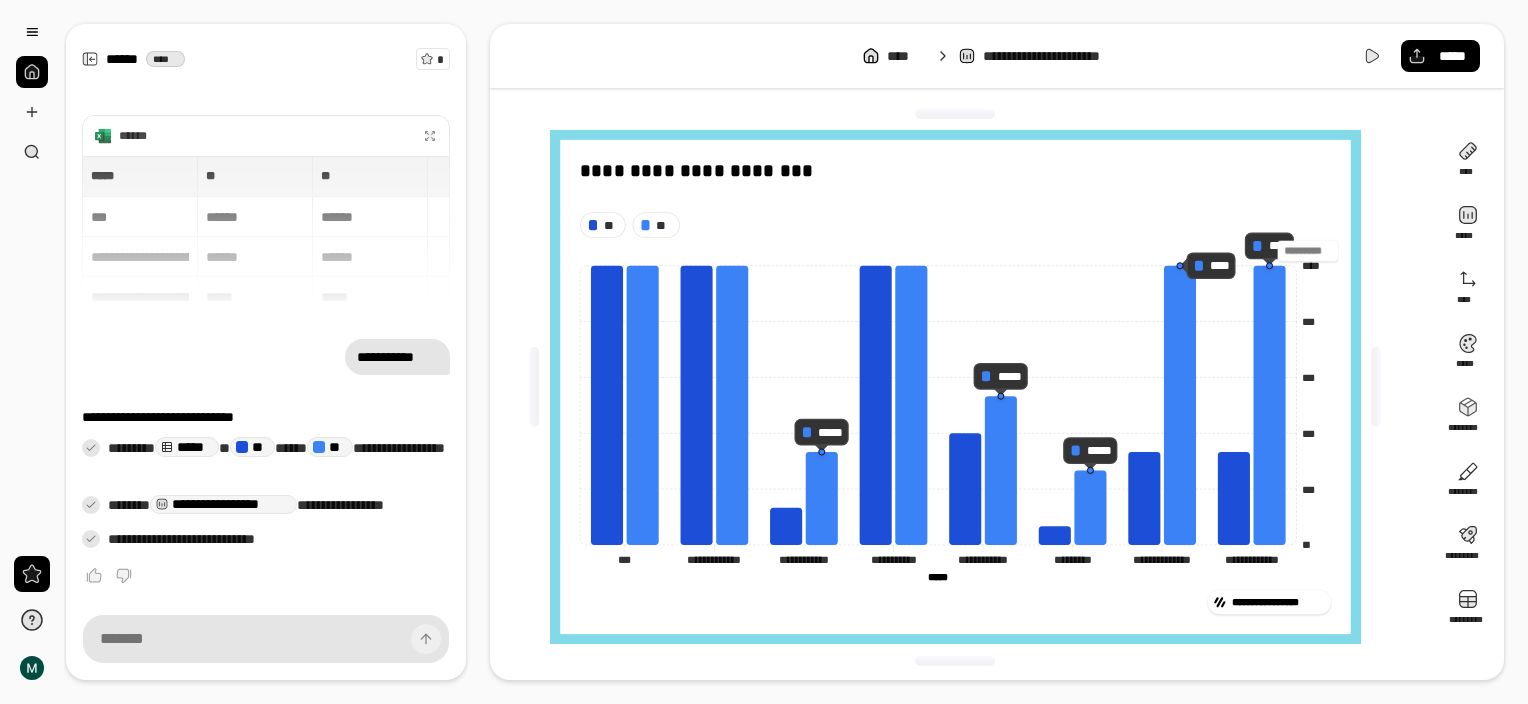 click on "*********" at bounding box center (955, 251) 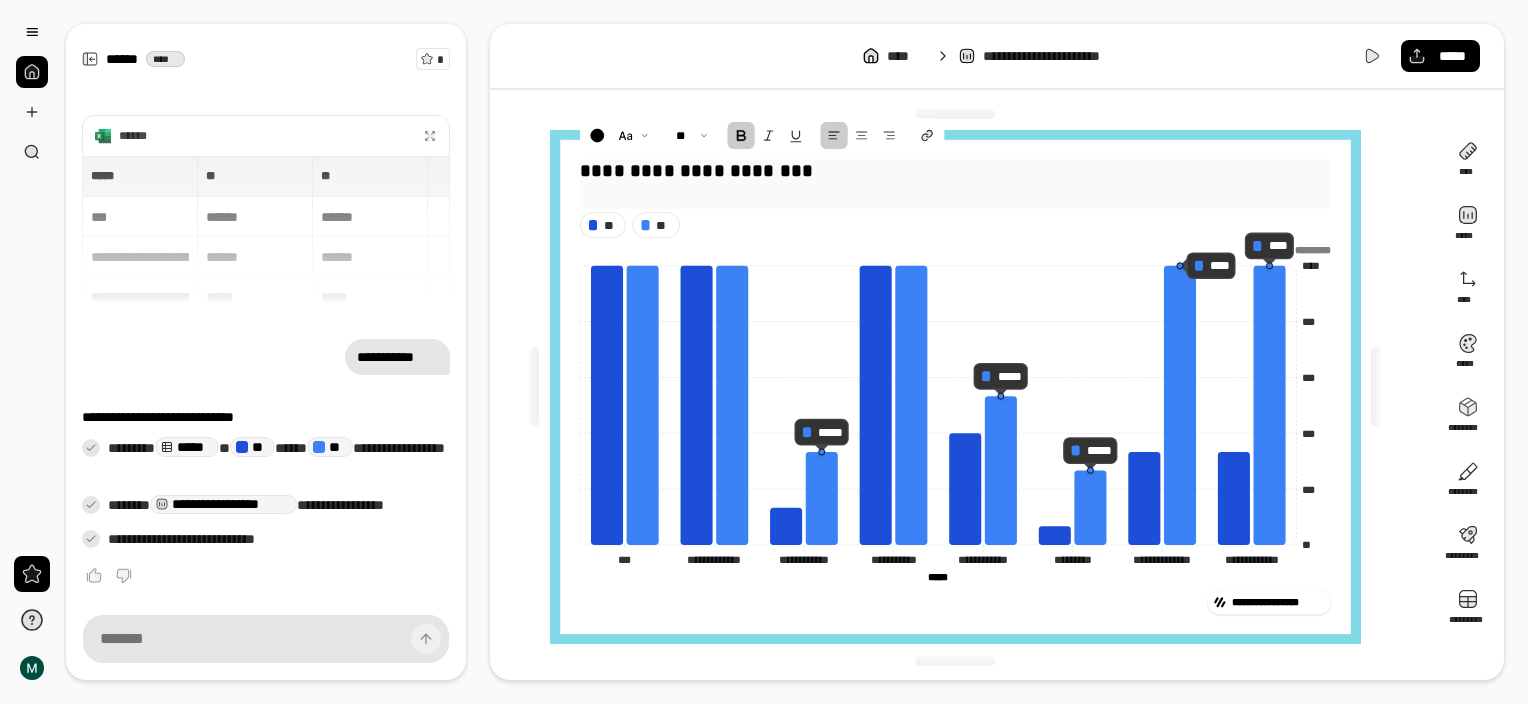click on "**********" at bounding box center (955, 171) 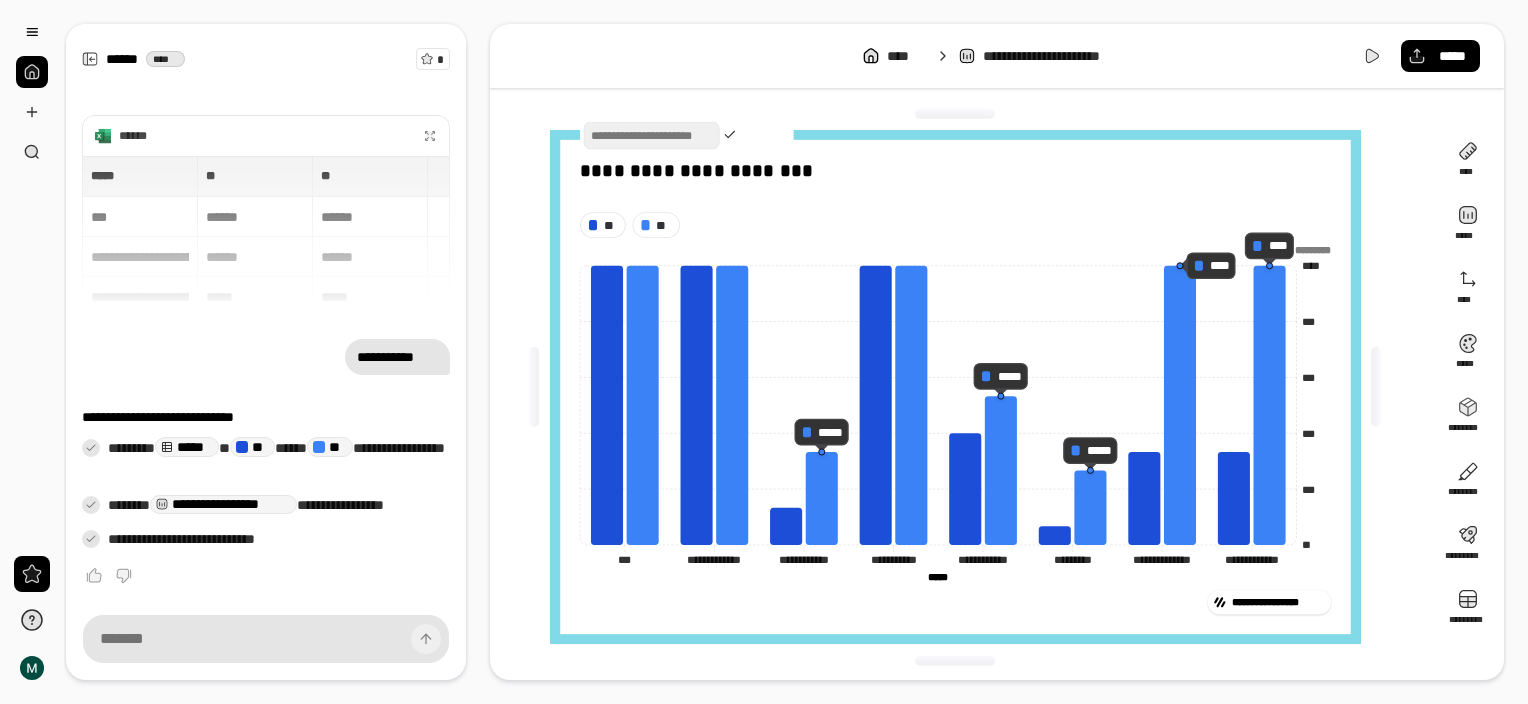 click on "**********" at bounding box center [955, 387] 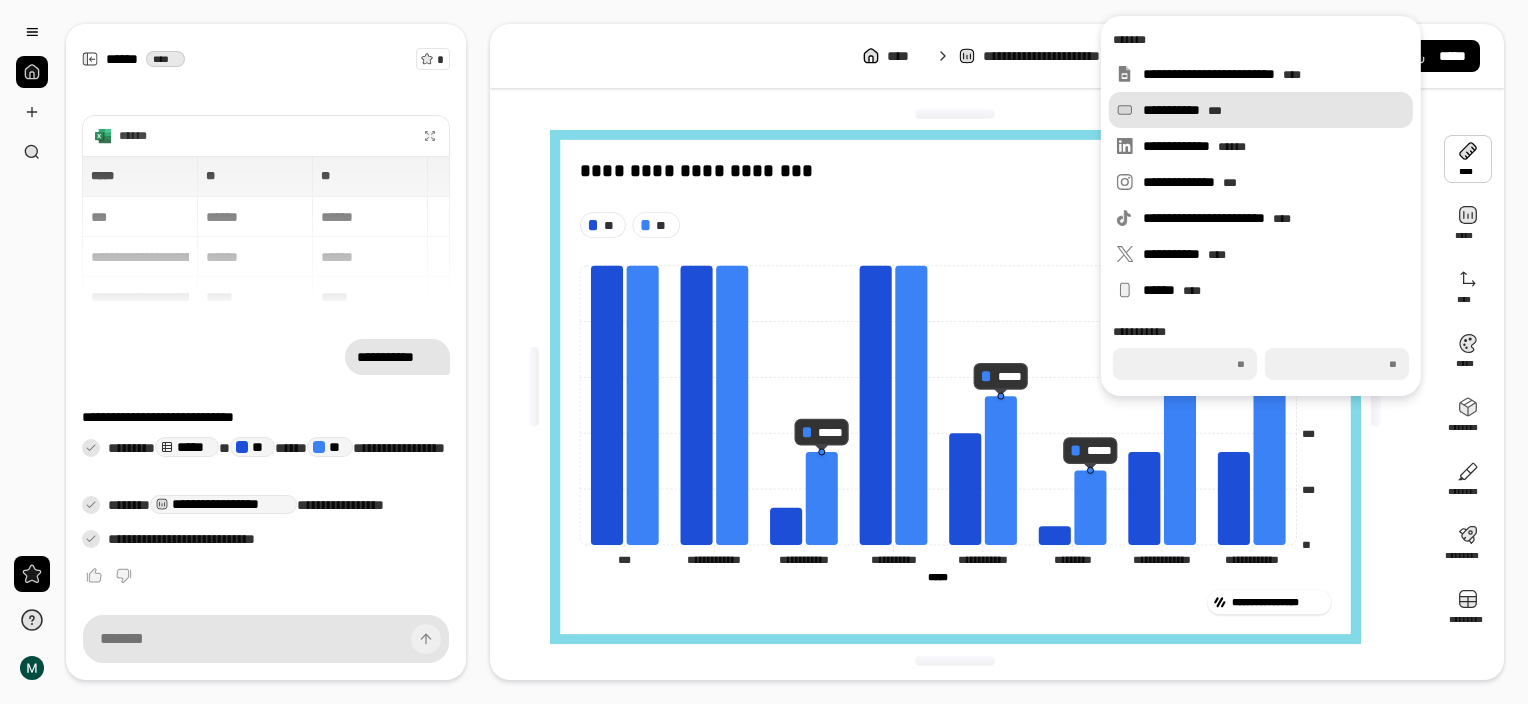click on "**********" at bounding box center (1274, 110) 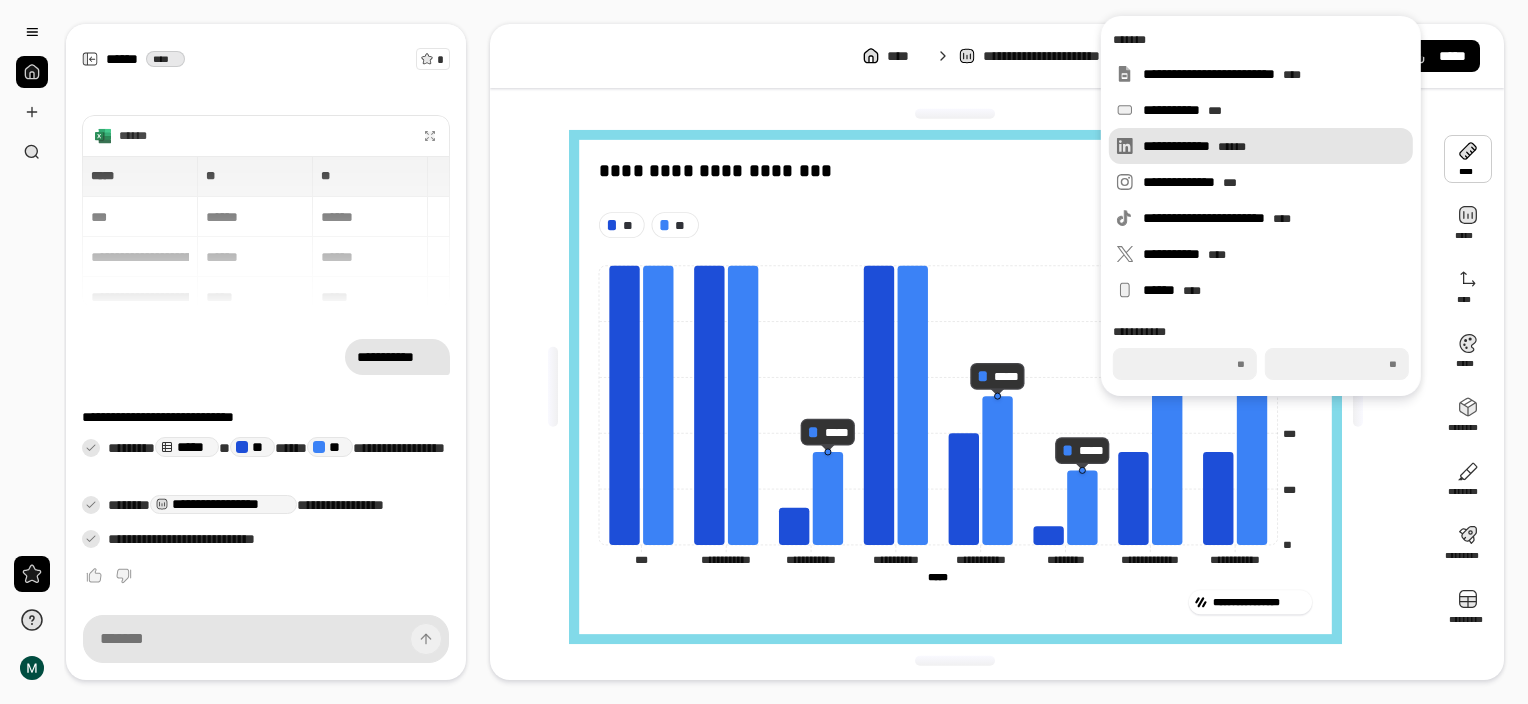 click on "**********" at bounding box center (1274, 146) 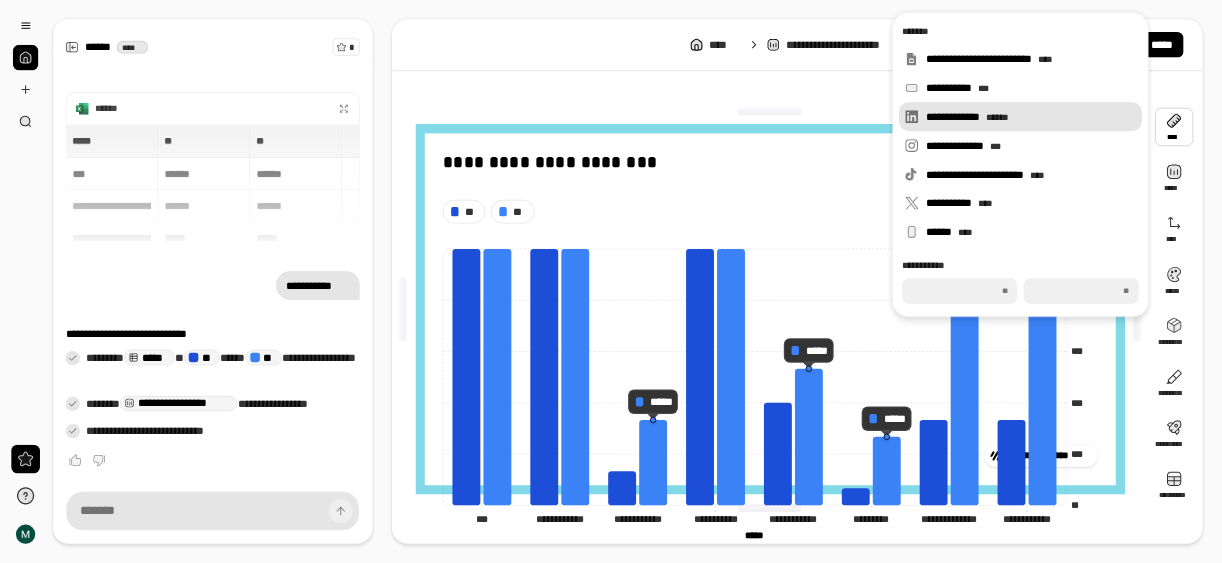 scroll, scrollTop: 0, scrollLeft: 0, axis: both 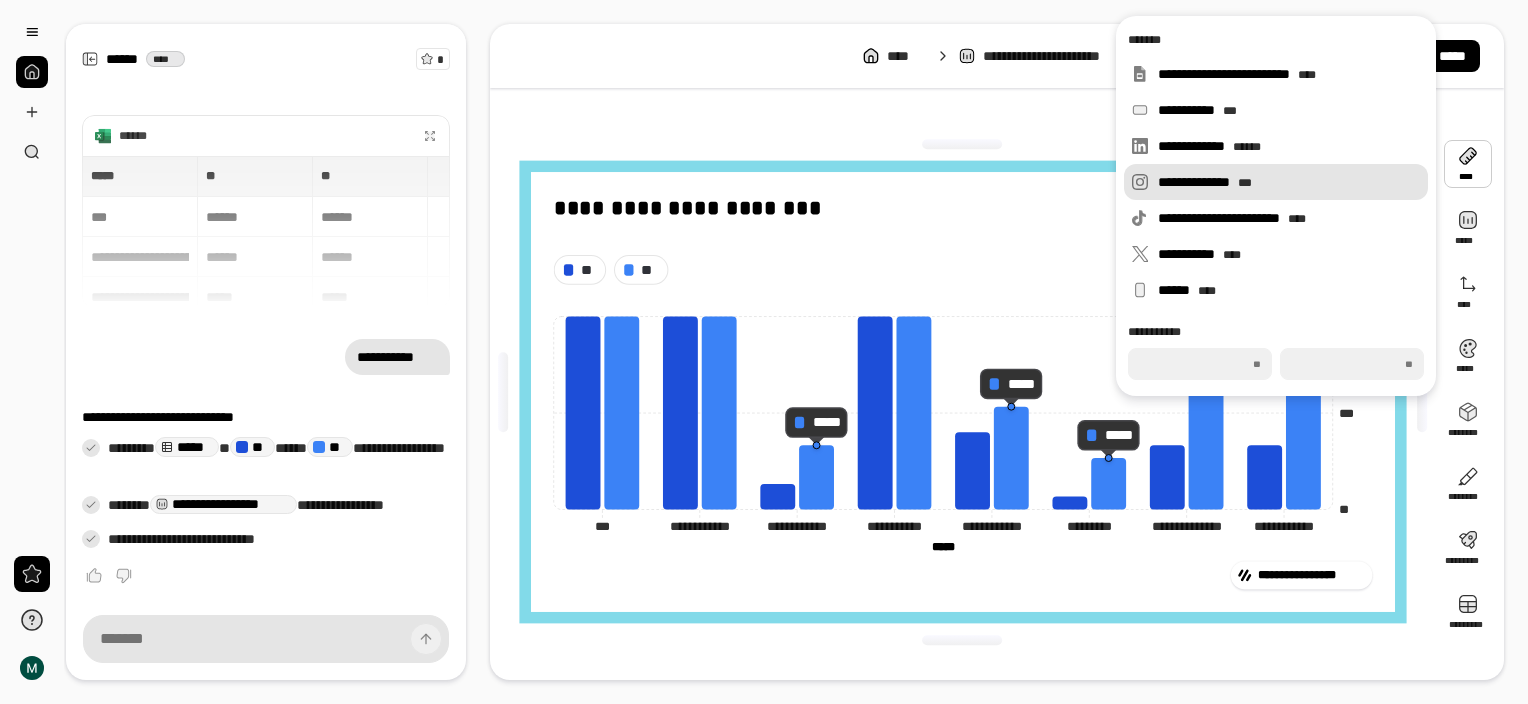 click on "**********" at bounding box center (1289, 182) 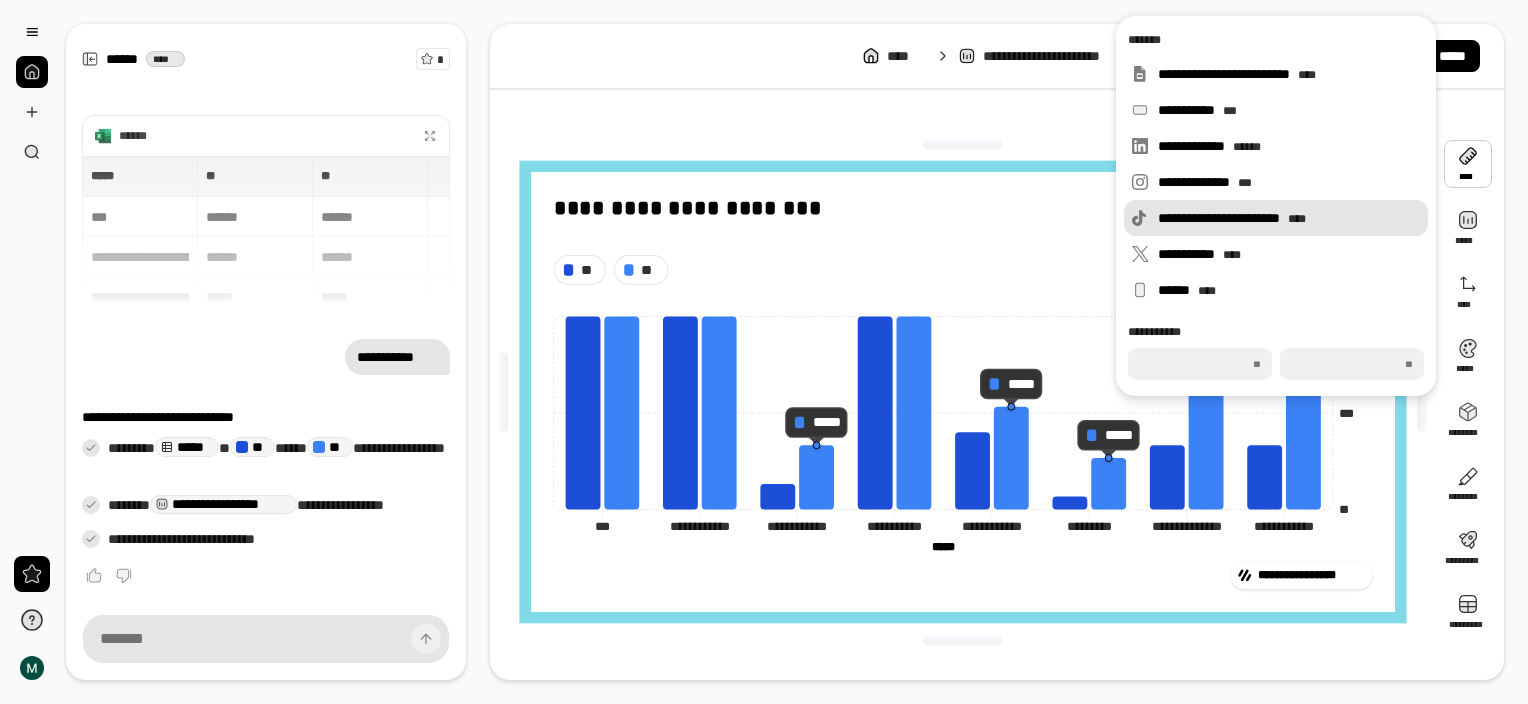 type on "***" 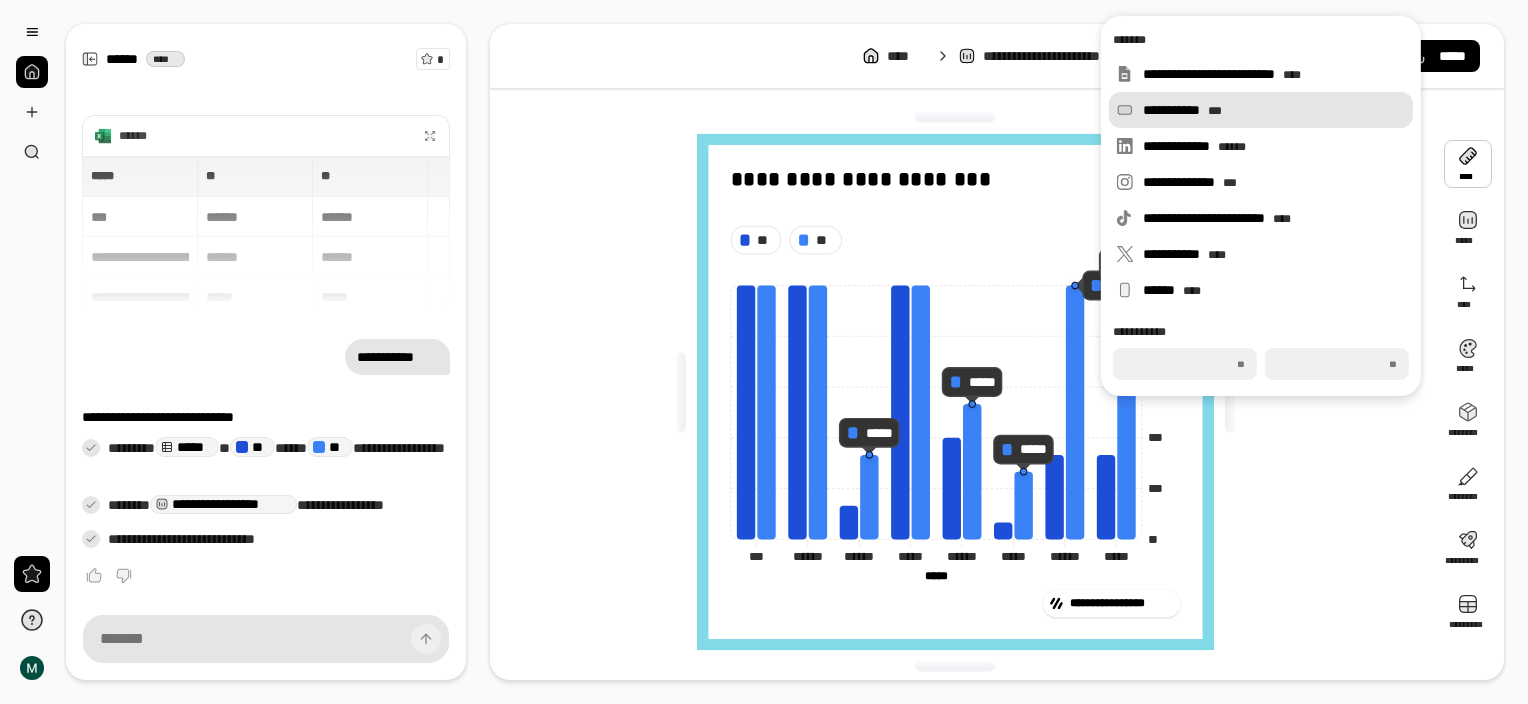 click on "**********" at bounding box center [1274, 110] 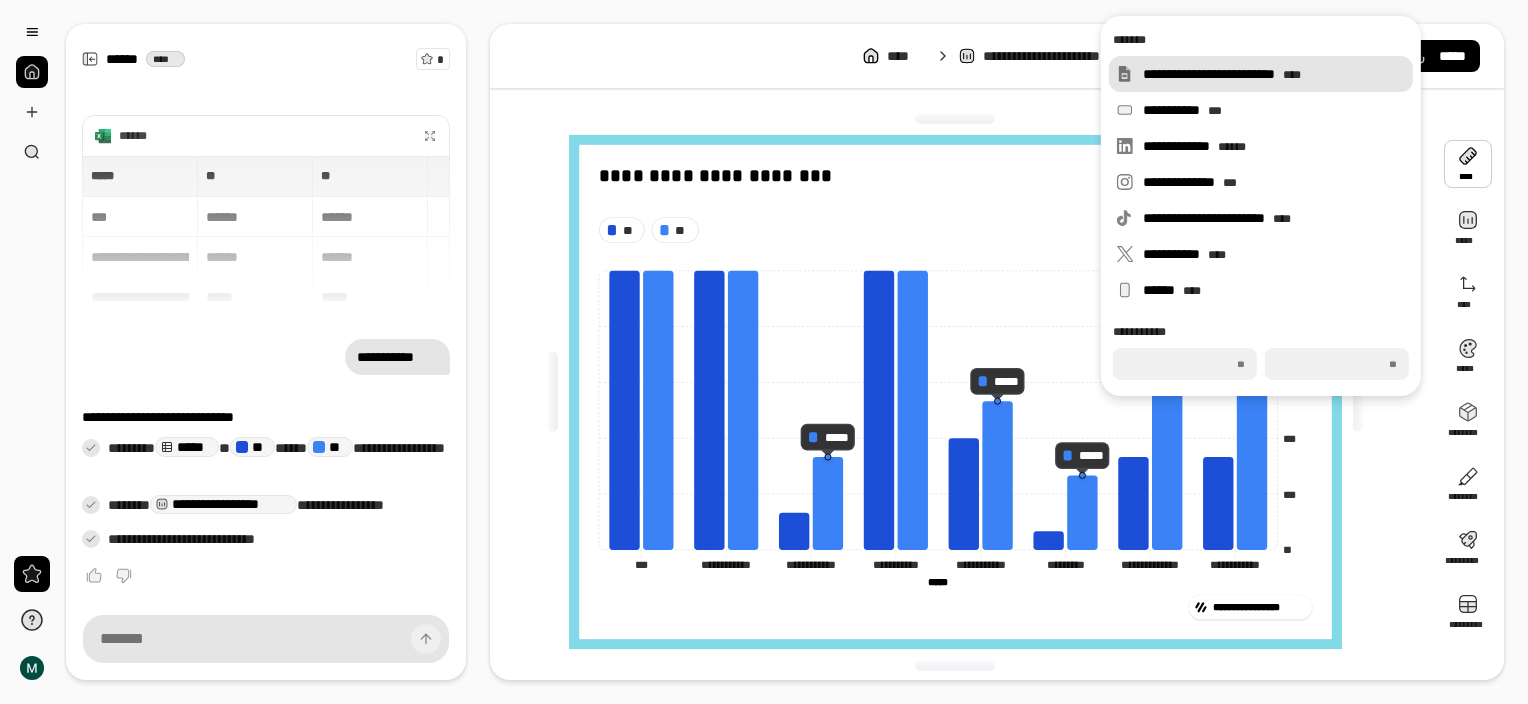 click on "**********" at bounding box center [1274, 74] 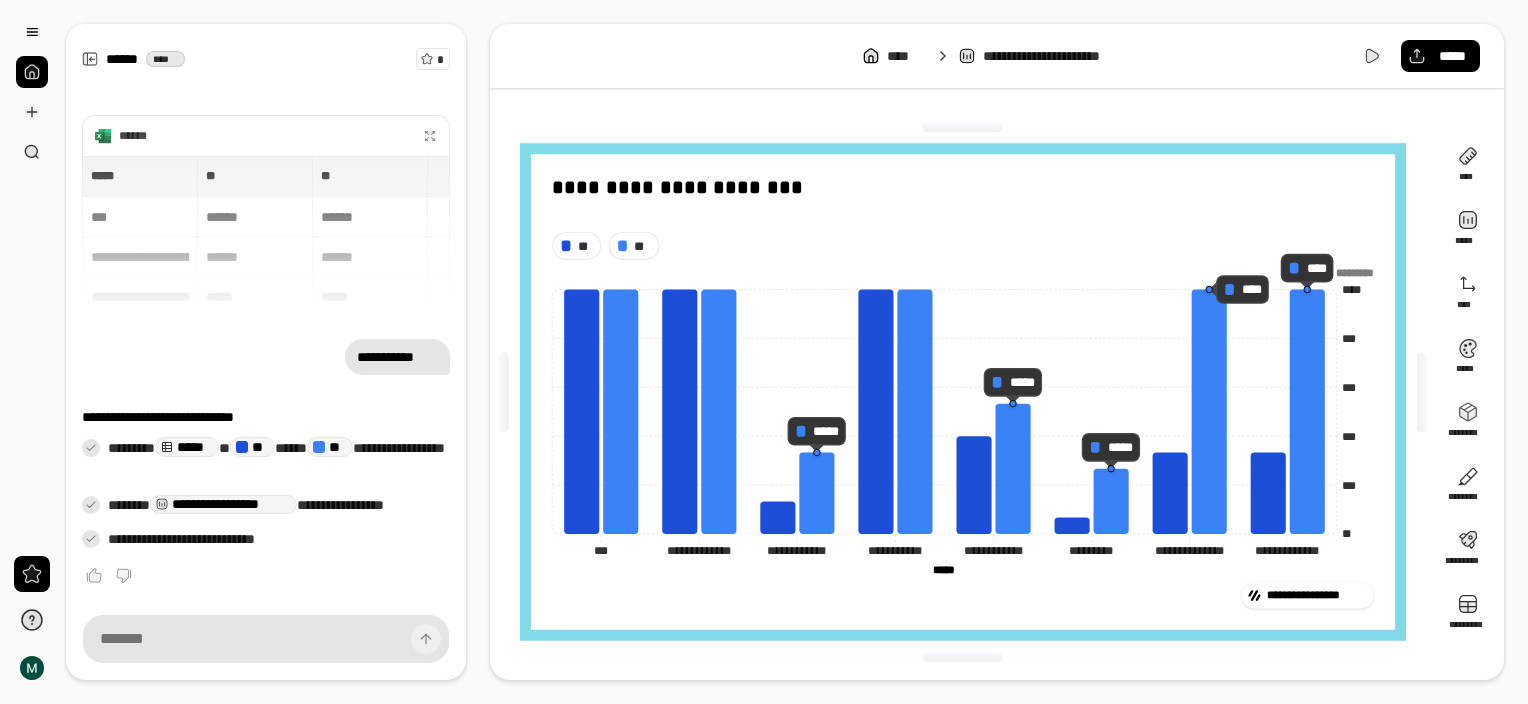click on "**********" at bounding box center [963, 392] 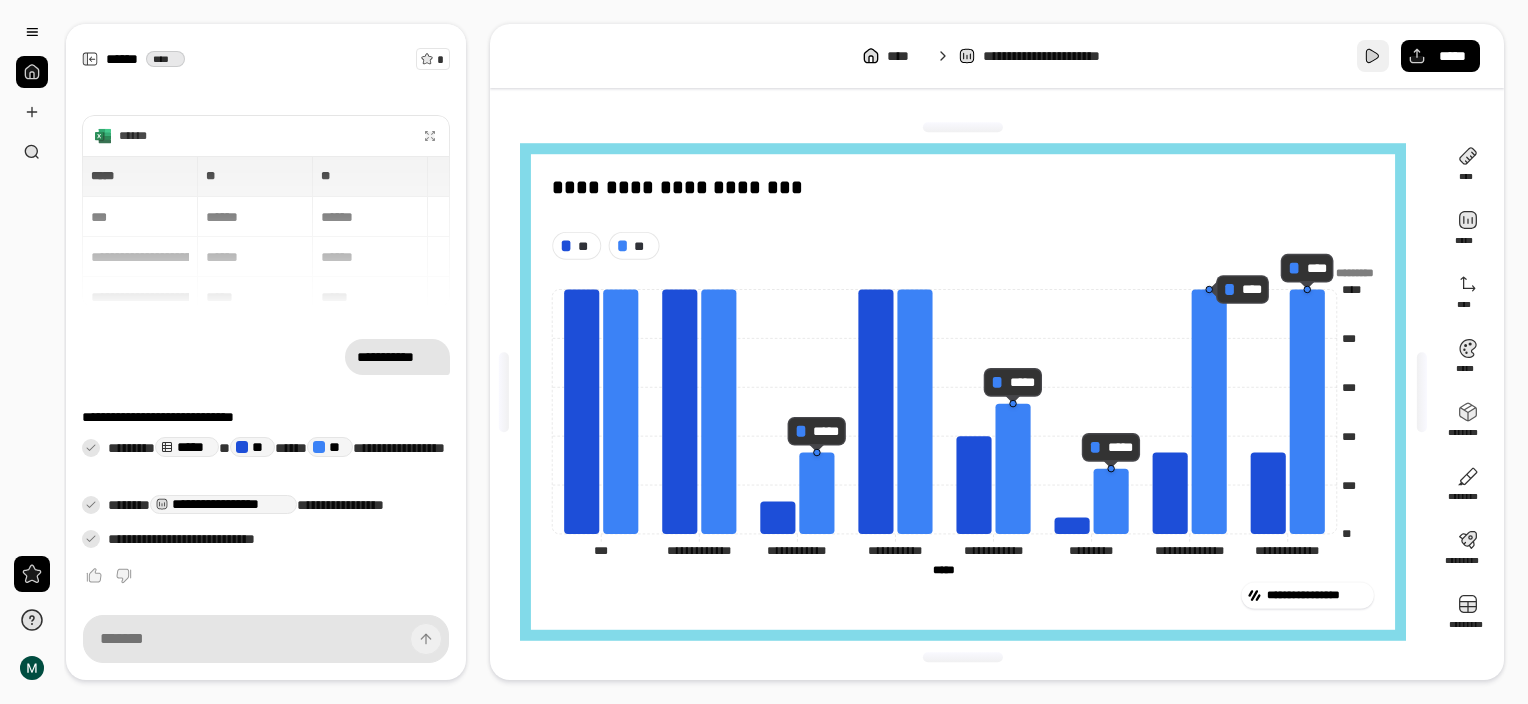 click at bounding box center (1373, 56) 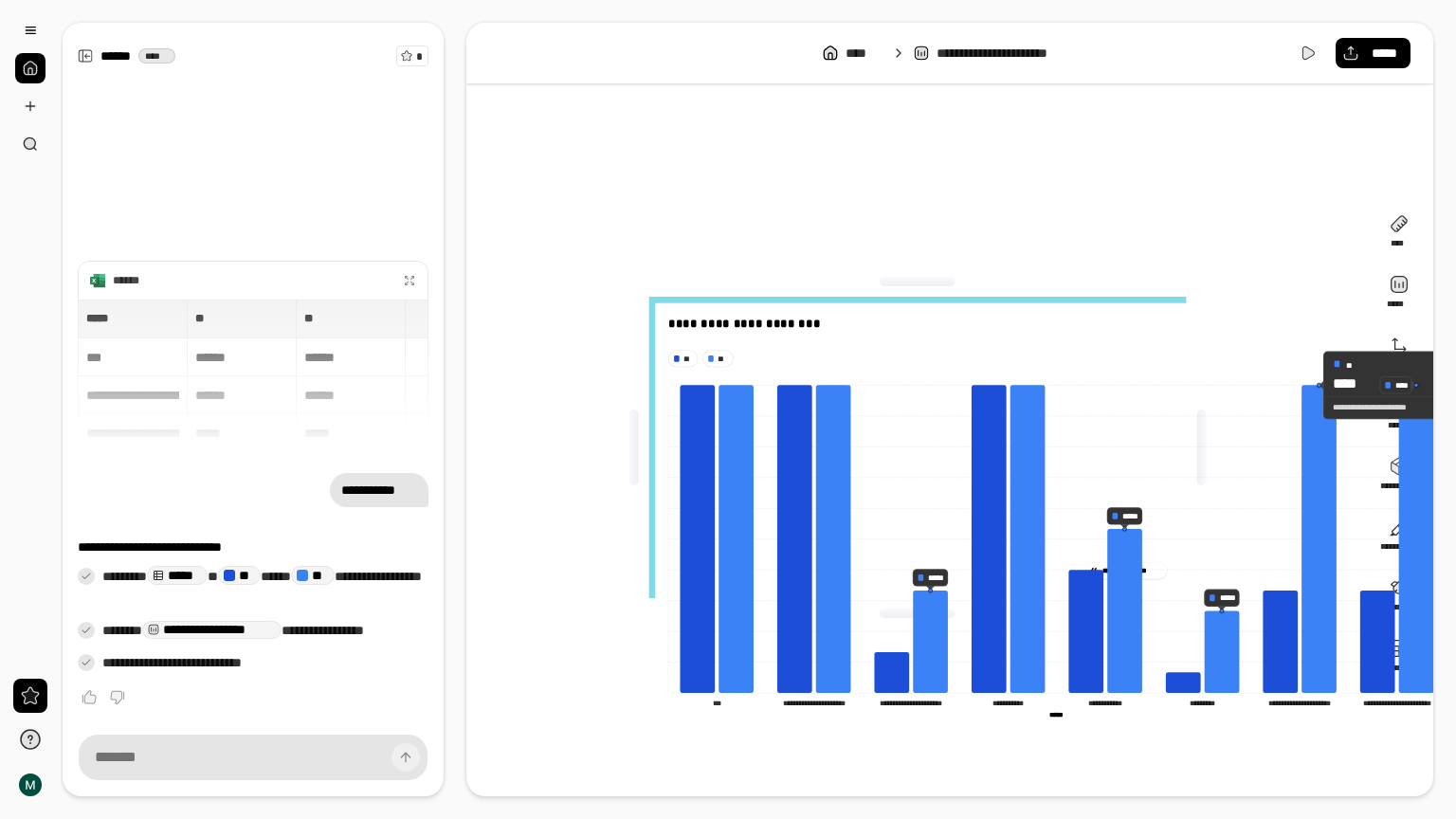 click on "**********" at bounding box center [918, 447] 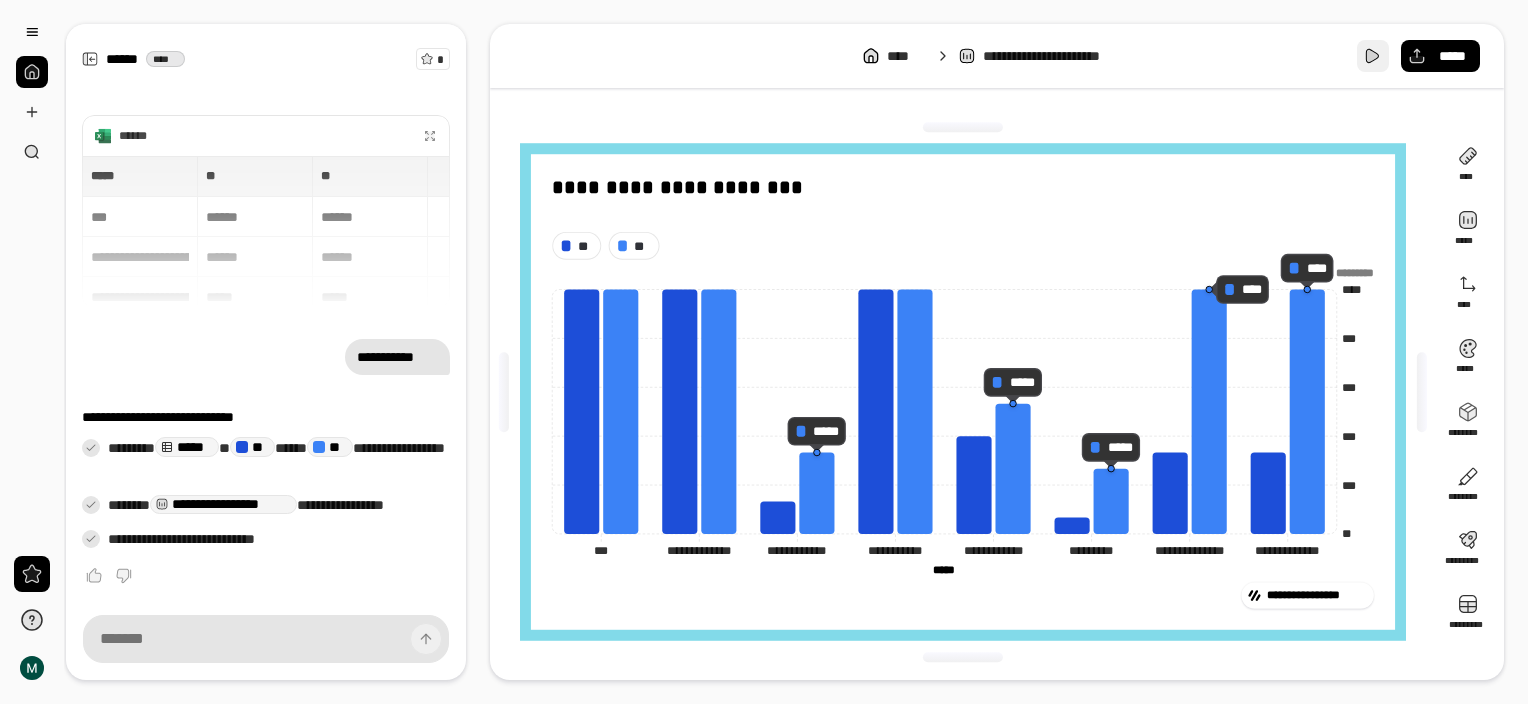 click at bounding box center (1373, 56) 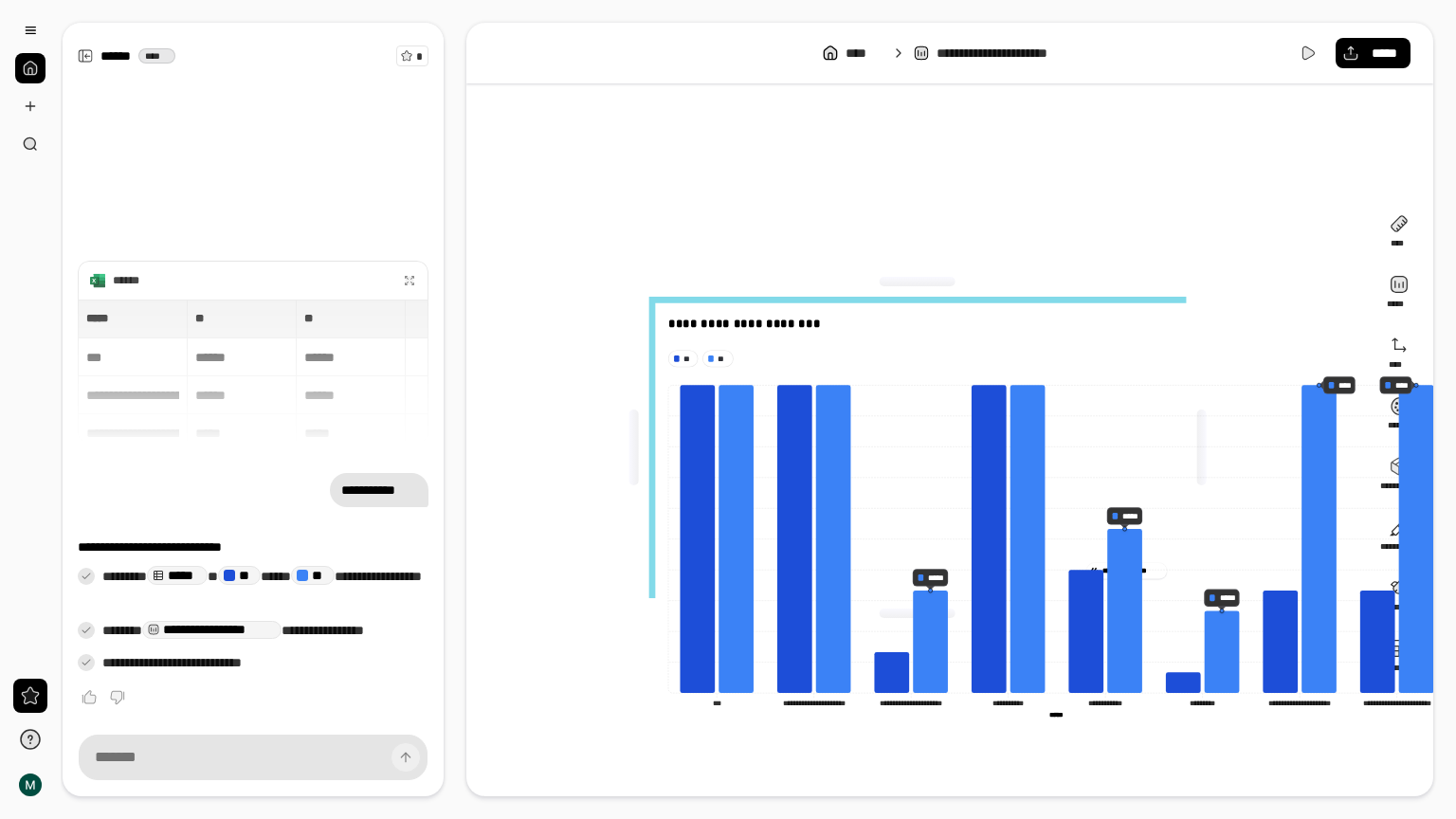 click on "**********" at bounding box center (918, 447) 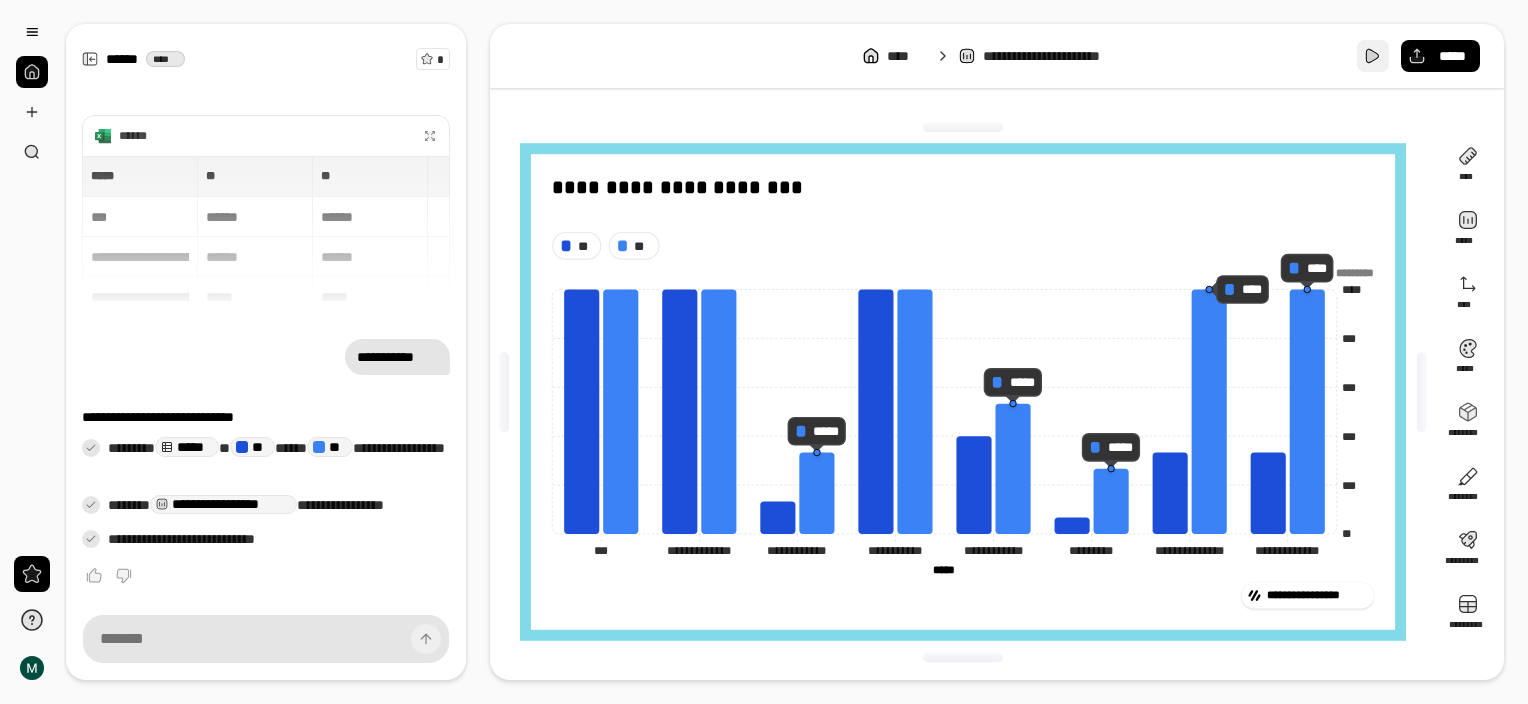 click at bounding box center (1373, 56) 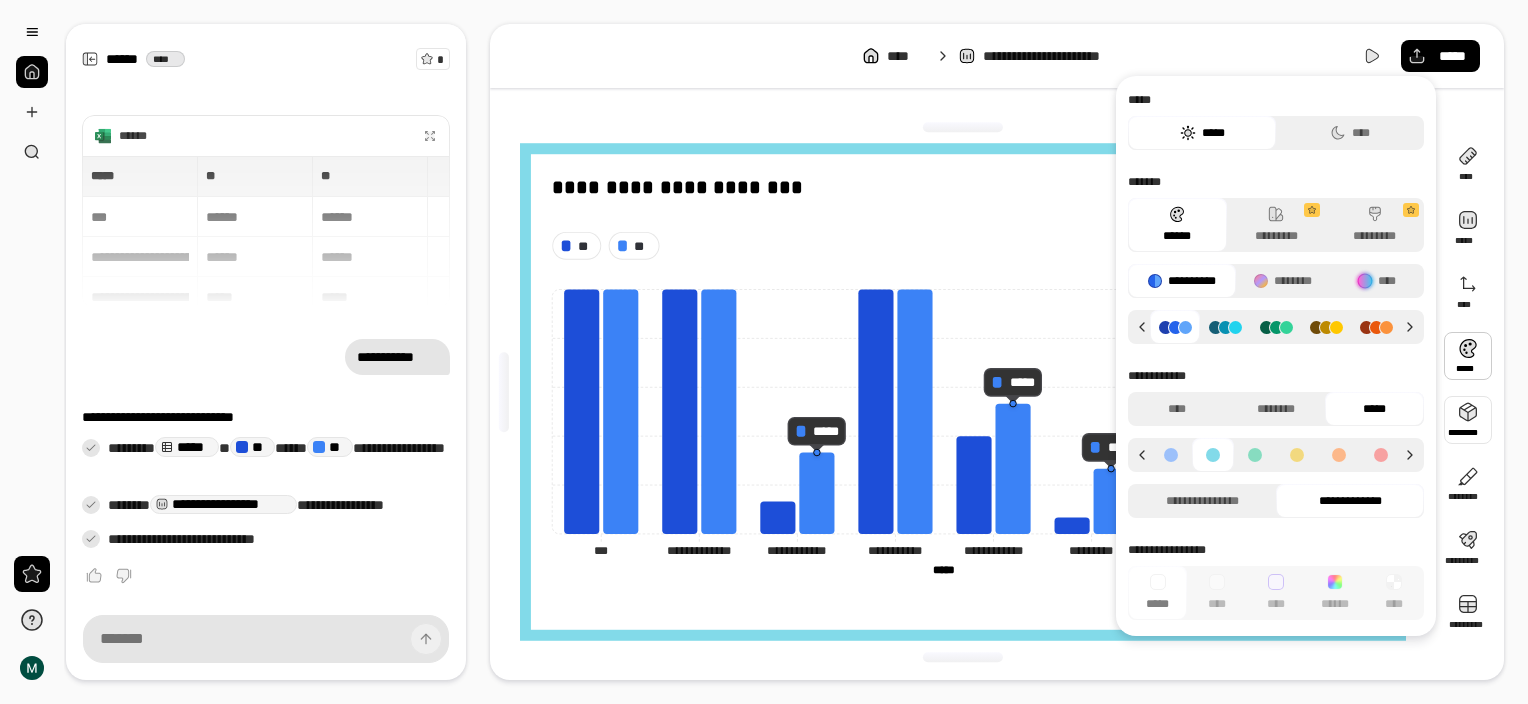 click at bounding box center (963, 127) 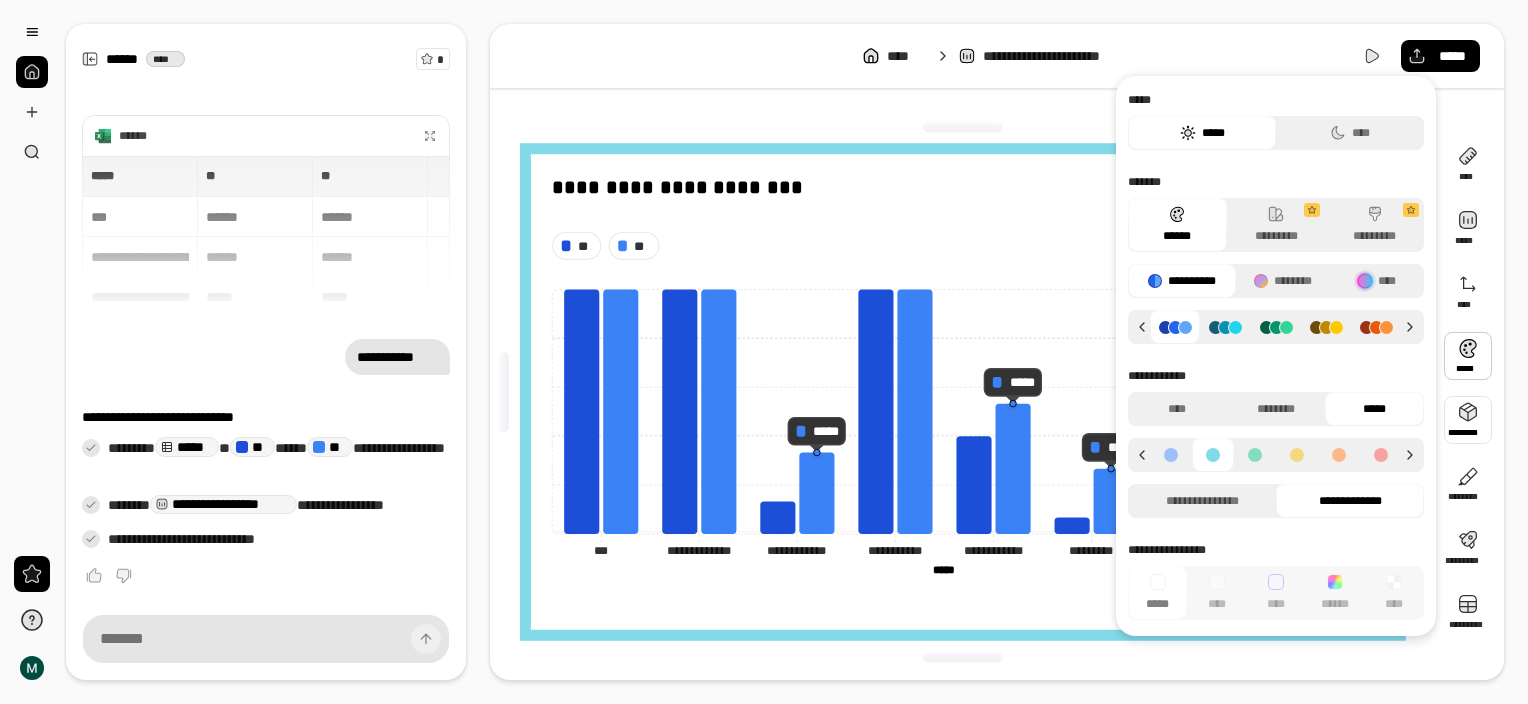 click at bounding box center [963, 127] 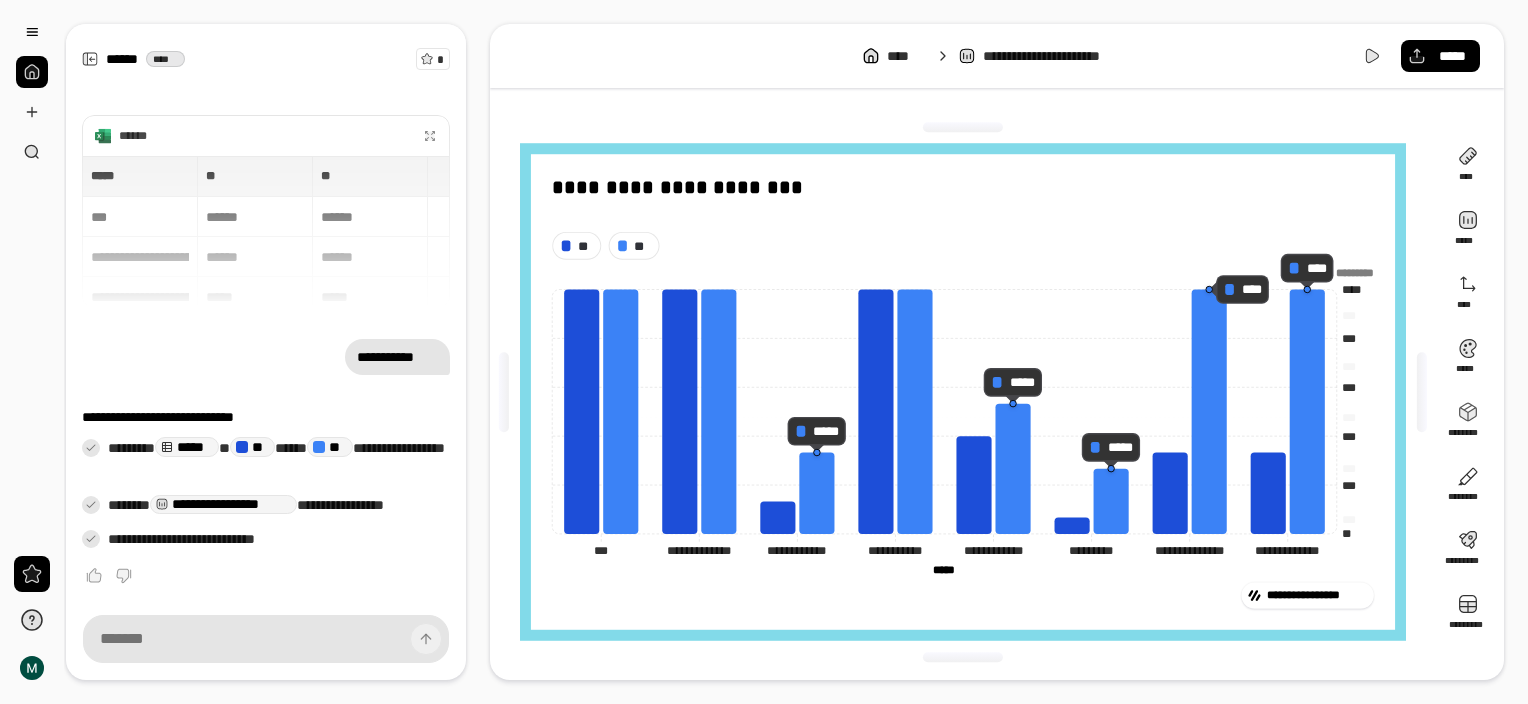 click on "**********" at bounding box center [963, 392] 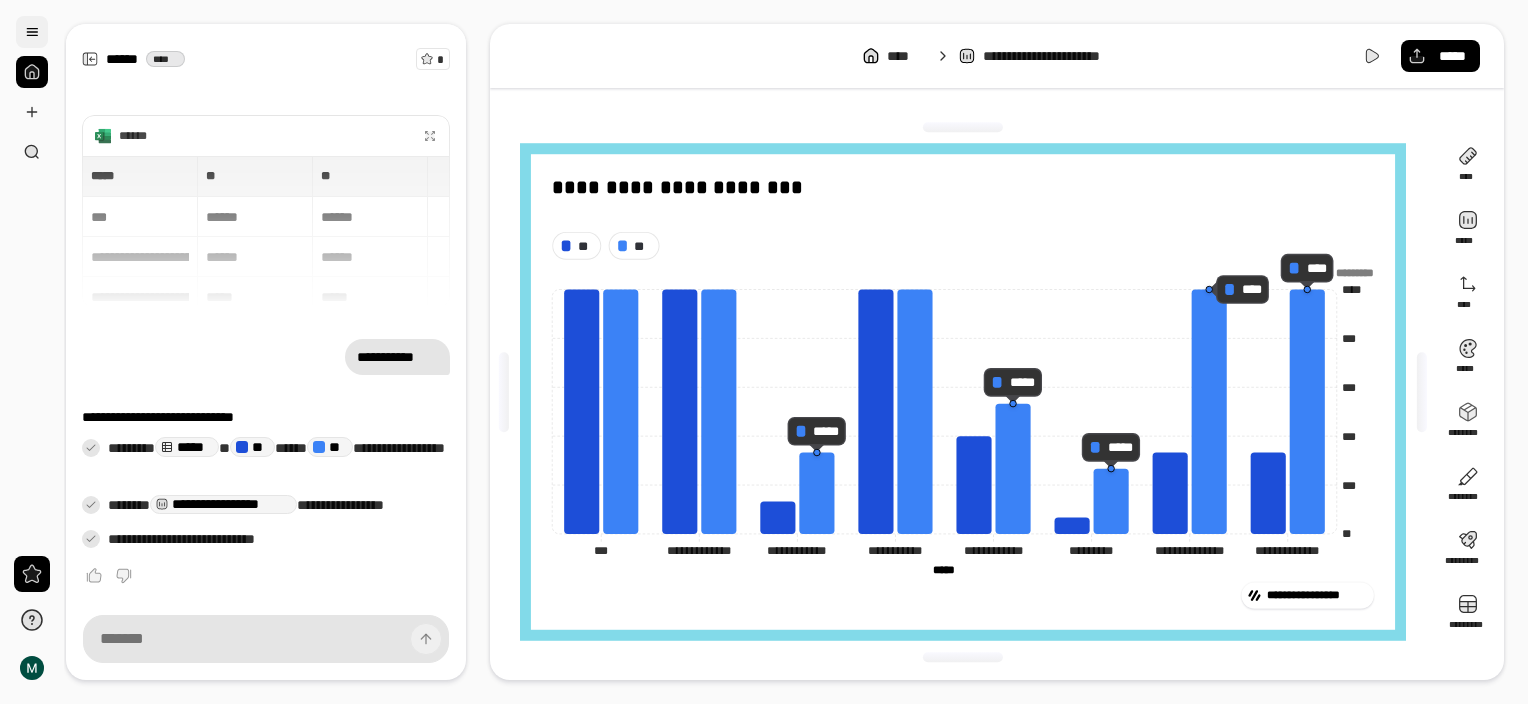 click at bounding box center [32, 32] 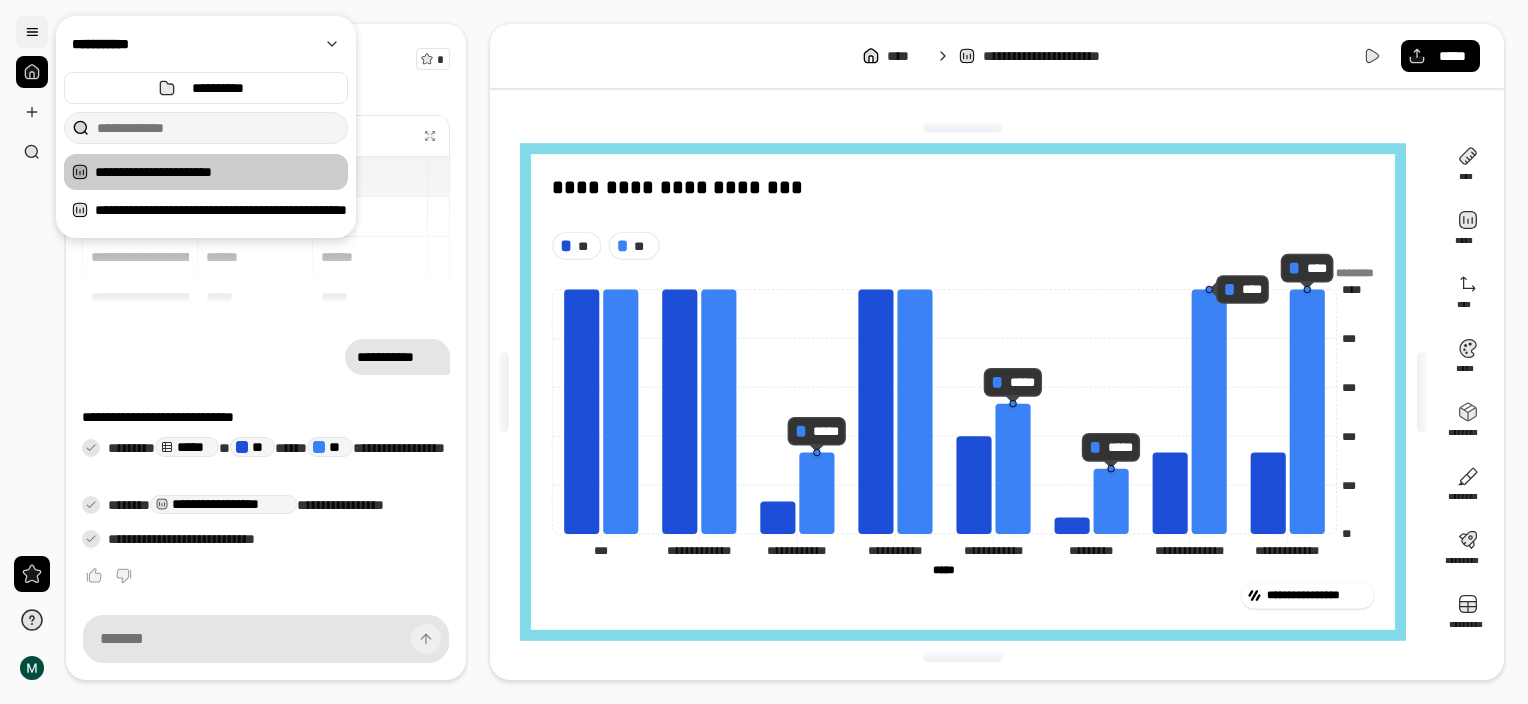 click at bounding box center (32, 32) 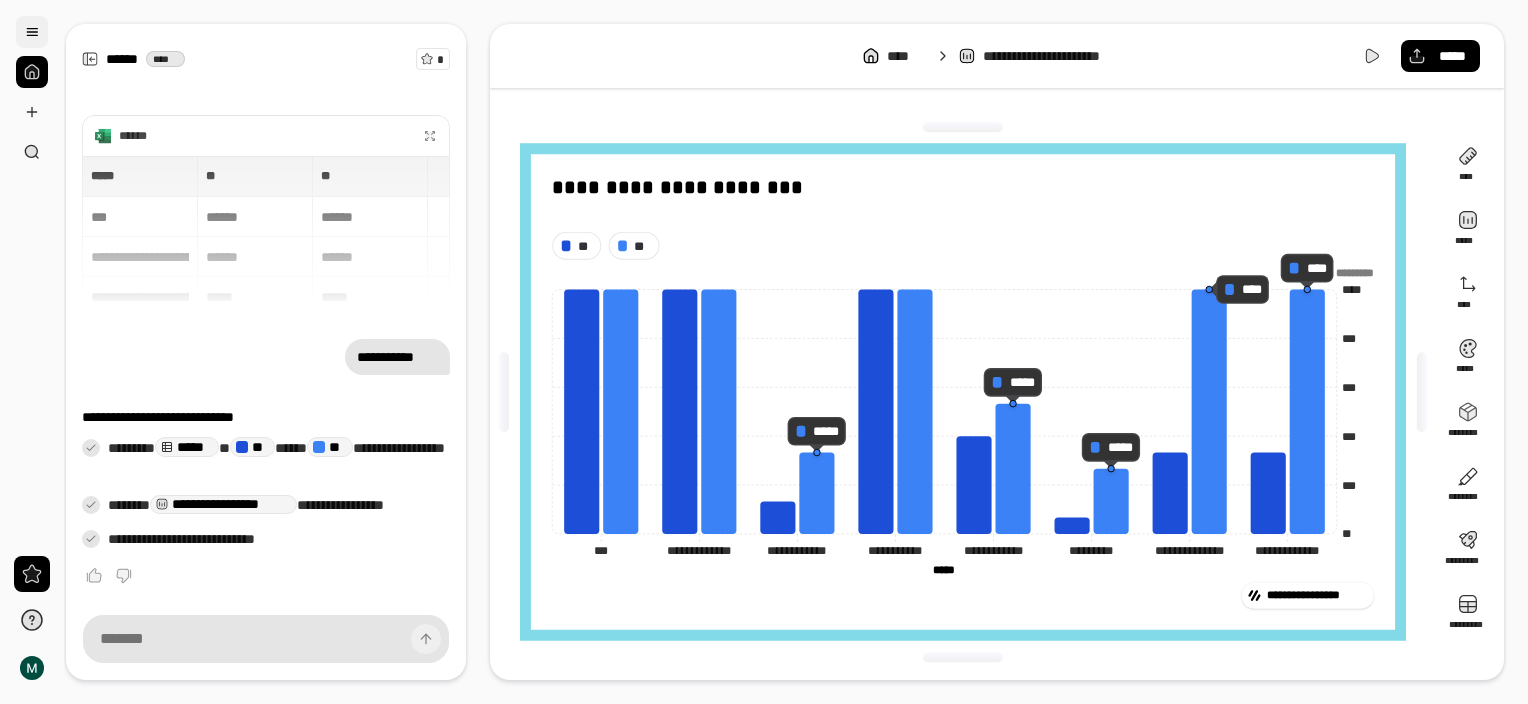 click at bounding box center [32, 32] 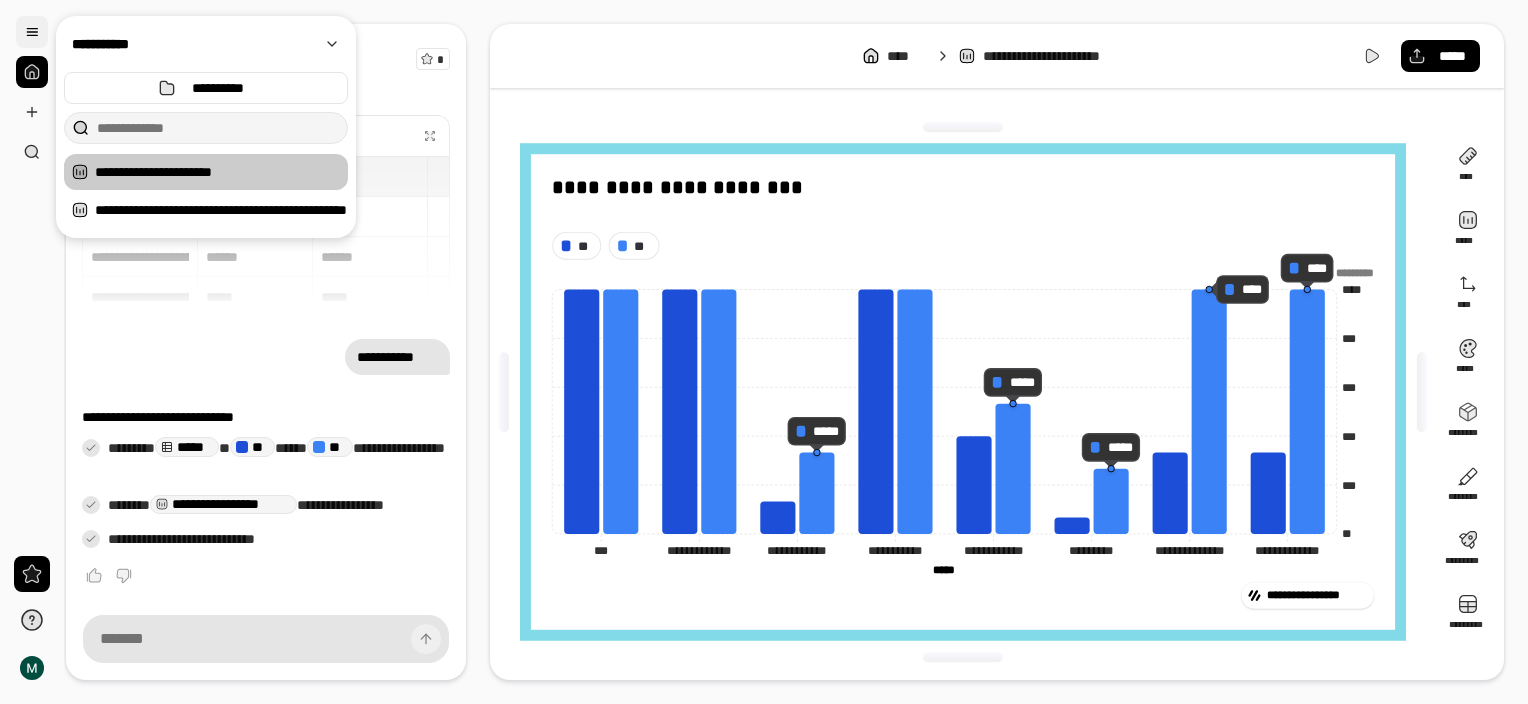 click at bounding box center [32, 32] 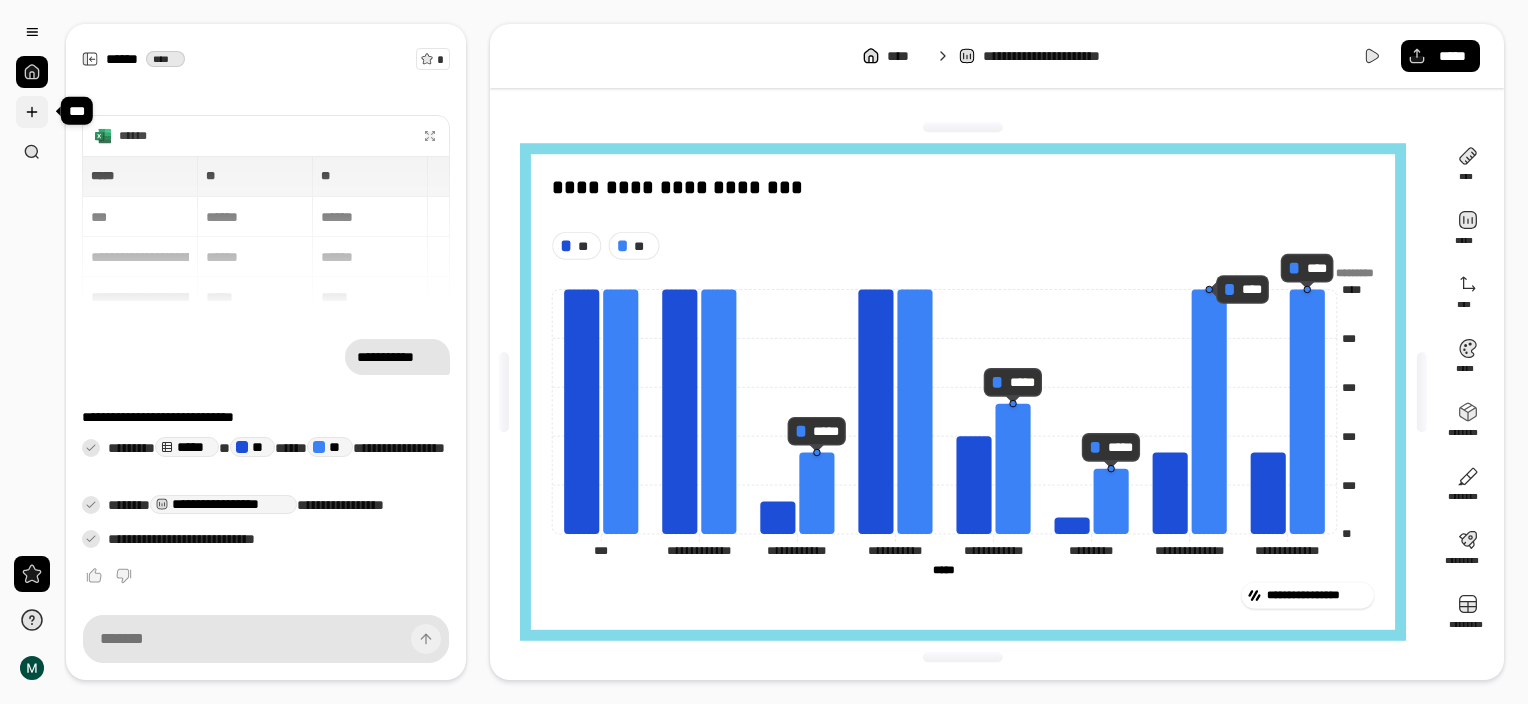 click at bounding box center [32, 112] 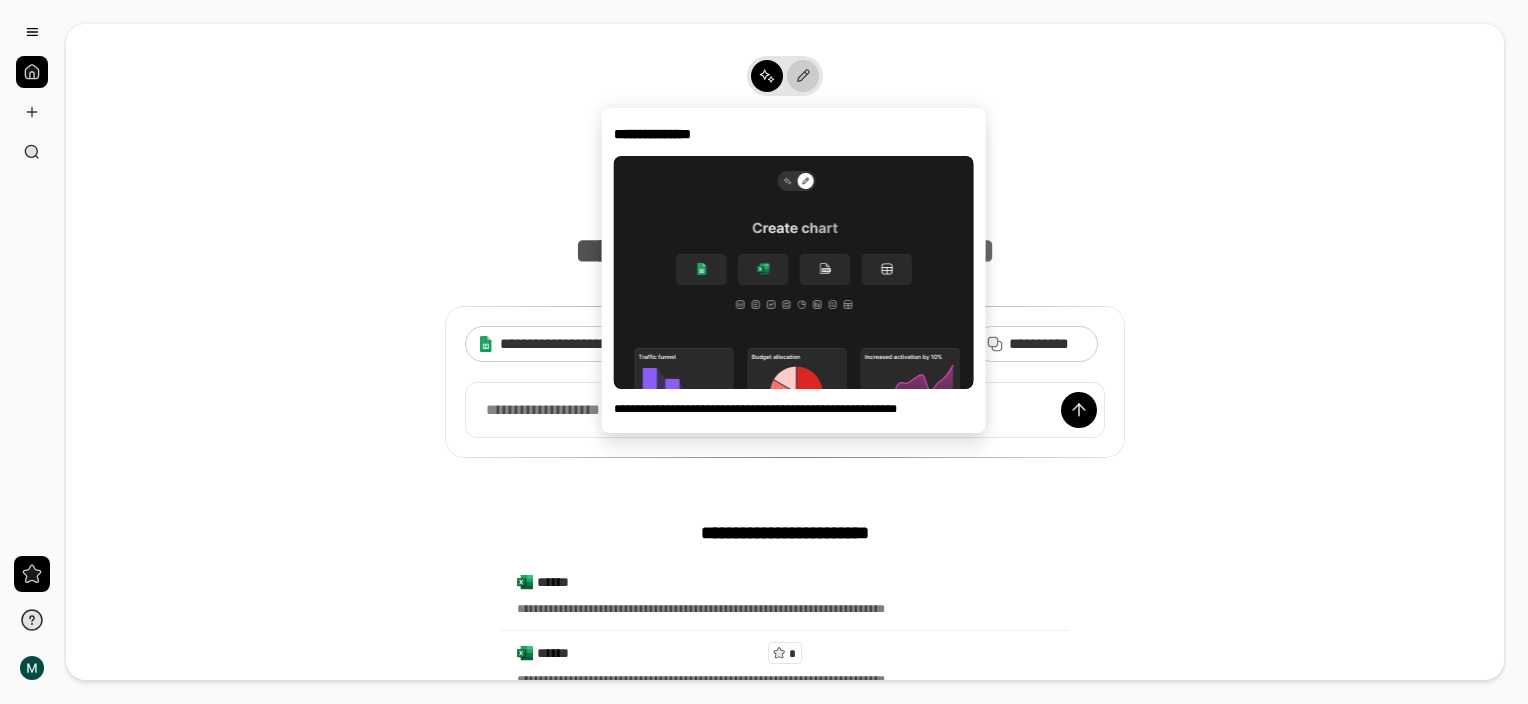 click at bounding box center [803, 76] 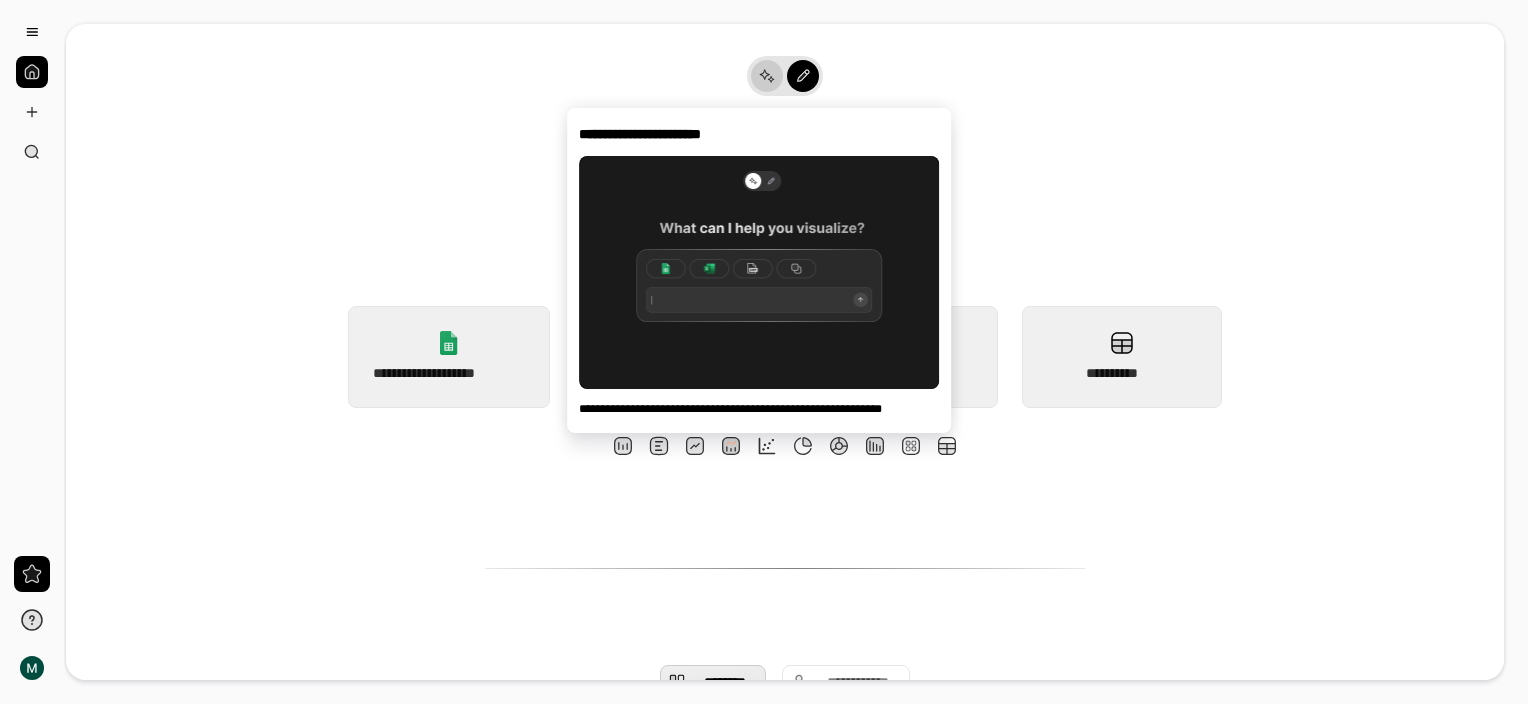 click at bounding box center [767, 76] 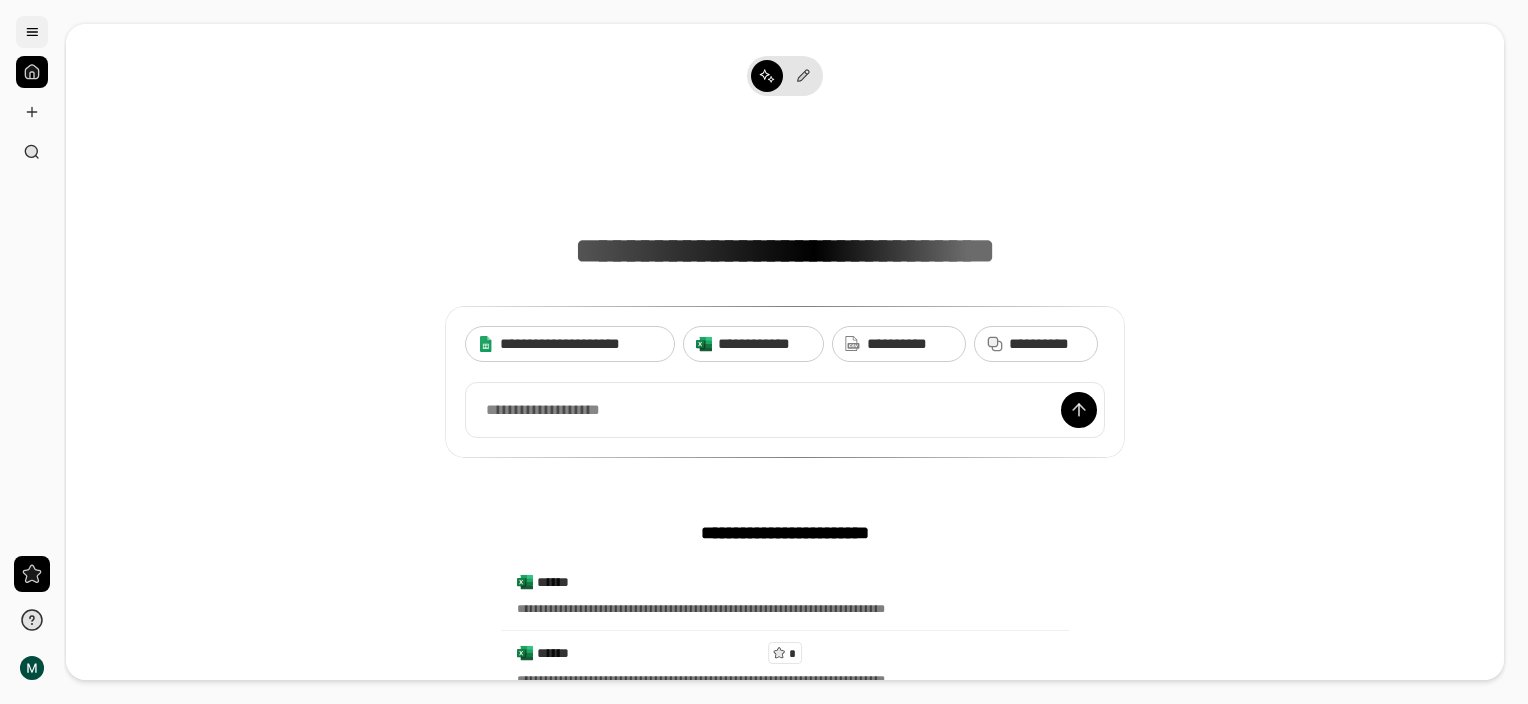 click at bounding box center (32, 32) 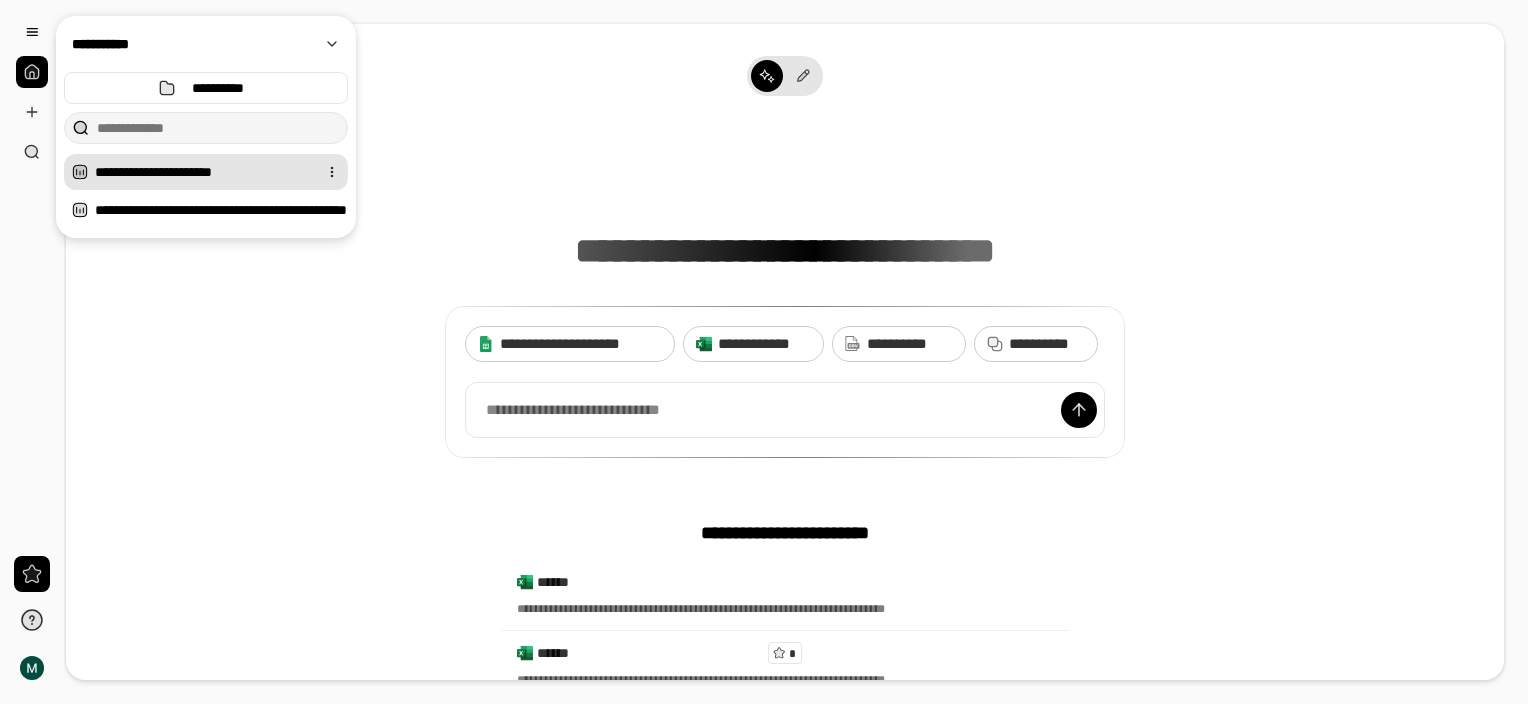 click on "**********" at bounding box center (202, 172) 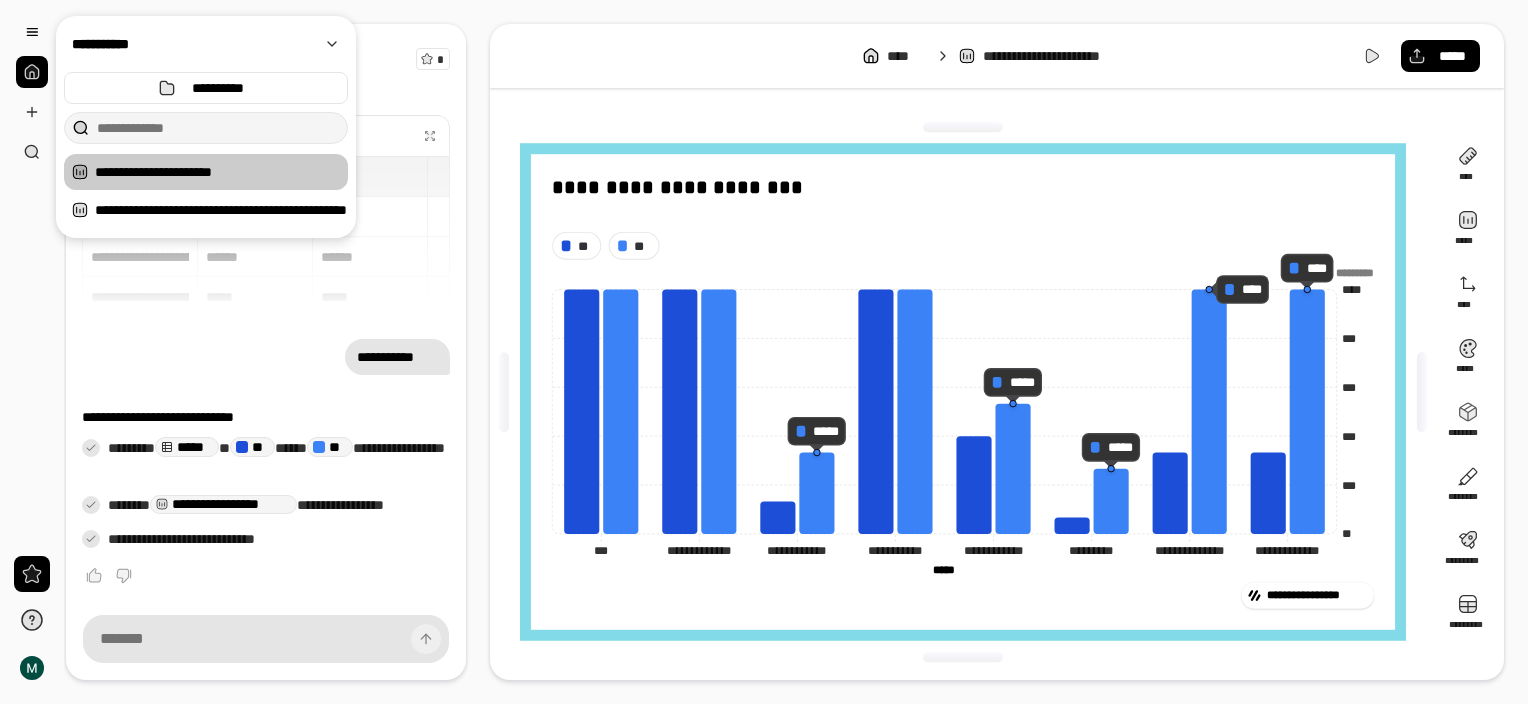 click on "**********" at bounding box center (397, 357) 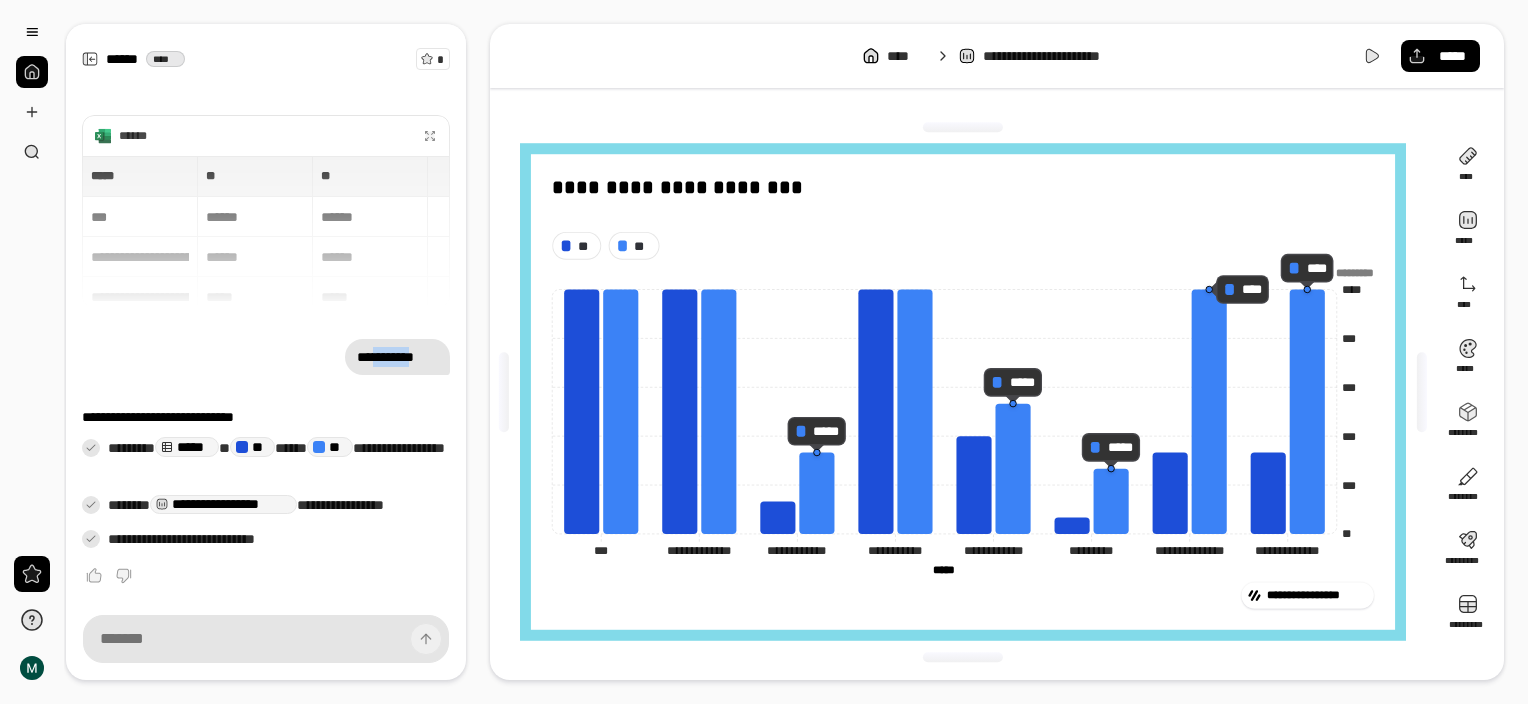 drag, startPoint x: 379, startPoint y: 358, endPoint x: 424, endPoint y: 360, distance: 45.044422 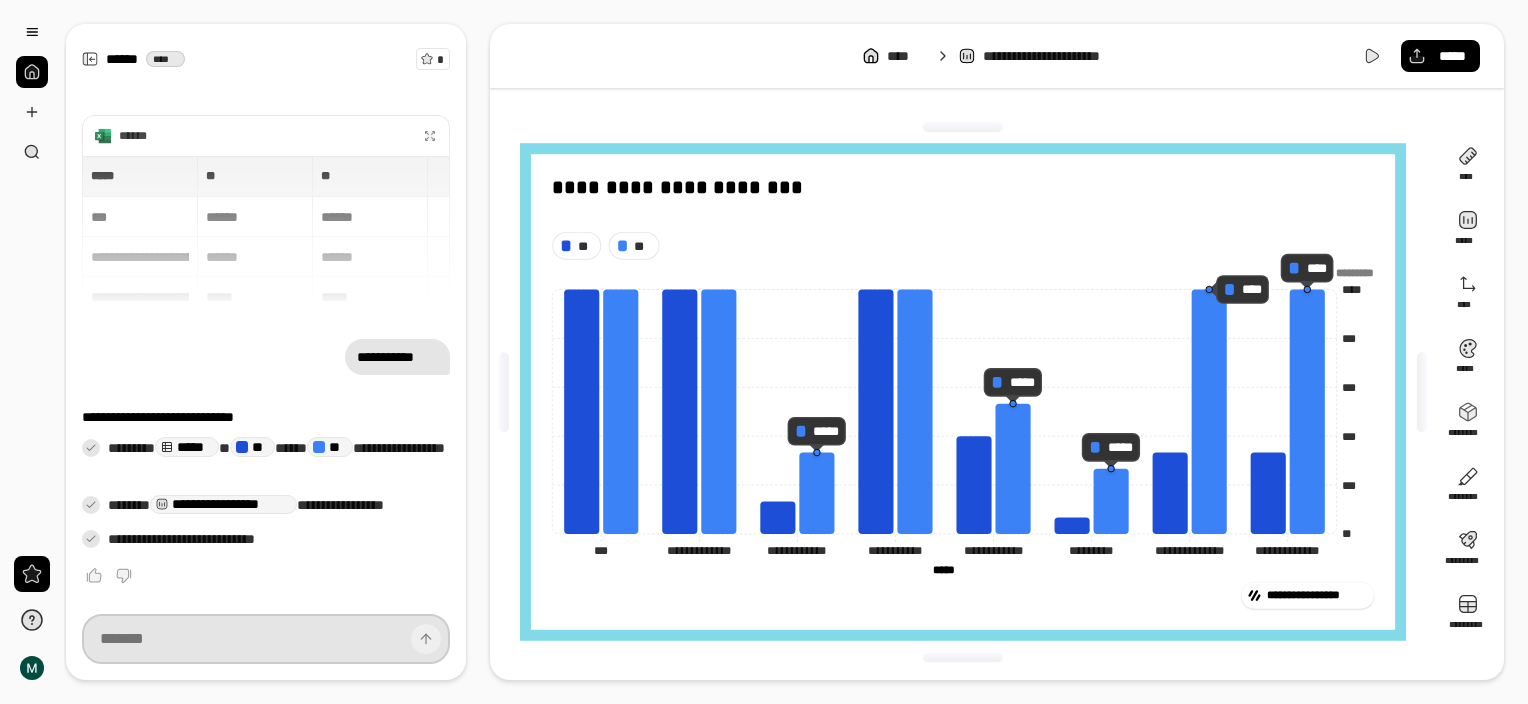 click at bounding box center [266, 639] 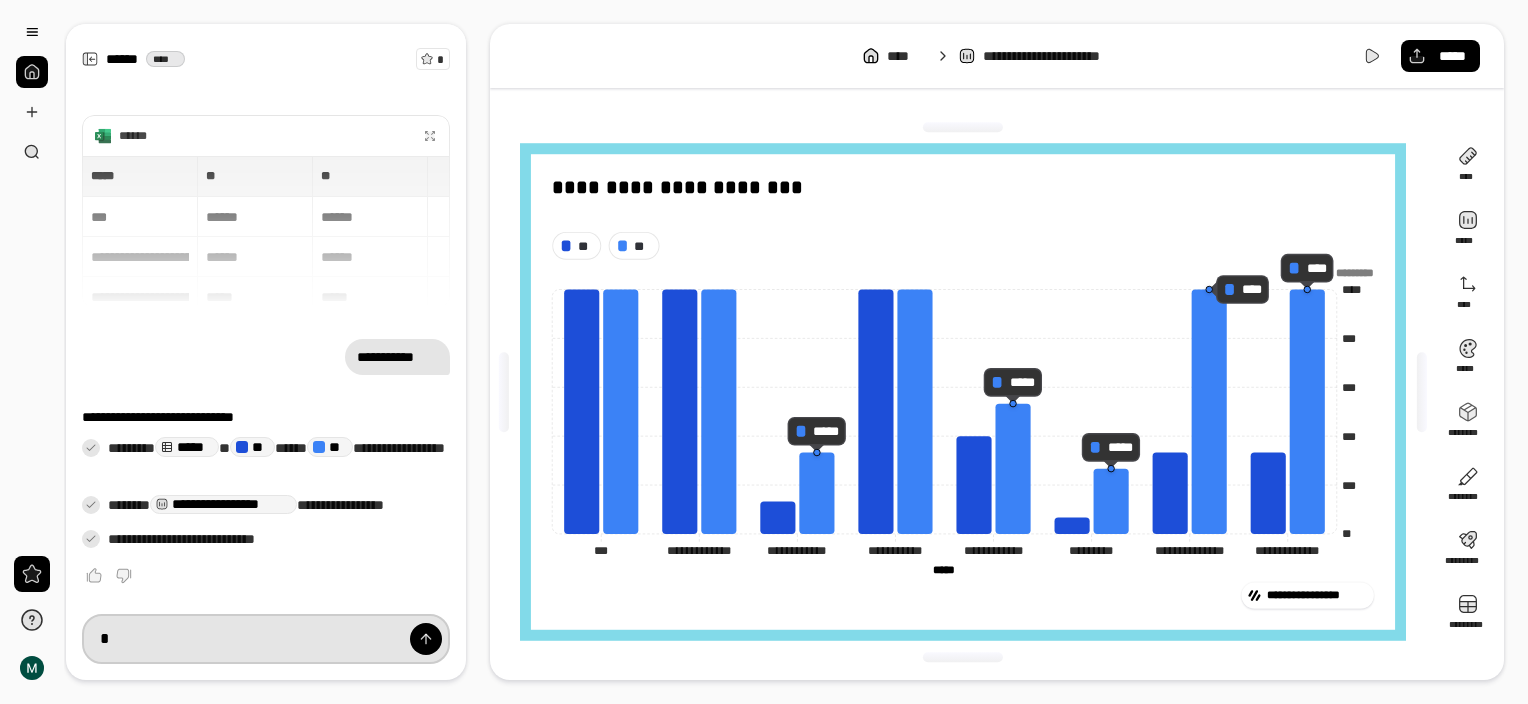 type on "**" 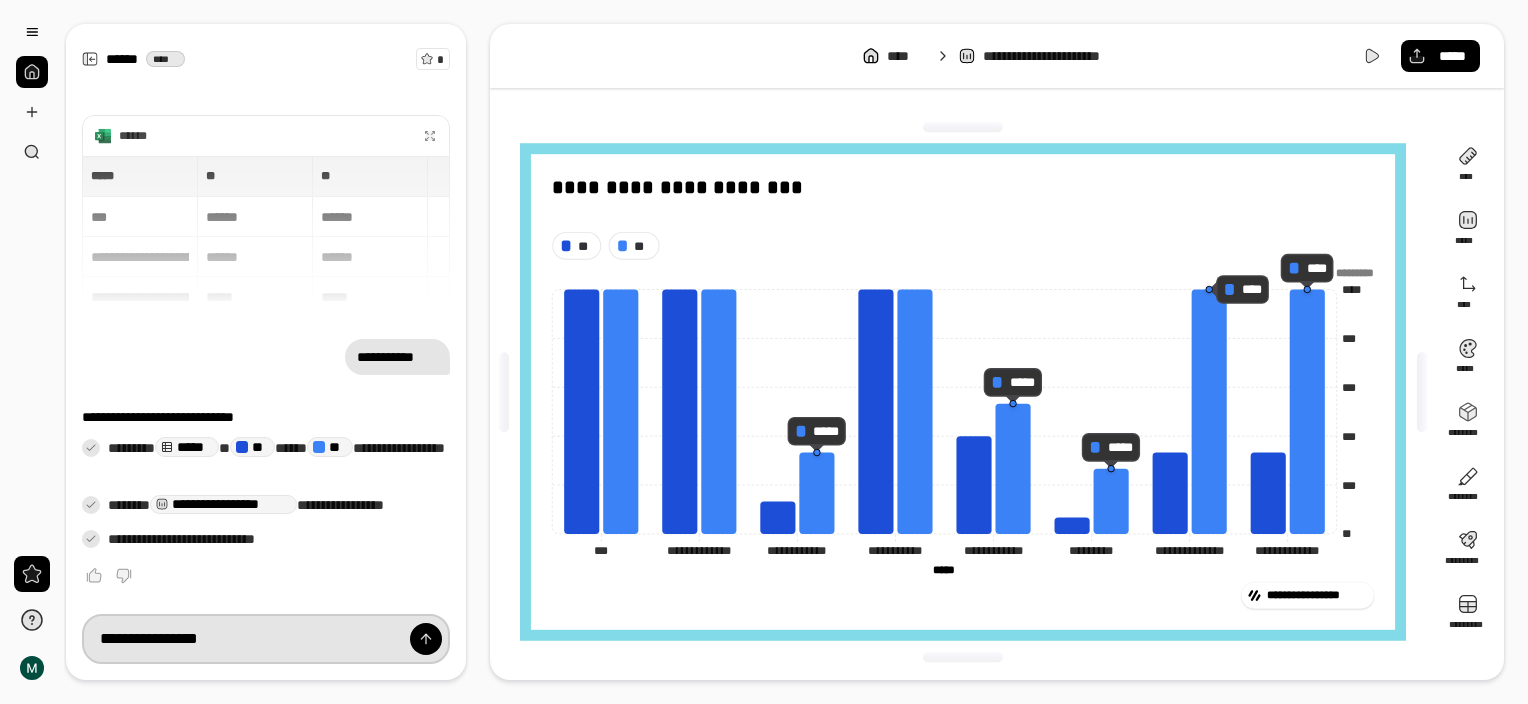 type on "**********" 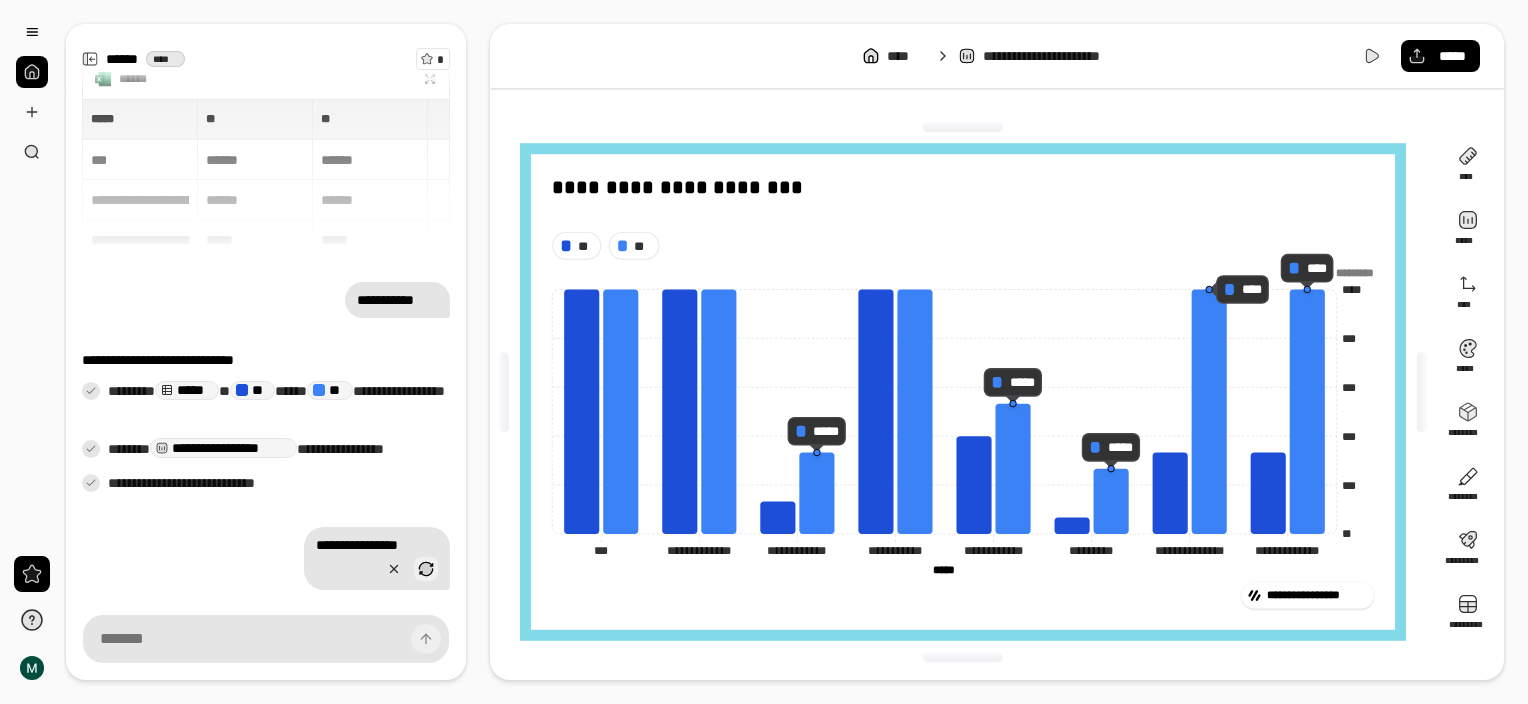 click at bounding box center [426, 569] 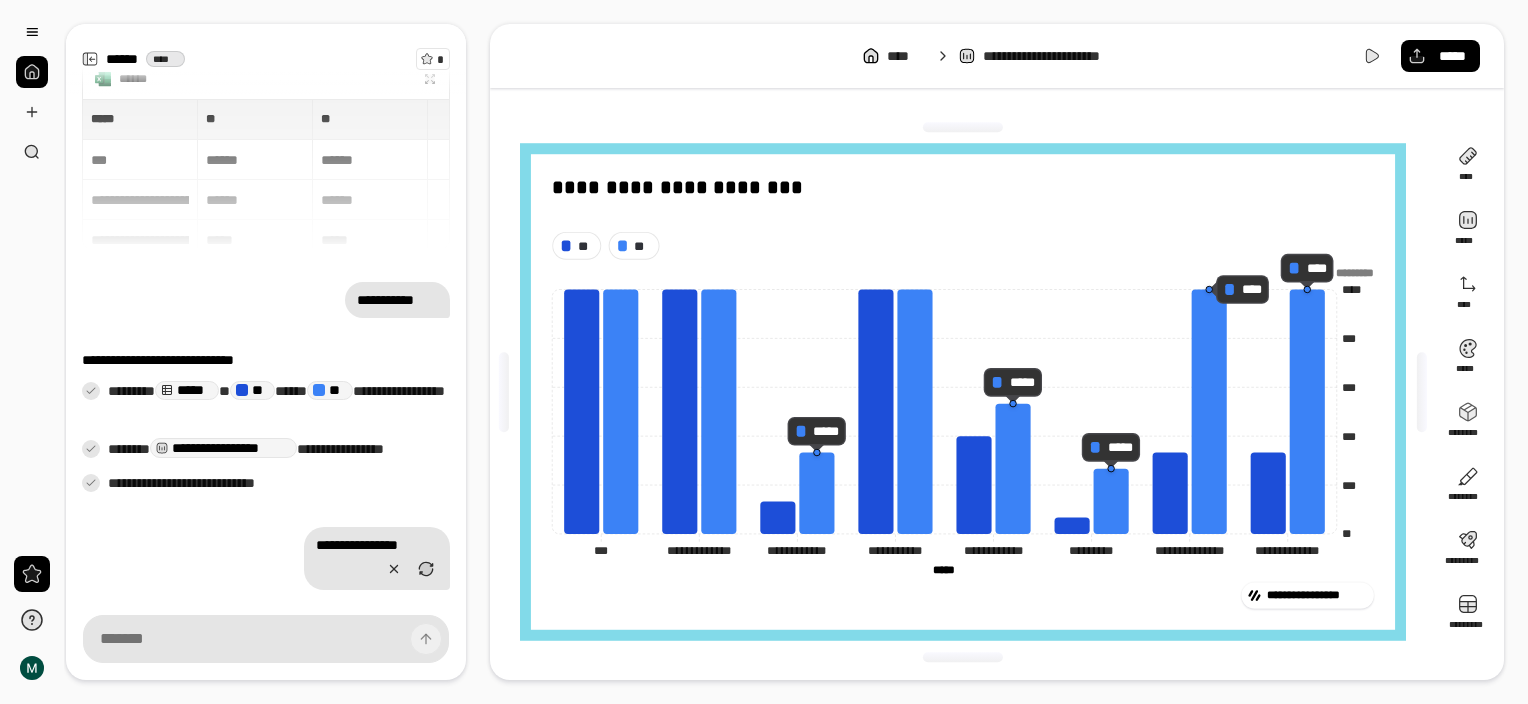 click on "**********" at bounding box center [1316, 595] 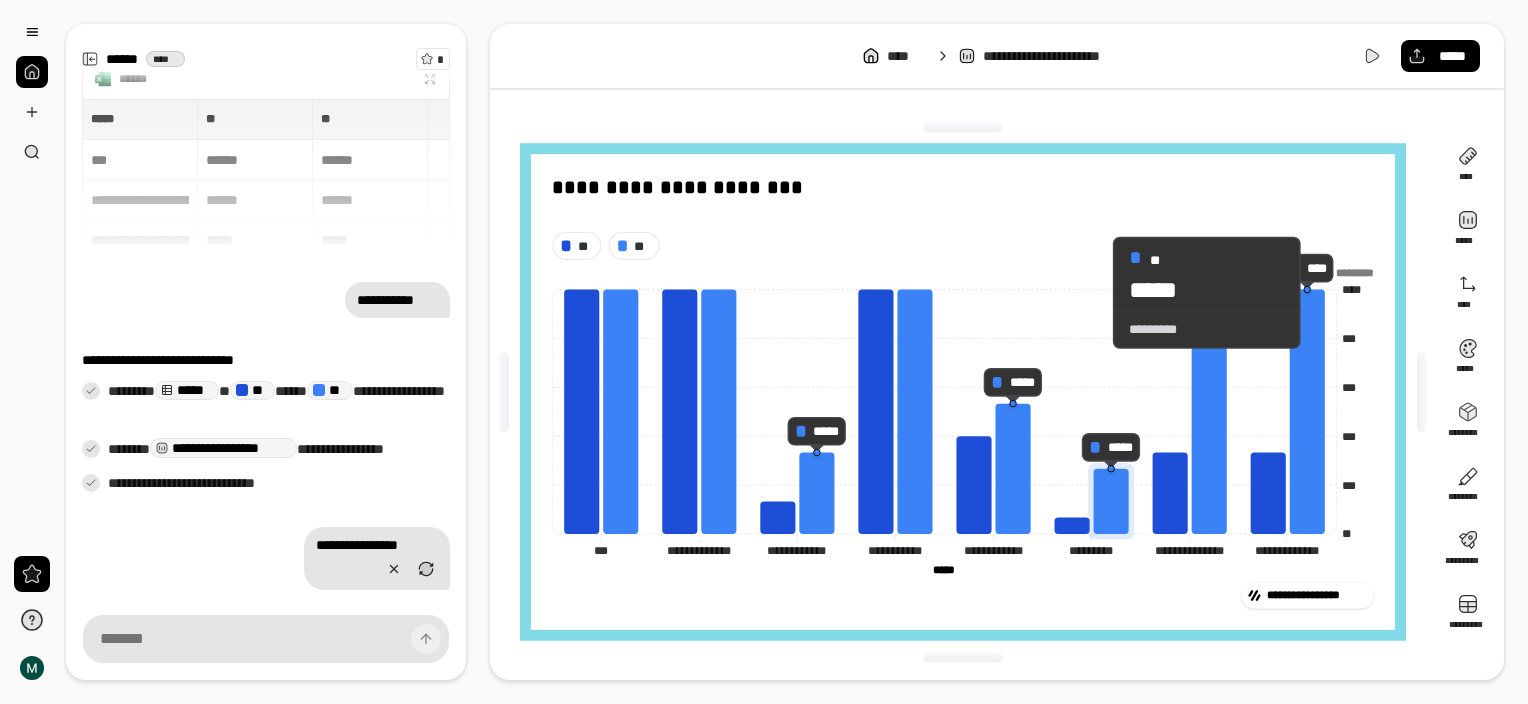 drag, startPoint x: 1092, startPoint y: 292, endPoint x: 1056, endPoint y: 244, distance: 60 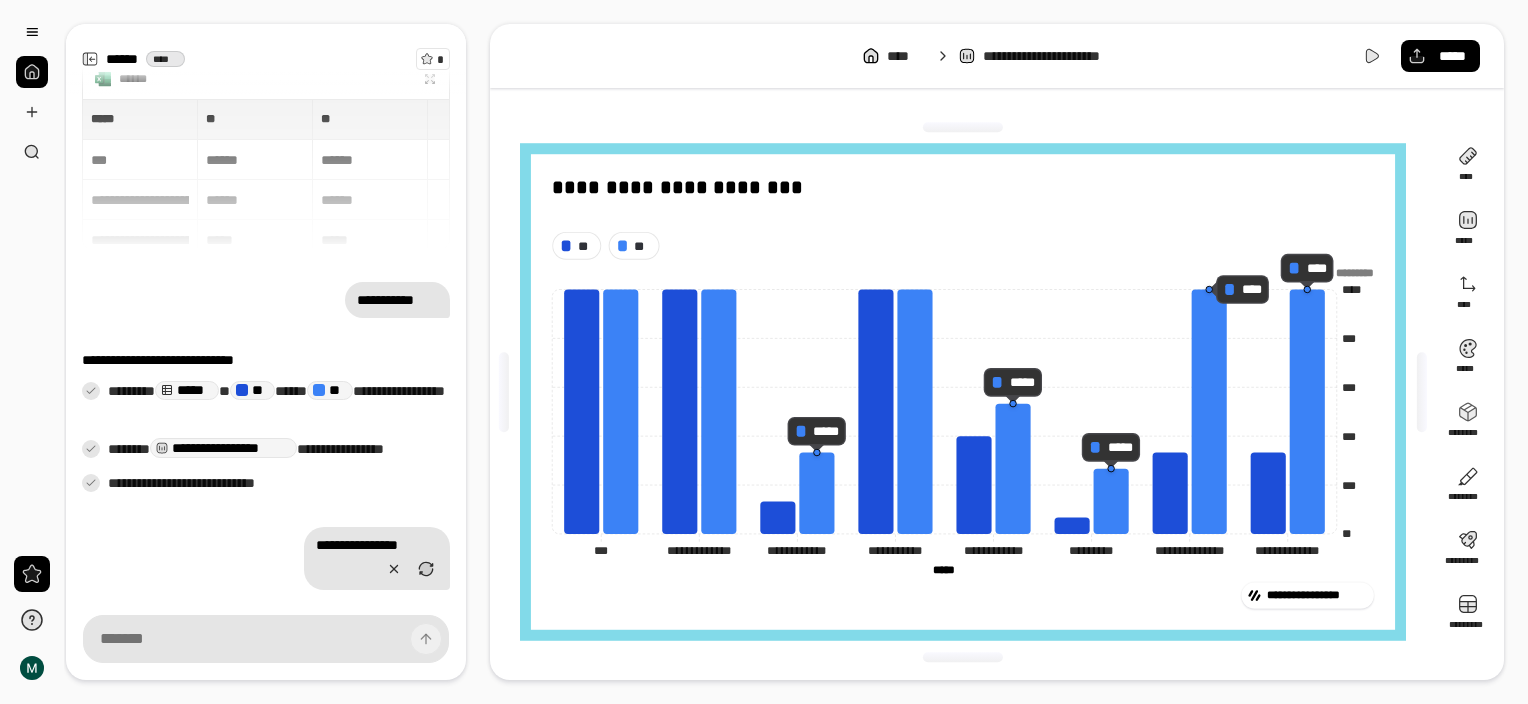 drag, startPoint x: 1056, startPoint y: 244, endPoint x: 959, endPoint y: 596, distance: 365.1205 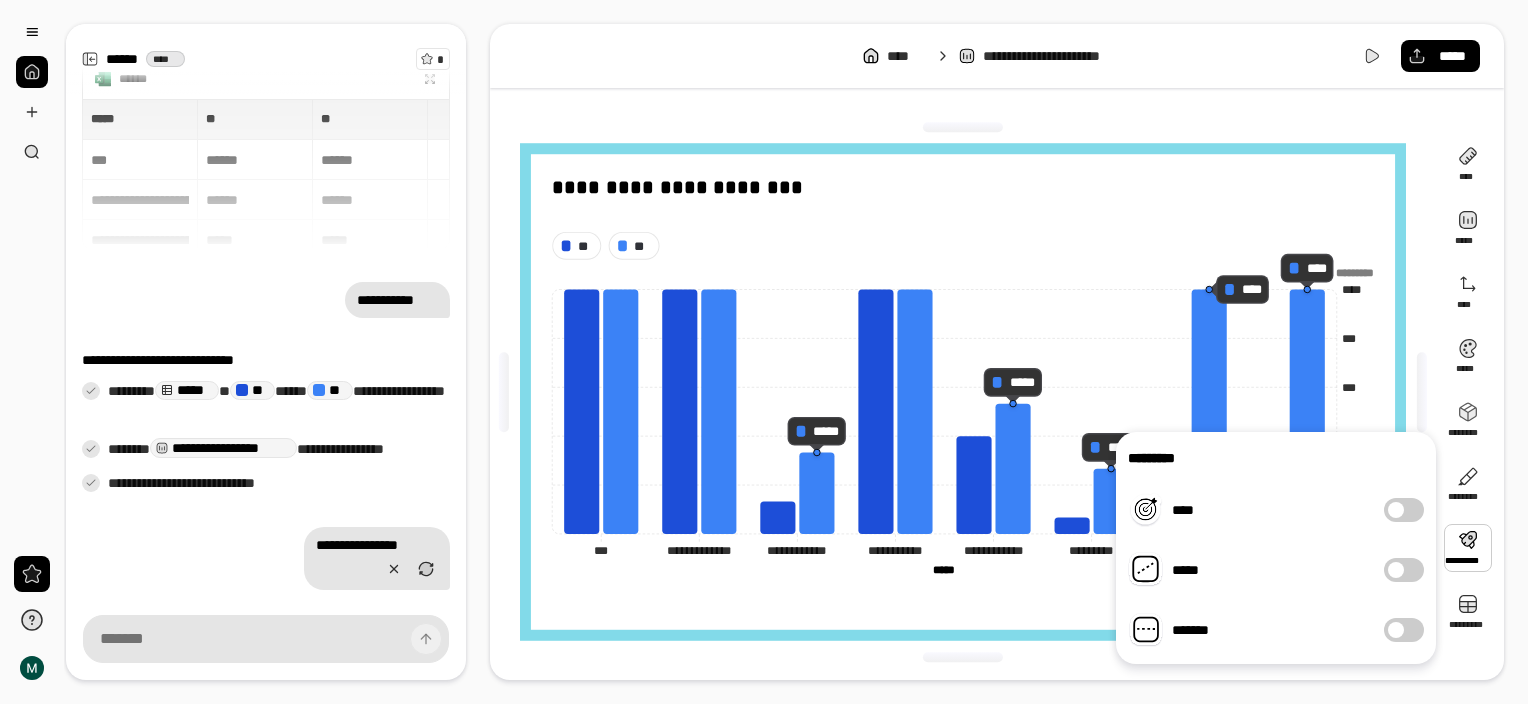 click on "**********" at bounding box center (963, 392) 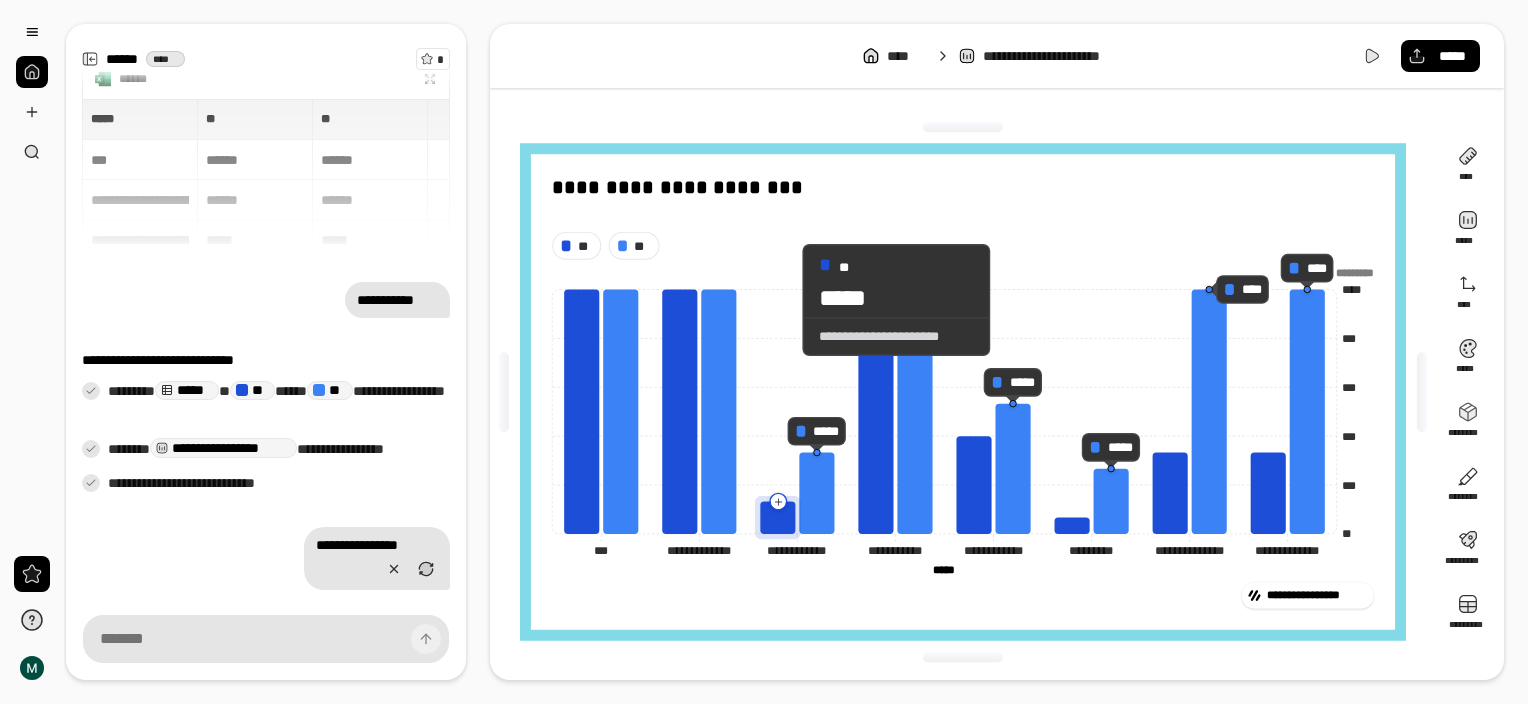 click 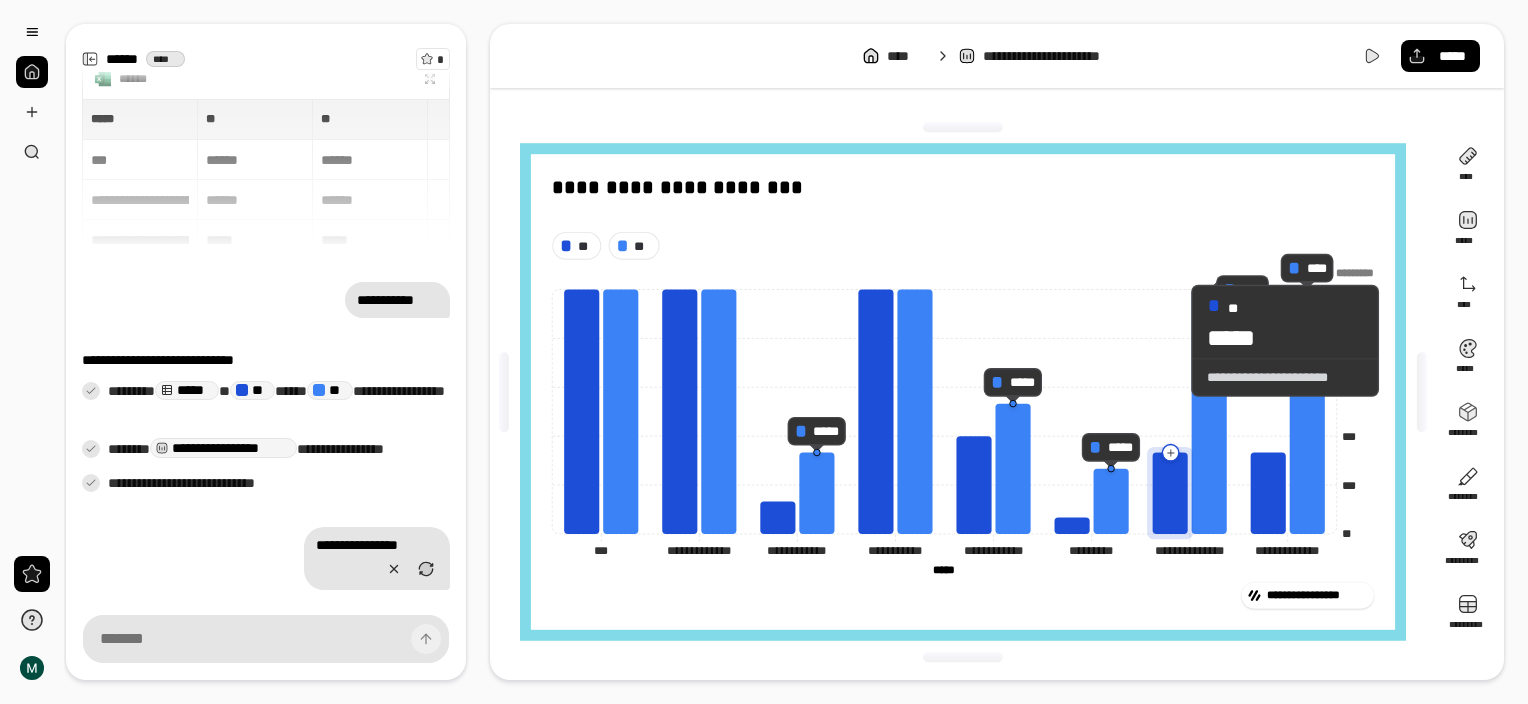 click 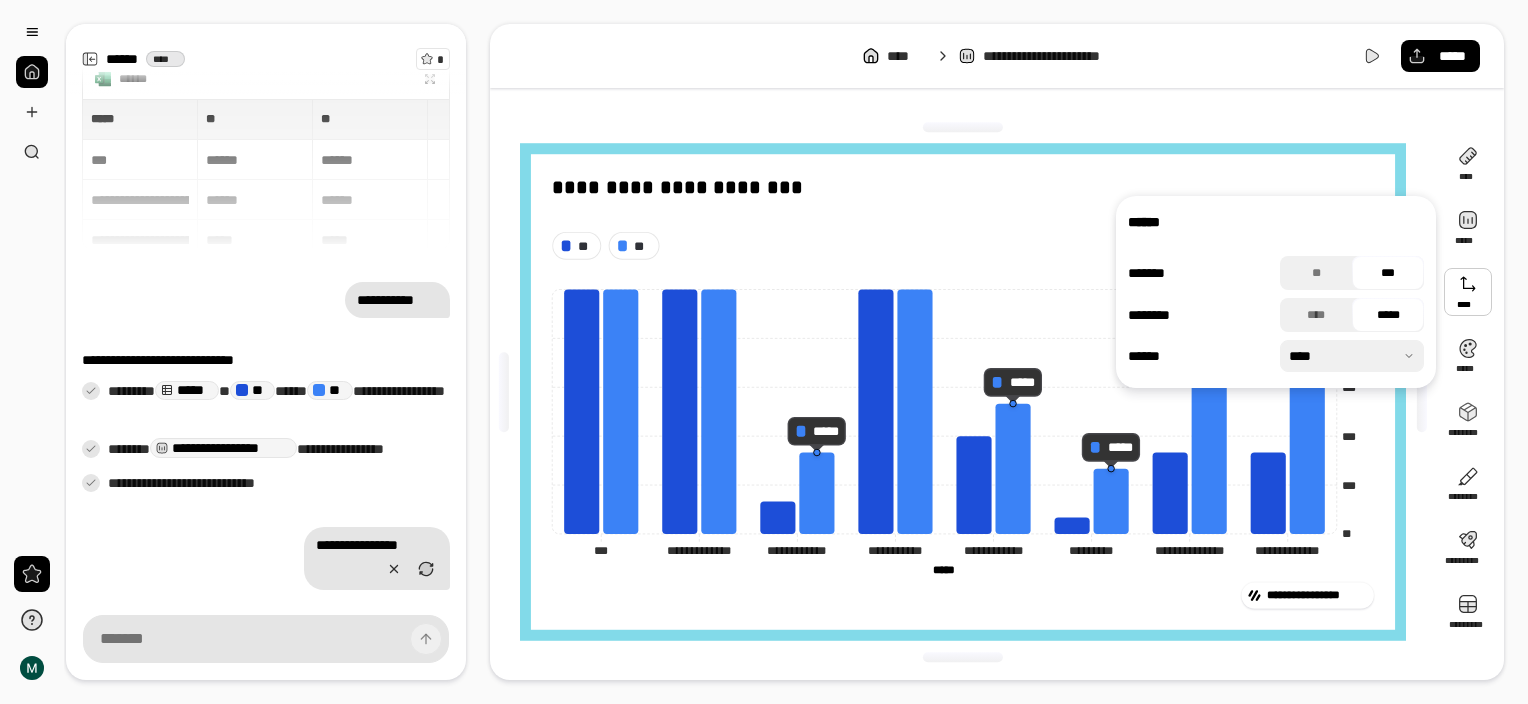 click at bounding box center [1468, 292] 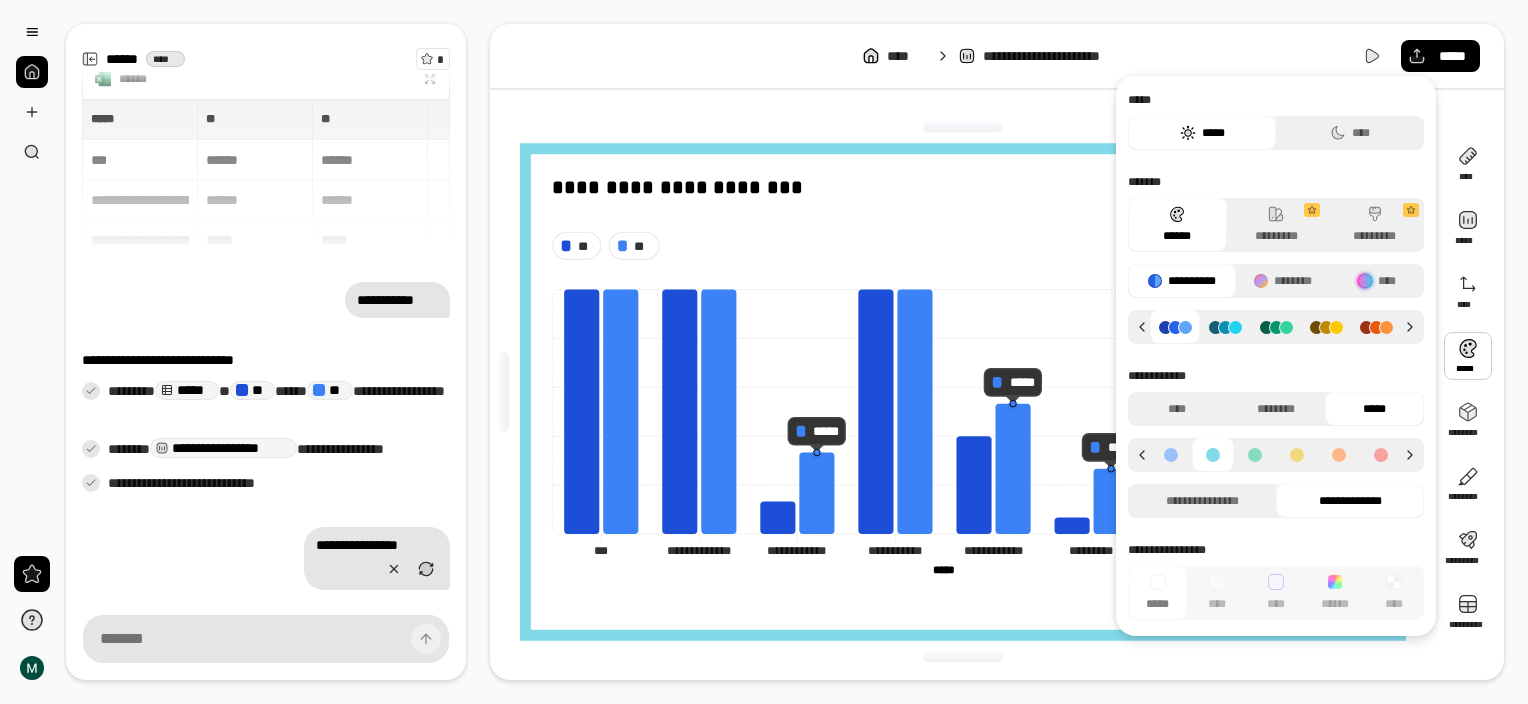 click at bounding box center (1468, 356) 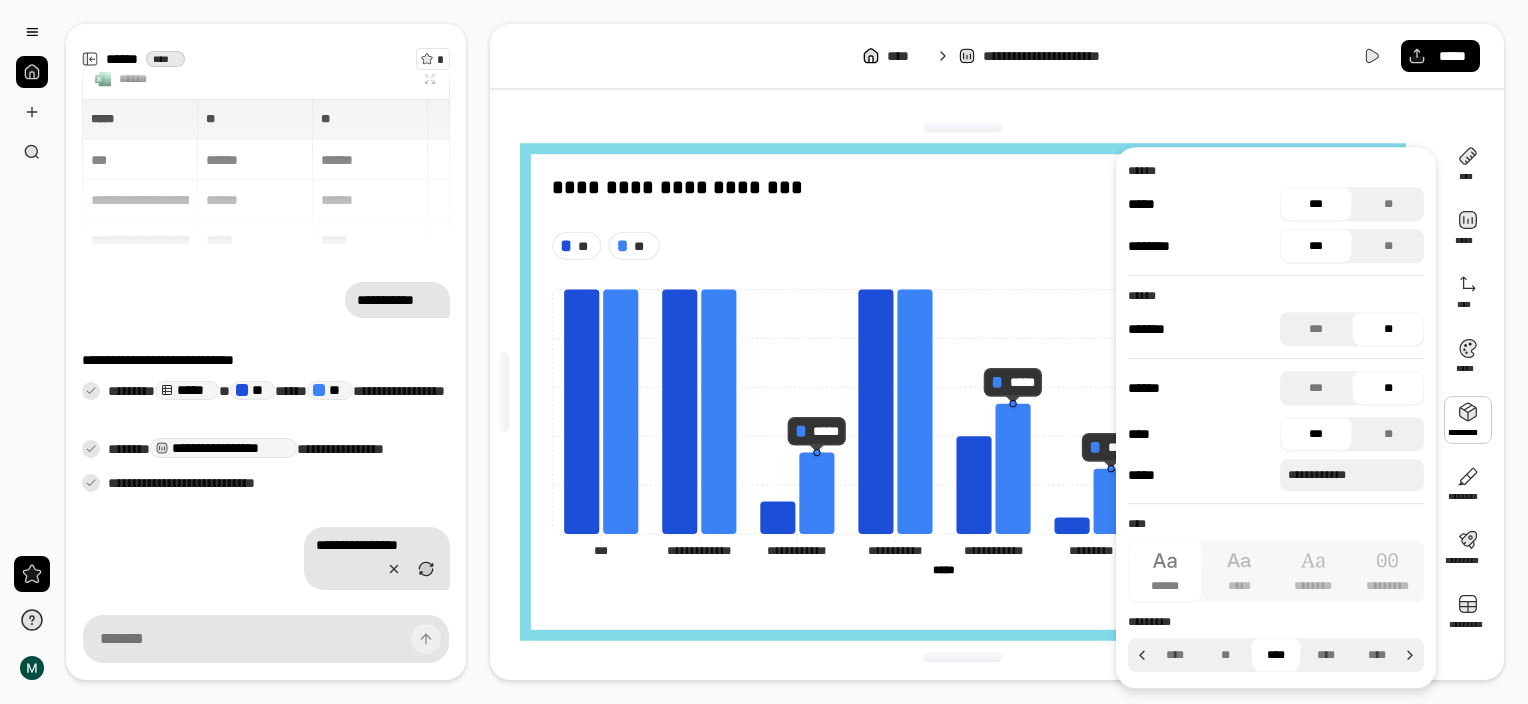 click at bounding box center [1468, 420] 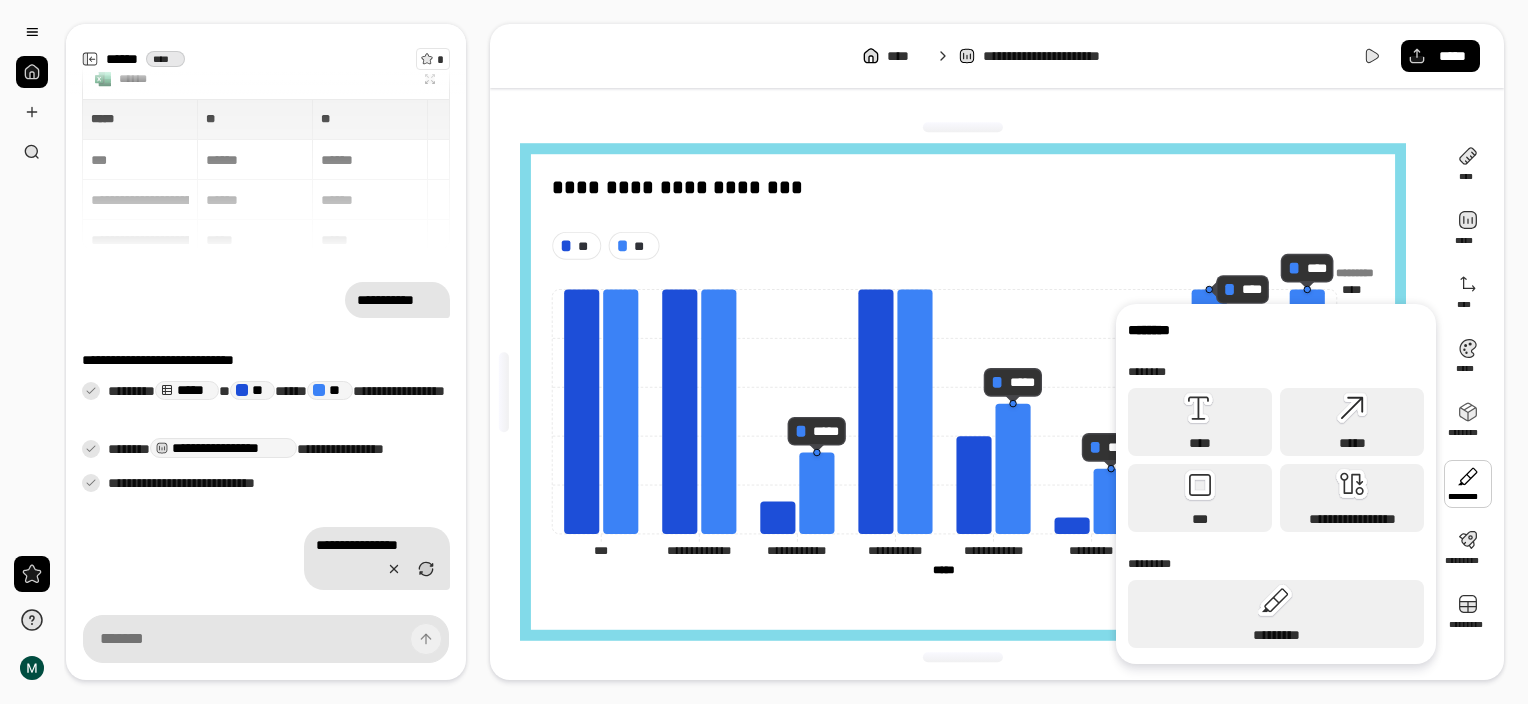click at bounding box center [1468, 484] 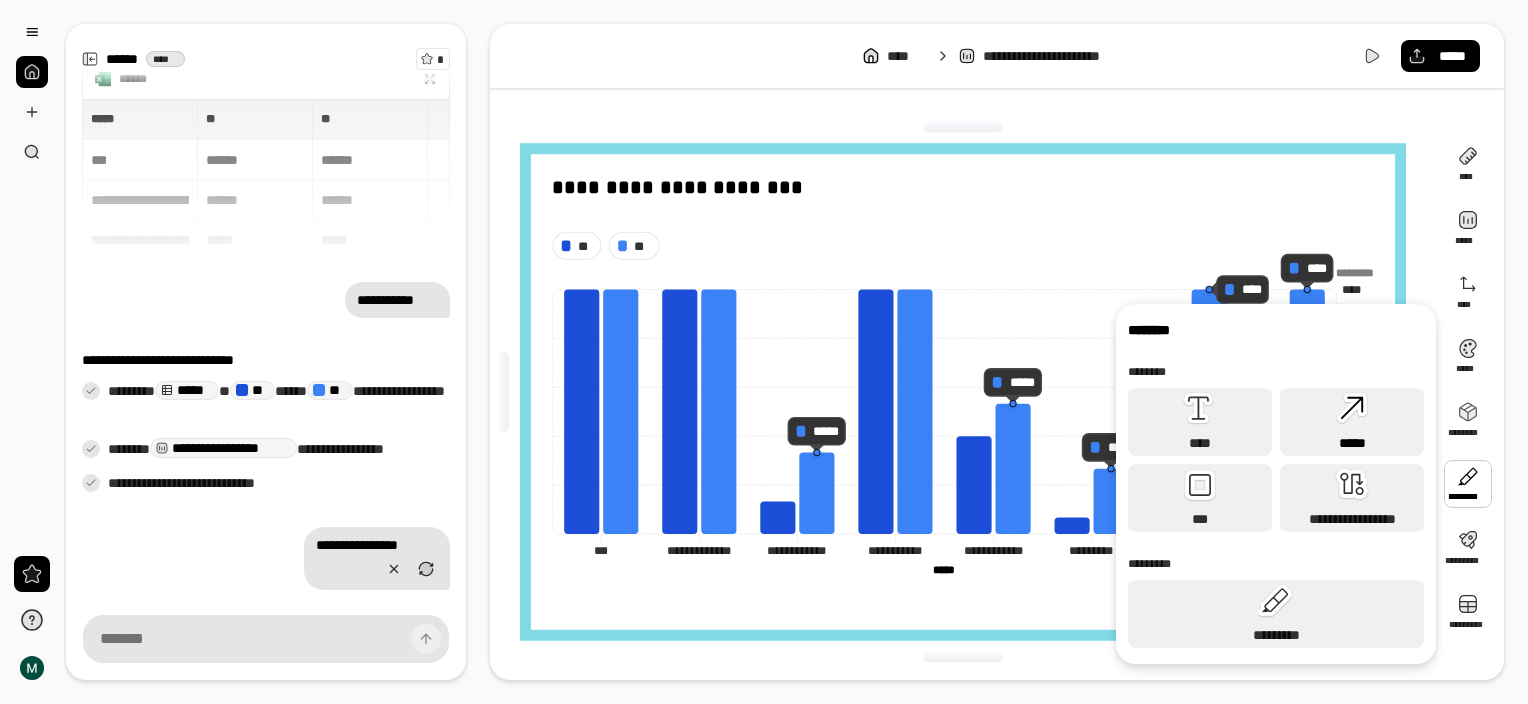 click 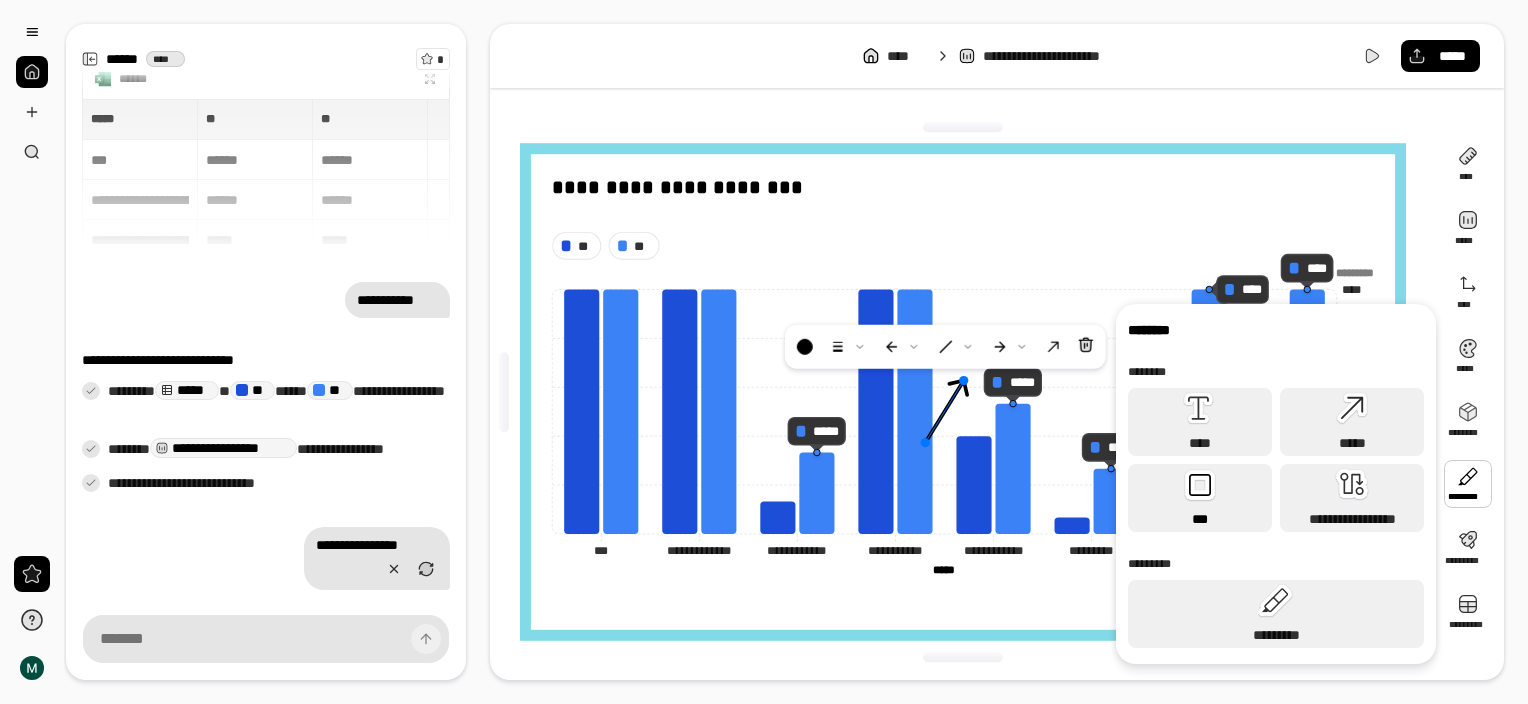 click 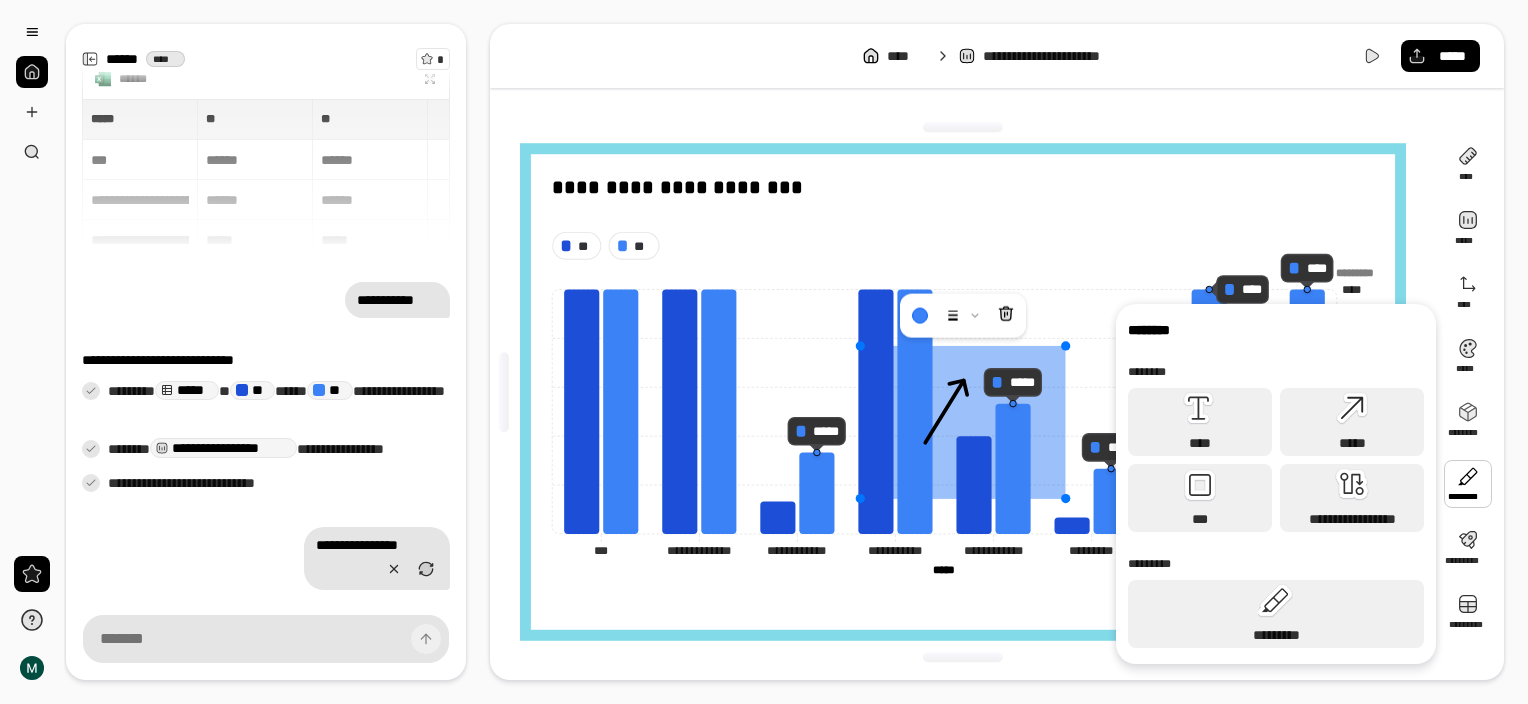 click at bounding box center [962, 422] 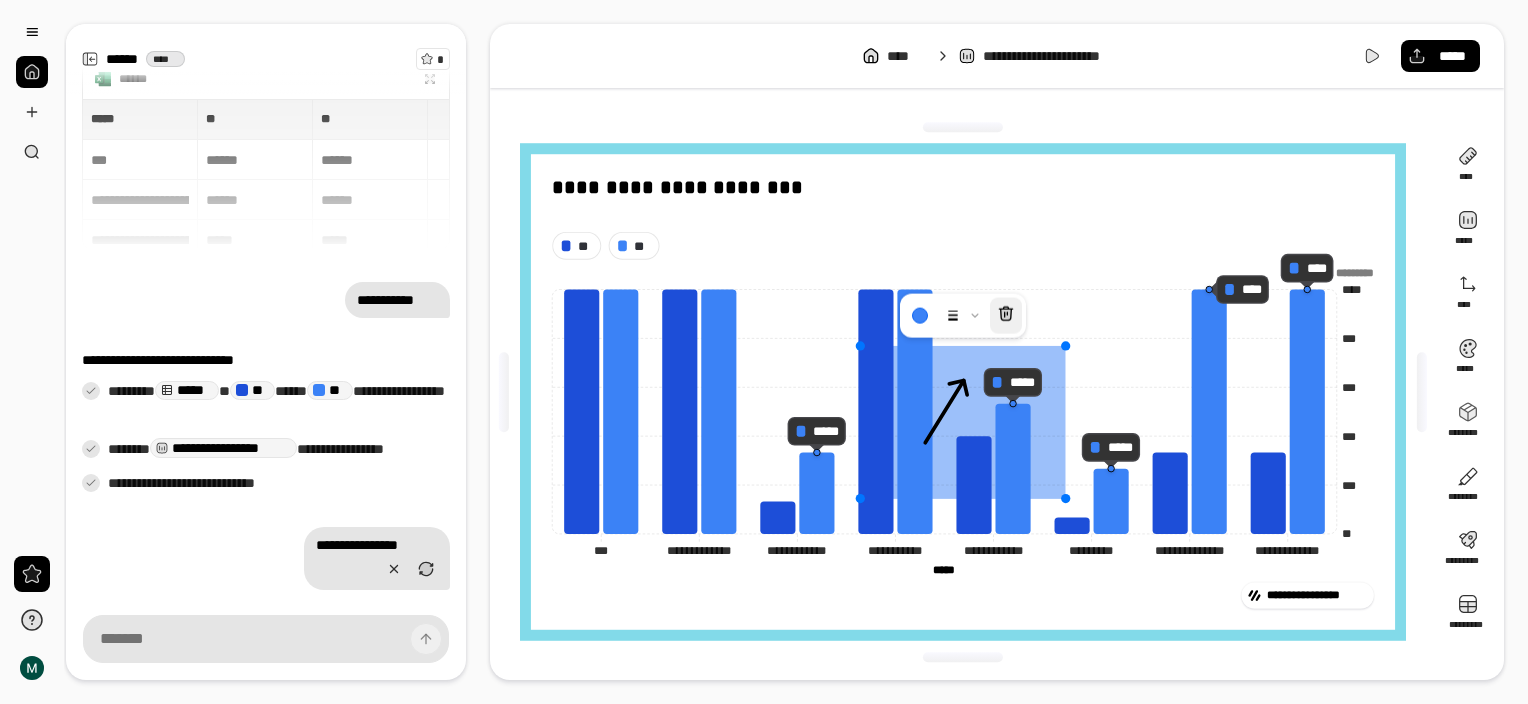 click 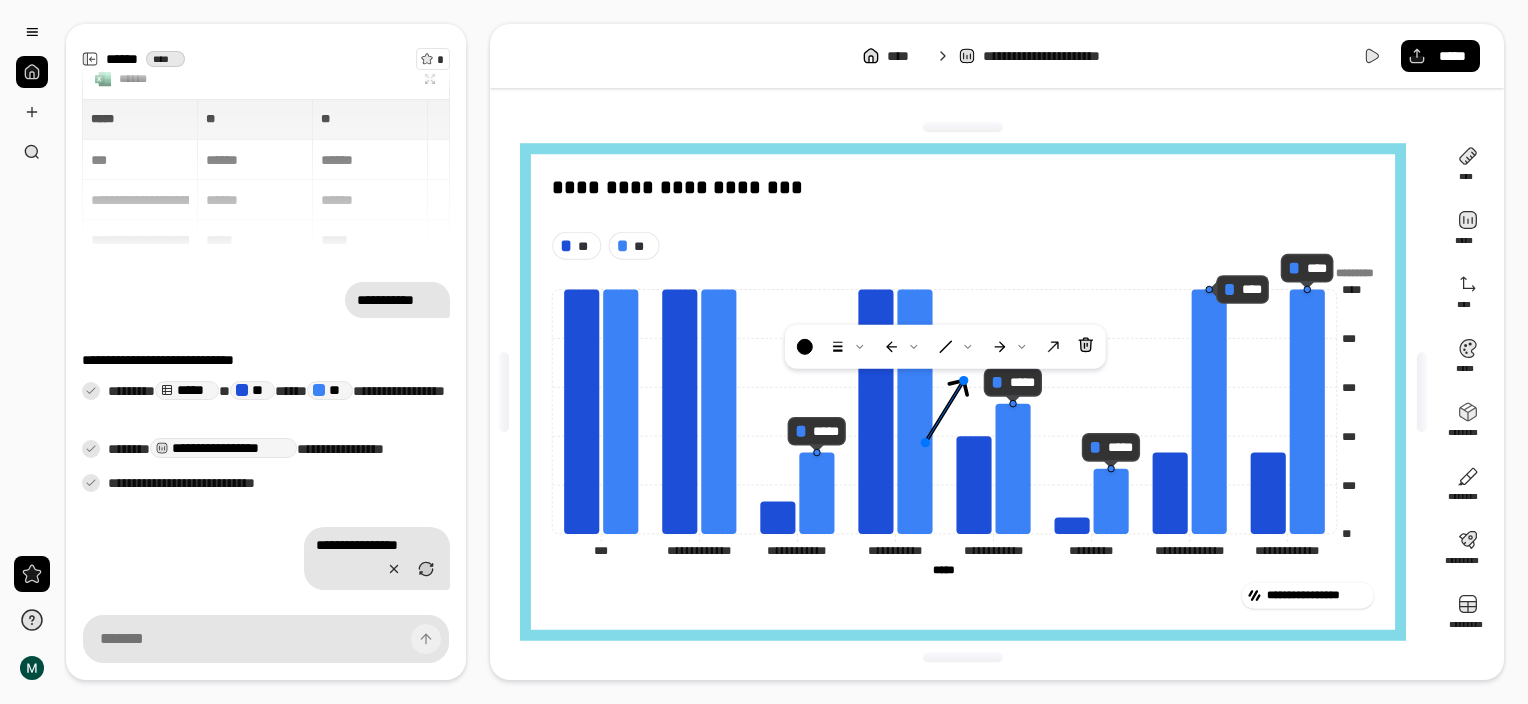 click 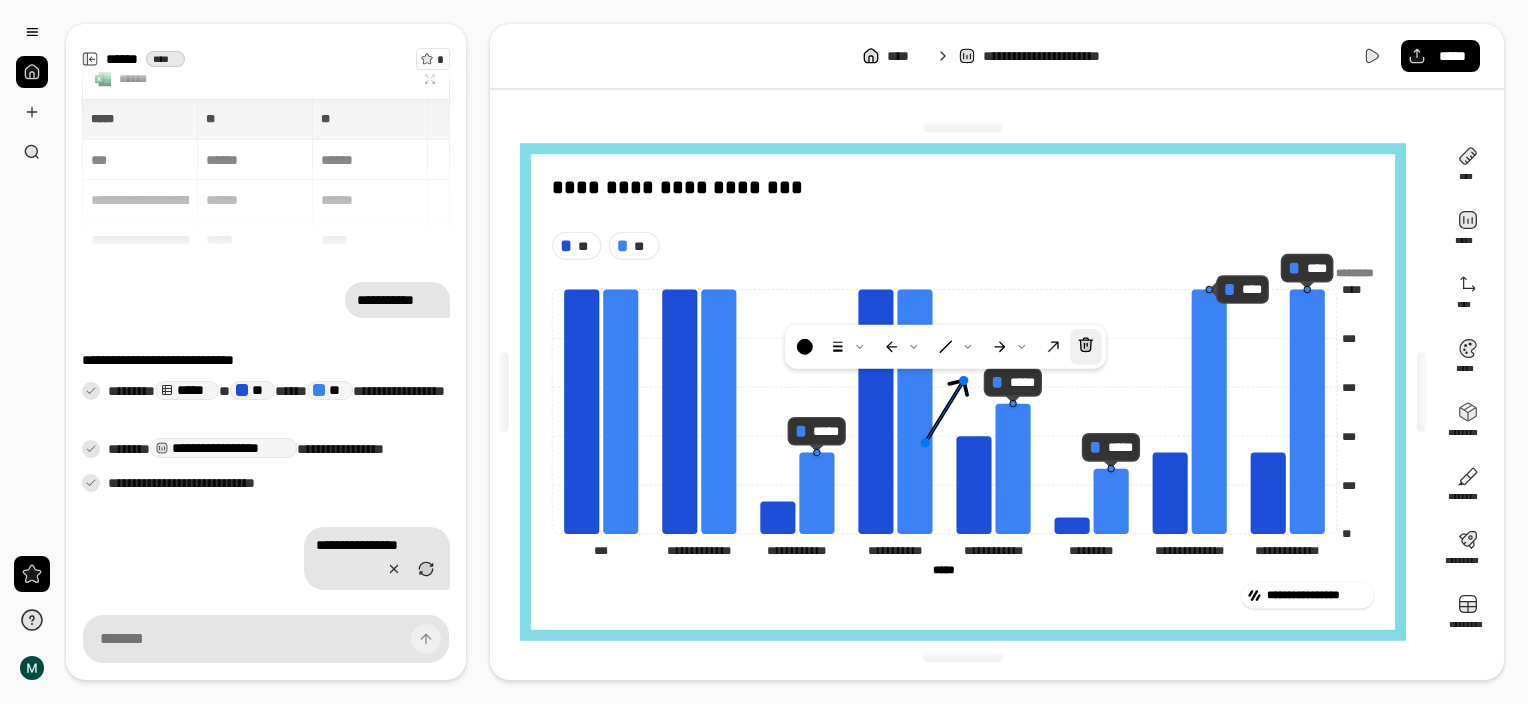 click 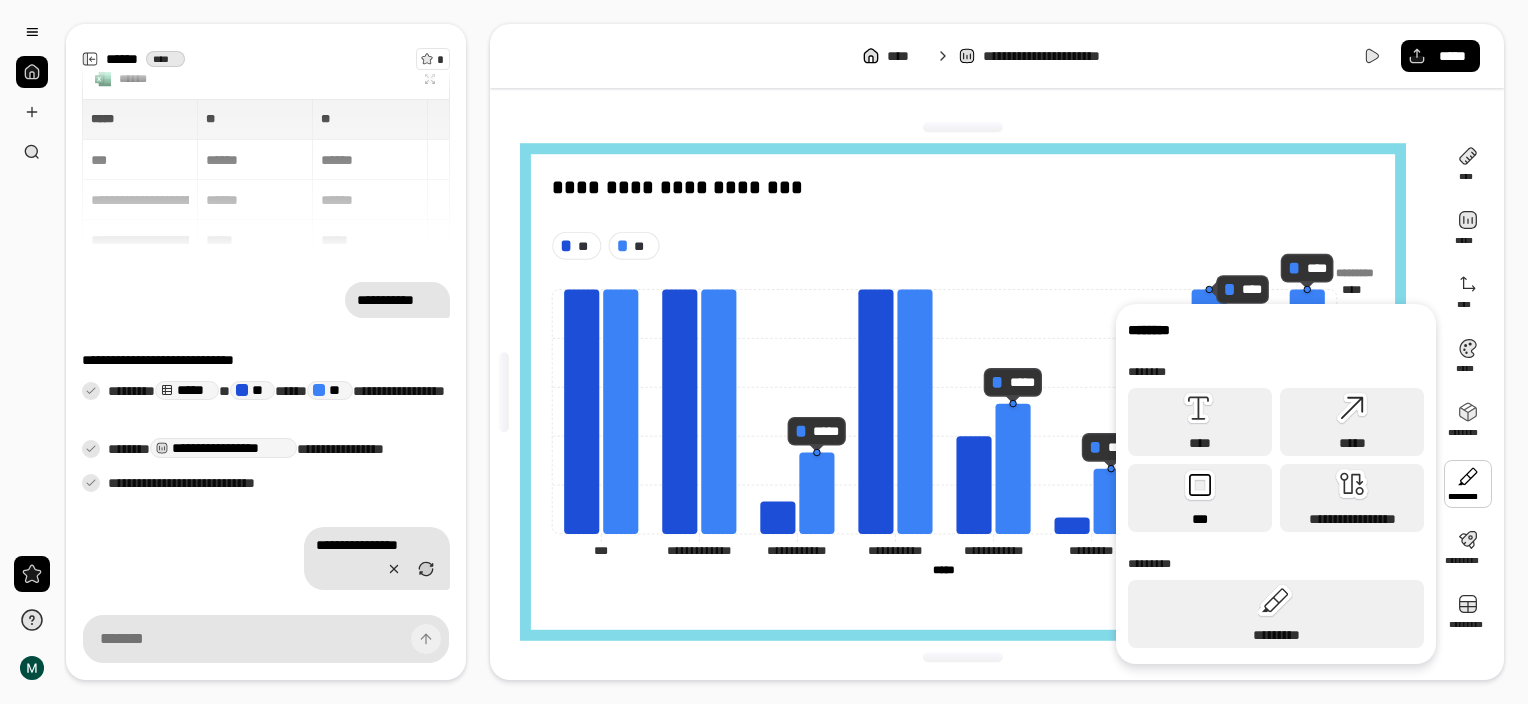 click on "***" at bounding box center (1200, 498) 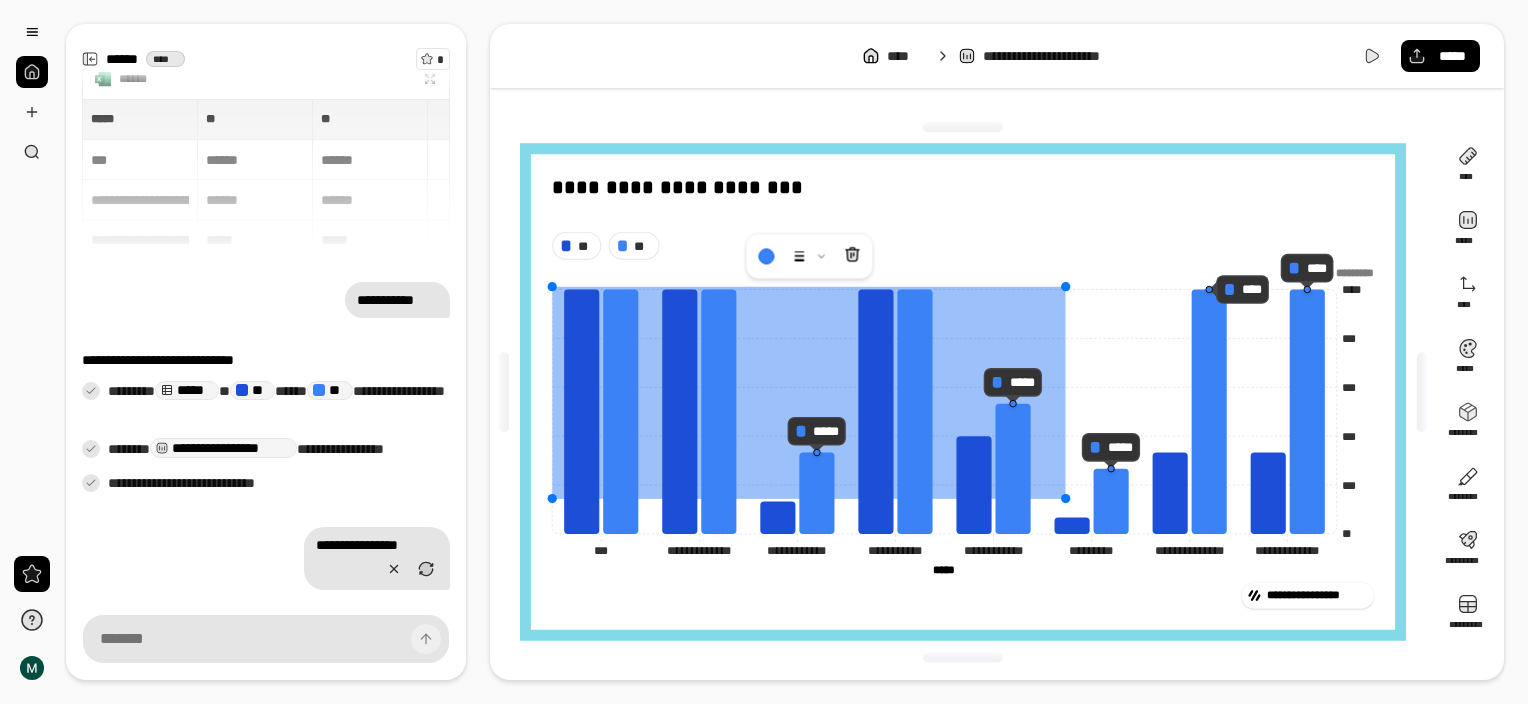 click on "**********" at bounding box center [962, 392] 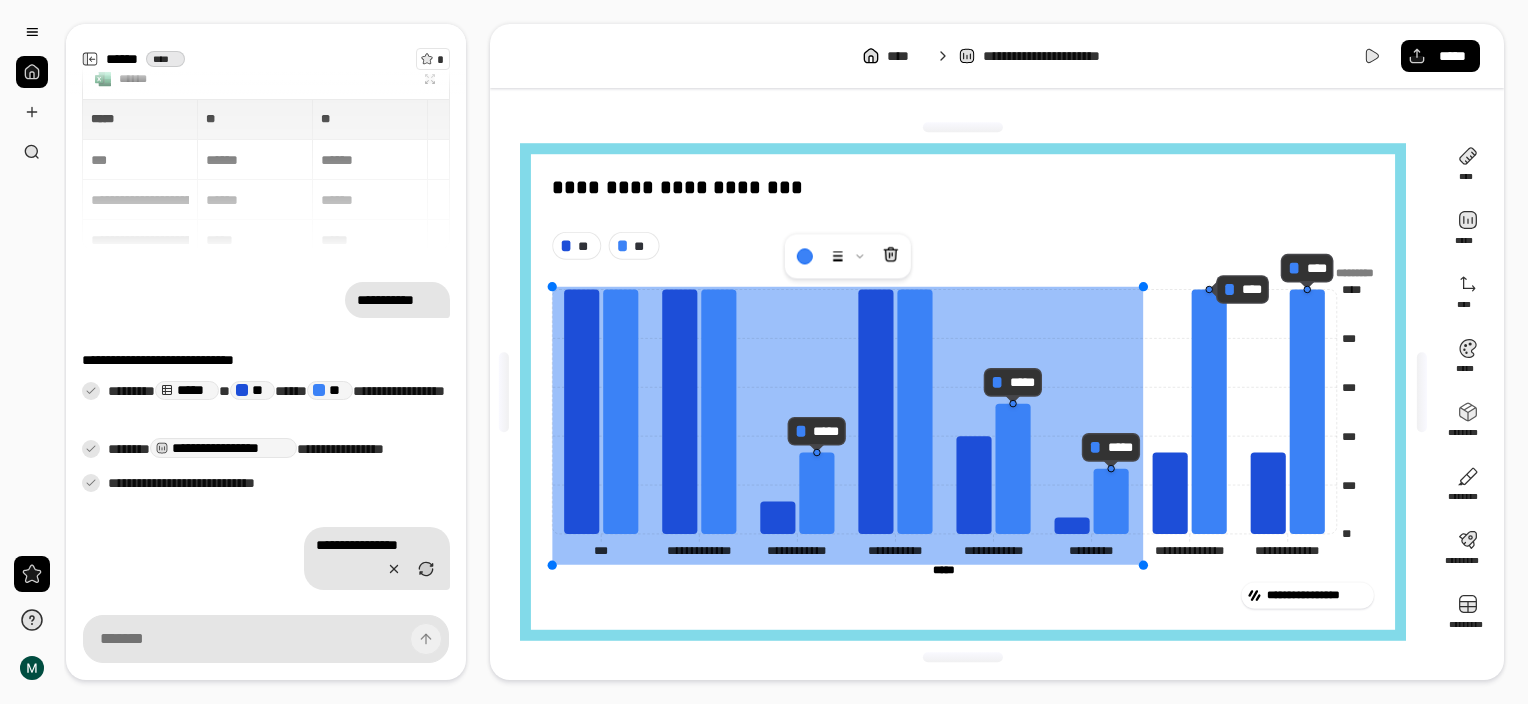 click on "**********" at bounding box center (963, 422) 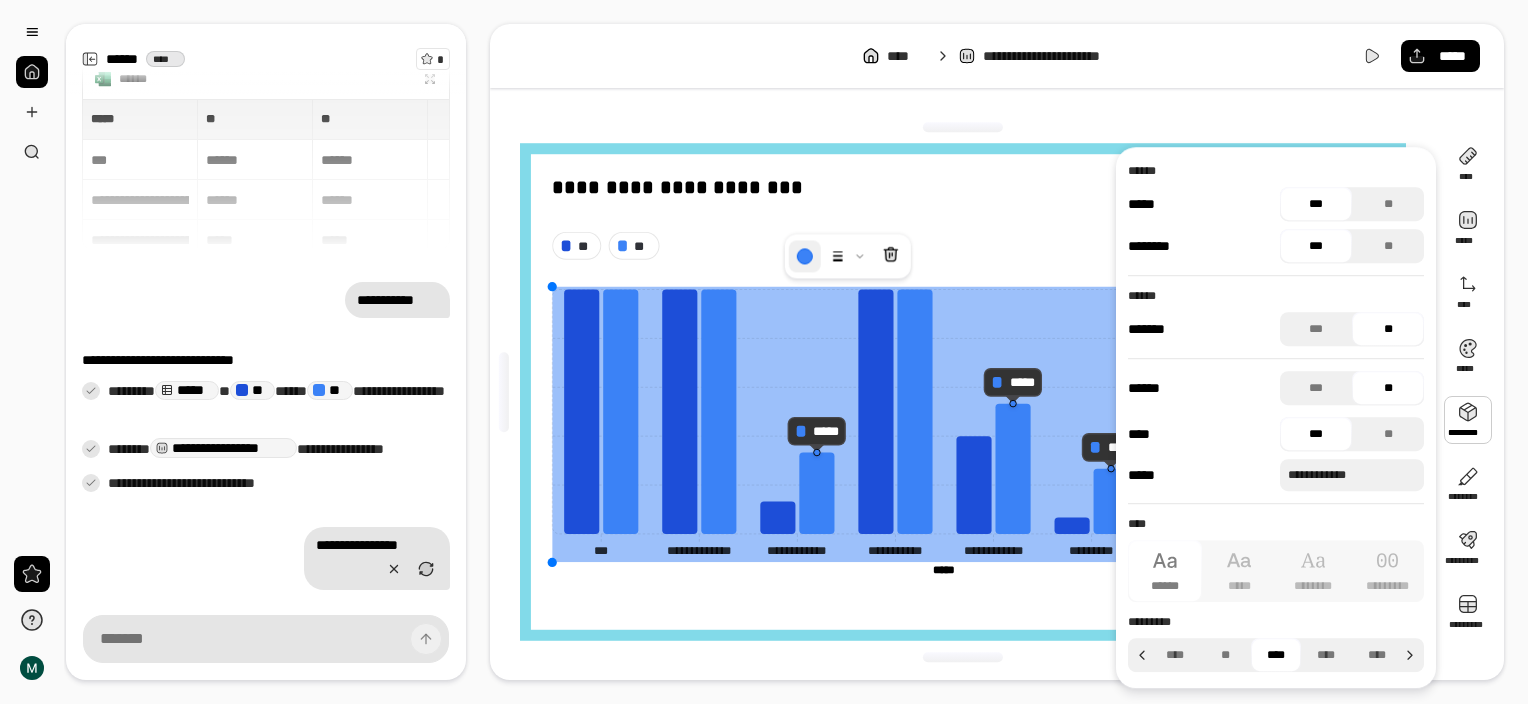 click at bounding box center (805, 256) 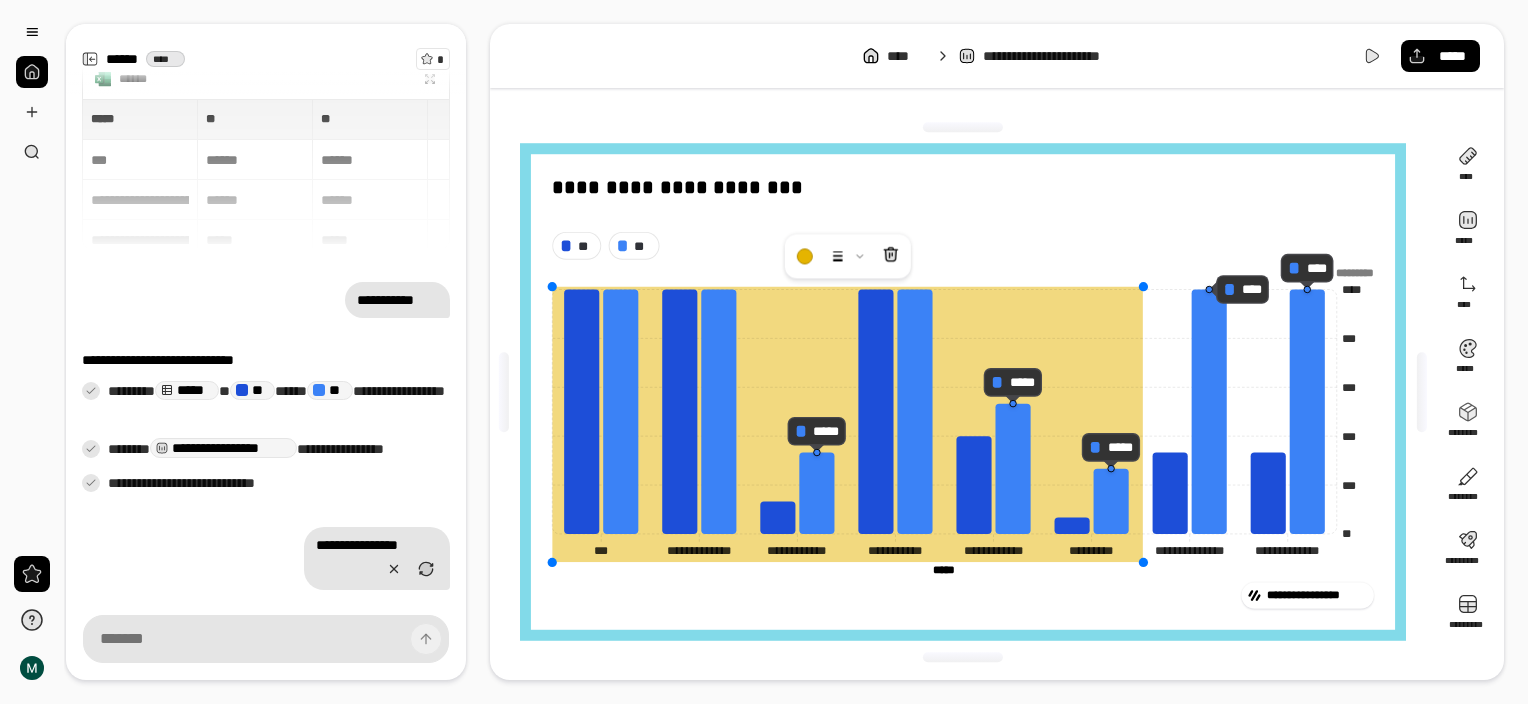 click at bounding box center [920, 320] 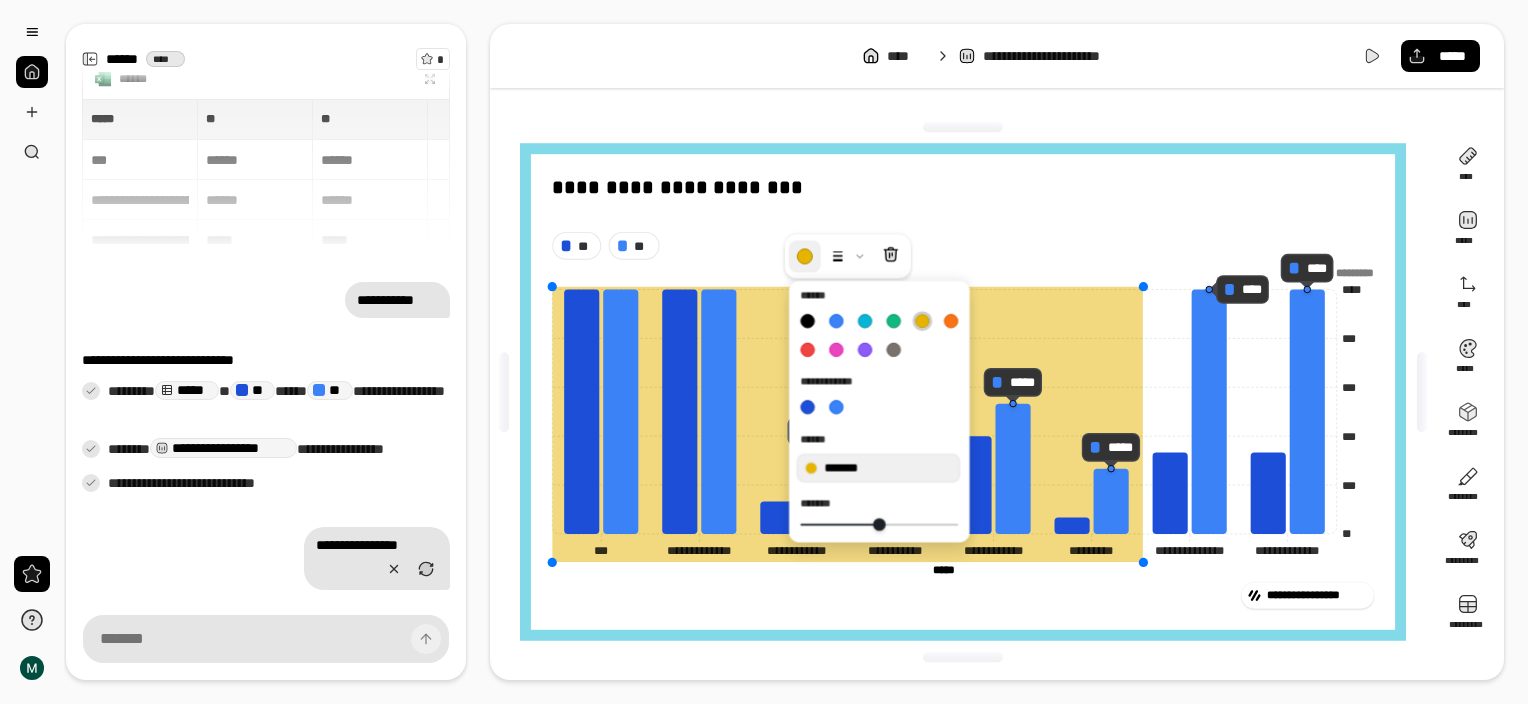 click at bounding box center [805, 256] 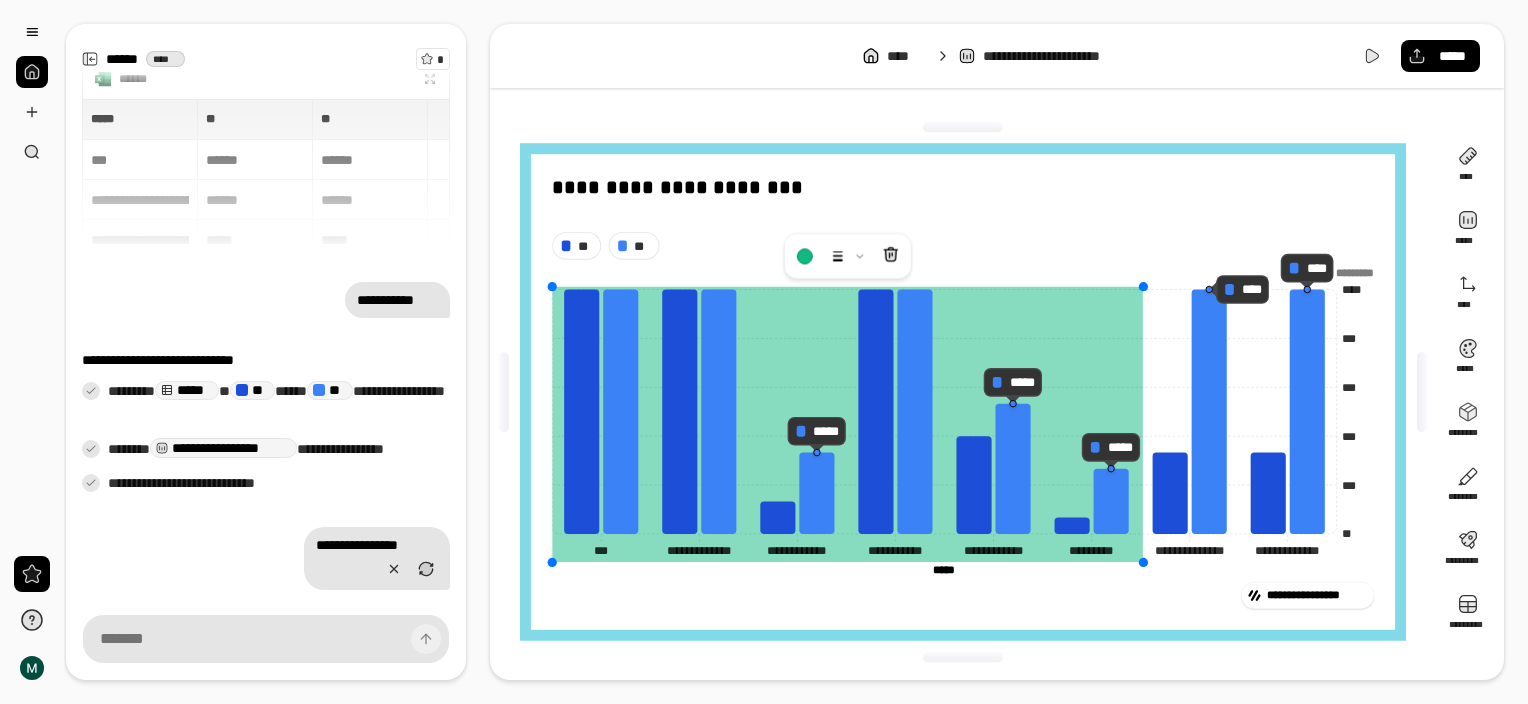 click at bounding box center [878, 335] 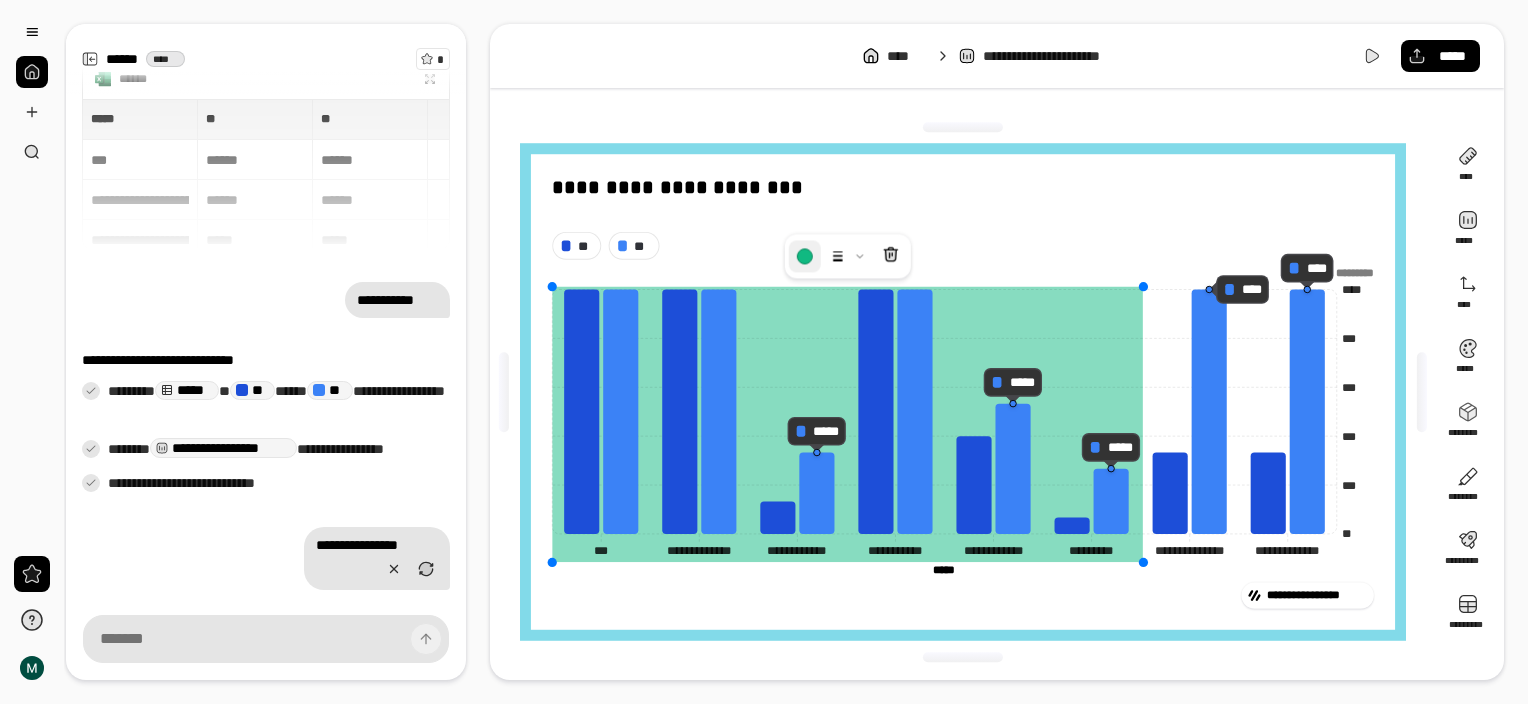 click at bounding box center [805, 256] 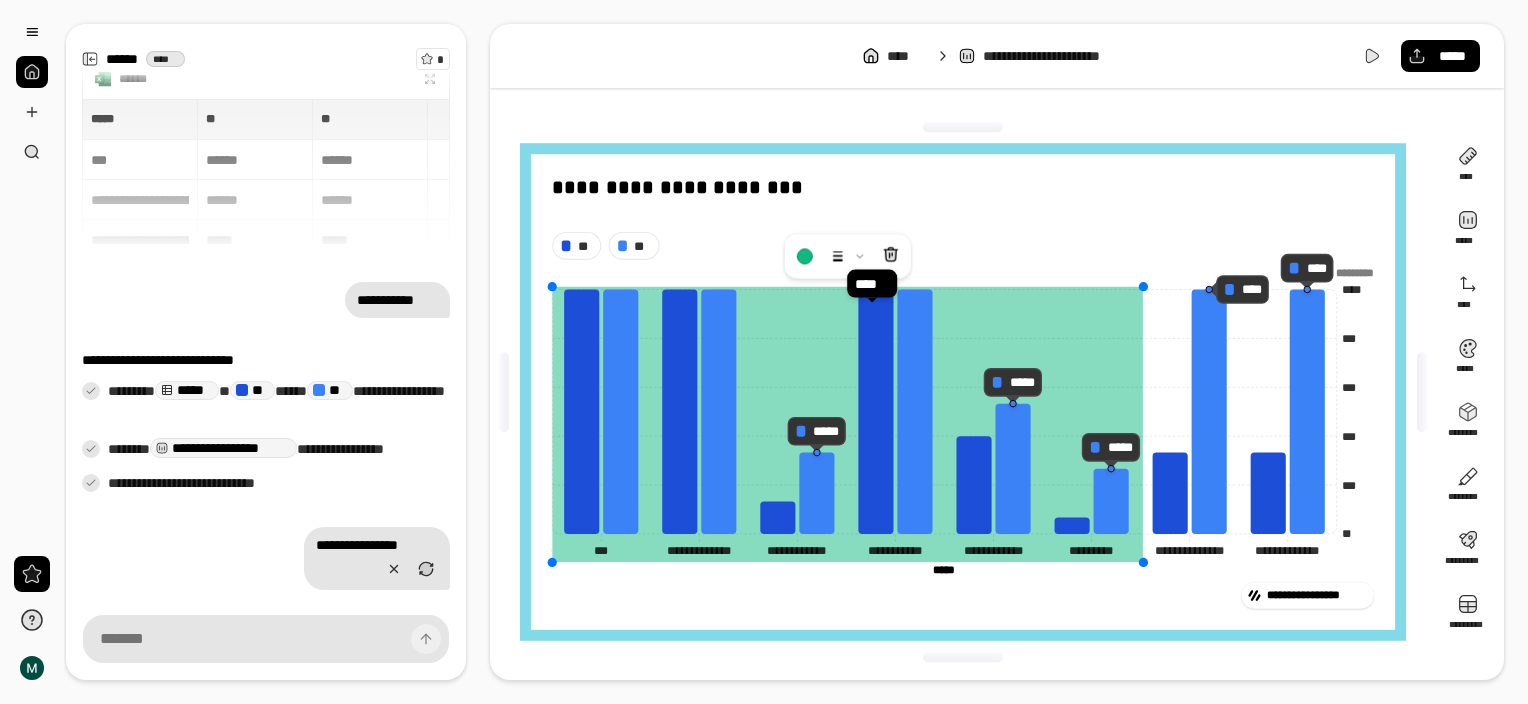 click at bounding box center [874, 326] 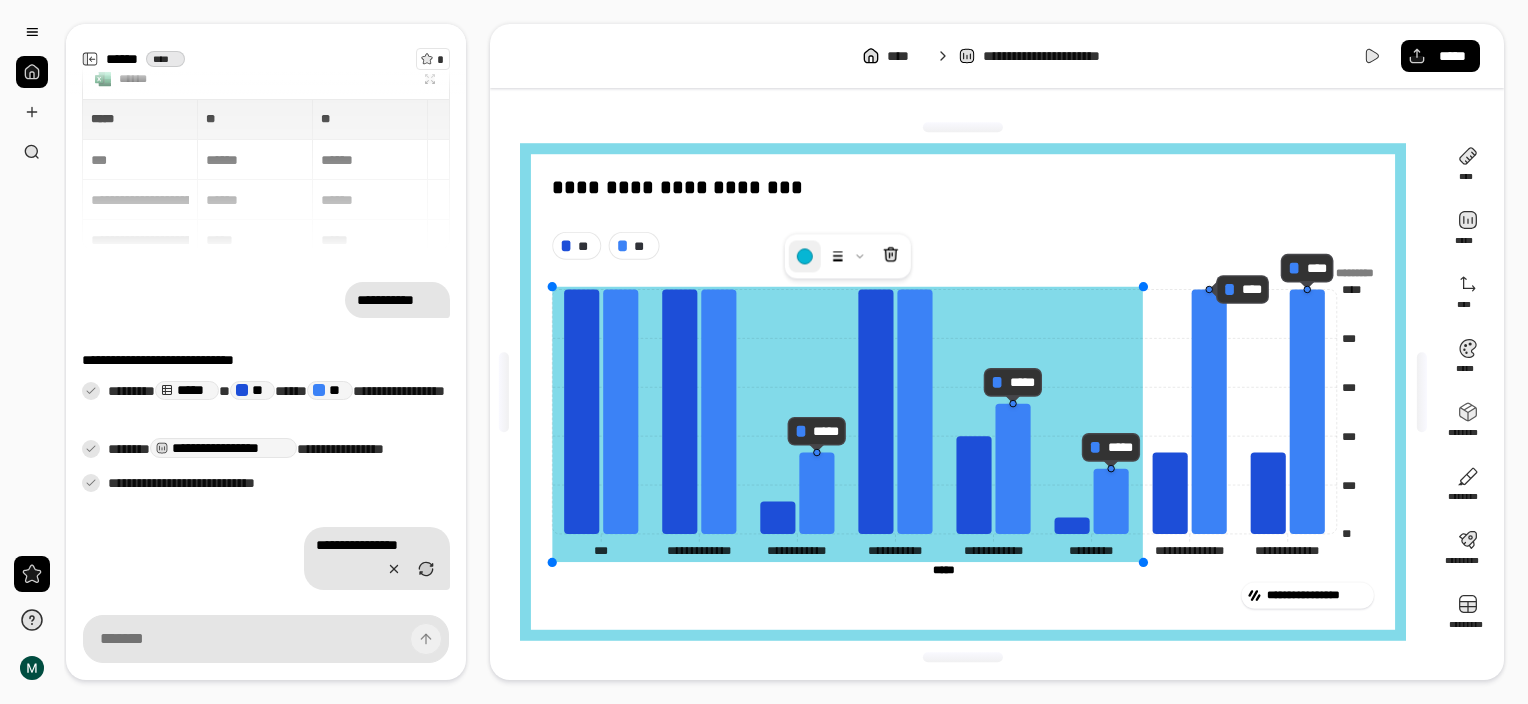 click at bounding box center (805, 256) 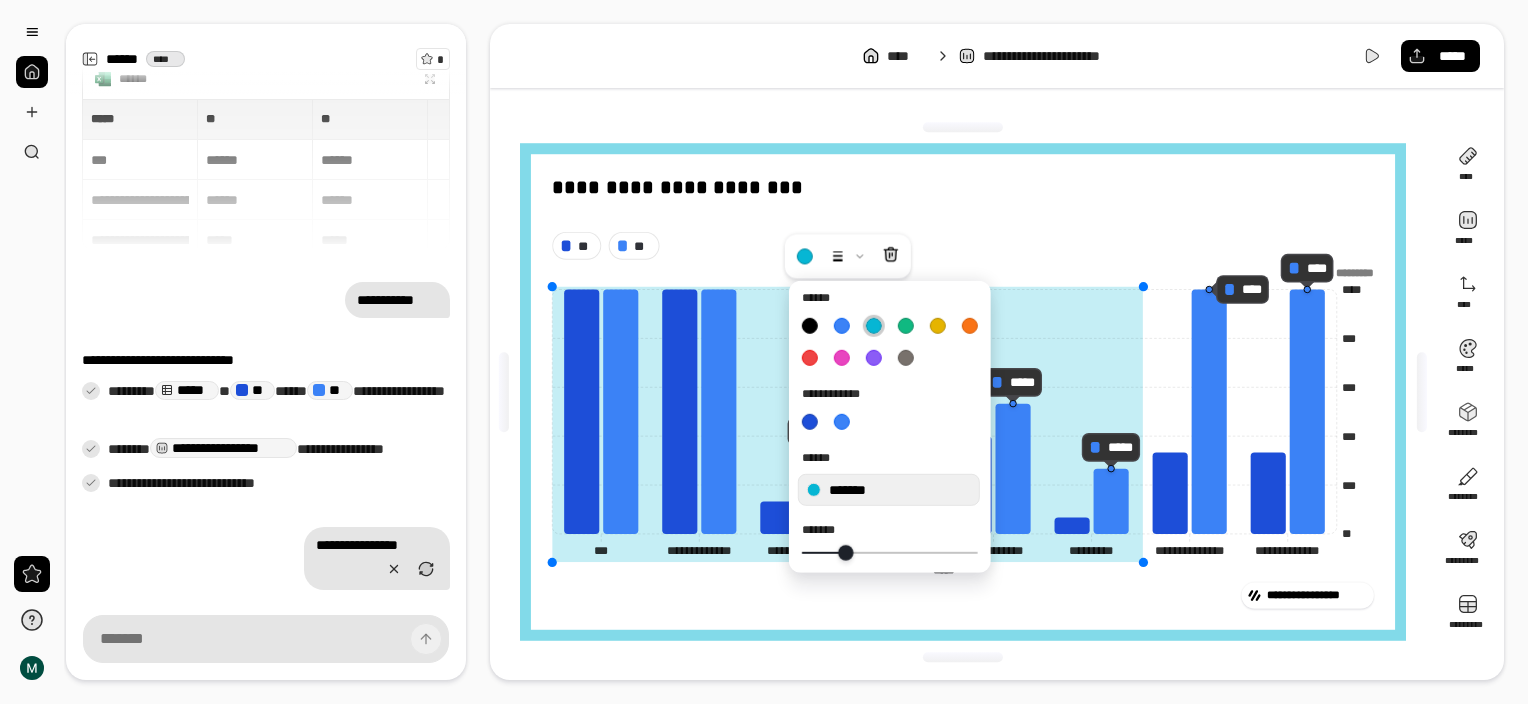 click at bounding box center [845, 552] 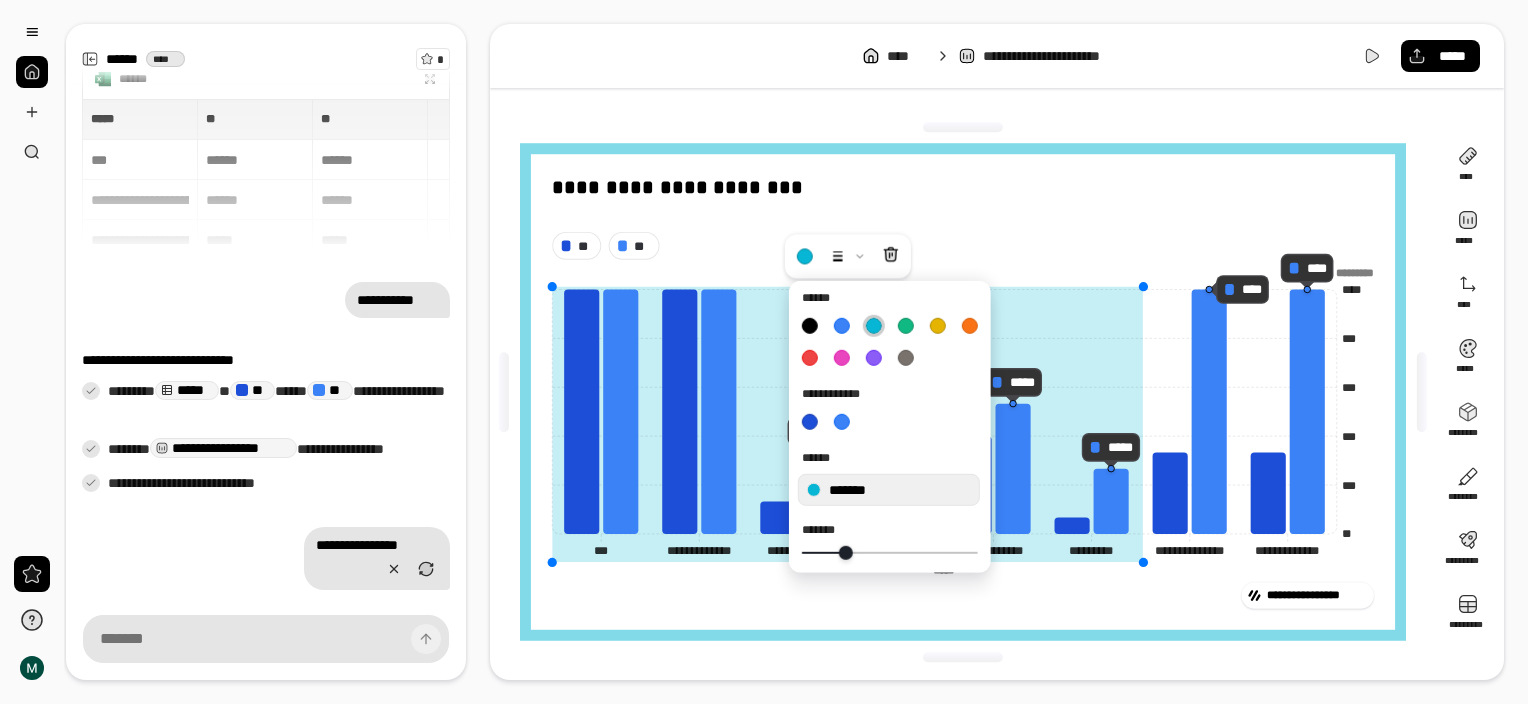 click on "**********" at bounding box center [963, 596] 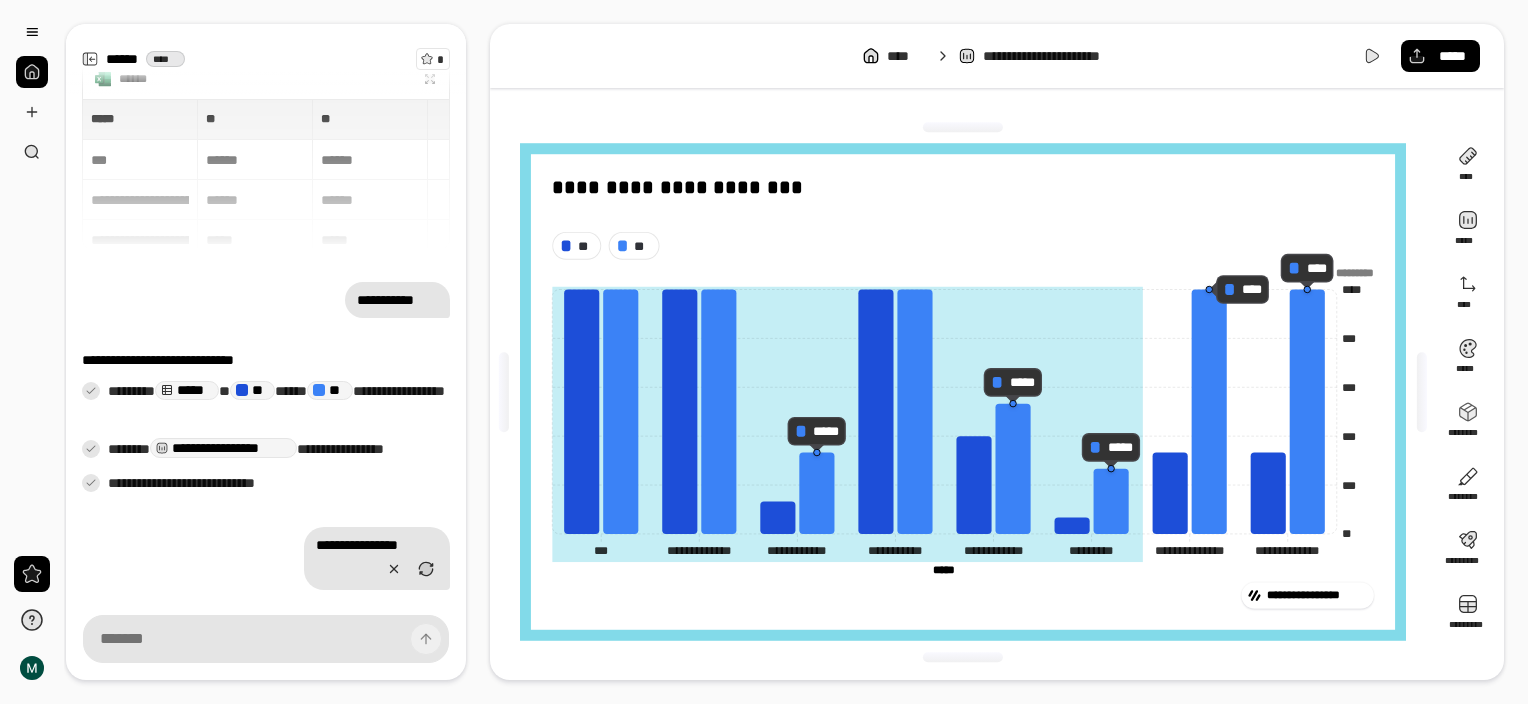 click on "*****" at bounding box center [943, 569] 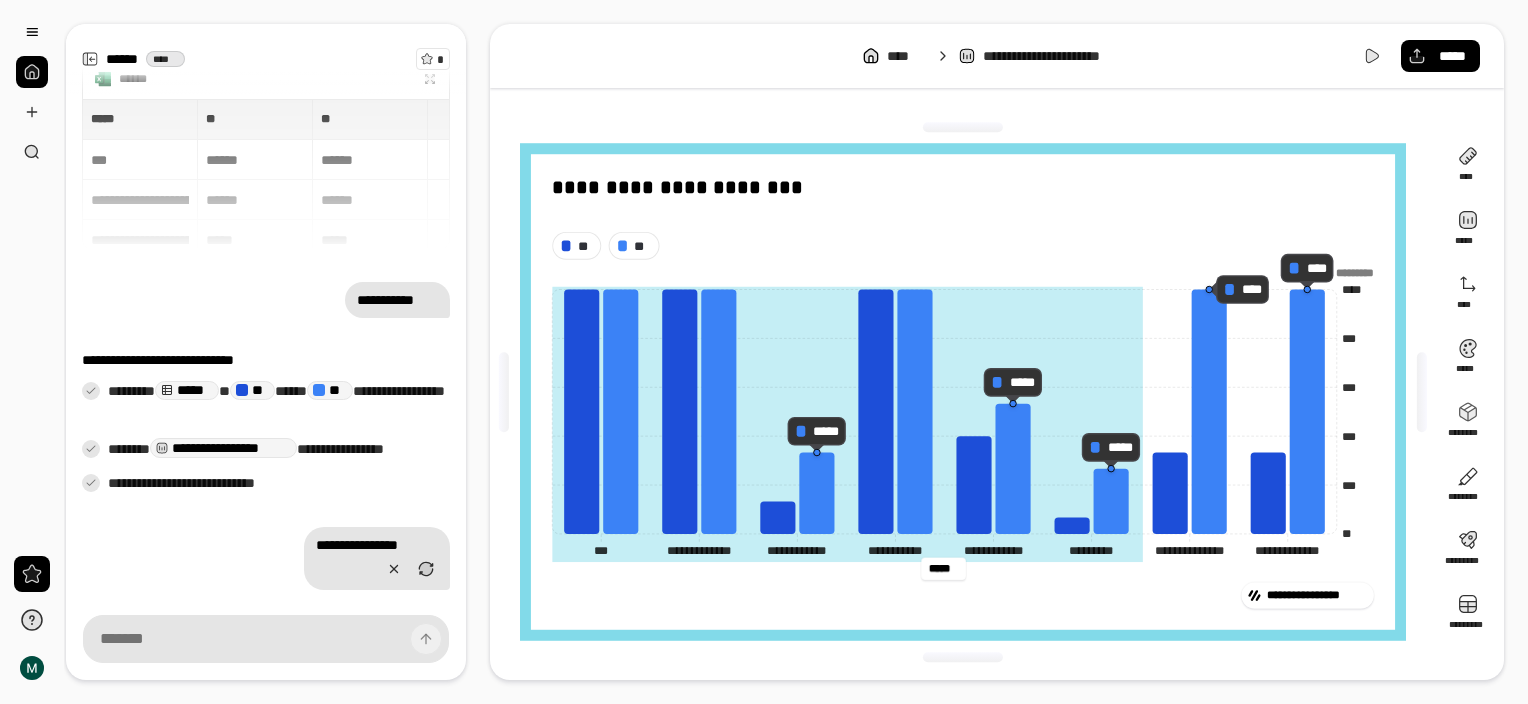 click on "*****" at bounding box center [943, 569] 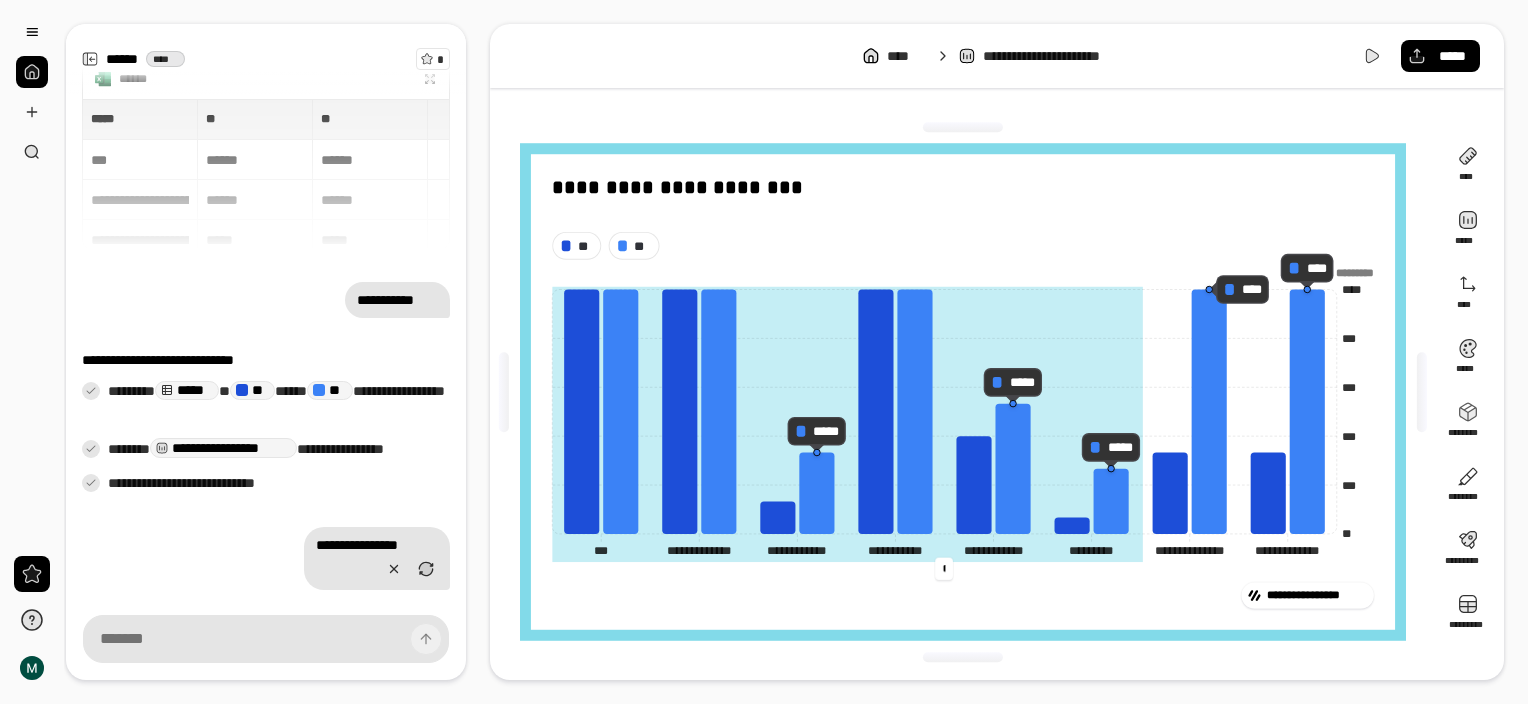 type 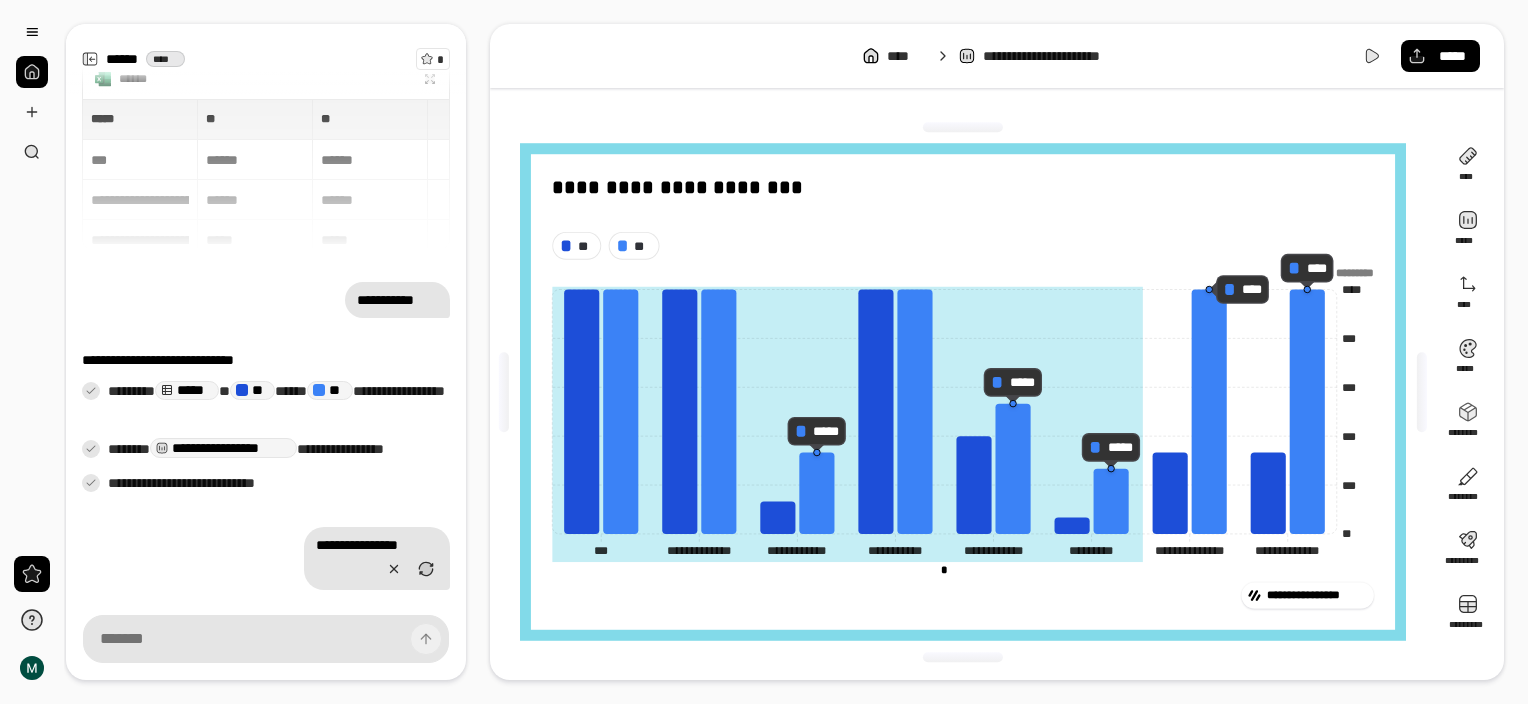 click on "**********" at bounding box center (963, 596) 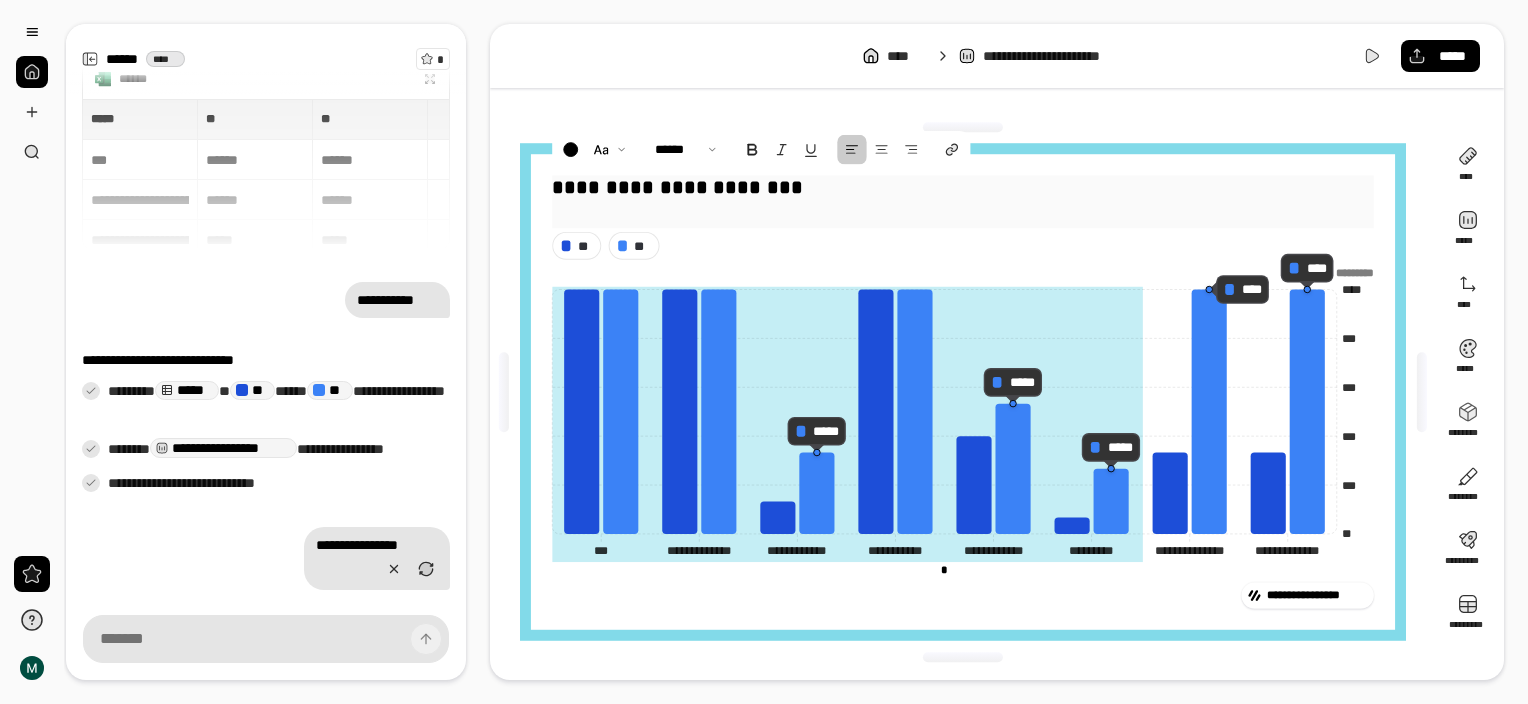 click at bounding box center (963, 214) 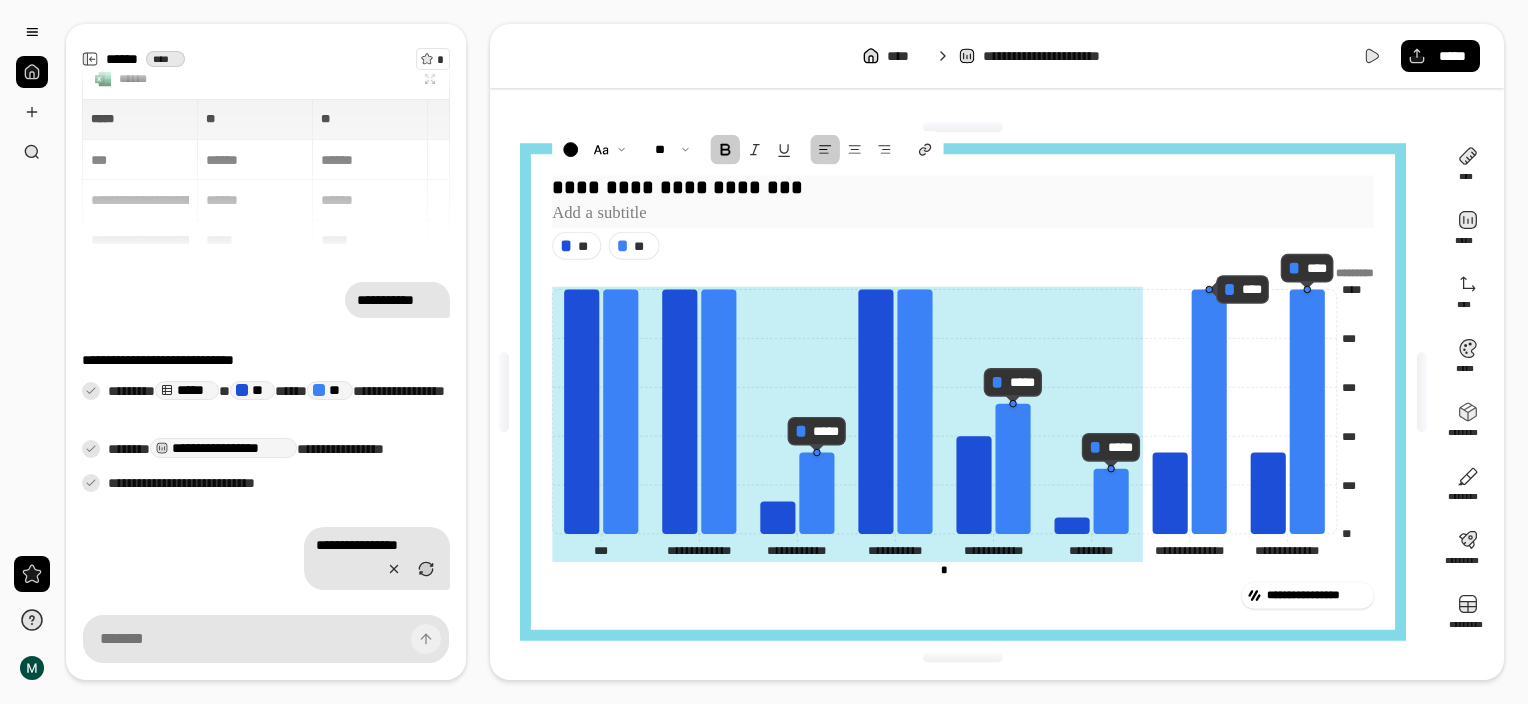 click at bounding box center (963, 214) 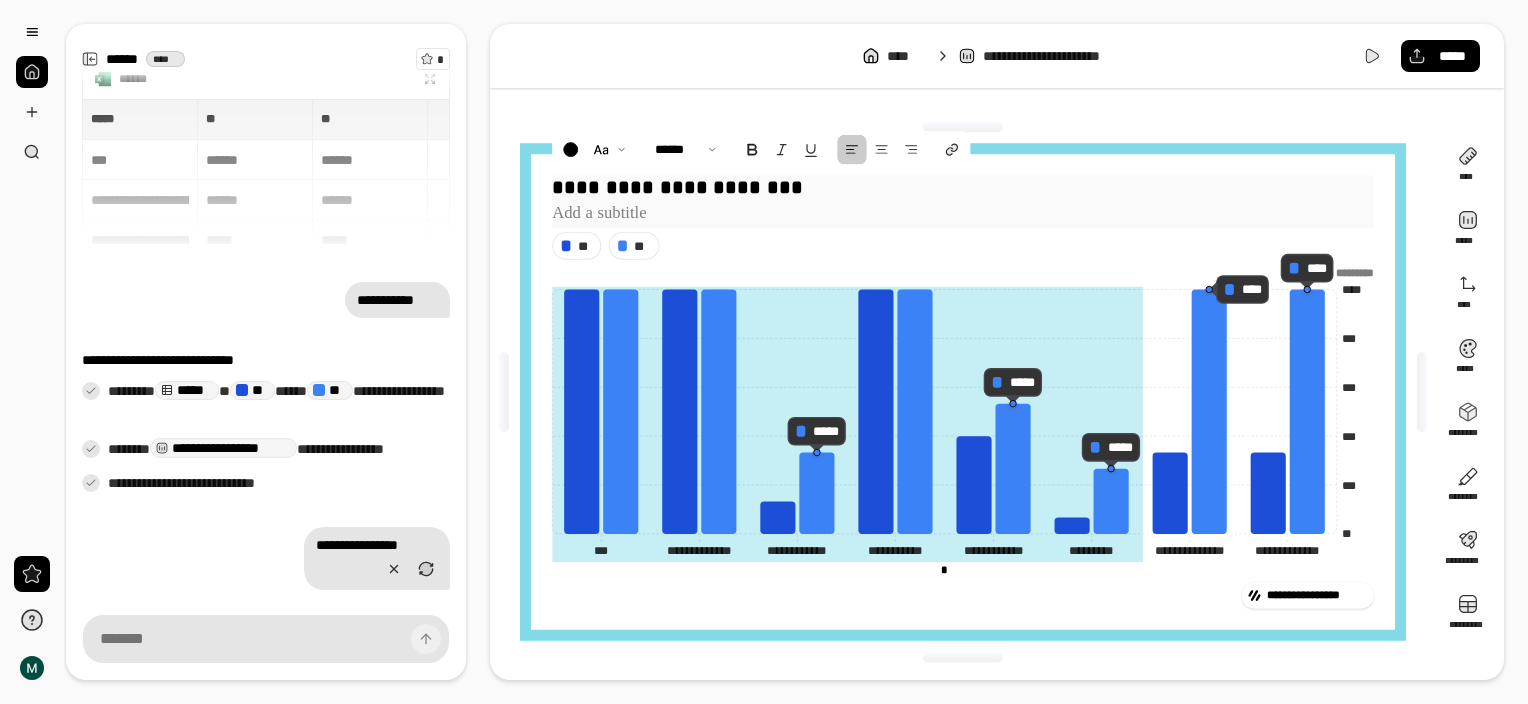 click on "**********" at bounding box center (963, 188) 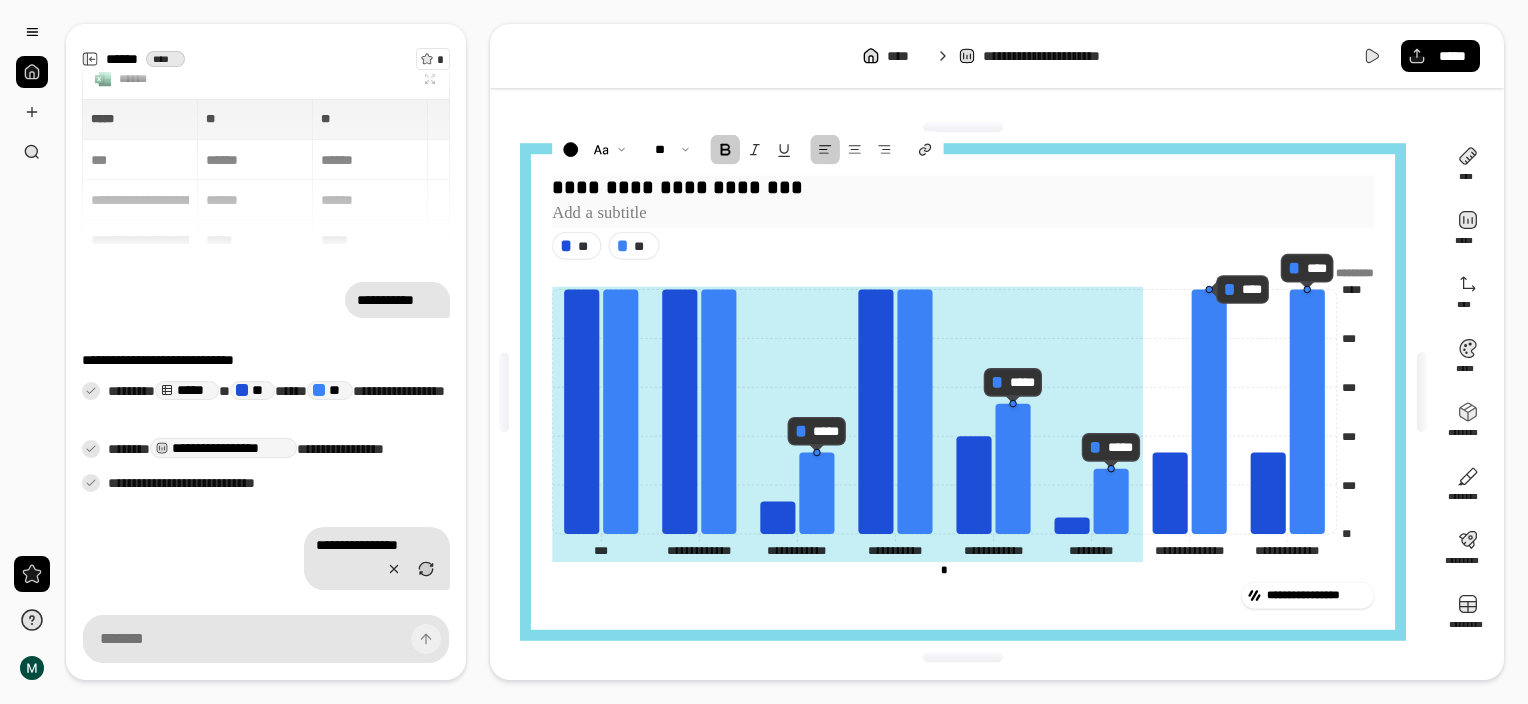 click at bounding box center (963, 214) 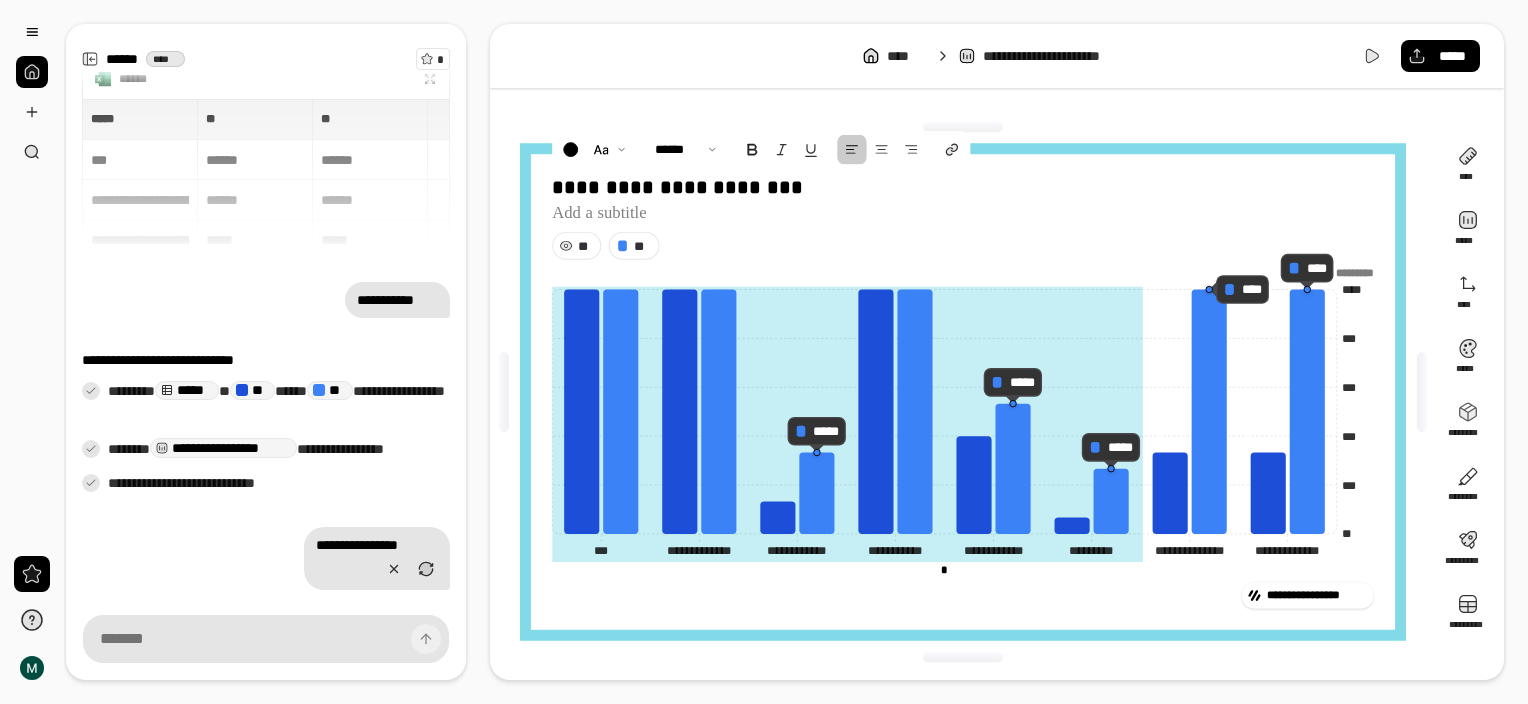 click on "**" at bounding box center [585, 246] 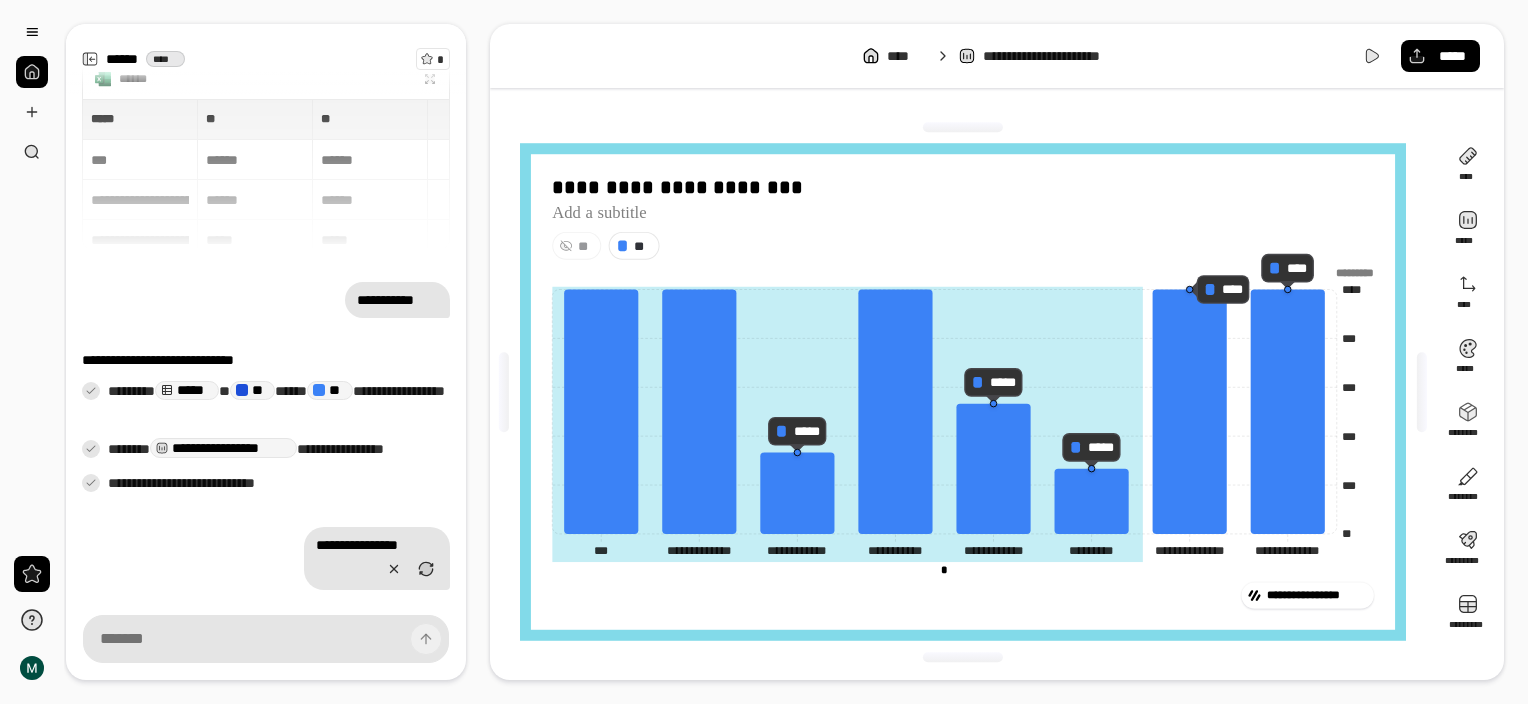click on "**" at bounding box center (585, 246) 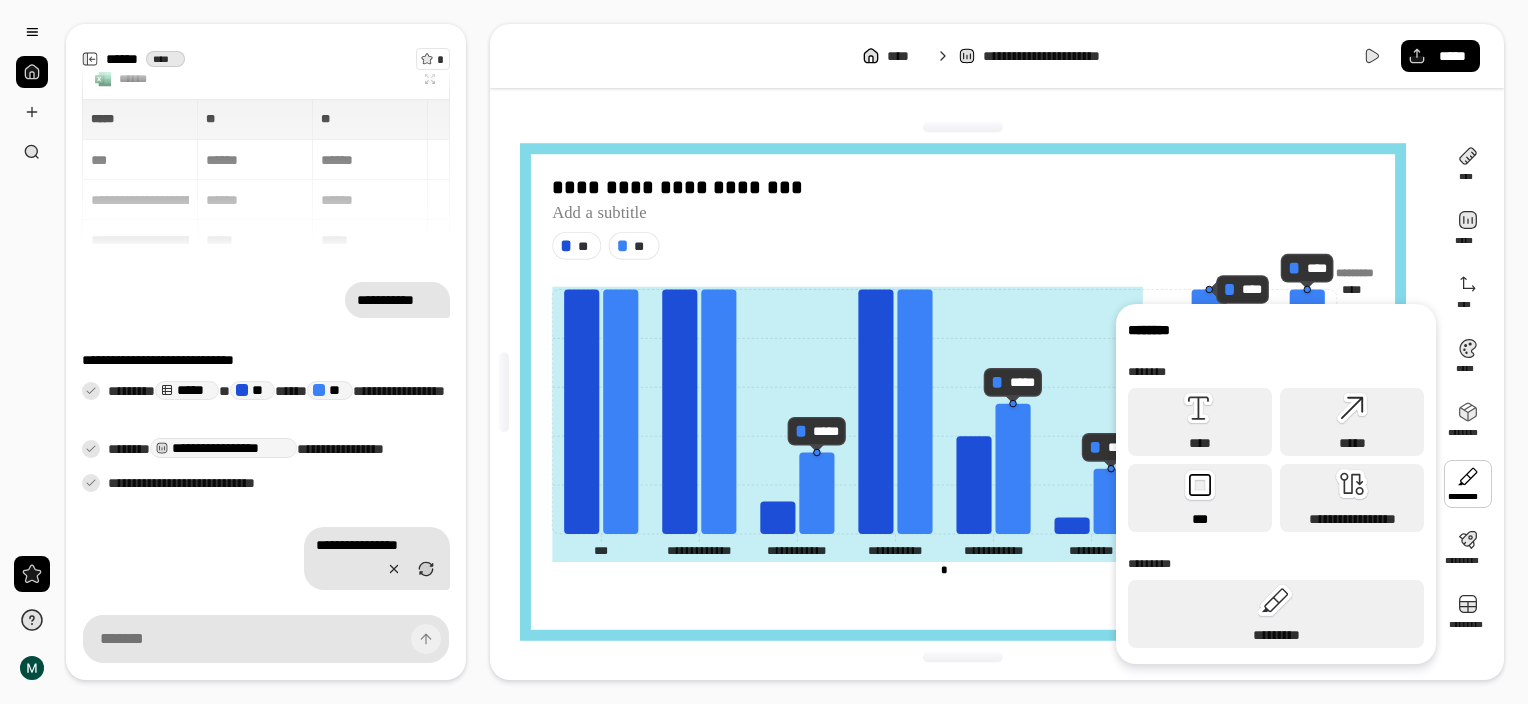 click 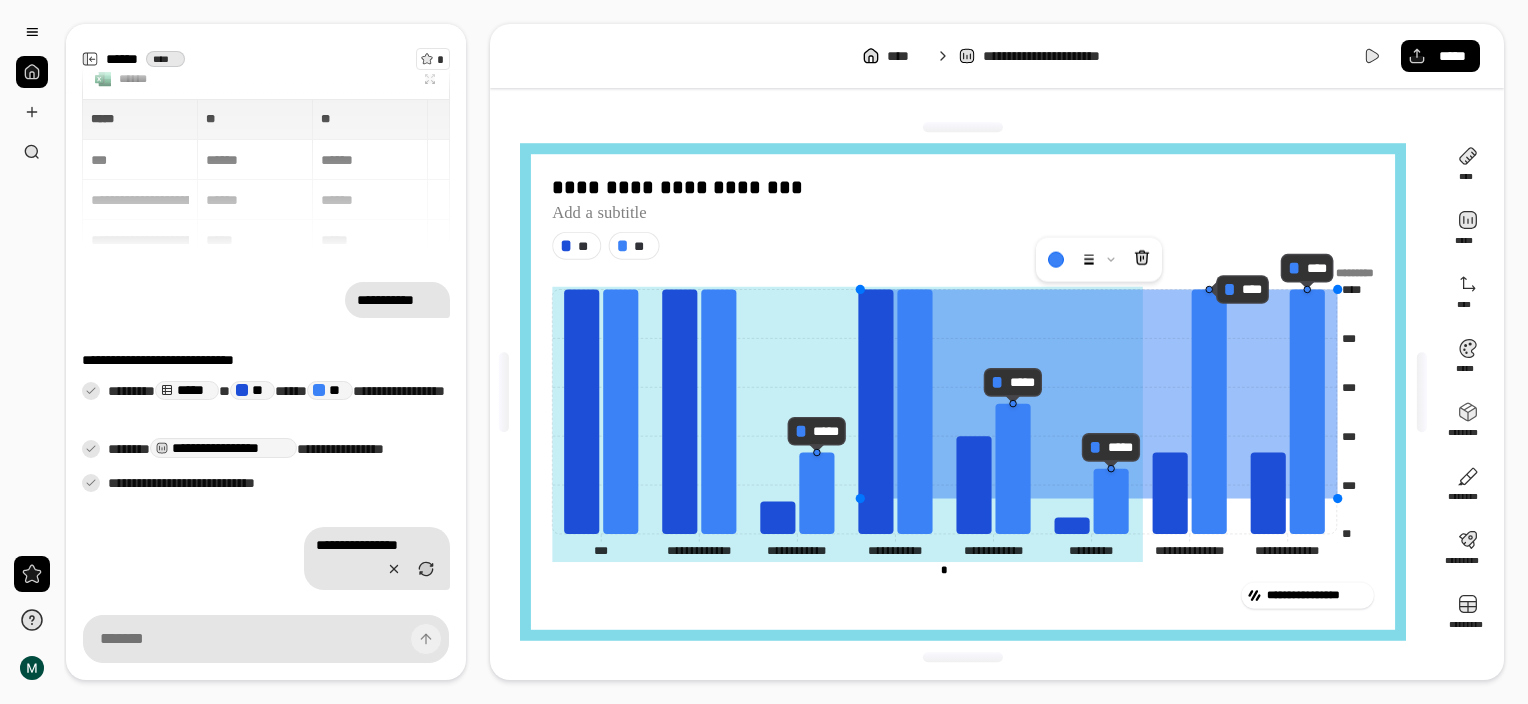 click on "**********" at bounding box center [963, 422] 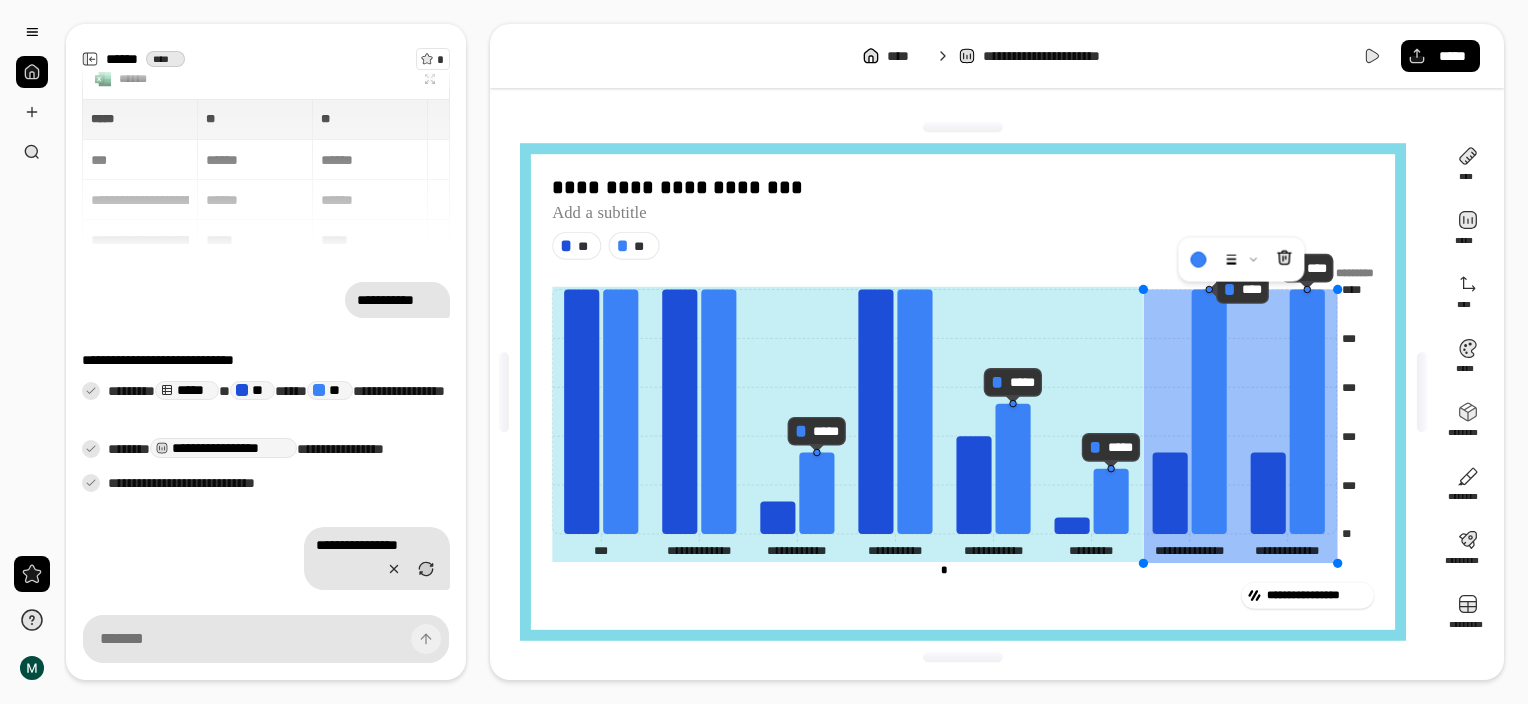 click on "**********" at bounding box center (963, 422) 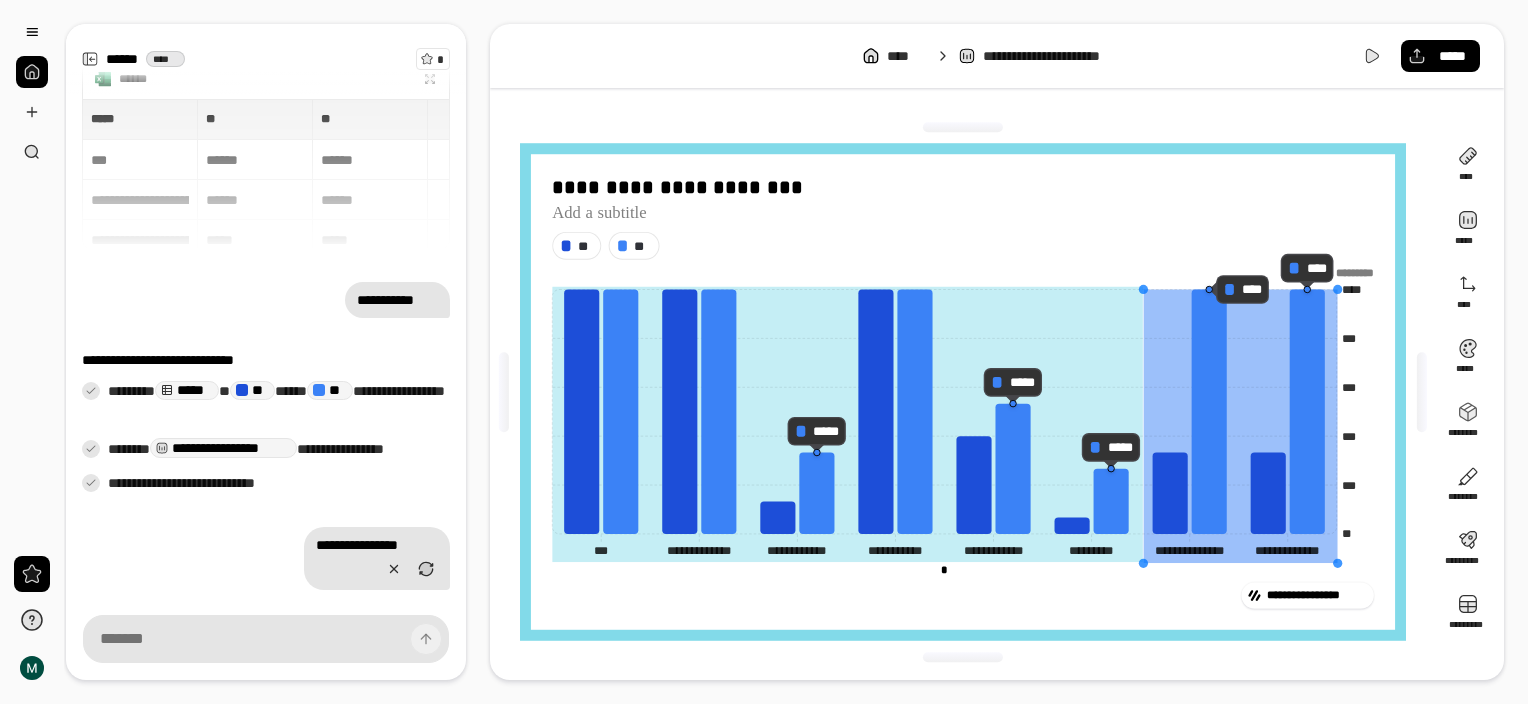 click at bounding box center [1240, 427] 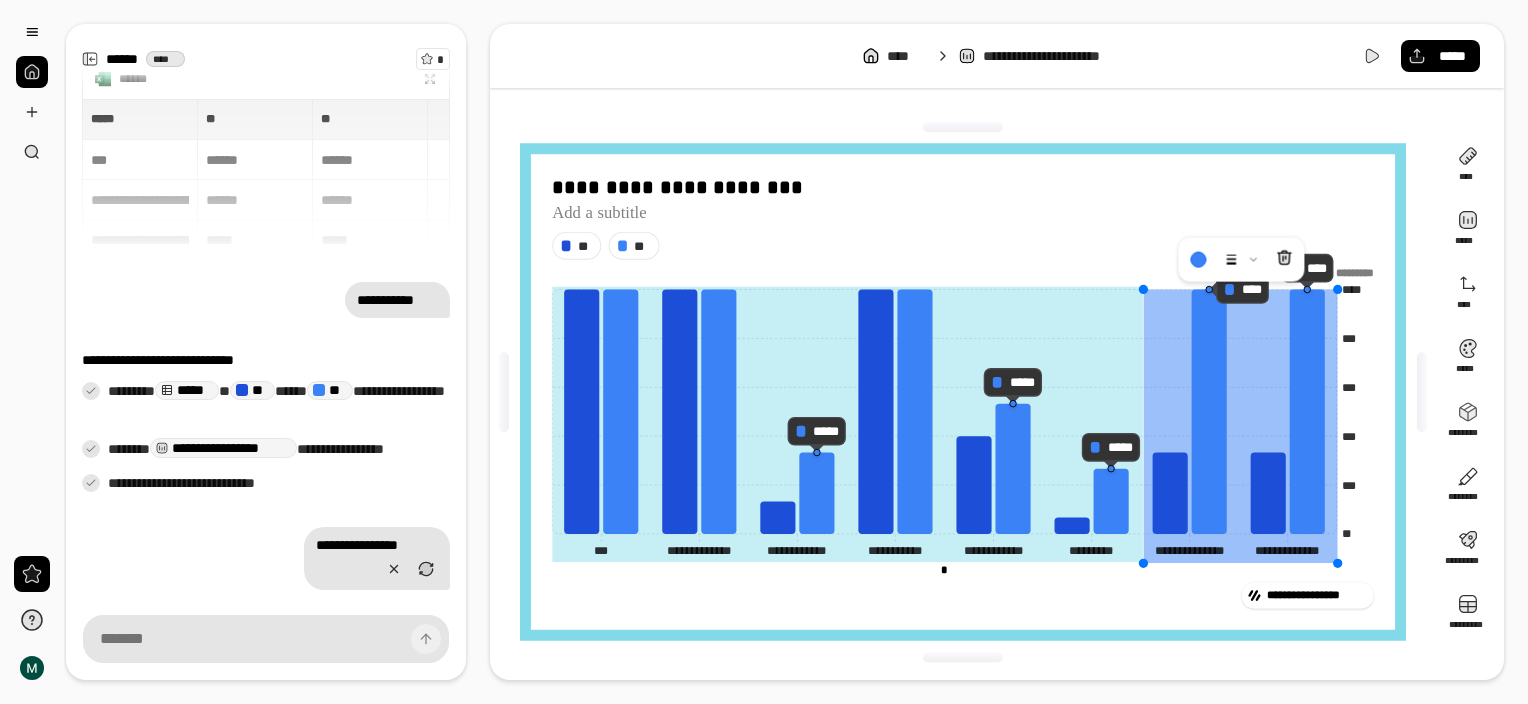 click at bounding box center [1240, 427] 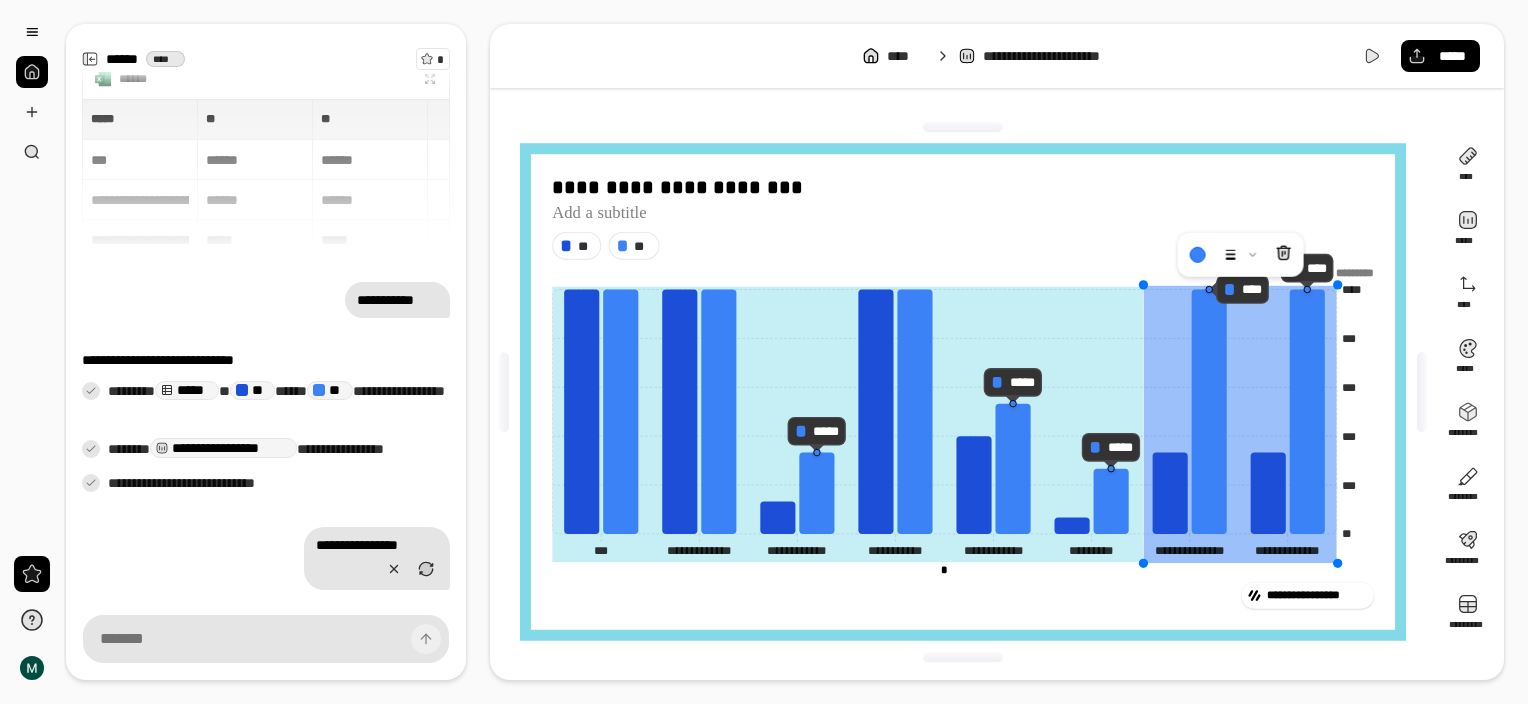 click on "**********" at bounding box center [963, 422] 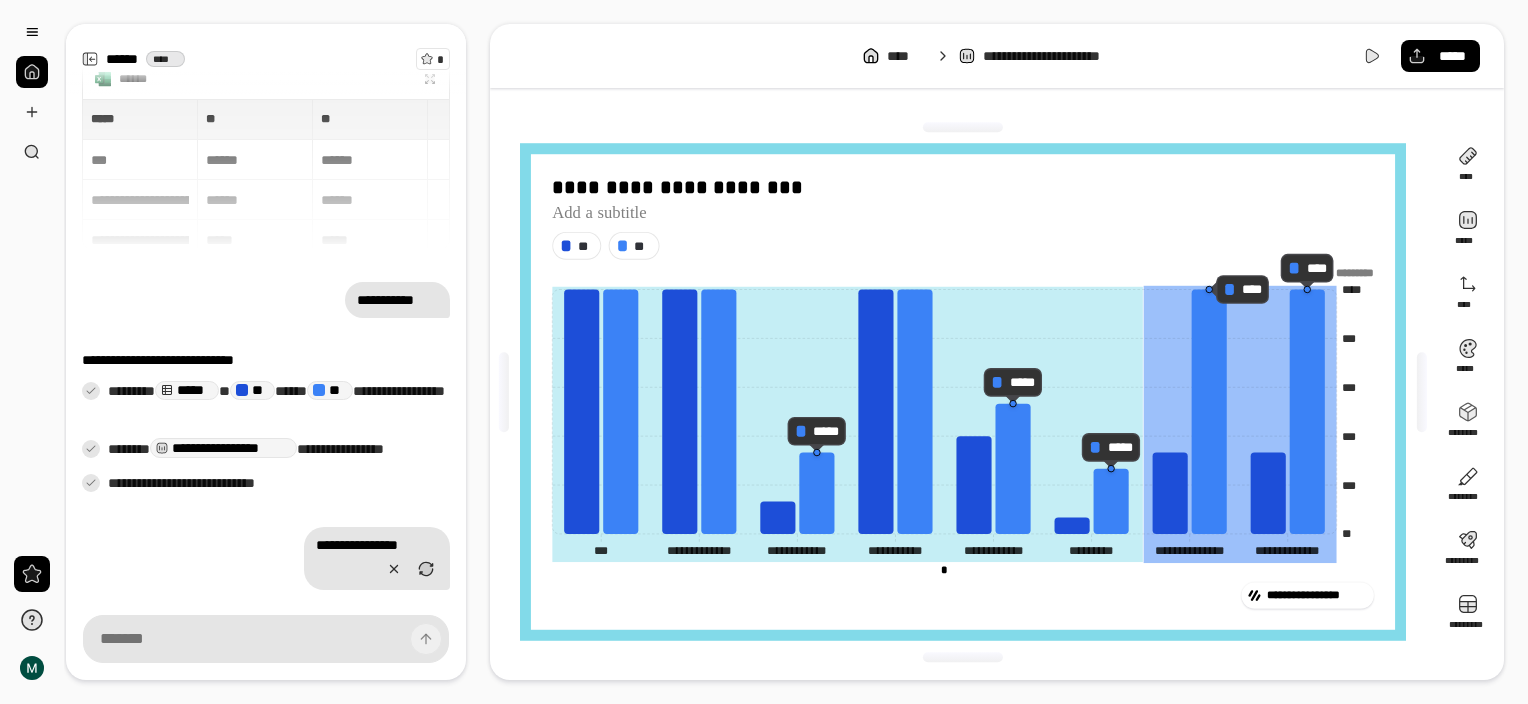 click on "**********" at bounding box center (963, 596) 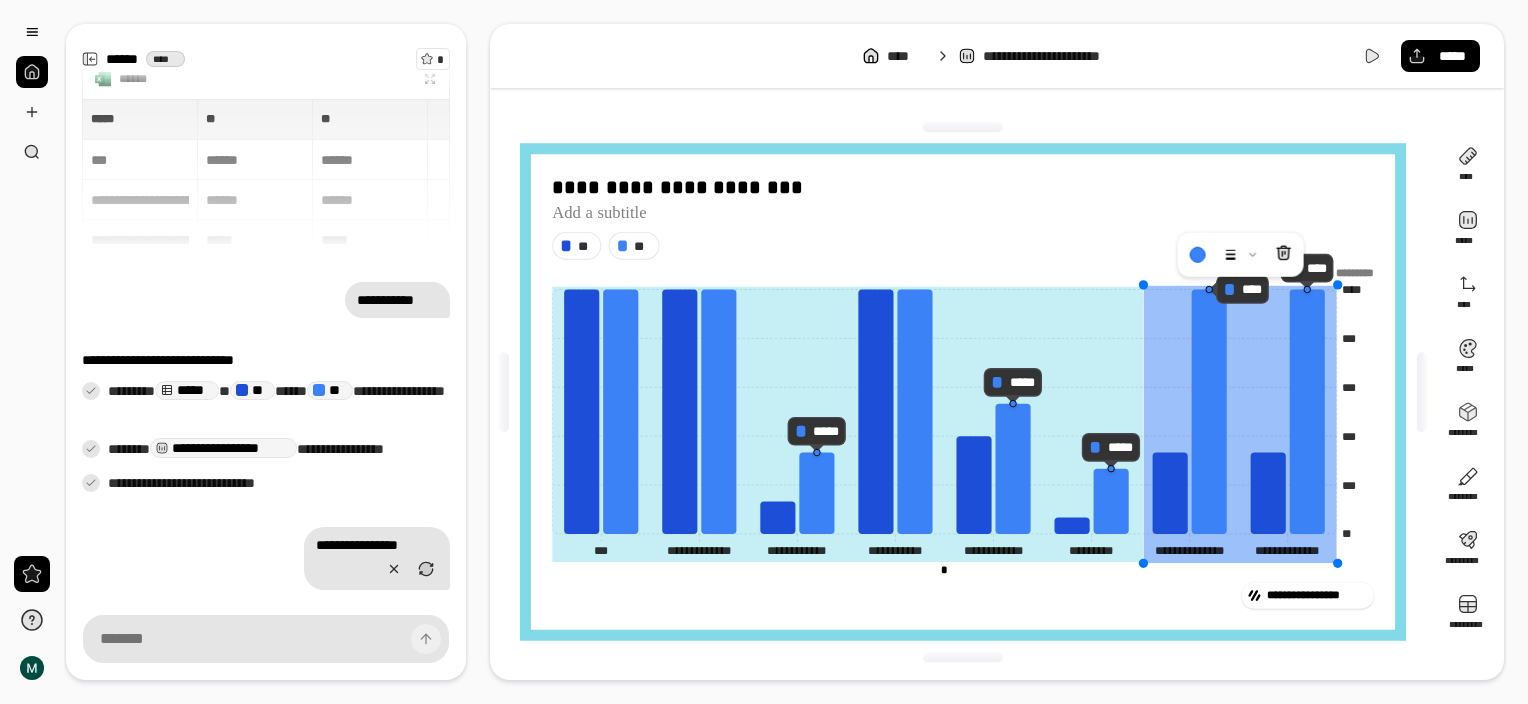 click at bounding box center [1240, 424] 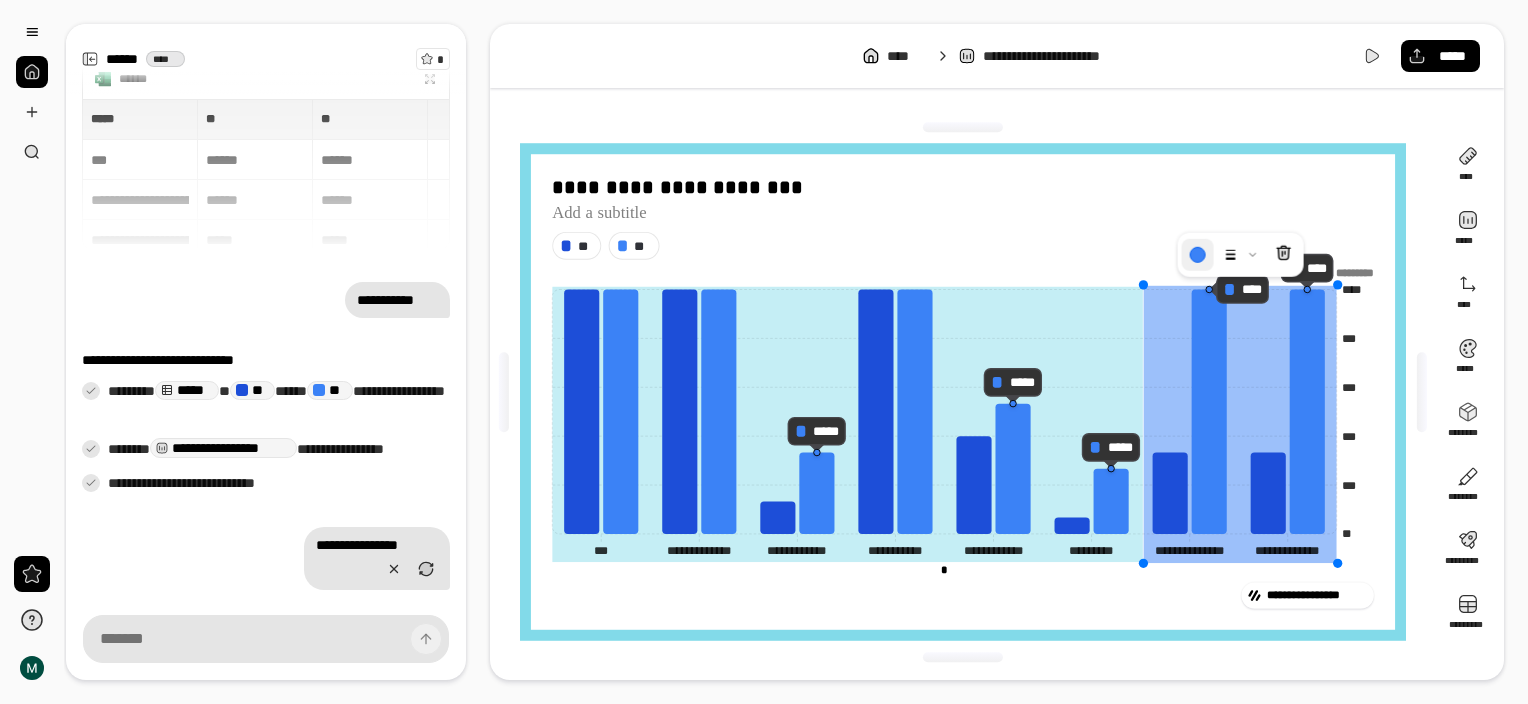 click at bounding box center [1198, 255] 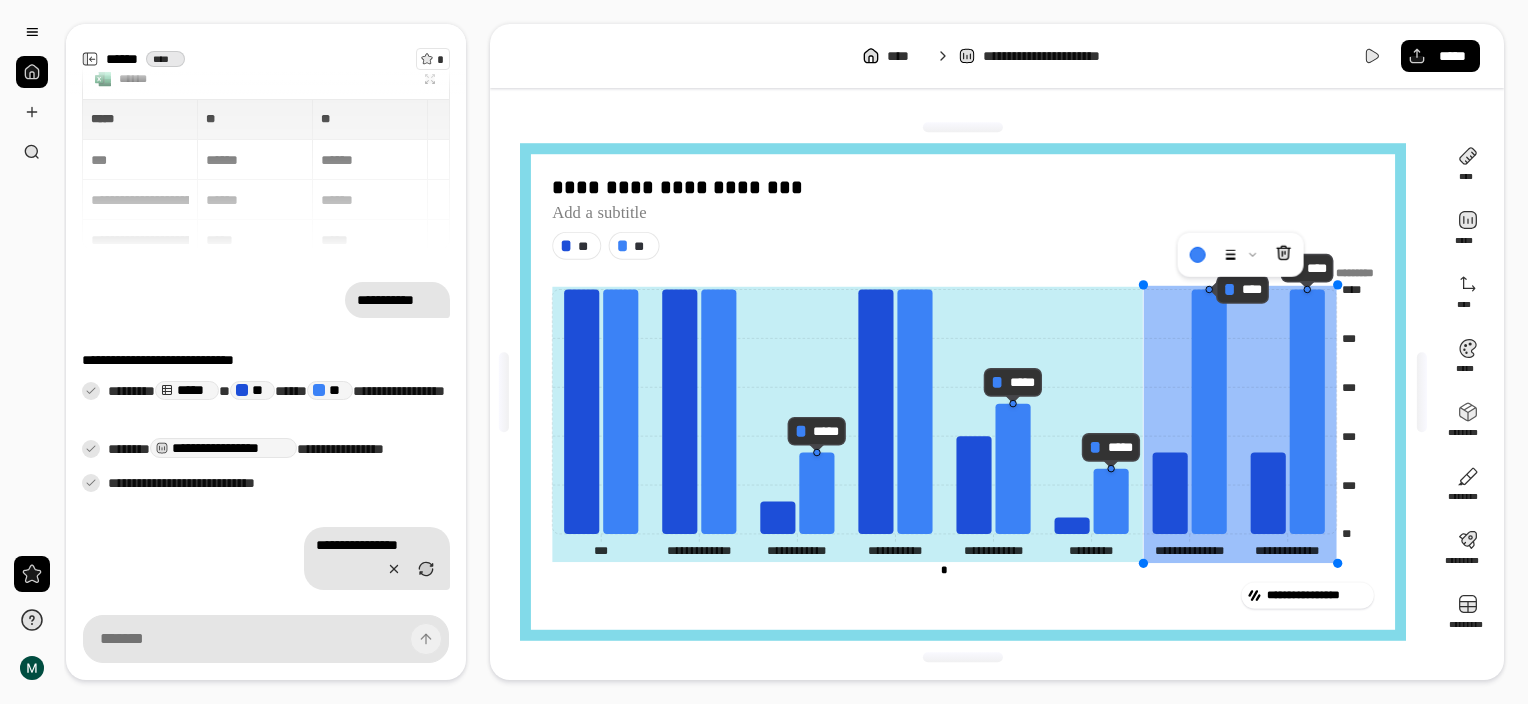 click at bounding box center (1283, 340) 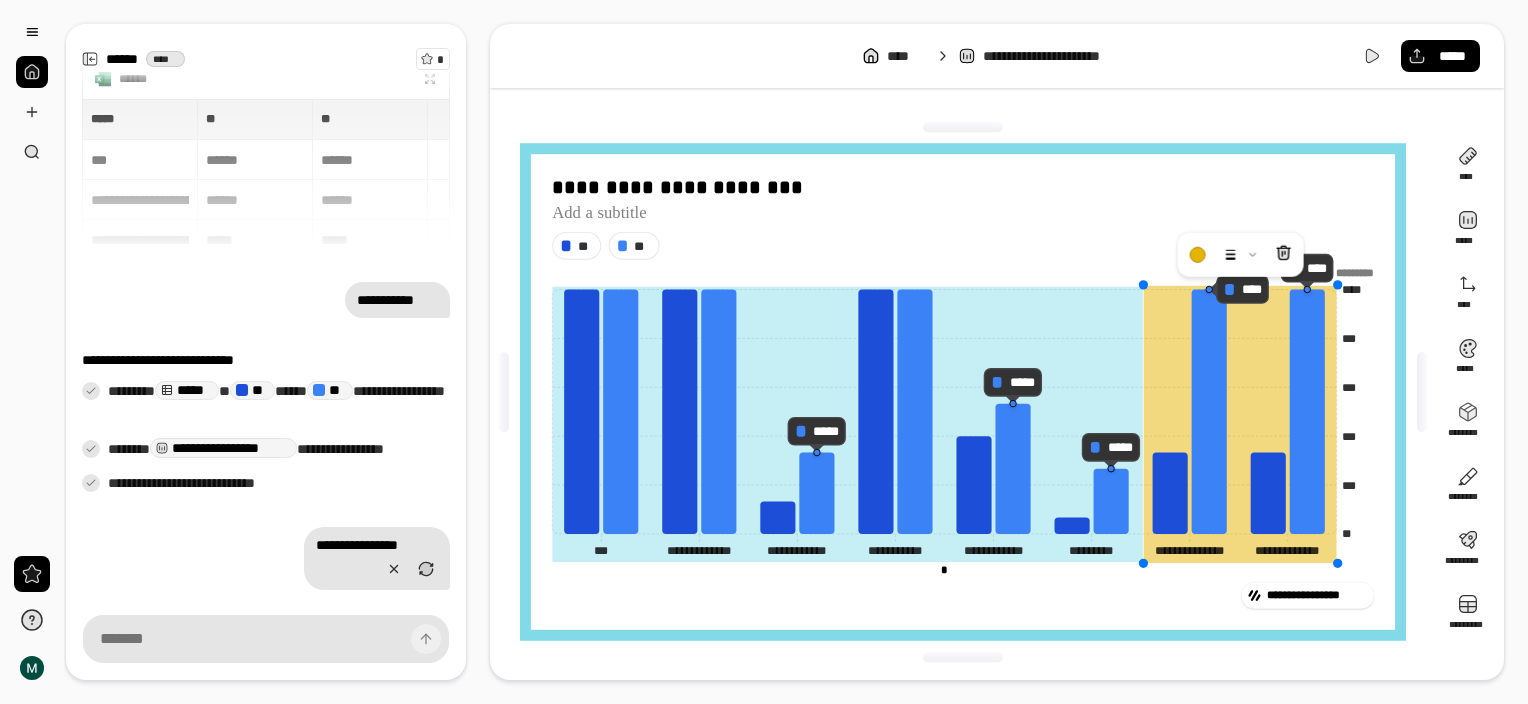 click on "**********" at bounding box center (963, 392) 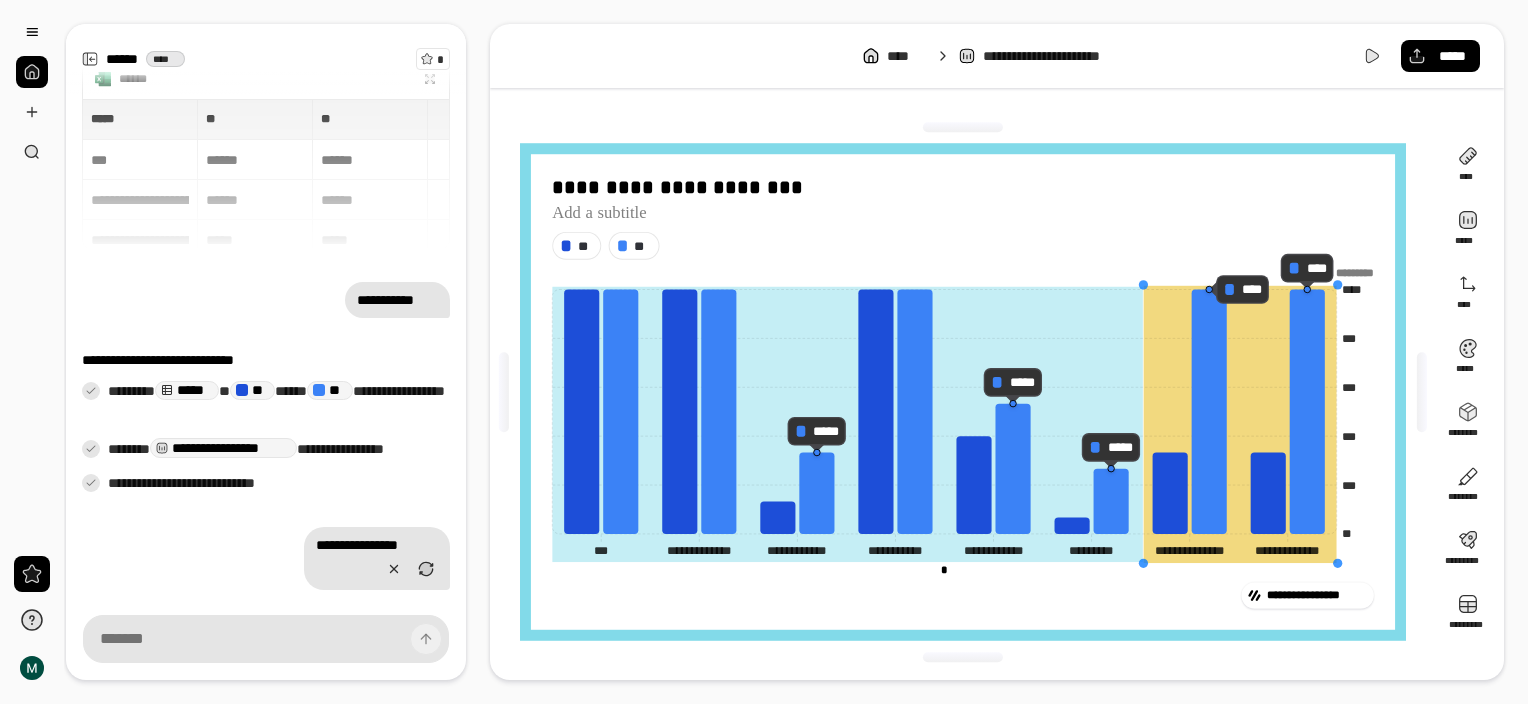 click at bounding box center [1240, 424] 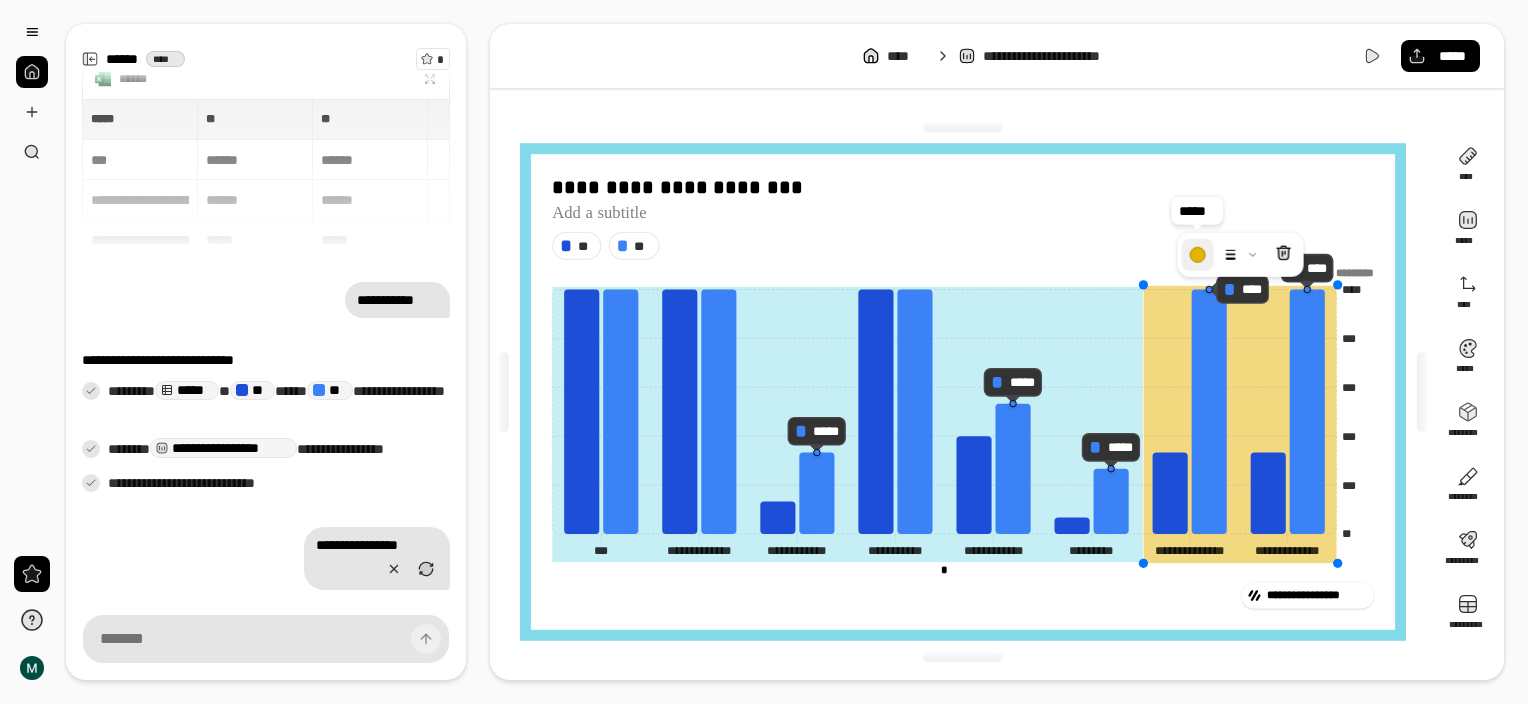 click at bounding box center (1198, 255) 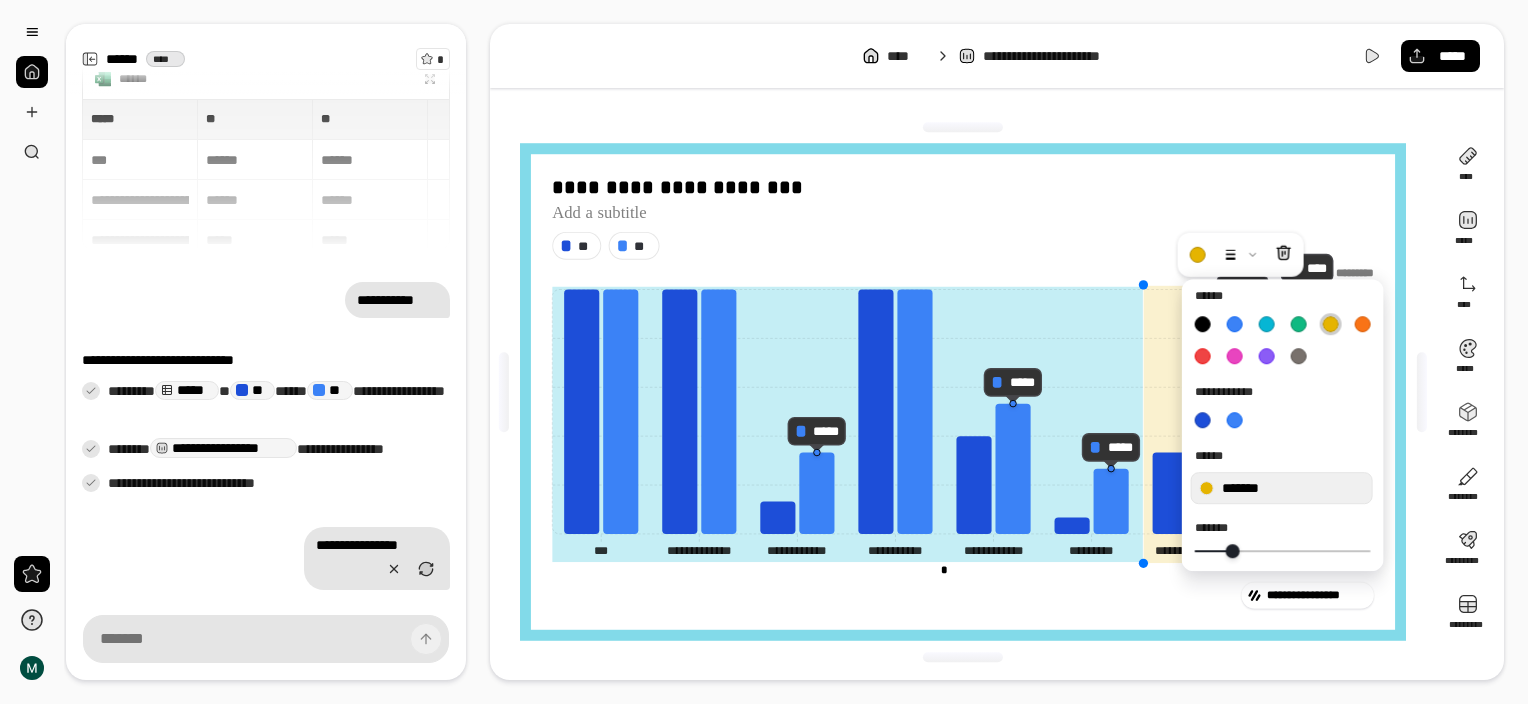 click at bounding box center (1232, 551) 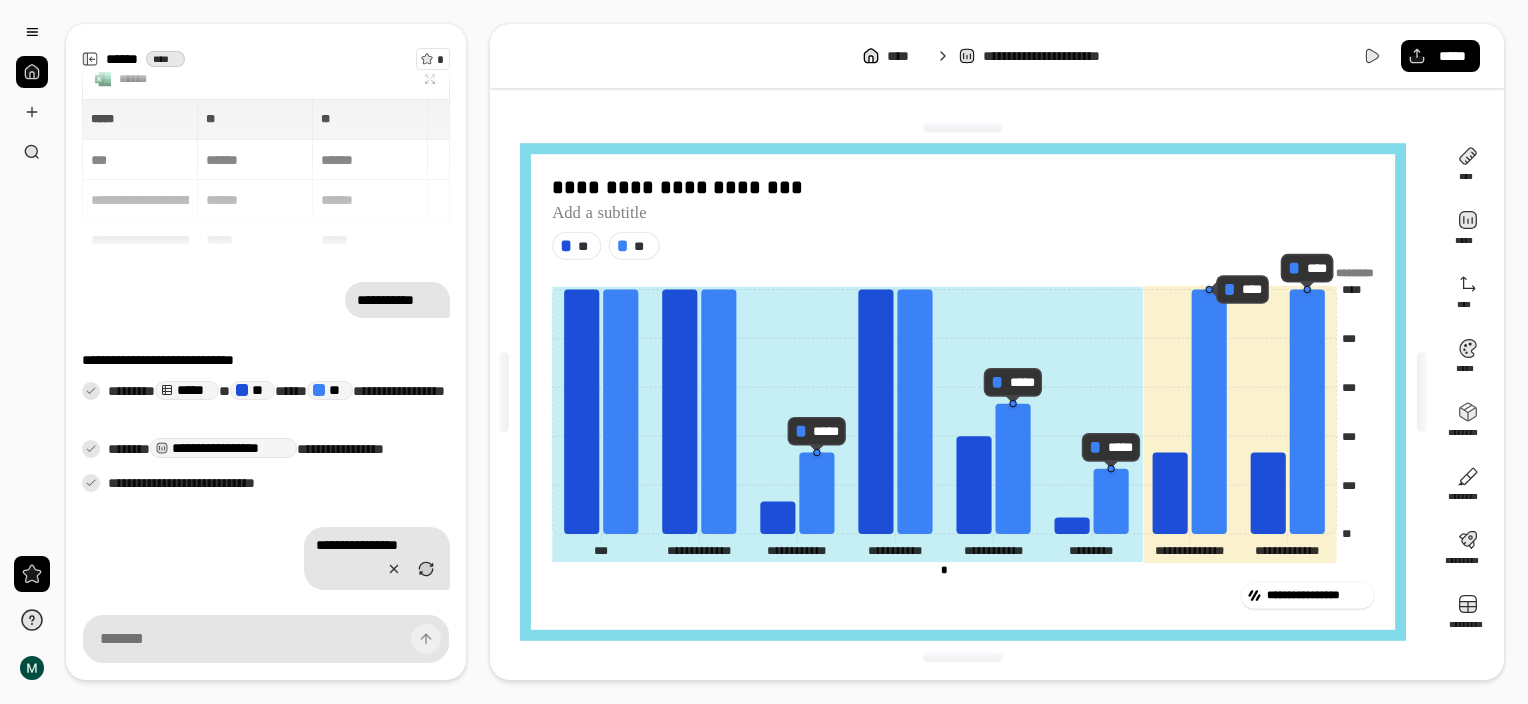 click on "**********" at bounding box center (963, 392) 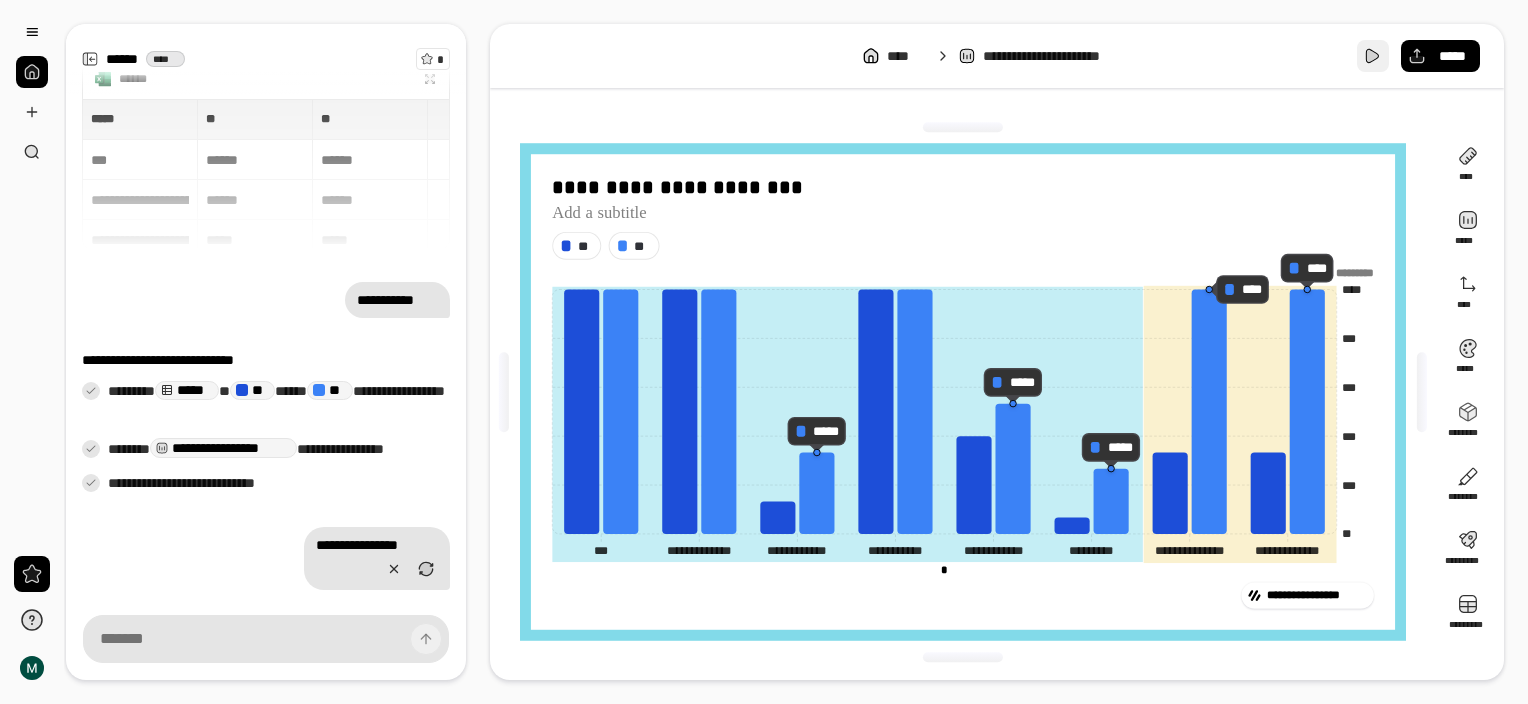 click at bounding box center [1373, 56] 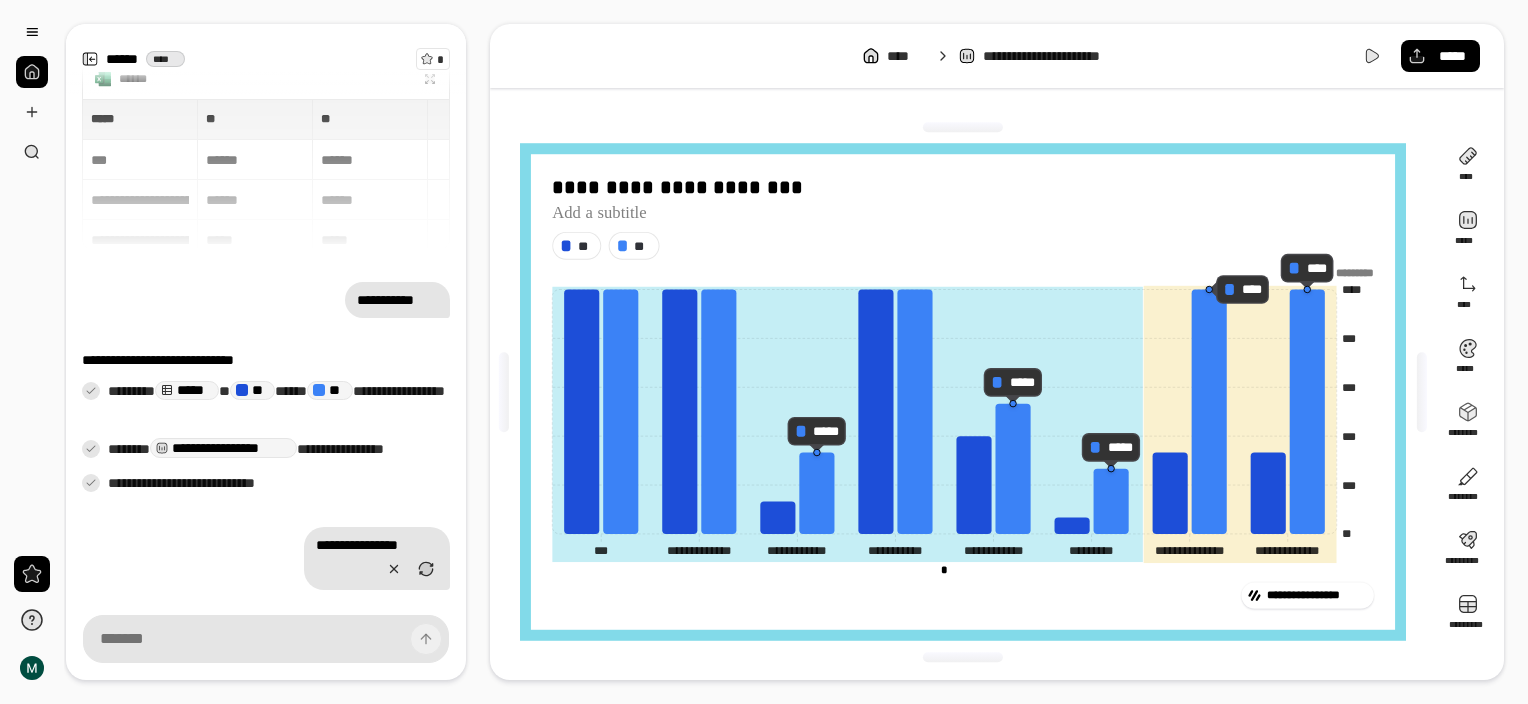 click 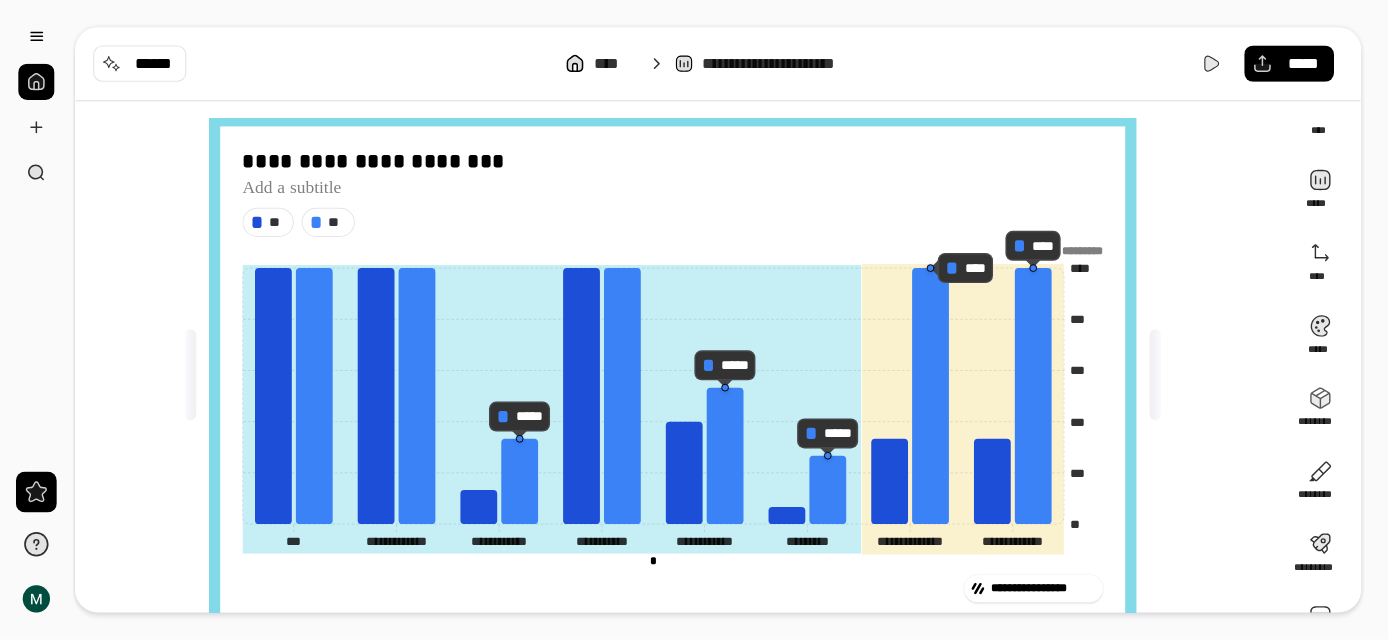 scroll, scrollTop: 30, scrollLeft: 0, axis: vertical 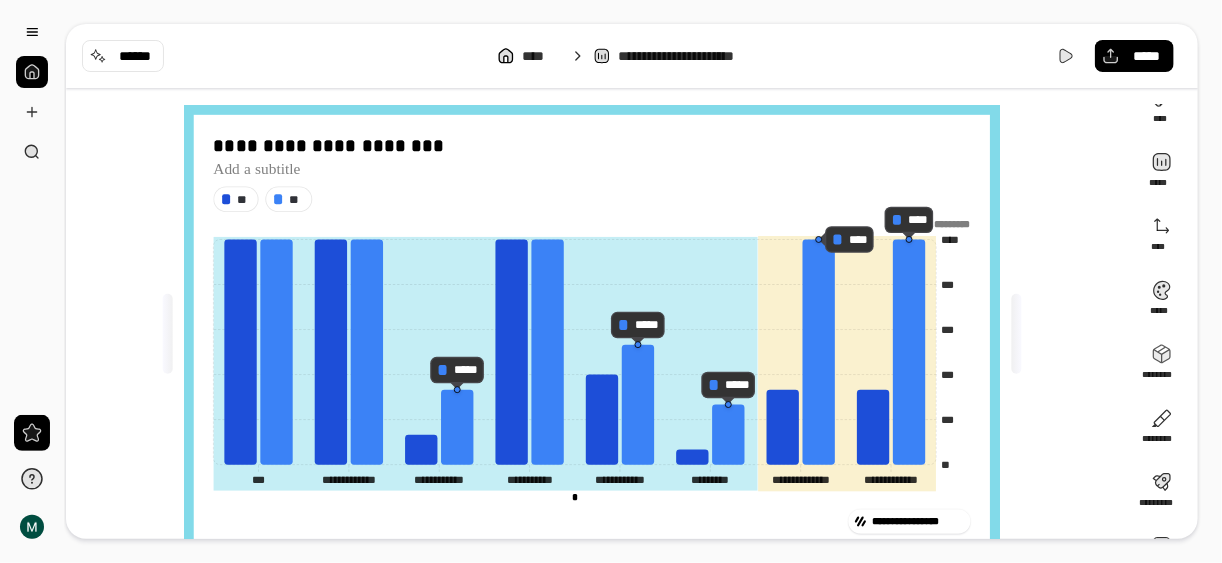 click on "**********" at bounding box center [598, 334] 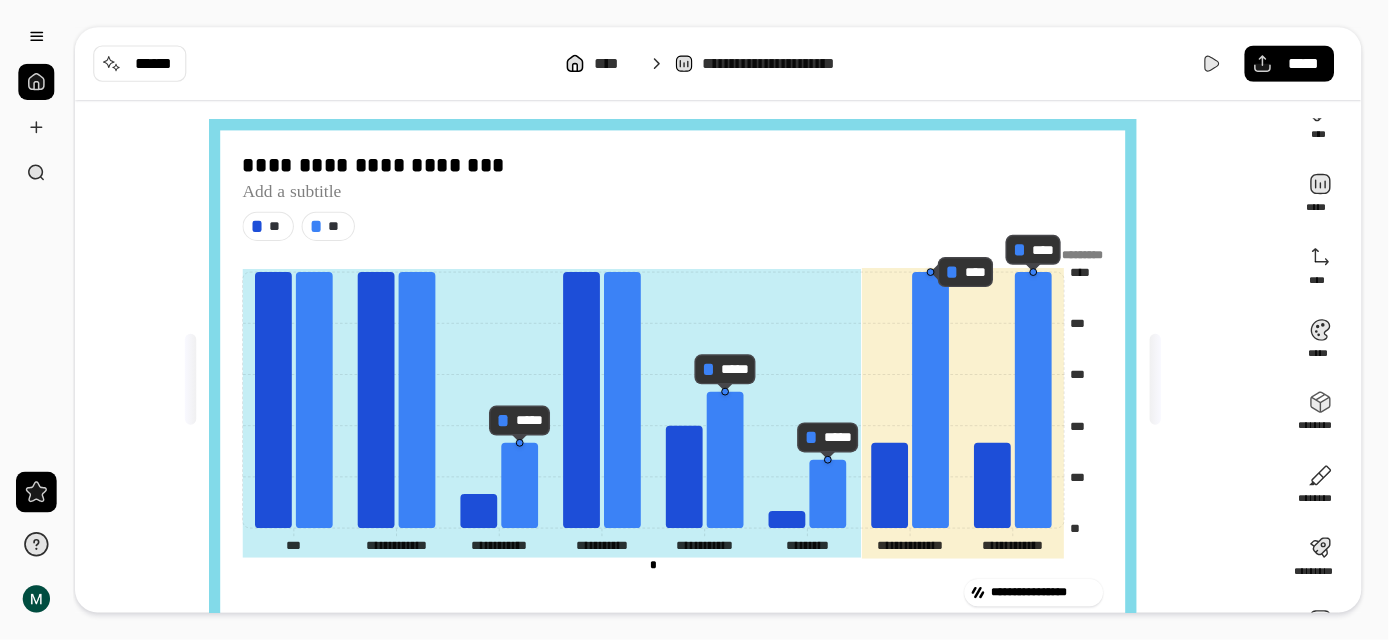 scroll, scrollTop: 13, scrollLeft: 0, axis: vertical 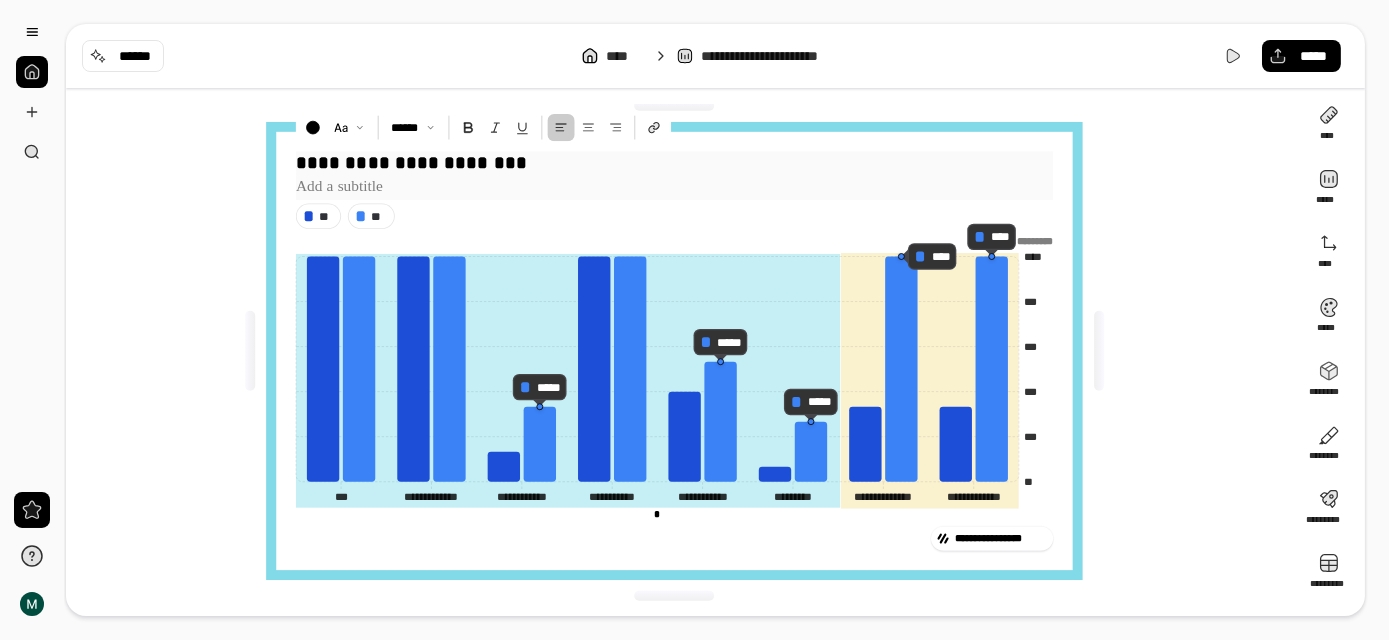 click at bounding box center (674, 187) 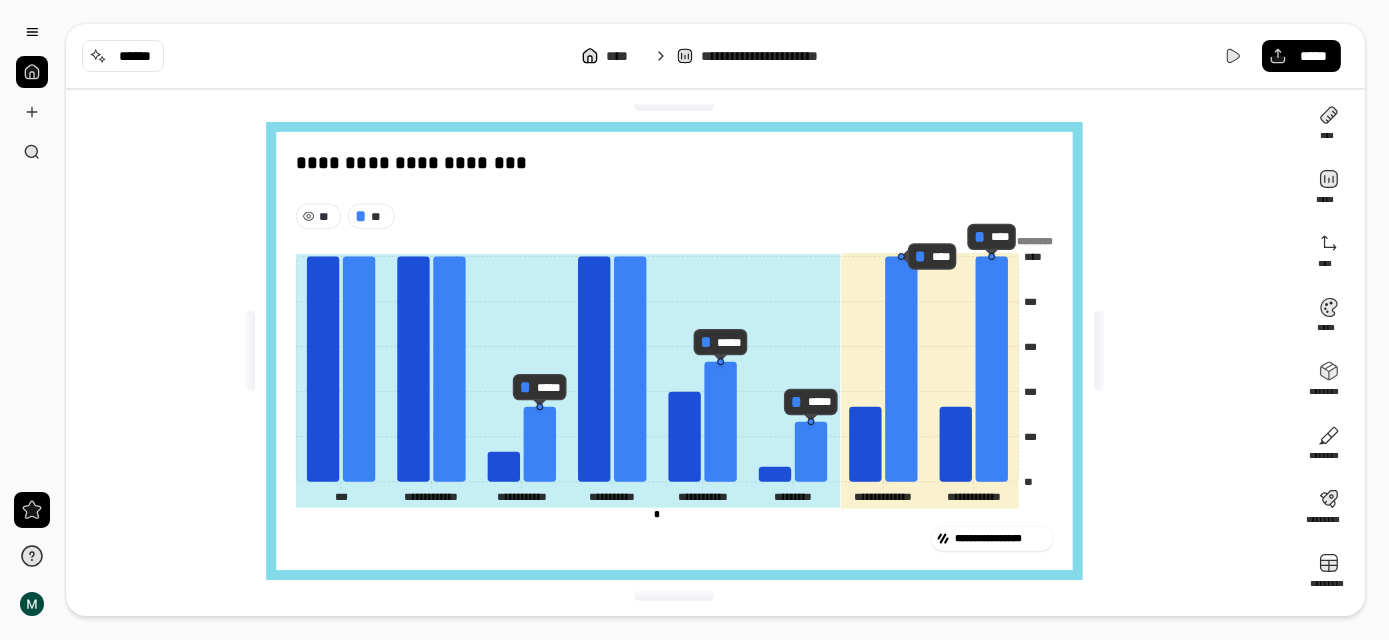 click on "**********" at bounding box center (681, 351) 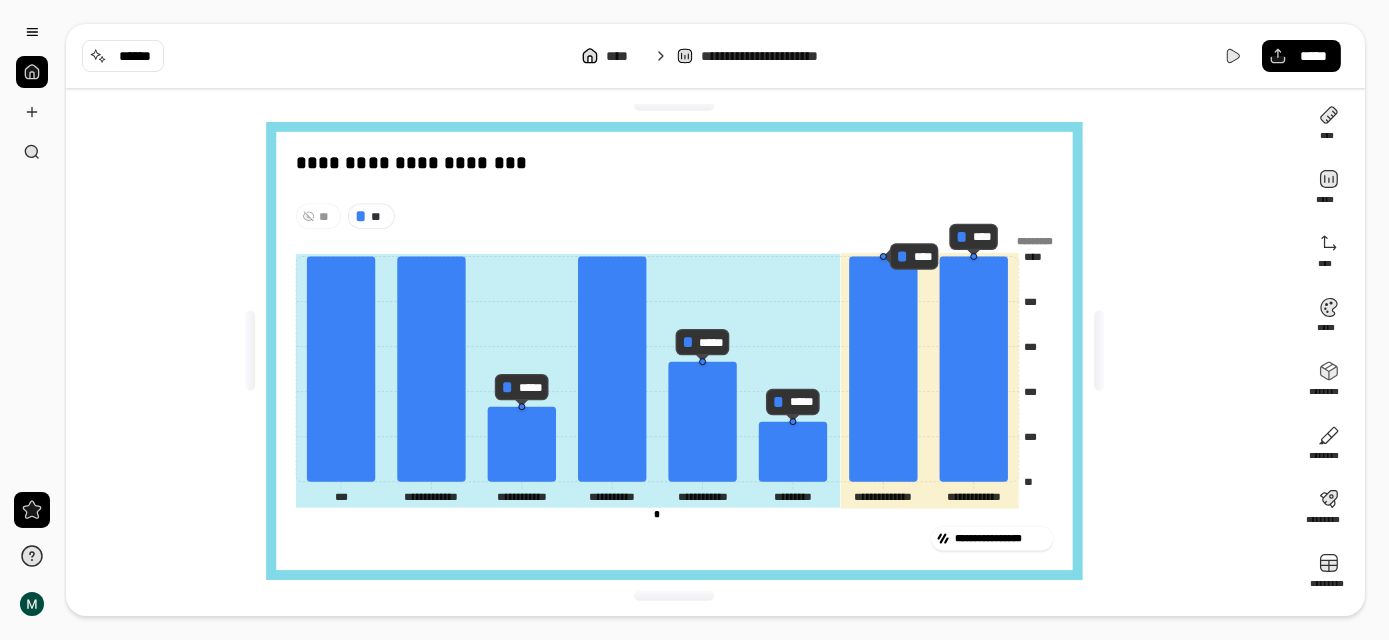 click 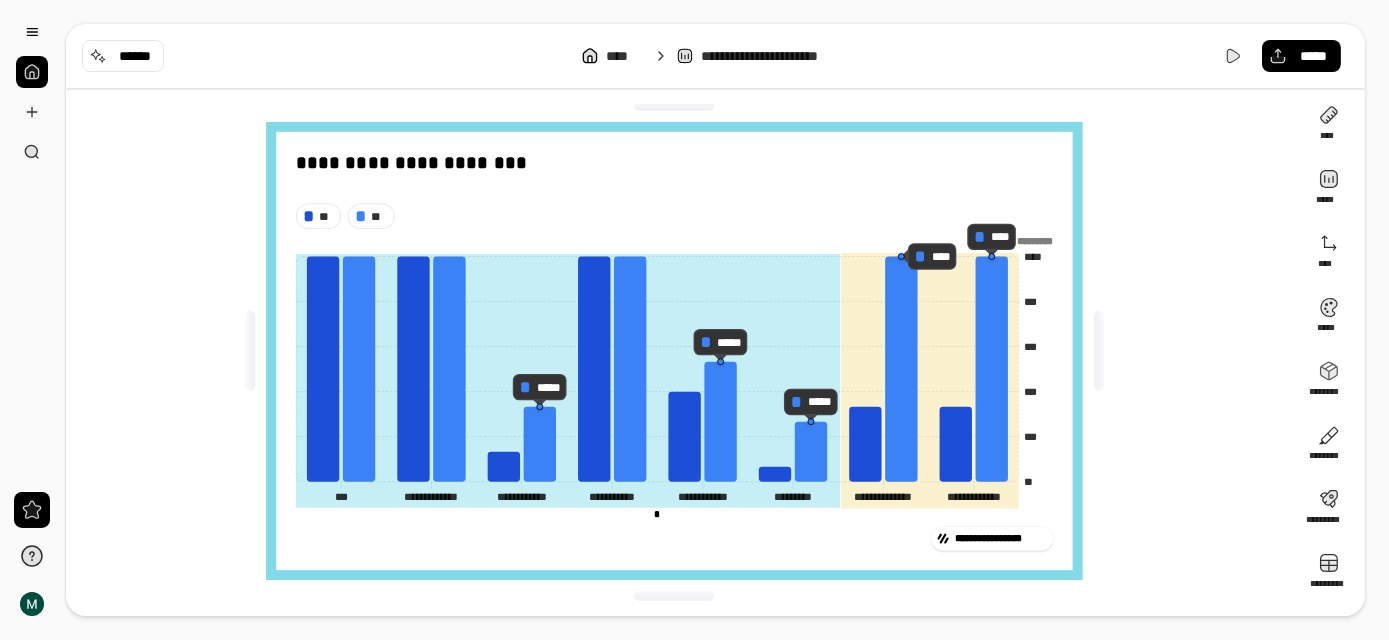 click on "**********" at bounding box center [681, 351] 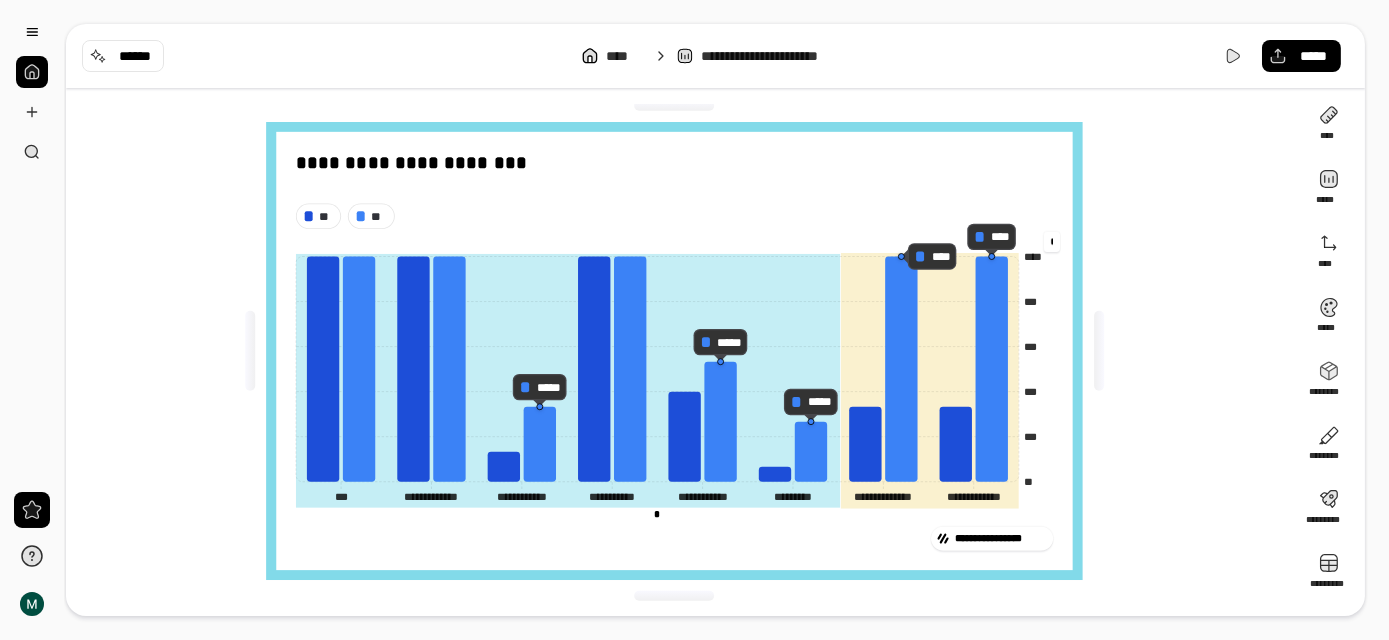 type 